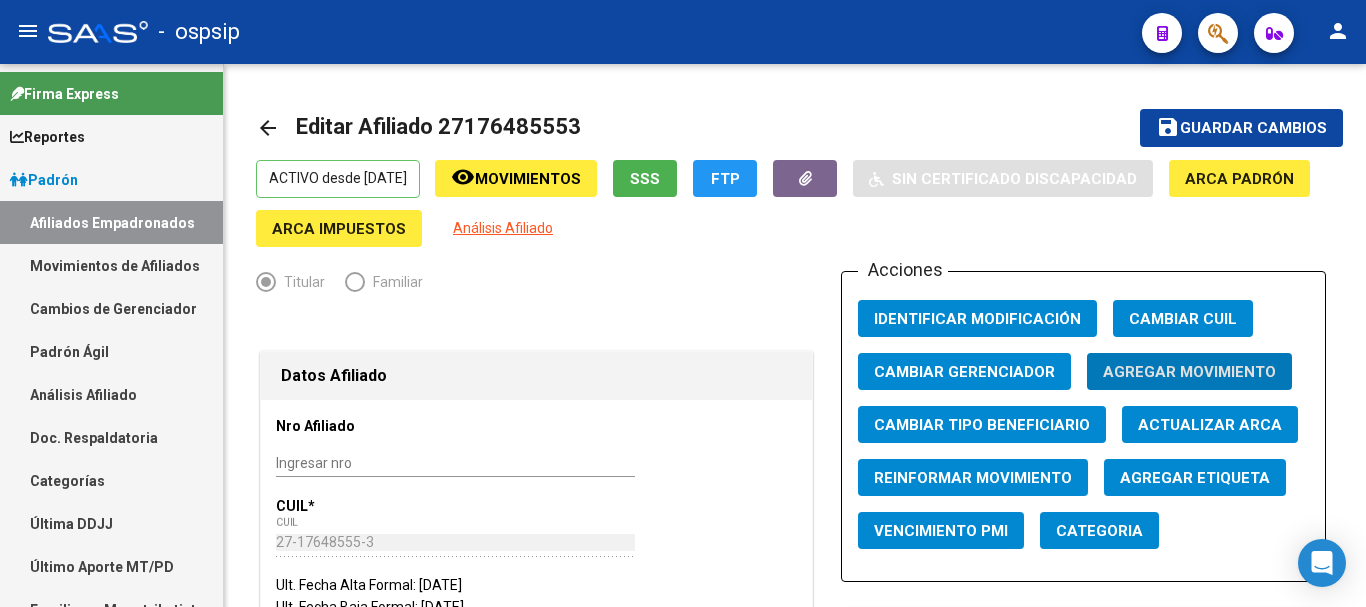 scroll, scrollTop: 0, scrollLeft: 0, axis: both 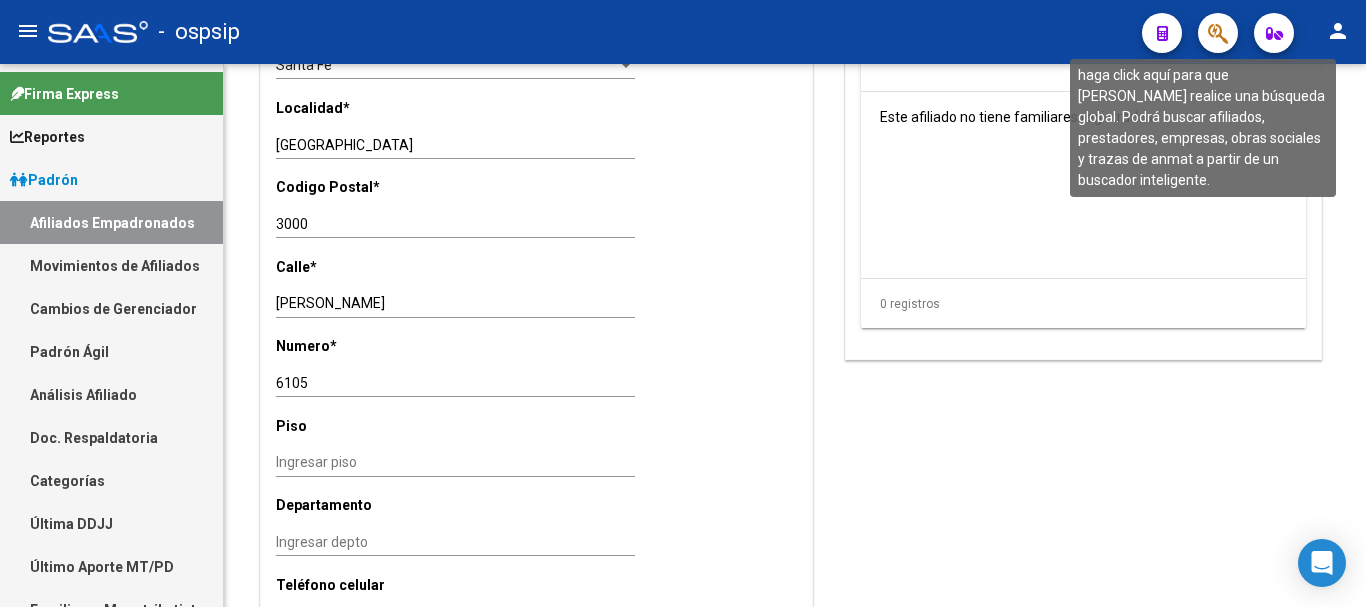 click 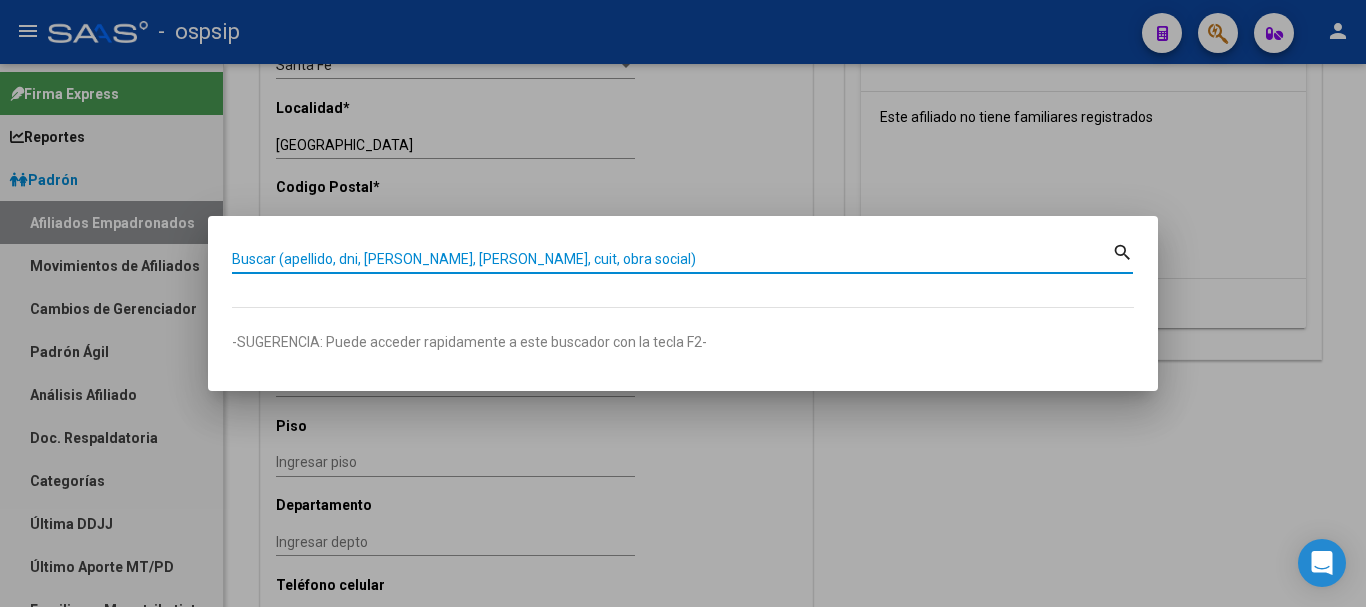 click on "Buscar (apellido, dni, [PERSON_NAME], [PERSON_NAME], cuit, obra social)" at bounding box center (672, 259) 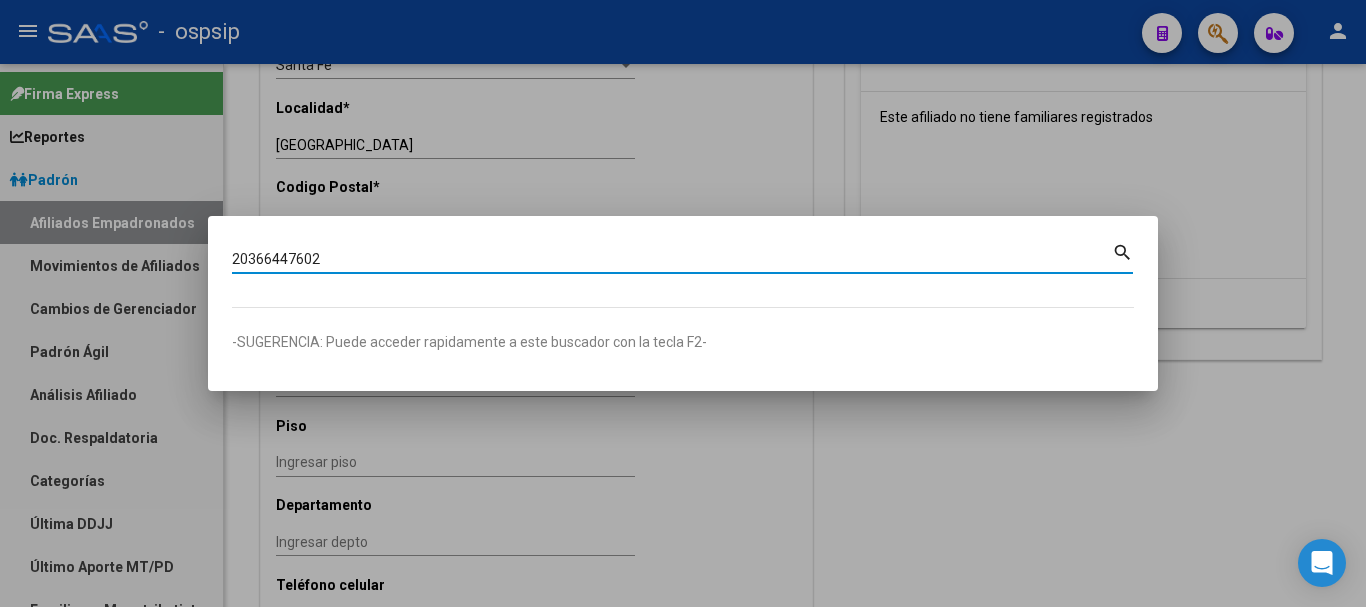 type on "20366447602" 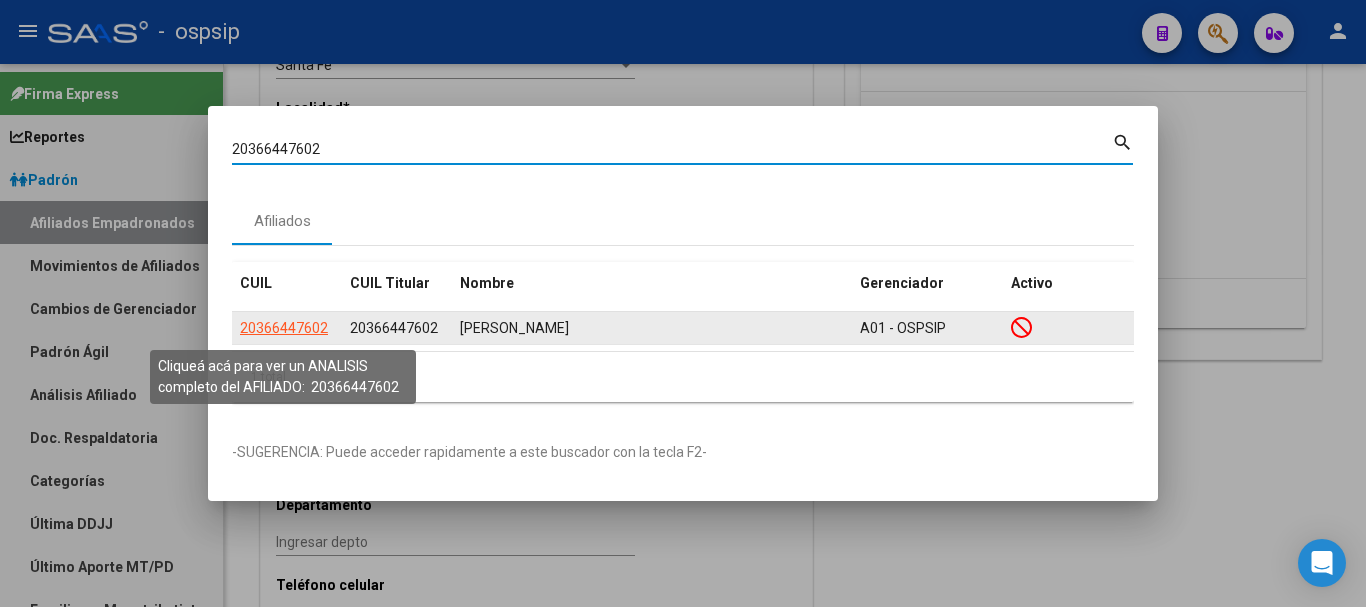 click on "20366447602" 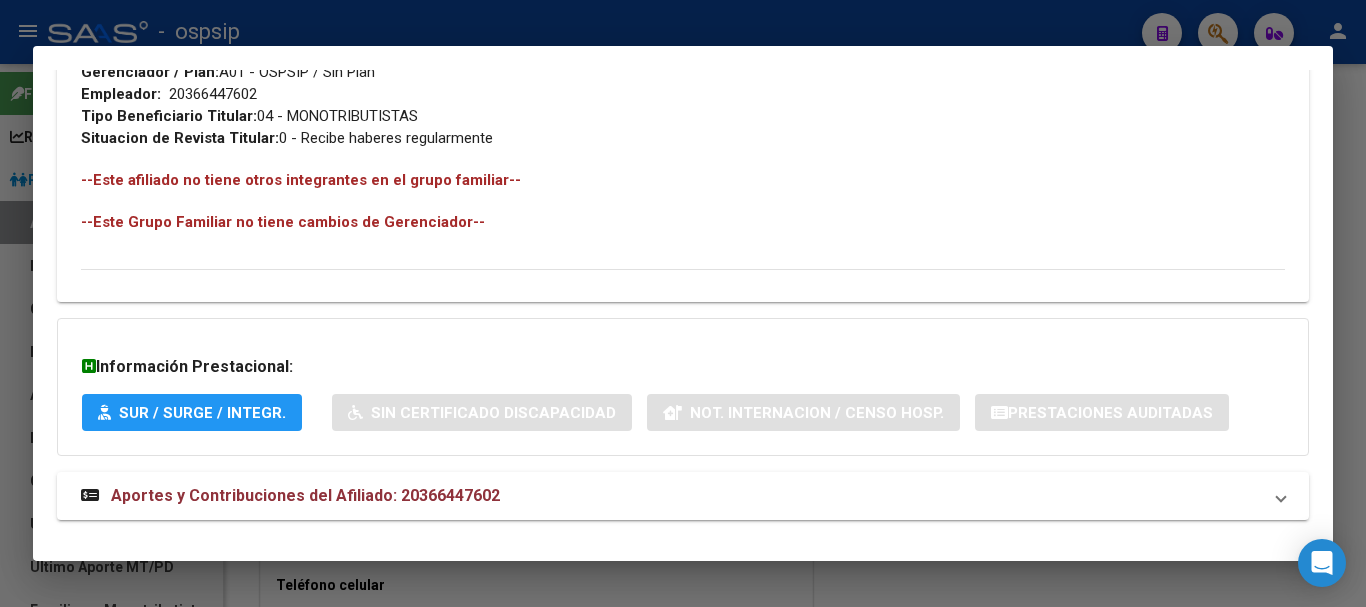 scroll, scrollTop: 1084, scrollLeft: 0, axis: vertical 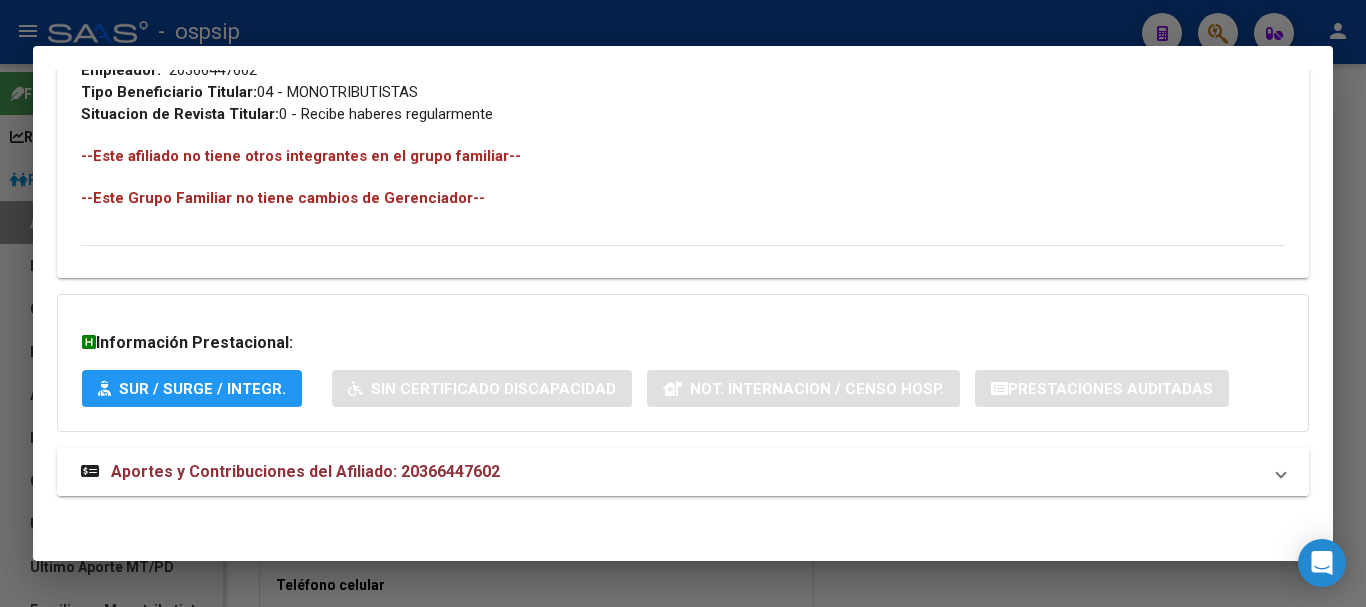 click on "Aportes y Contribuciones del Afiliado: 20366447602" at bounding box center [305, 471] 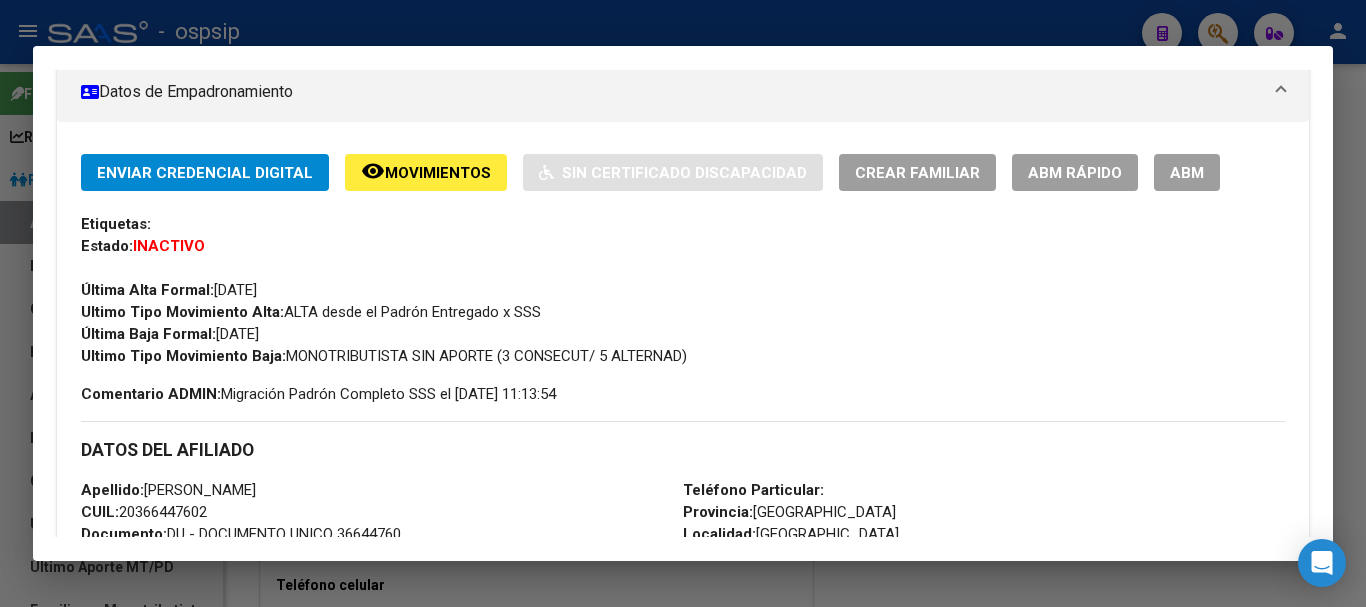 scroll, scrollTop: 284, scrollLeft: 0, axis: vertical 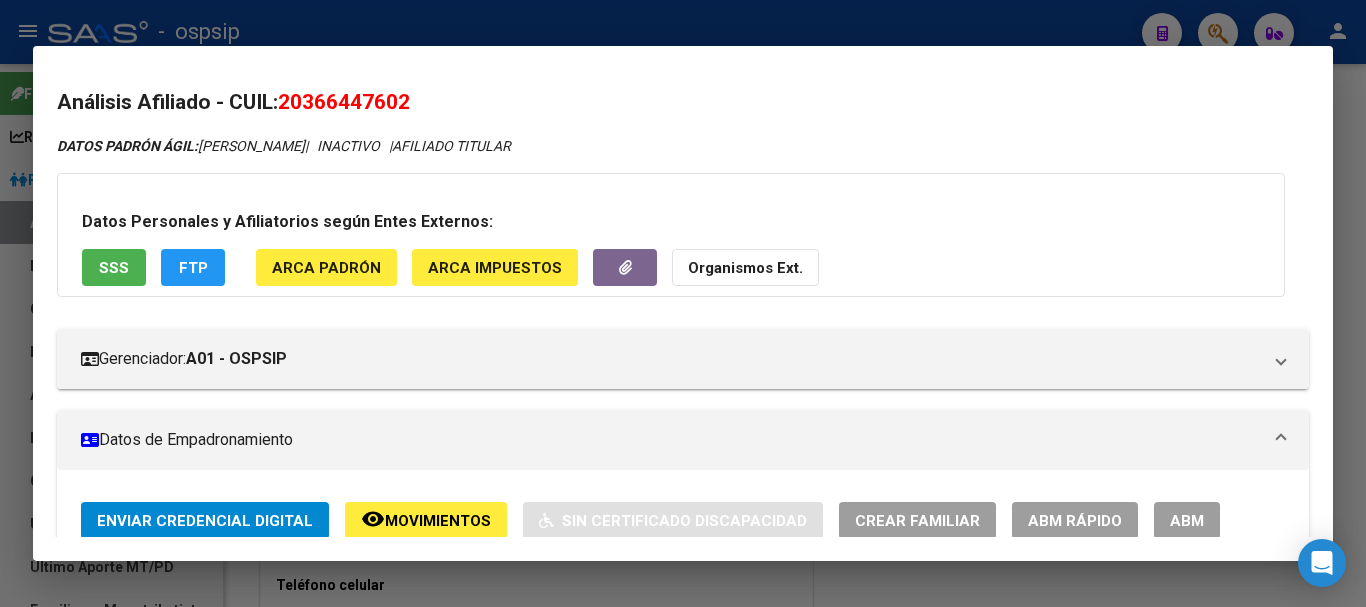 click at bounding box center [683, 303] 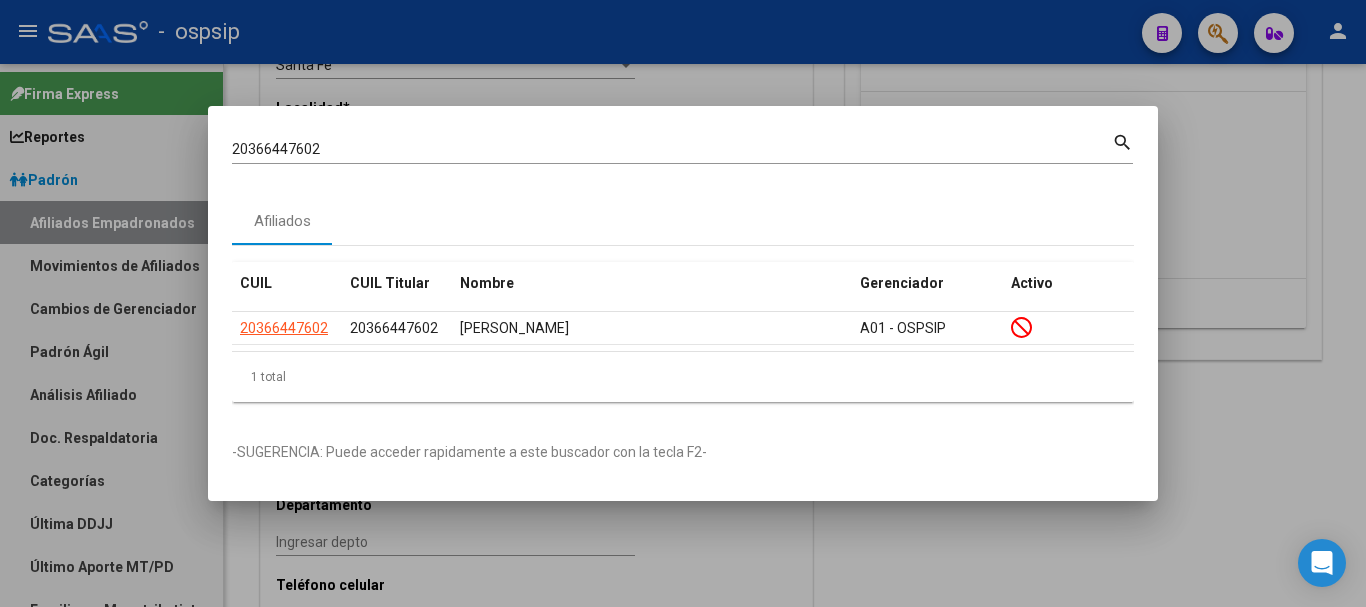 click on "20366447602" at bounding box center [672, 149] 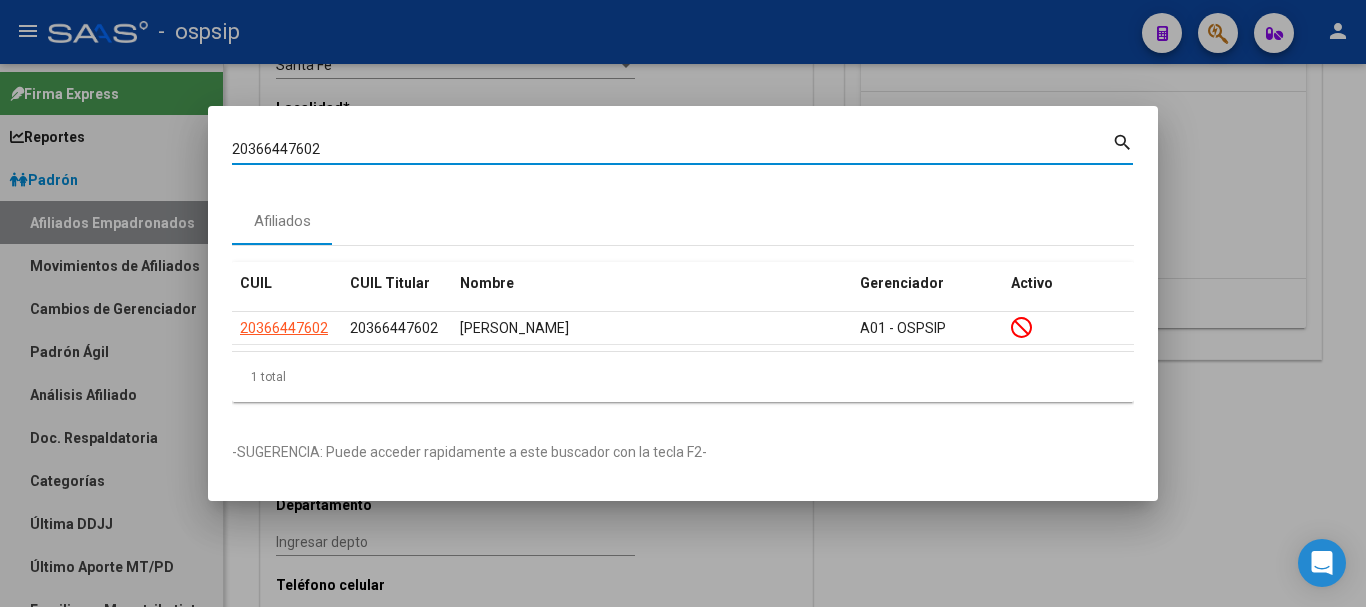 click on "20366447602" at bounding box center [672, 149] 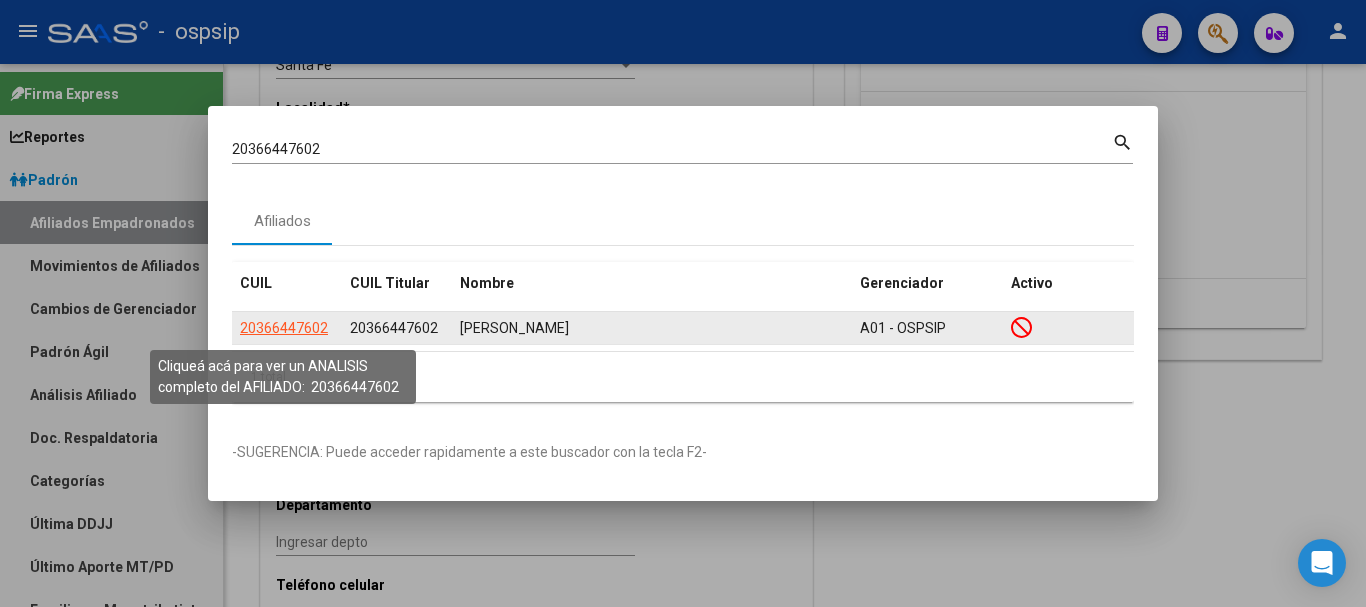 click on "20366447602" 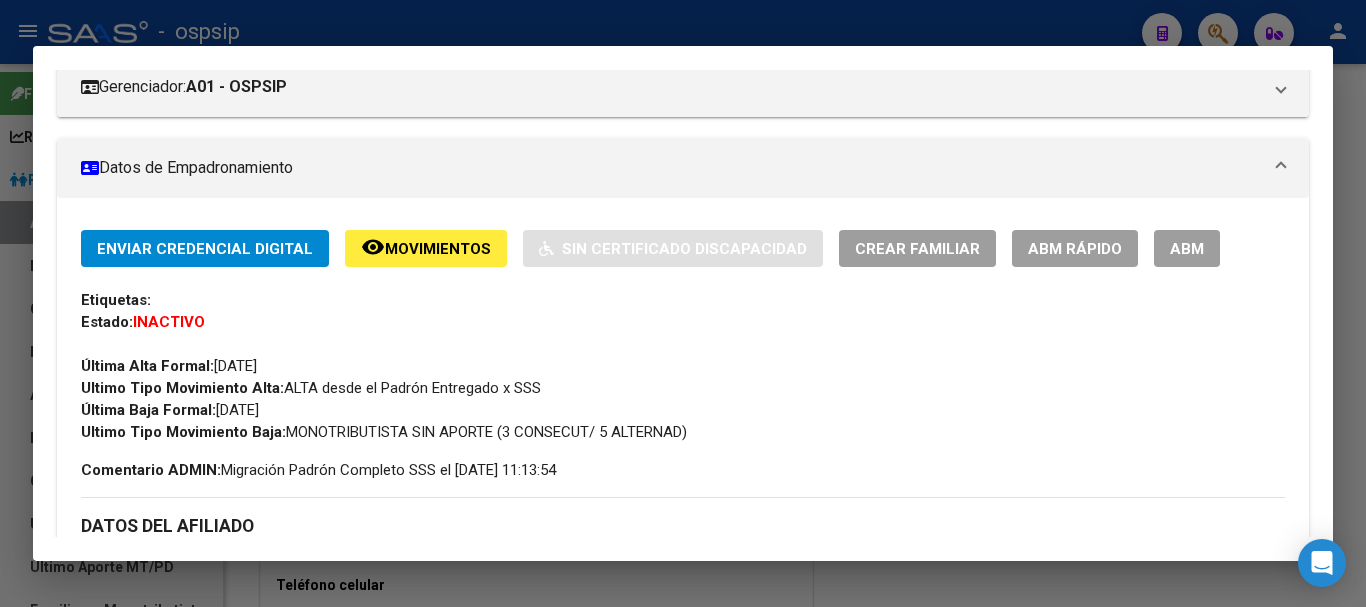 scroll, scrollTop: 85, scrollLeft: 0, axis: vertical 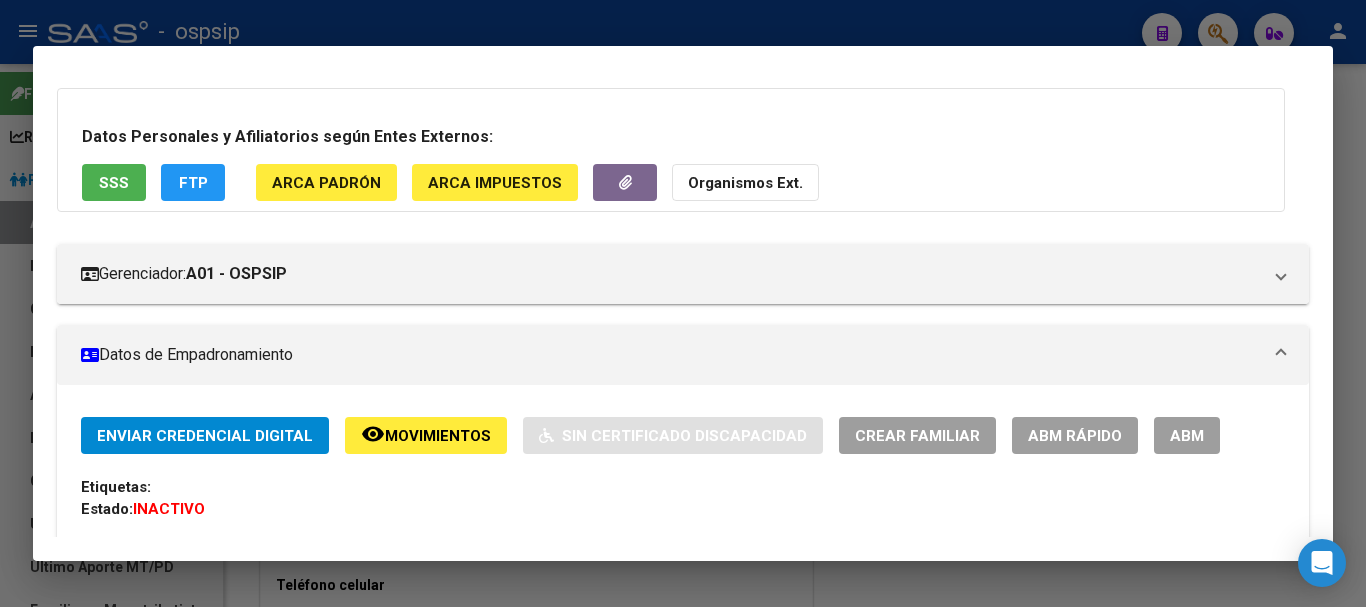 click on "ABM" at bounding box center (1187, 435) 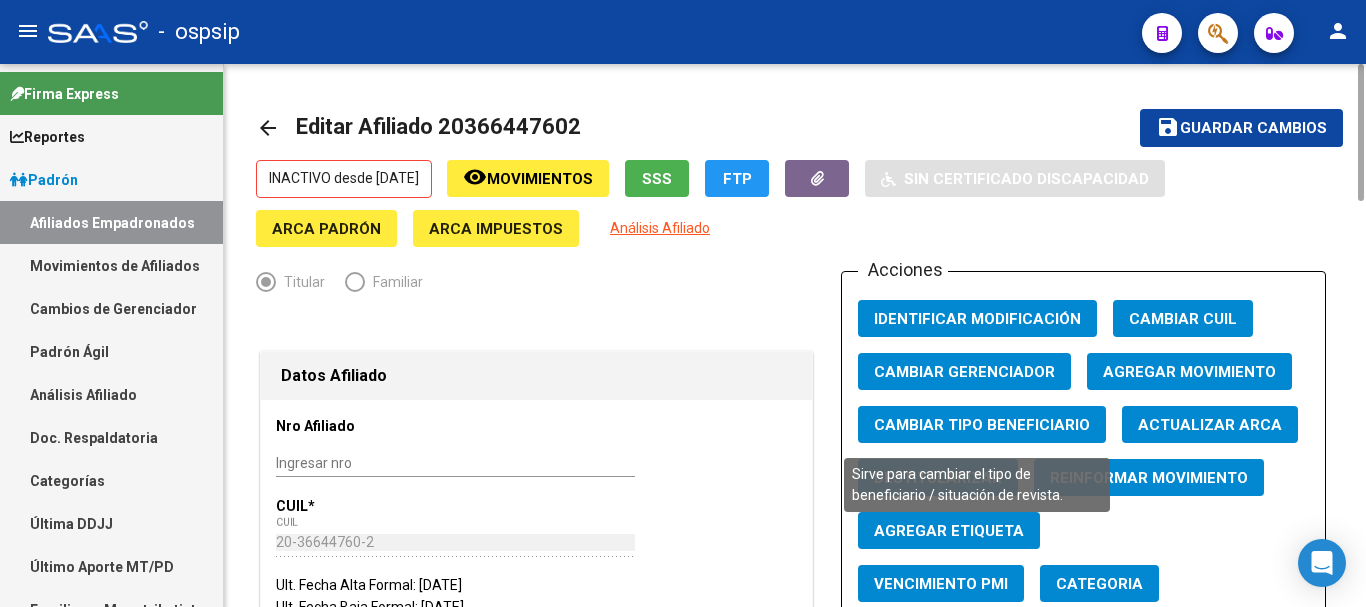click on "Cambiar Tipo Beneficiario" 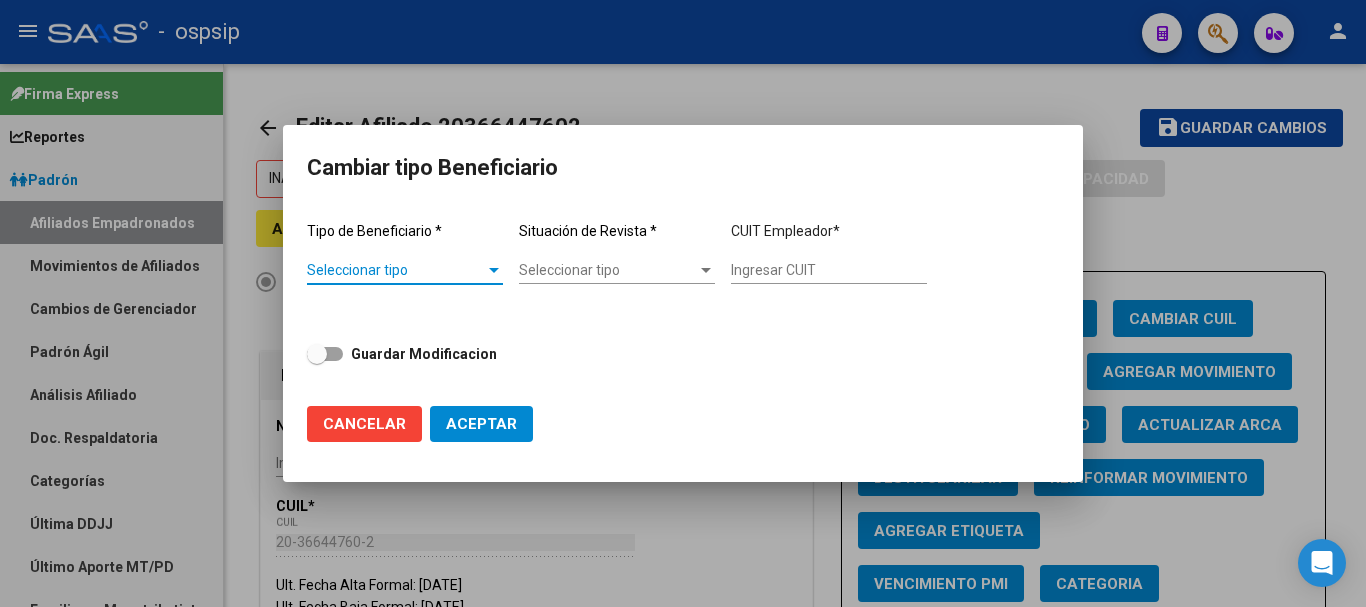 click at bounding box center [494, 270] 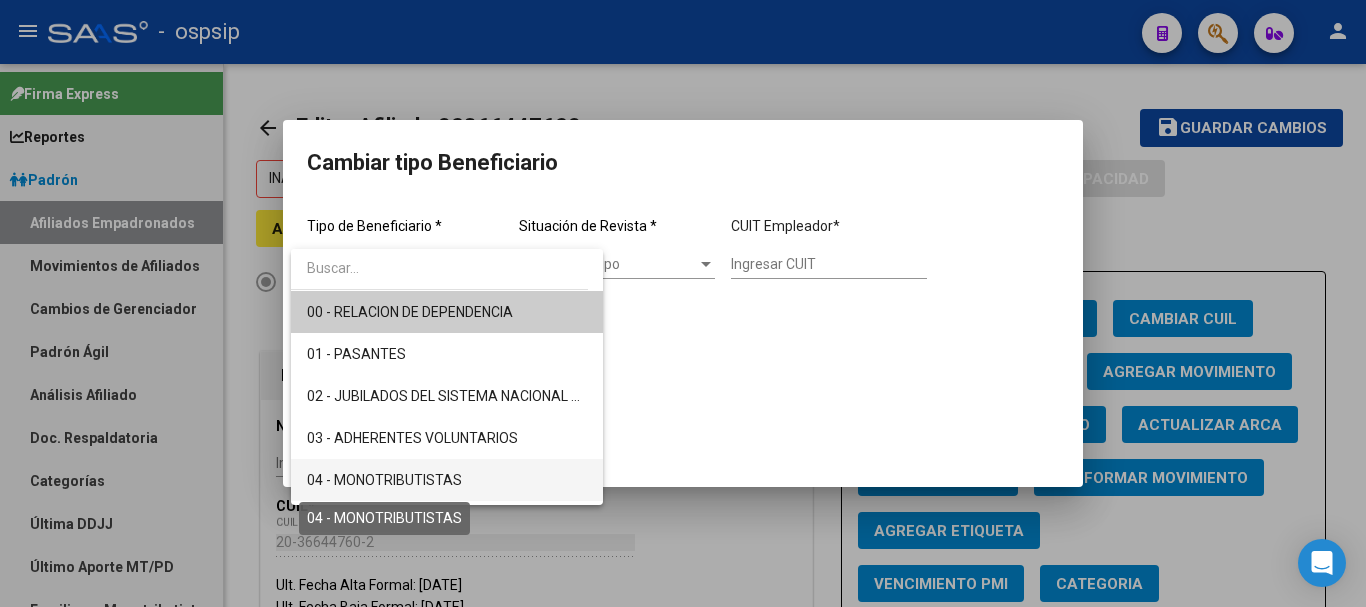 click on "04 - MONOTRIBUTISTAS" at bounding box center (384, 480) 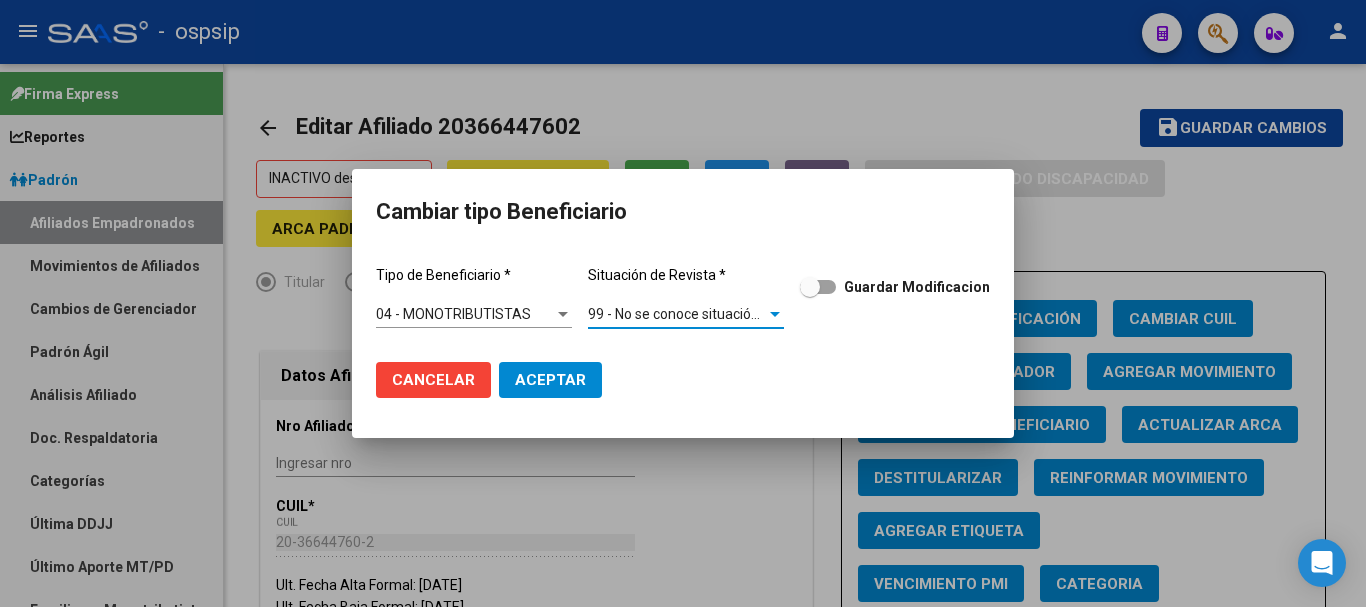 click on "99 - No se conoce situación de revista" at bounding box center [706, 314] 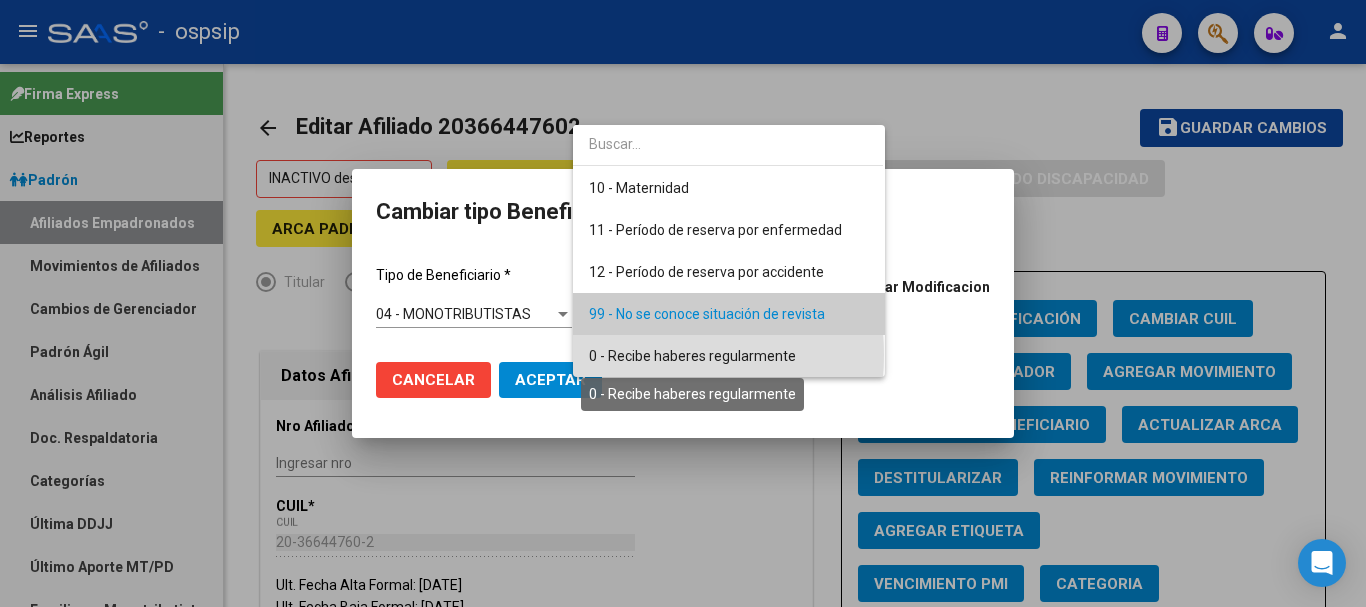 click on "0 - Recibe haberes regularmente" at bounding box center (692, 356) 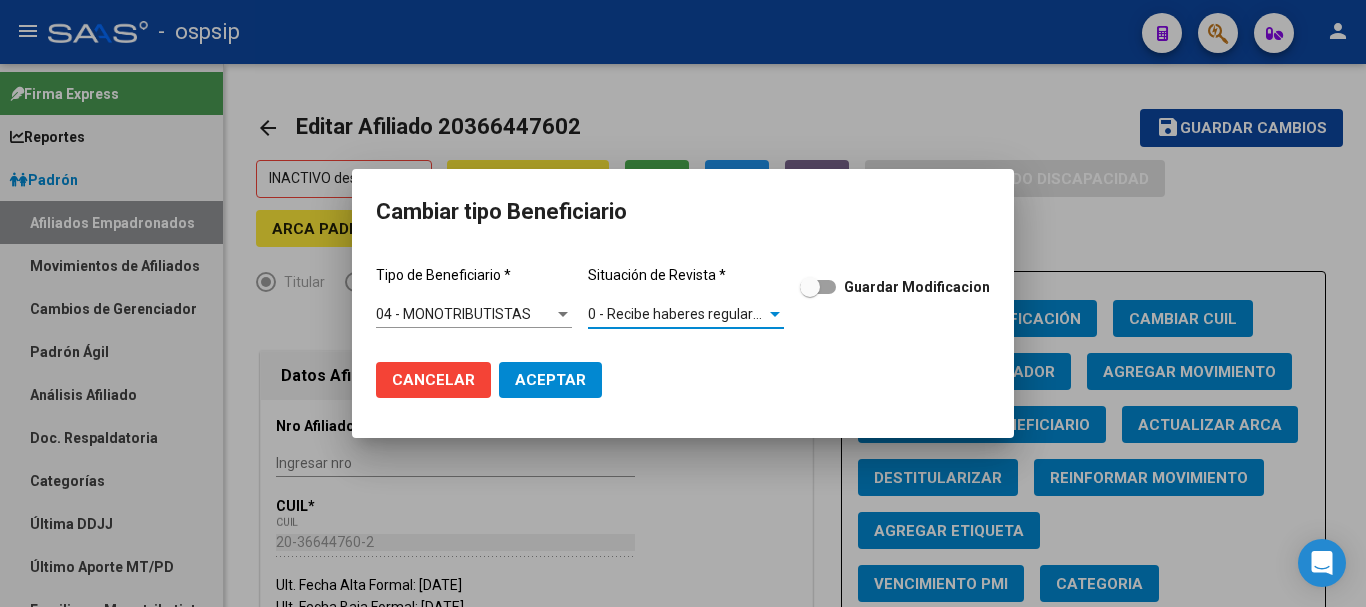 click on "Aceptar" 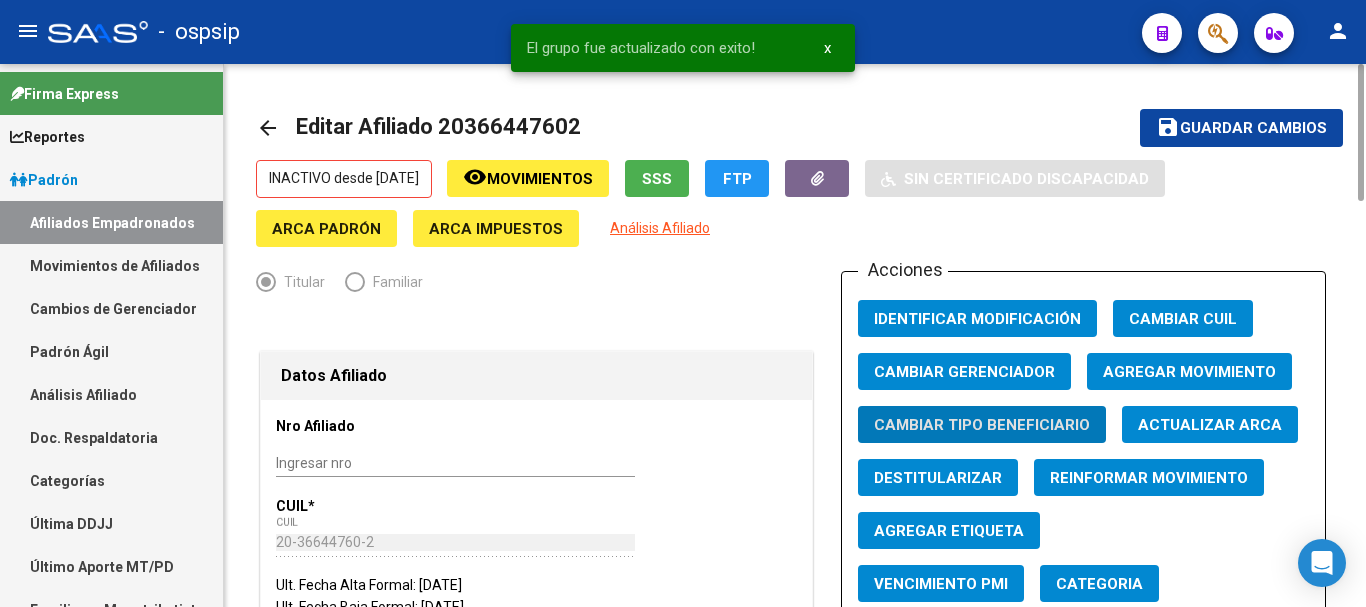 click on "Agregar Movimiento" 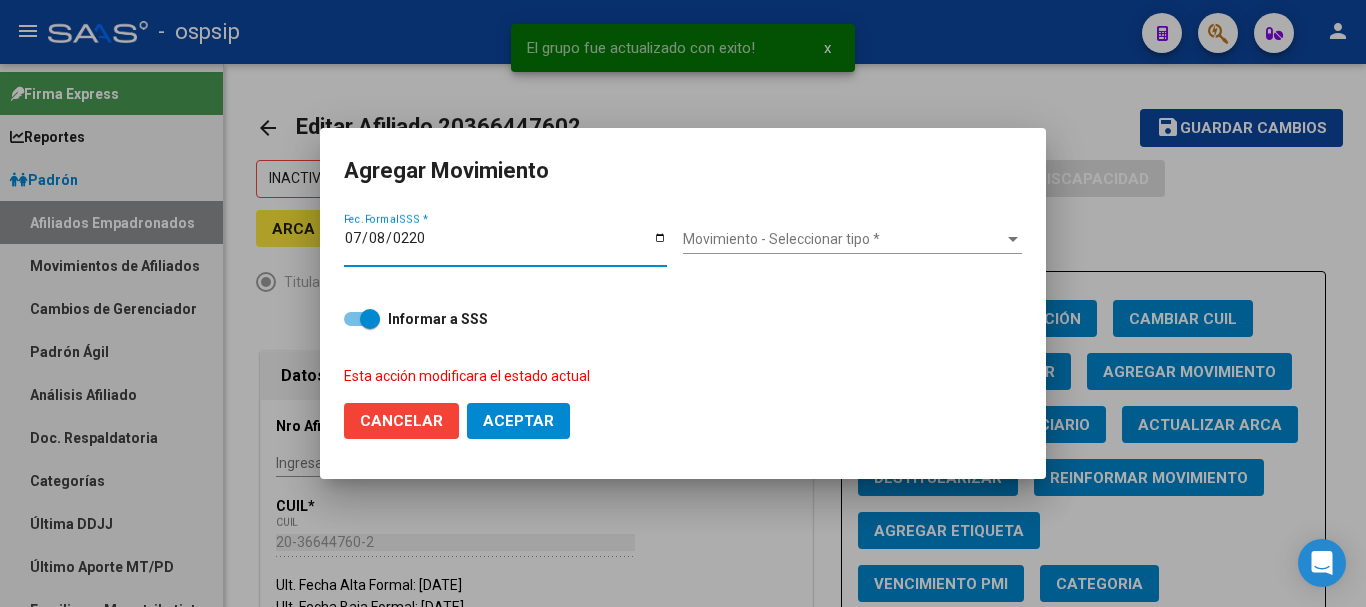 type on "[DATE]" 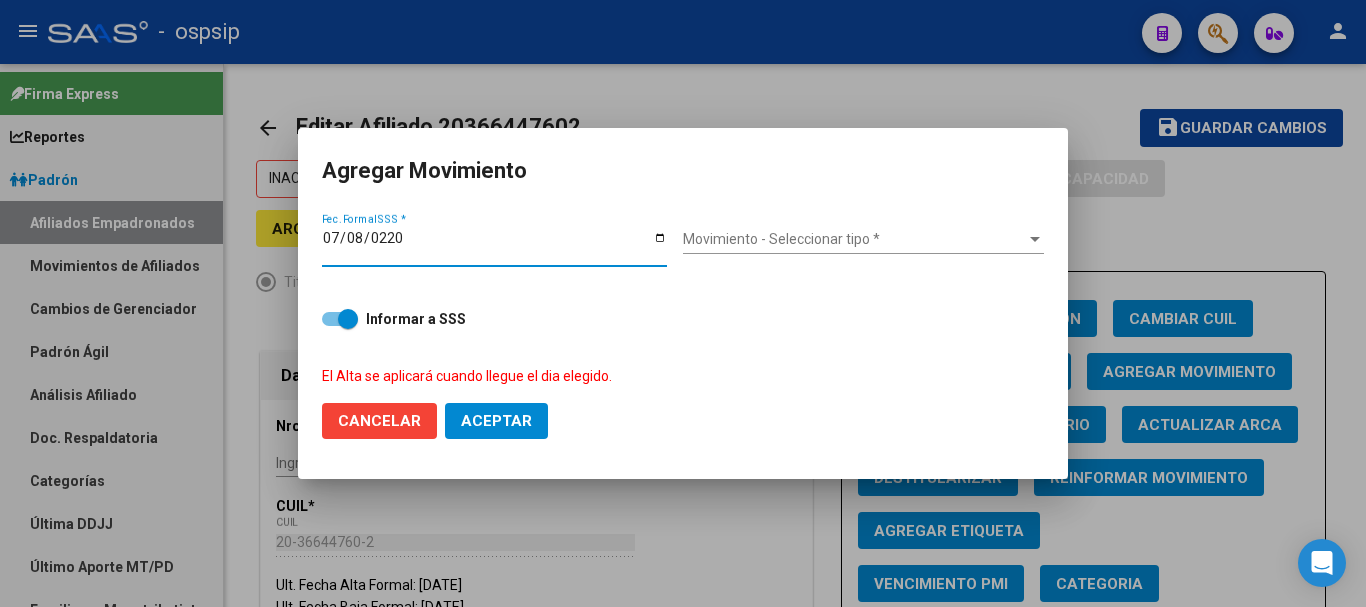 click on "Movimiento - Seleccionar tipo * Movimiento - Seleccionar tipo *" at bounding box center (863, 240) 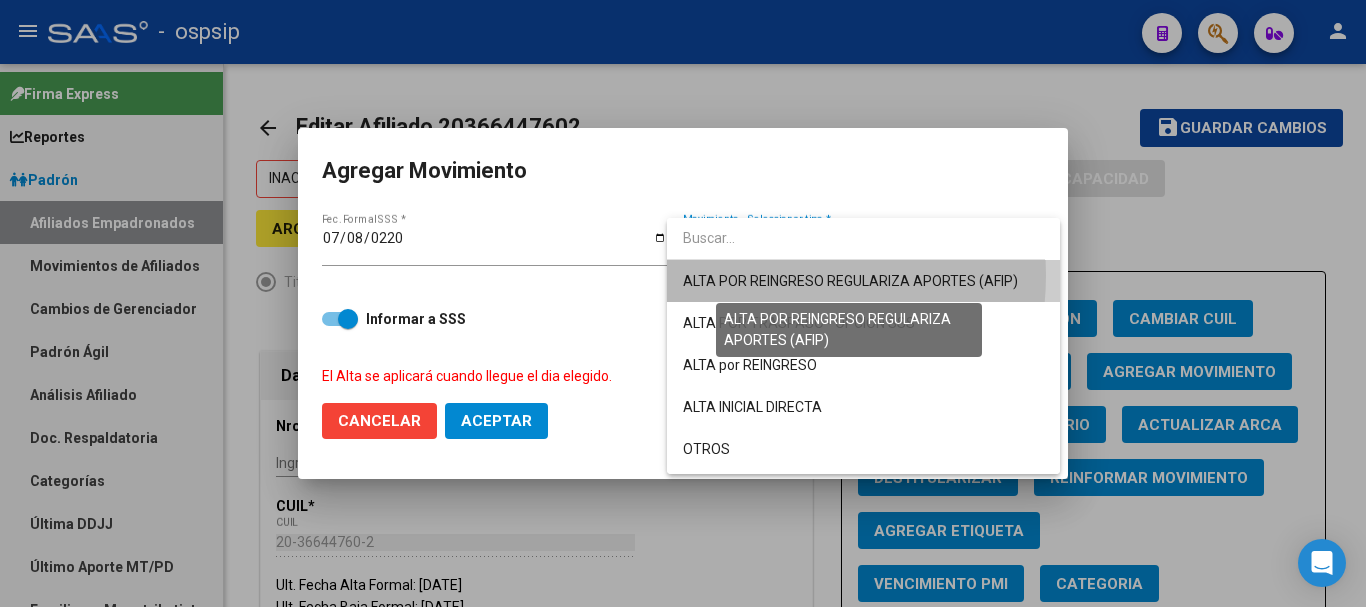 click on "ALTA POR REINGRESO REGULARIZA APORTES (AFIP)" at bounding box center [850, 281] 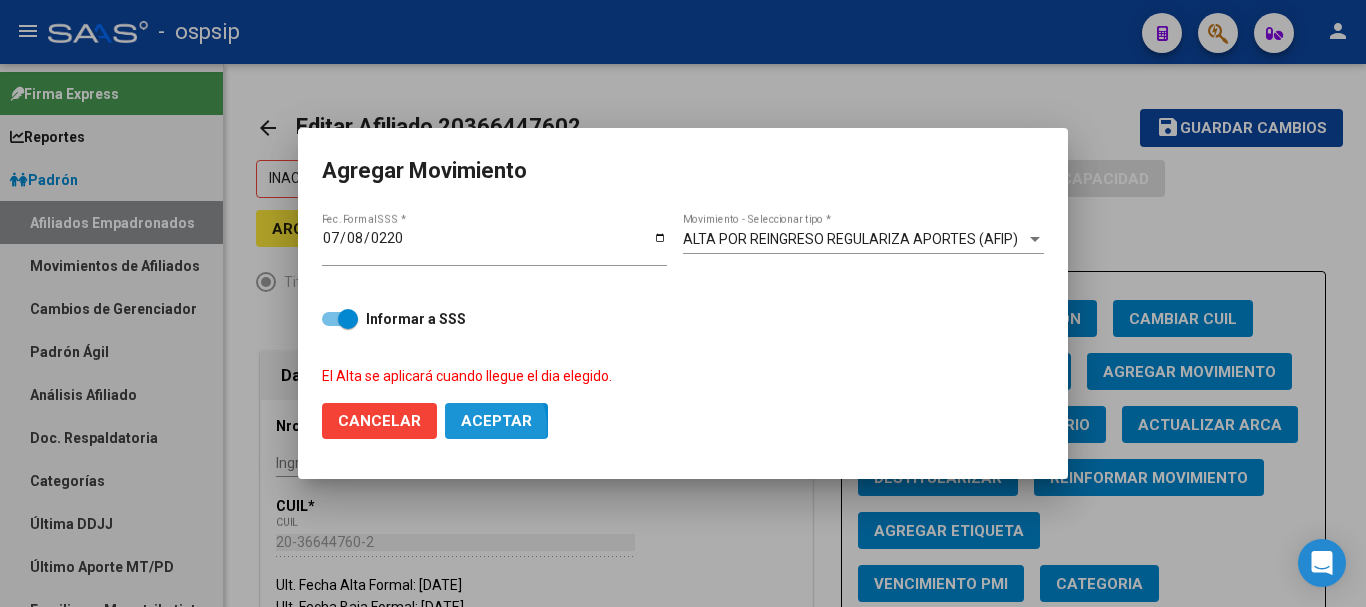 click on "Aceptar" 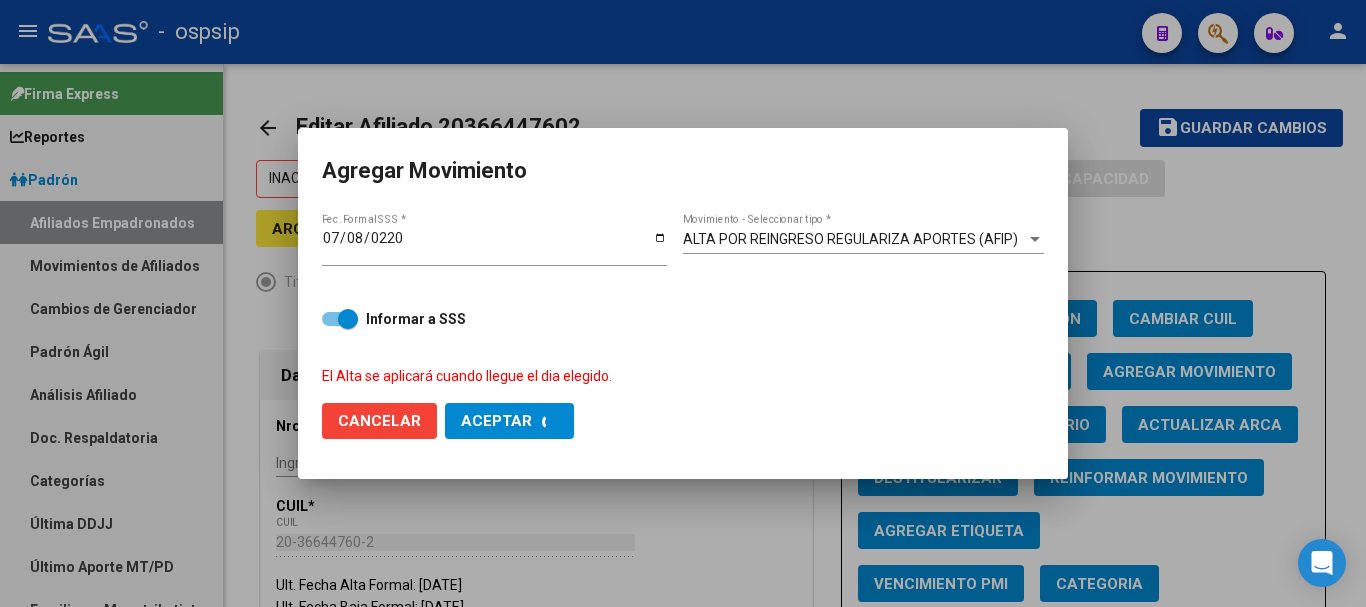 checkbox on "false" 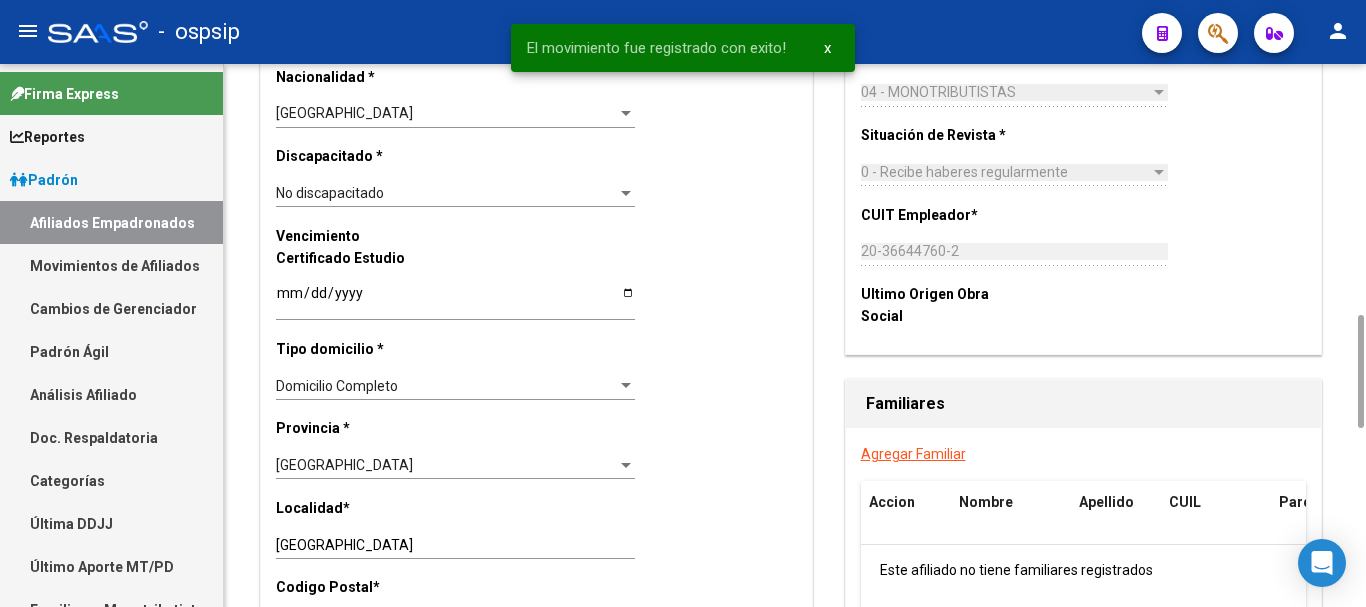 scroll, scrollTop: 1400, scrollLeft: 0, axis: vertical 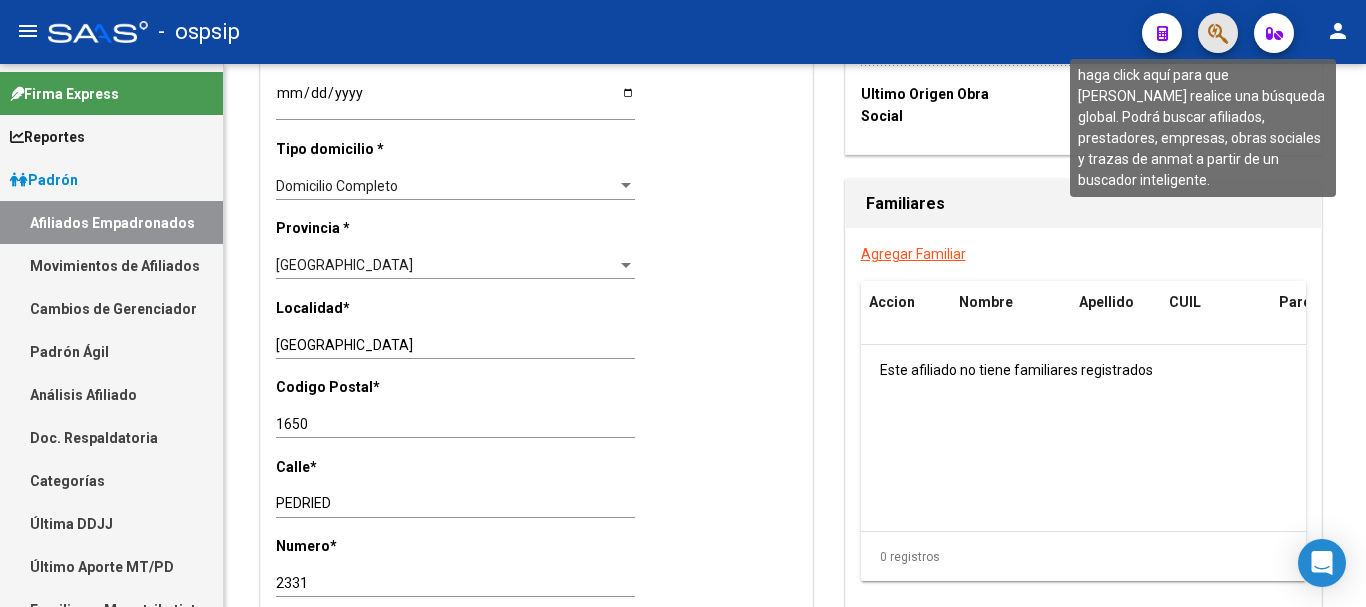 click 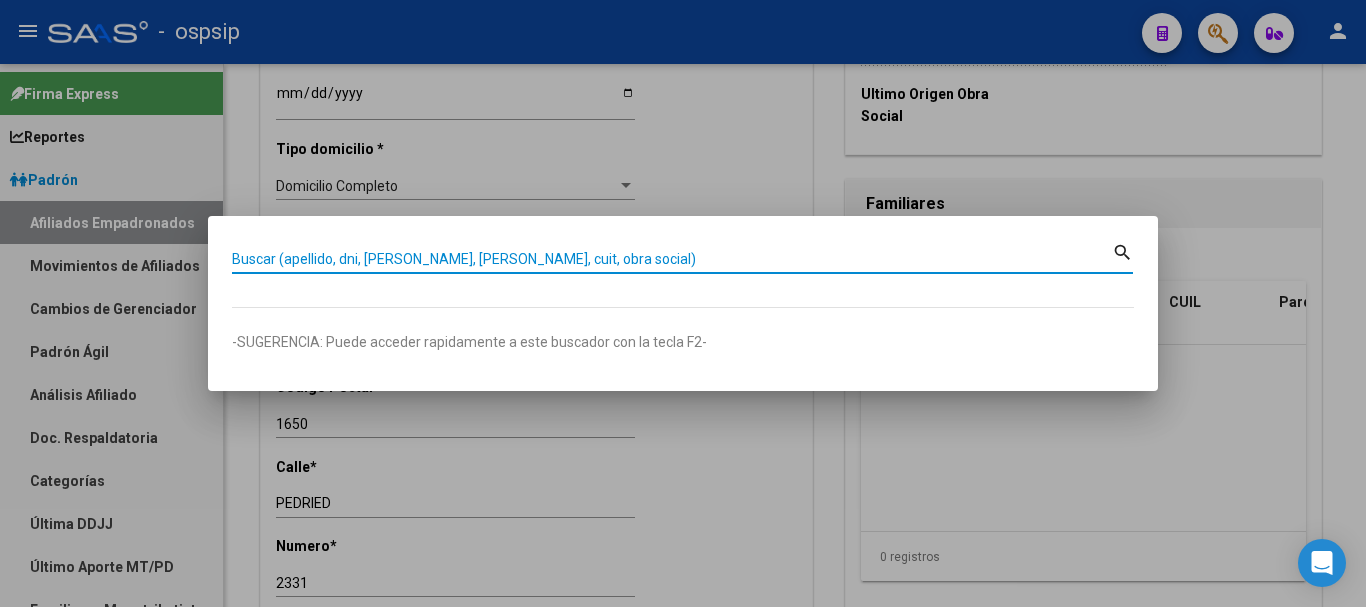 click on "Buscar (apellido, dni, [PERSON_NAME], [PERSON_NAME], cuit, obra social)" at bounding box center [672, 259] 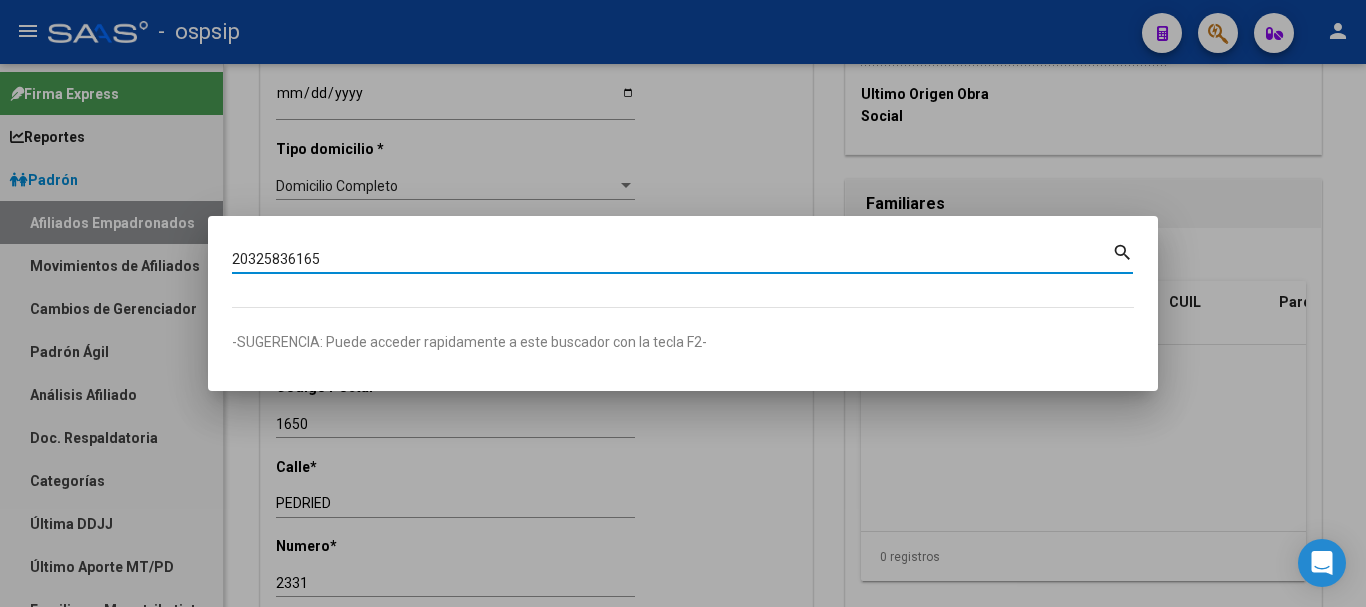 type on "20325836165" 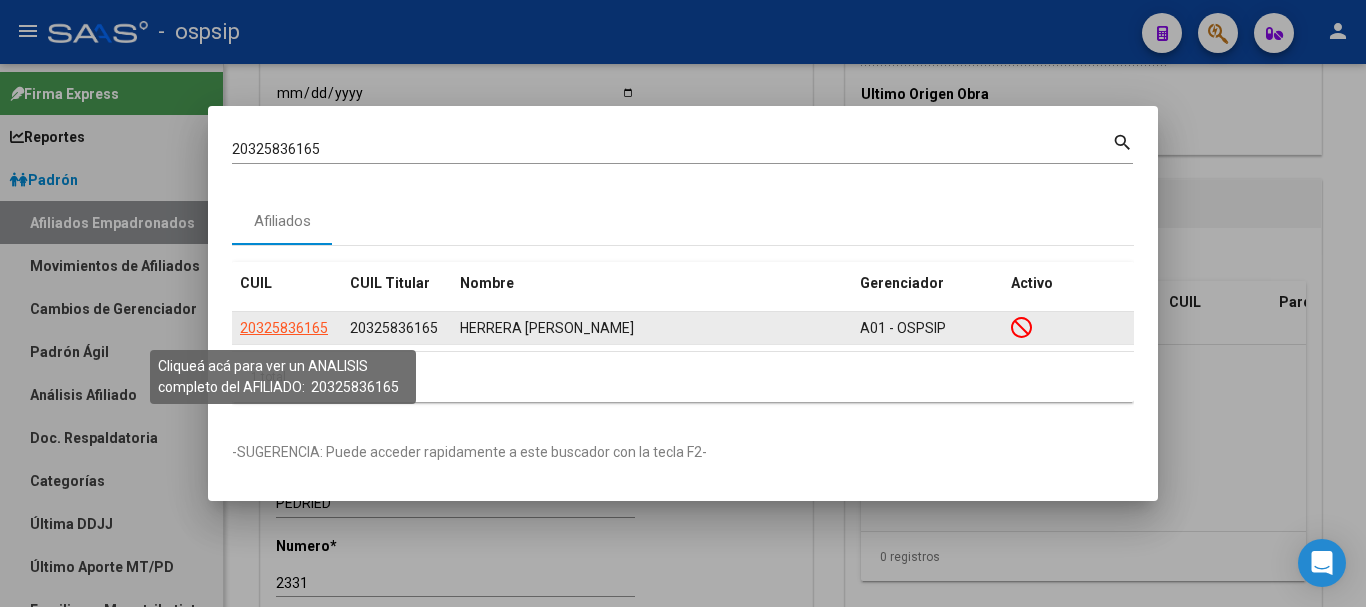 click on "20325836165" 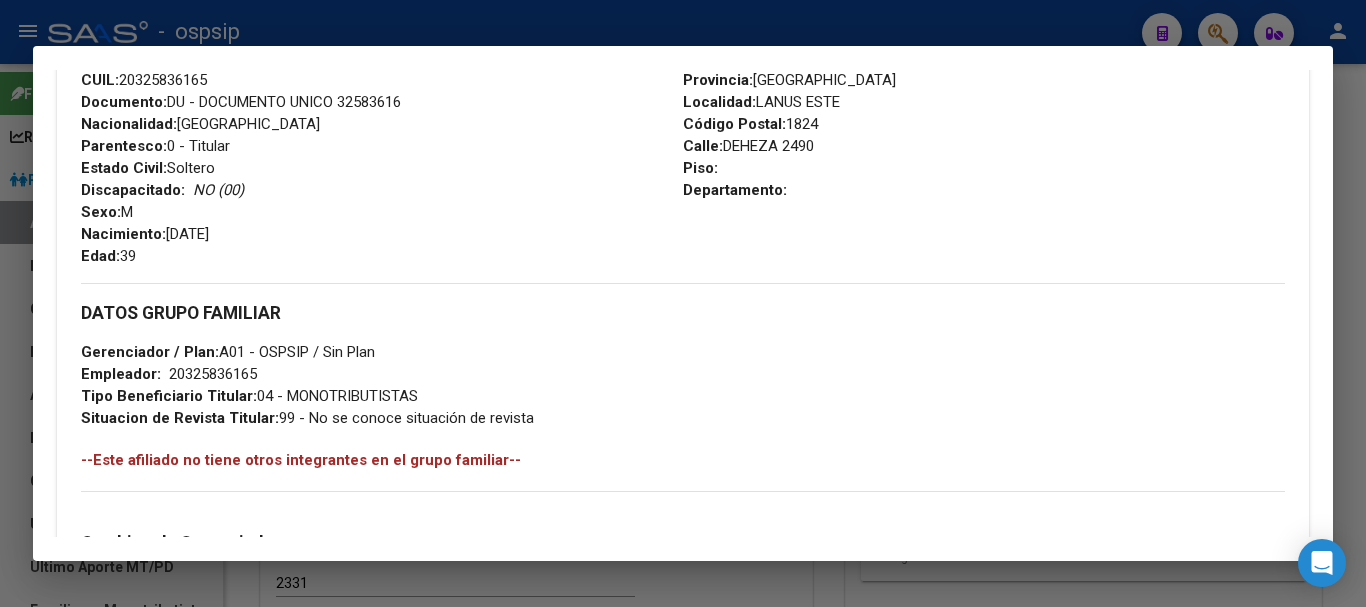 scroll, scrollTop: 800, scrollLeft: 0, axis: vertical 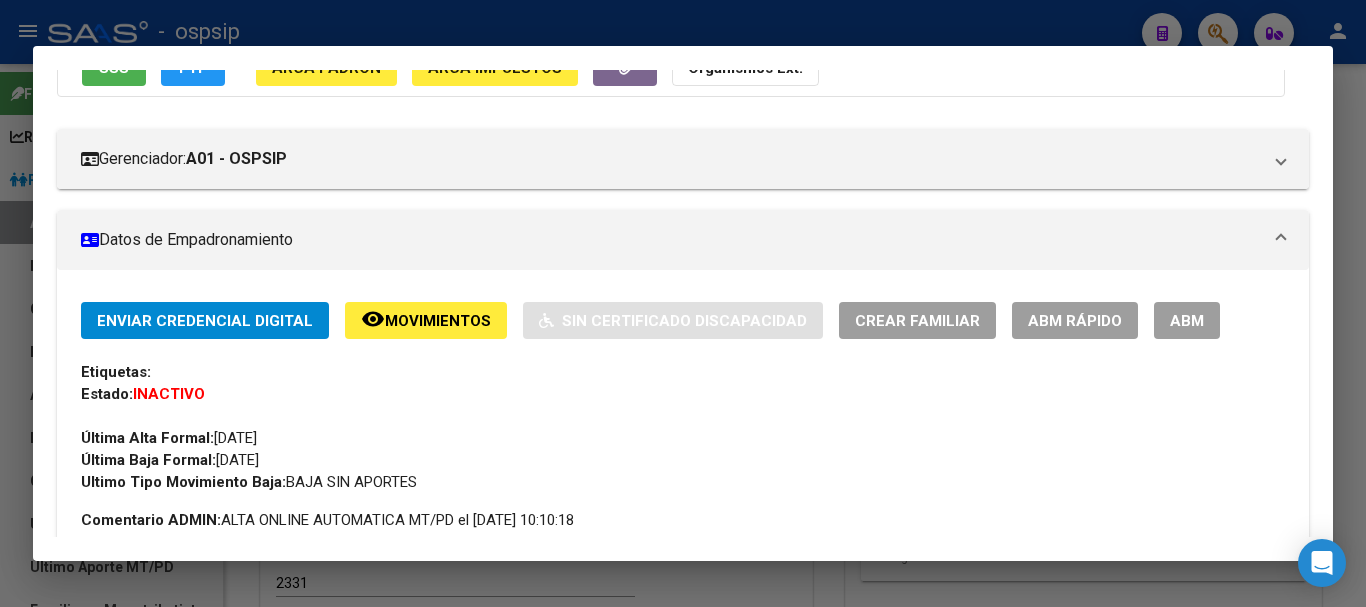 click on "ABM" at bounding box center [1187, 321] 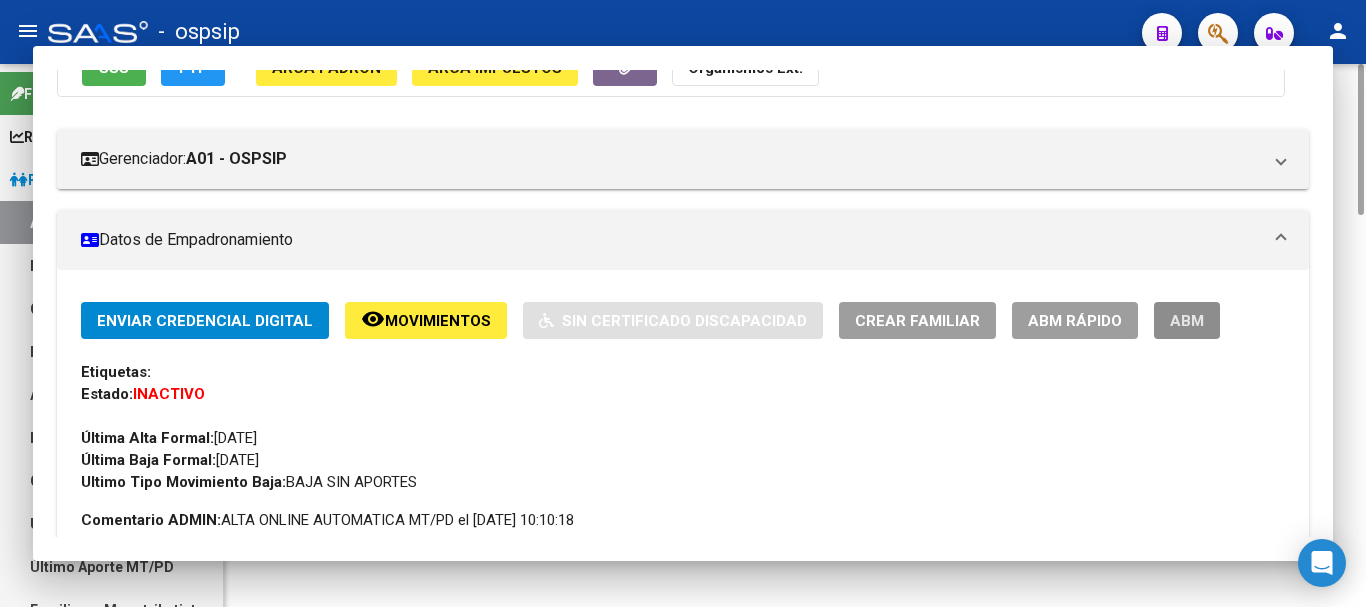 scroll, scrollTop: 0, scrollLeft: 0, axis: both 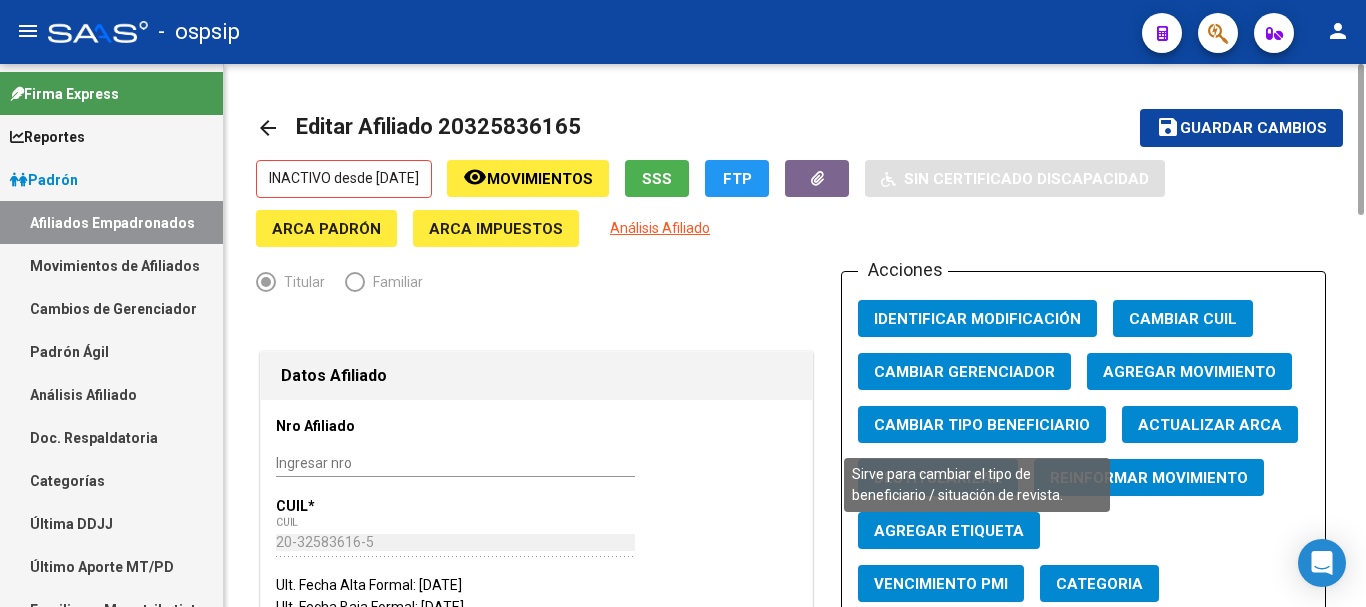 click on "Cambiar Tipo Beneficiario" 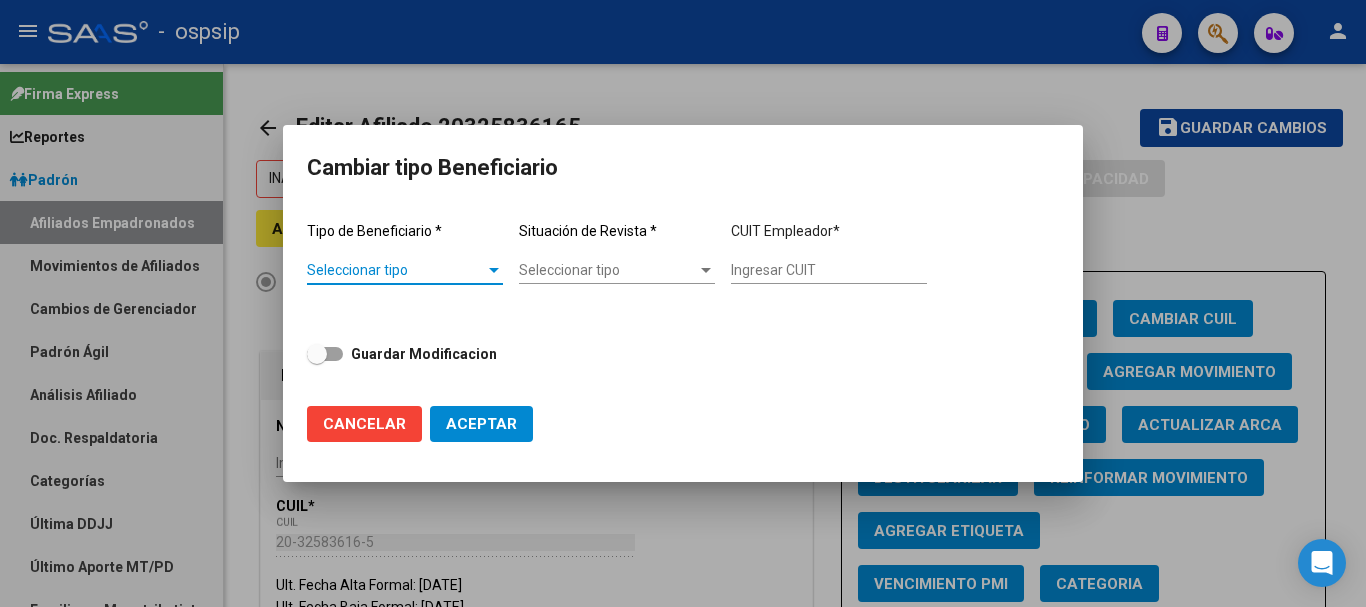 click on "Seleccionar tipo" at bounding box center (396, 270) 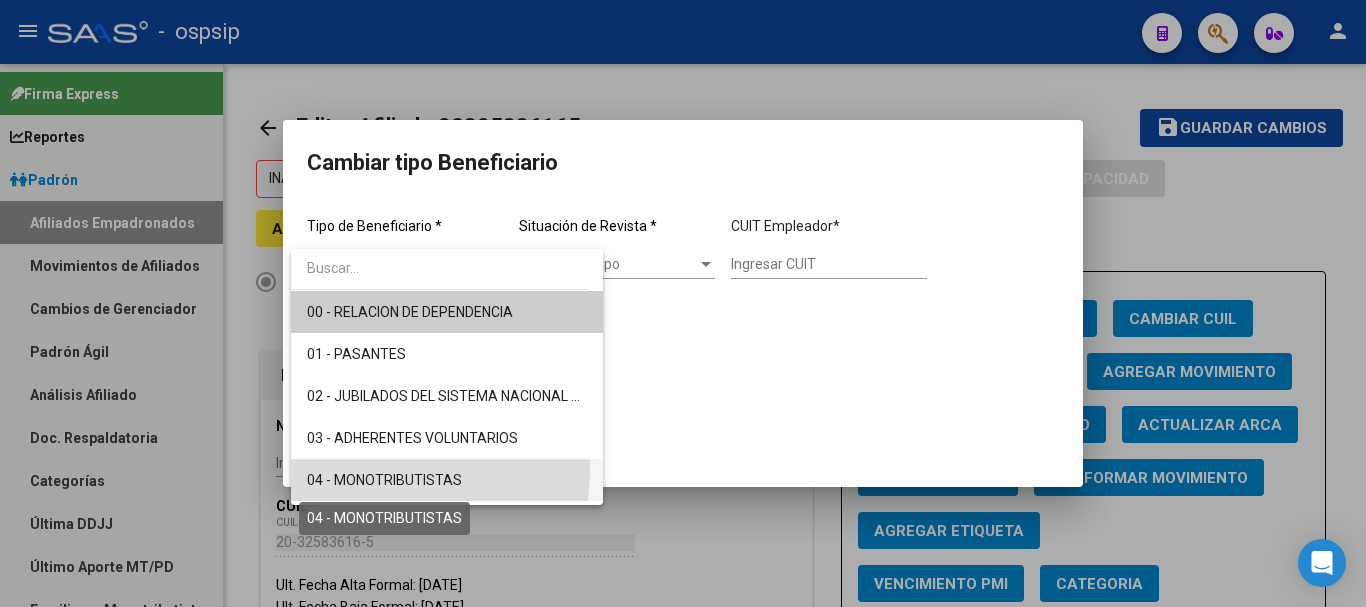 click on "04 - MONOTRIBUTISTAS" at bounding box center [384, 480] 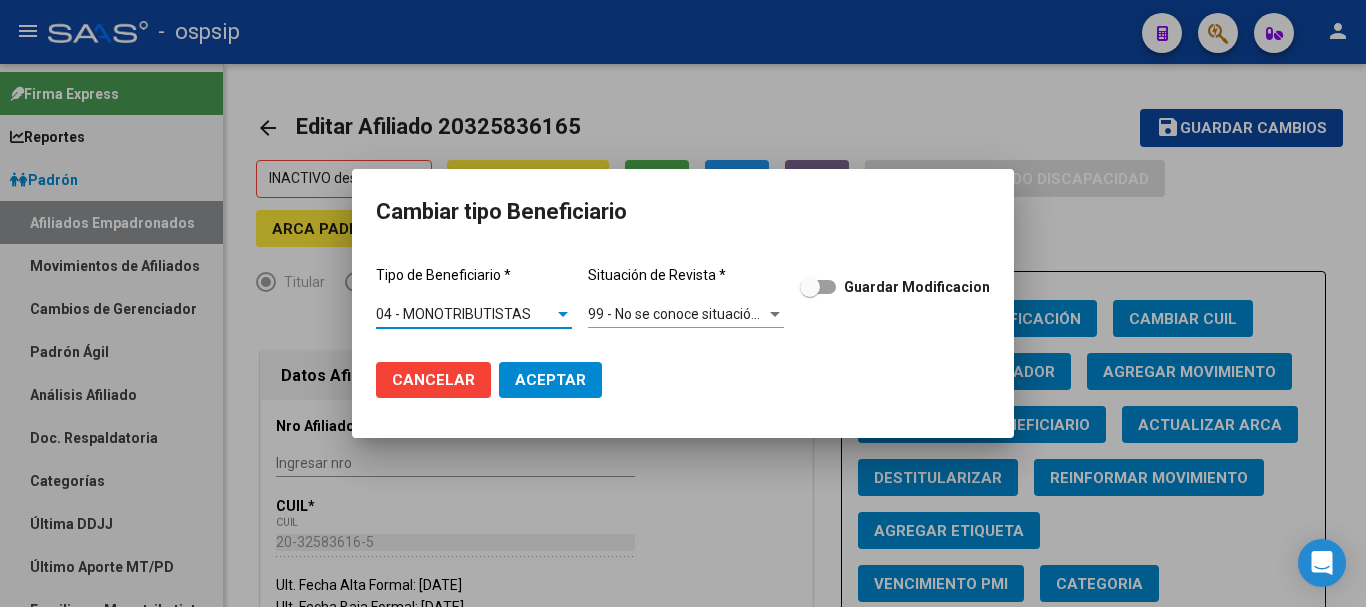 click on "99 - No se conoce situación de revista" at bounding box center [706, 314] 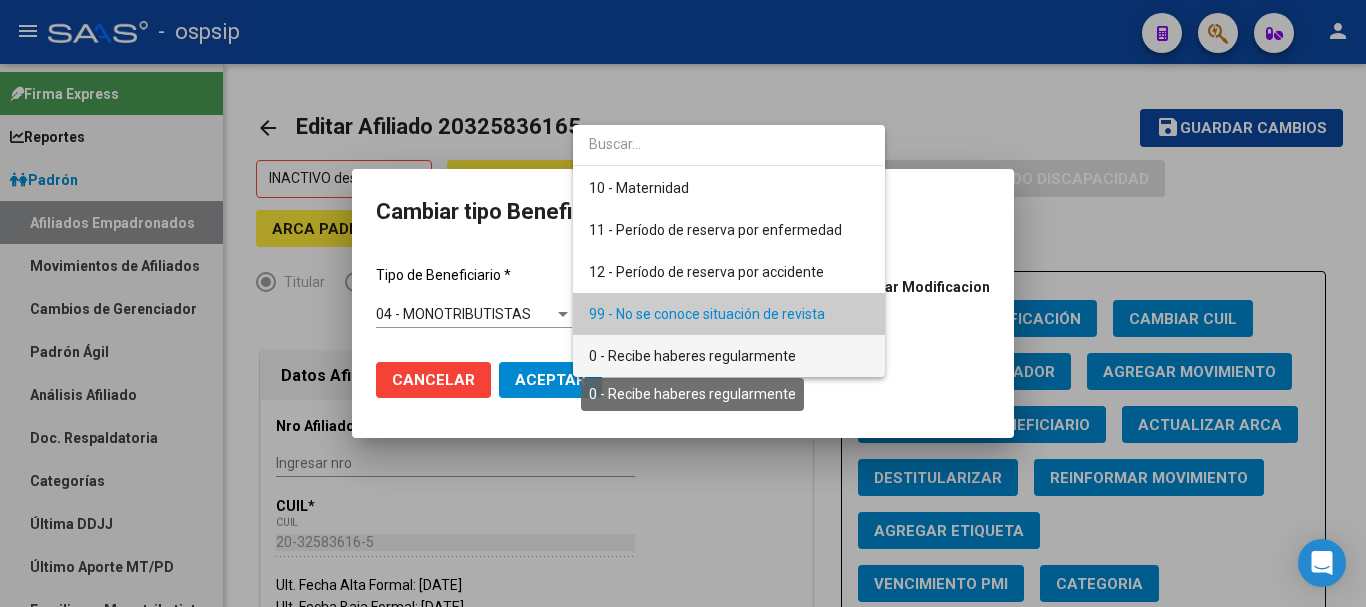 click on "0 - Recibe haberes regularmente" at bounding box center [692, 356] 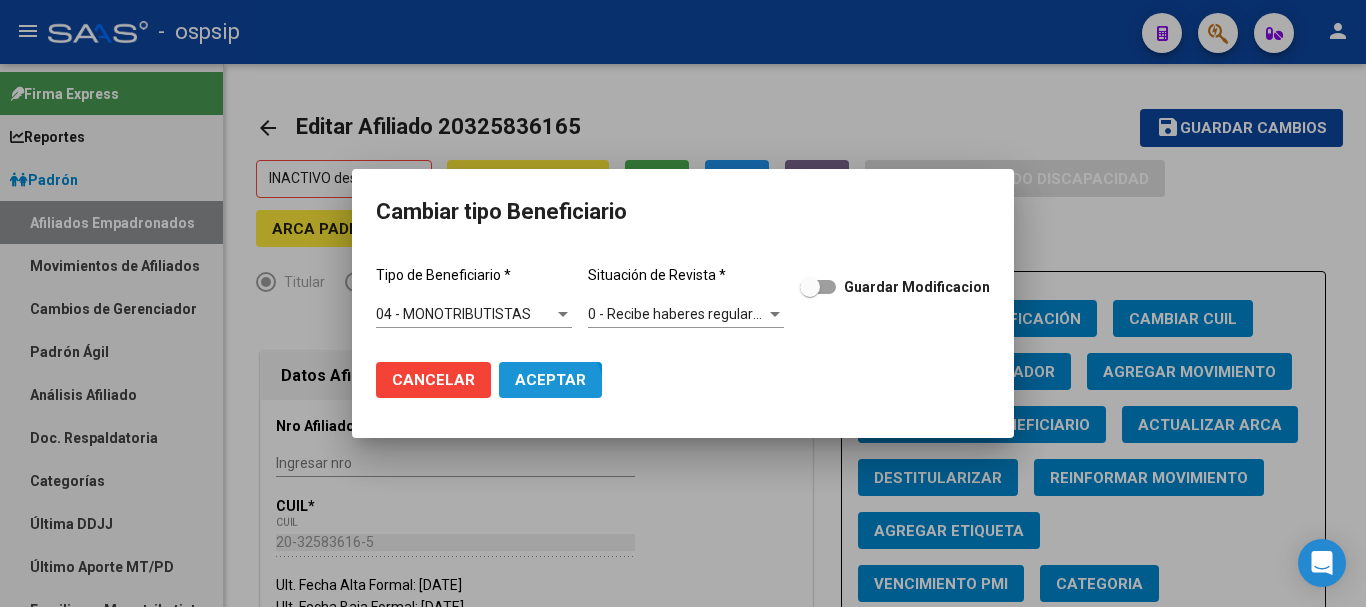 click on "Aceptar" 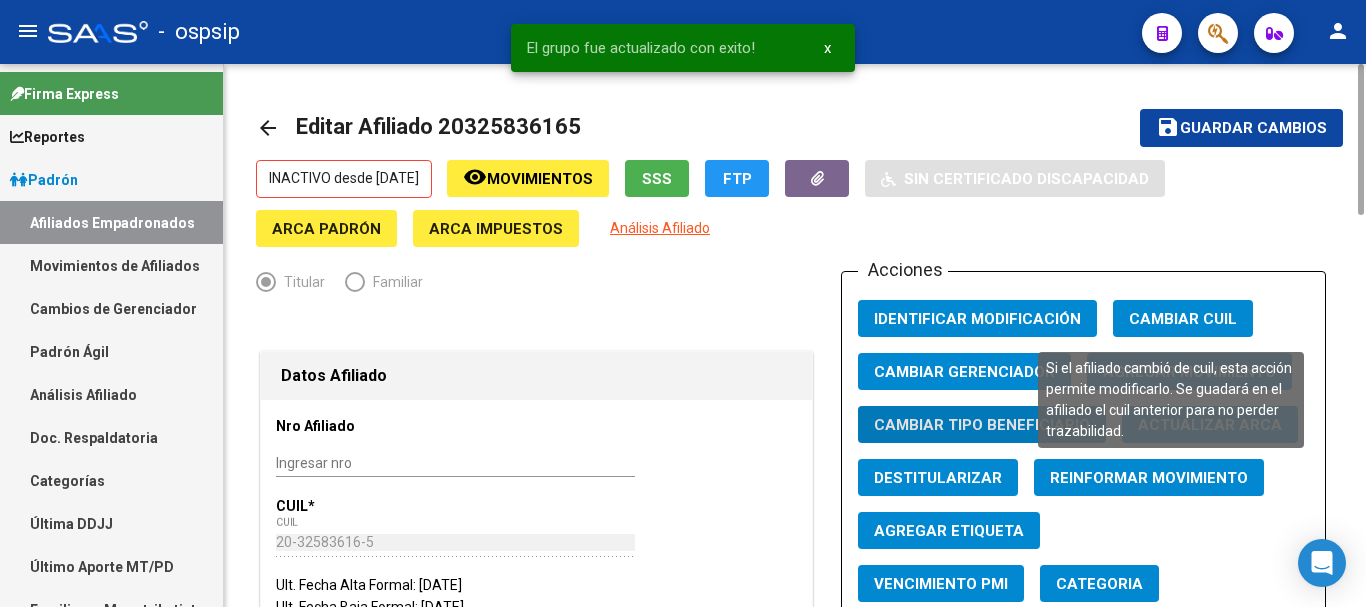 click on "Cambiar CUIL" 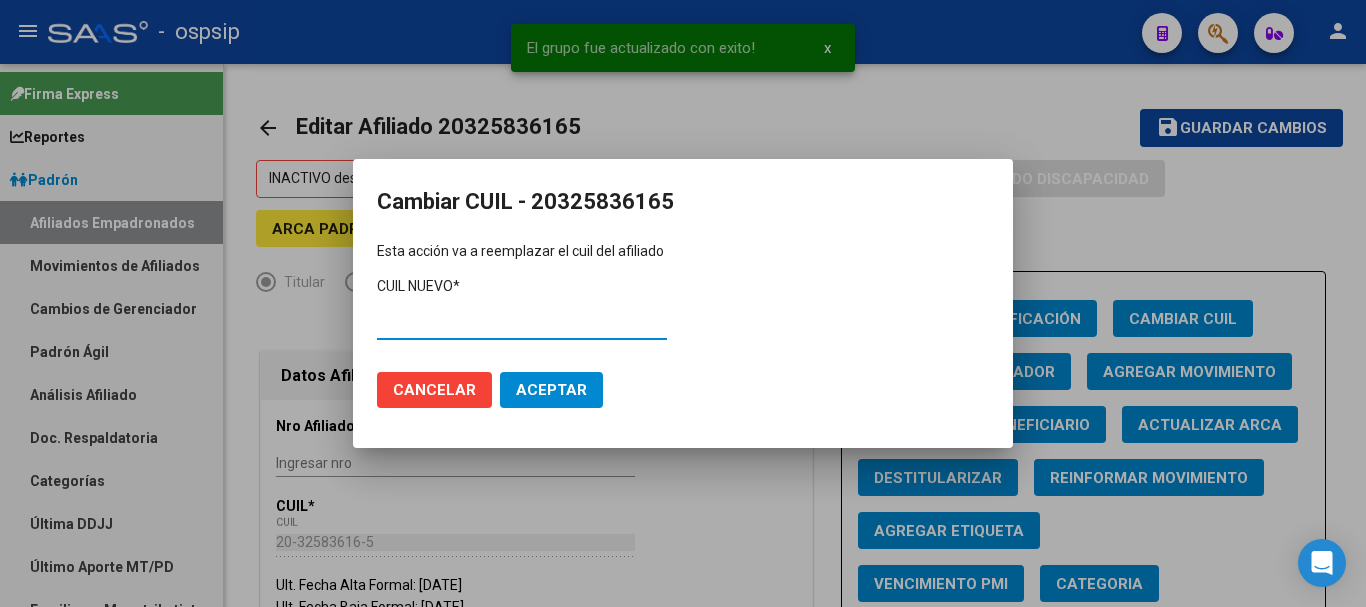 click on "Cancelar" 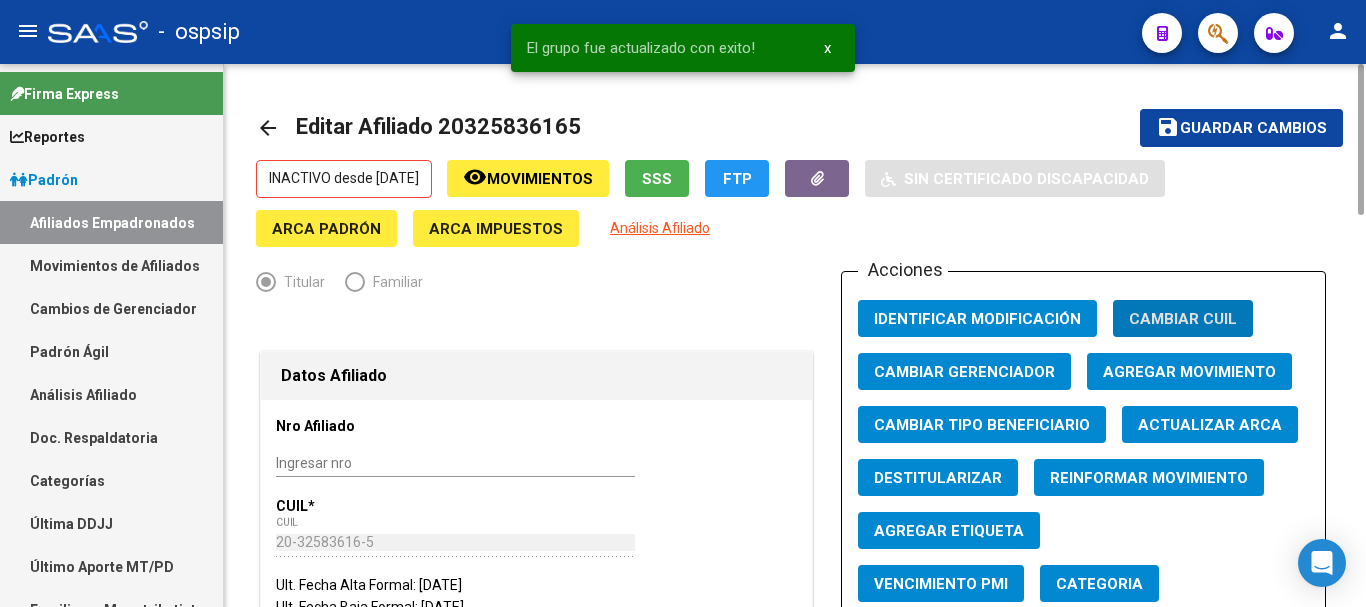 click on "Agregar Movimiento" 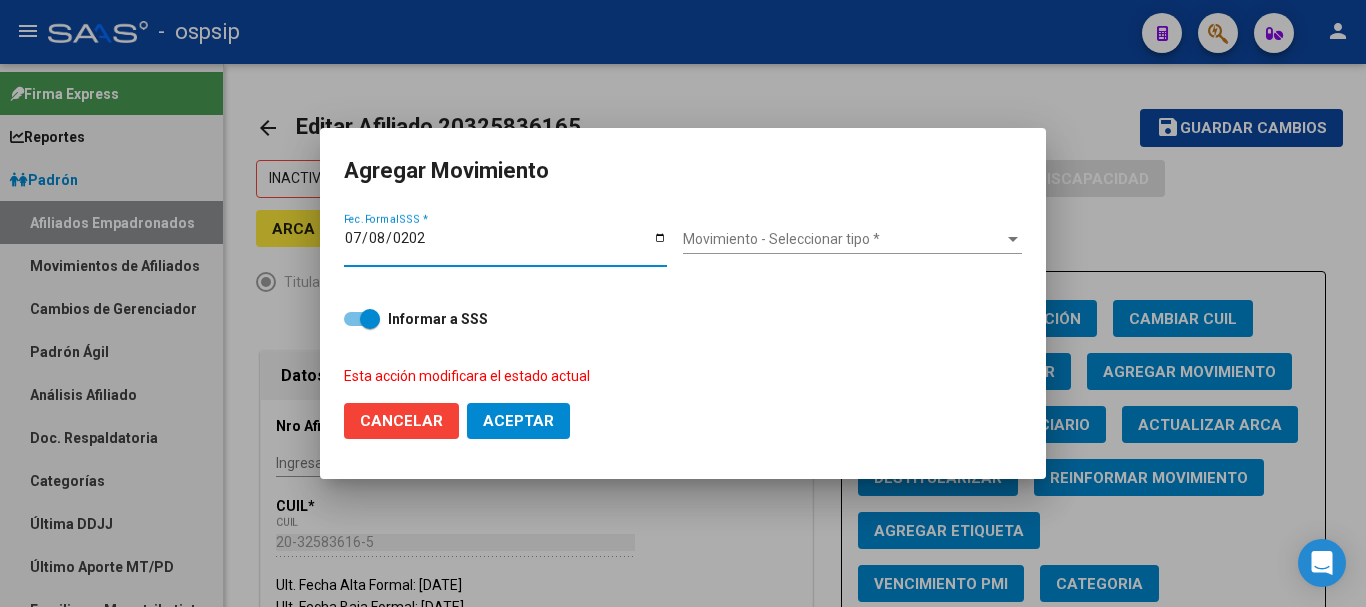 type on "[DATE]" 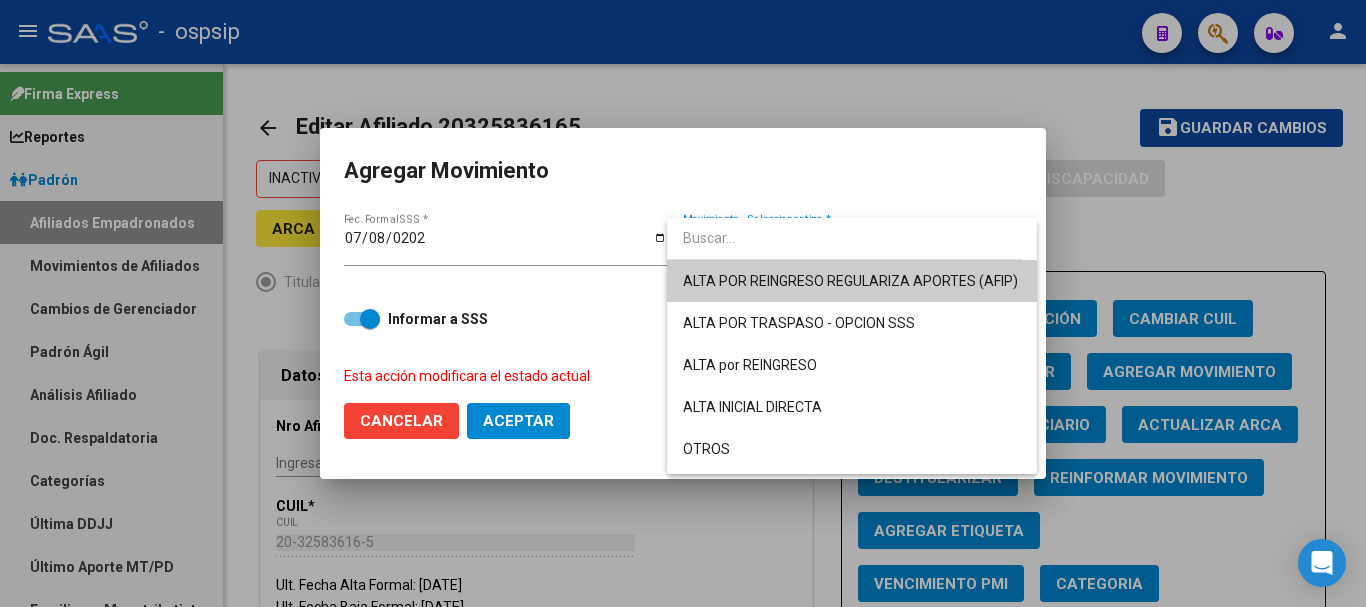 click on "ALTA POR REINGRESO REGULARIZA APORTES (AFIP)" at bounding box center (852, 281) 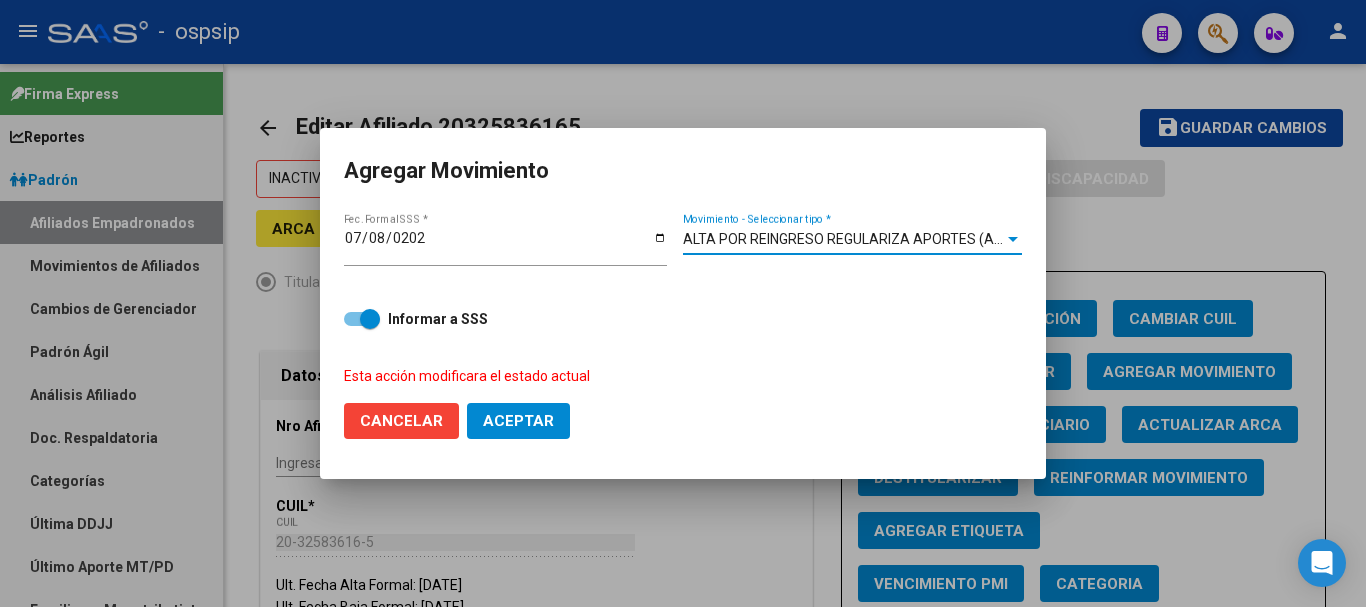 click on "Aceptar" 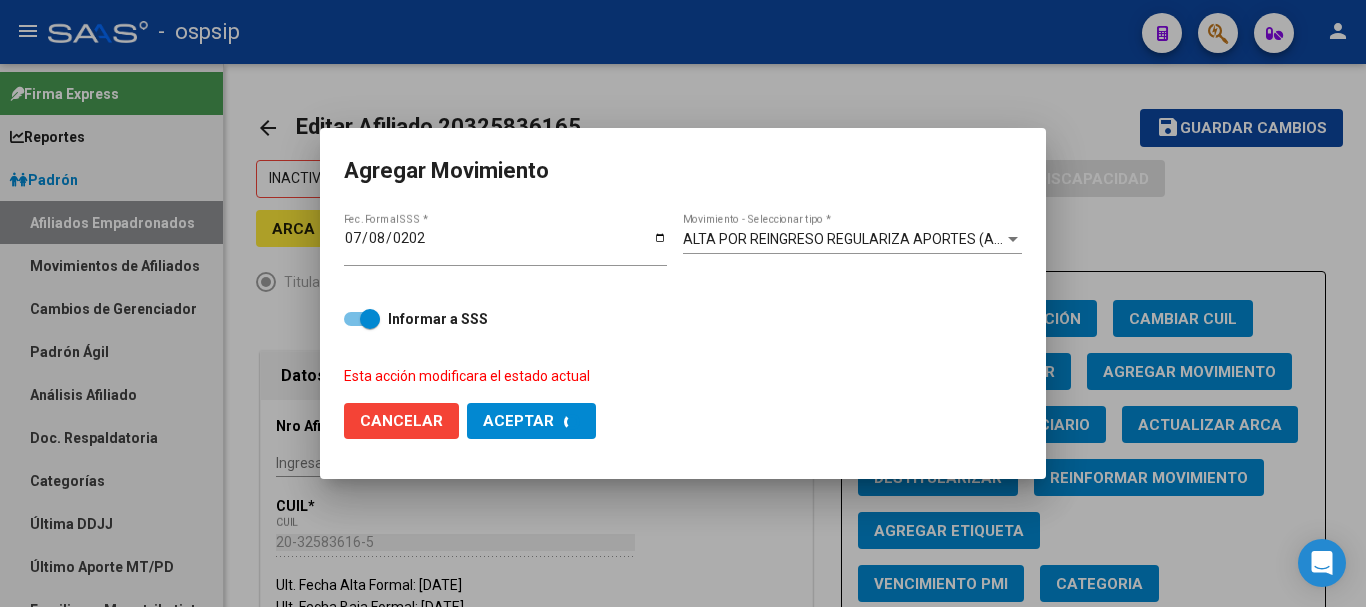 checkbox on "false" 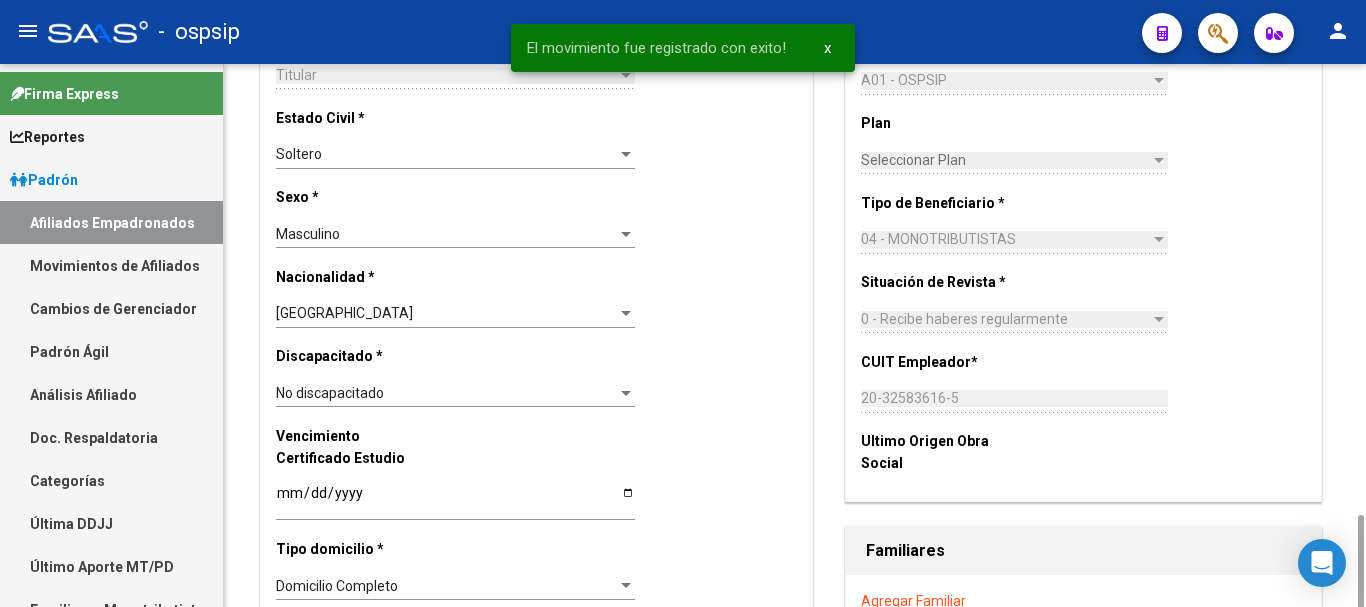 scroll, scrollTop: 1400, scrollLeft: 0, axis: vertical 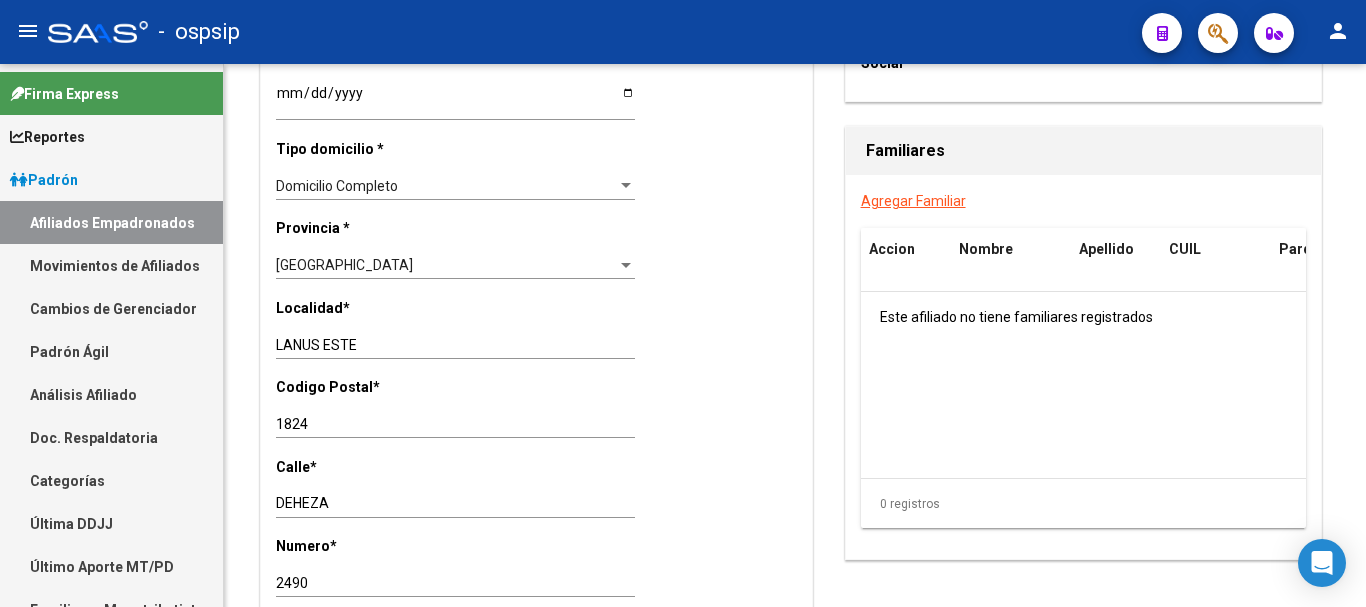 type 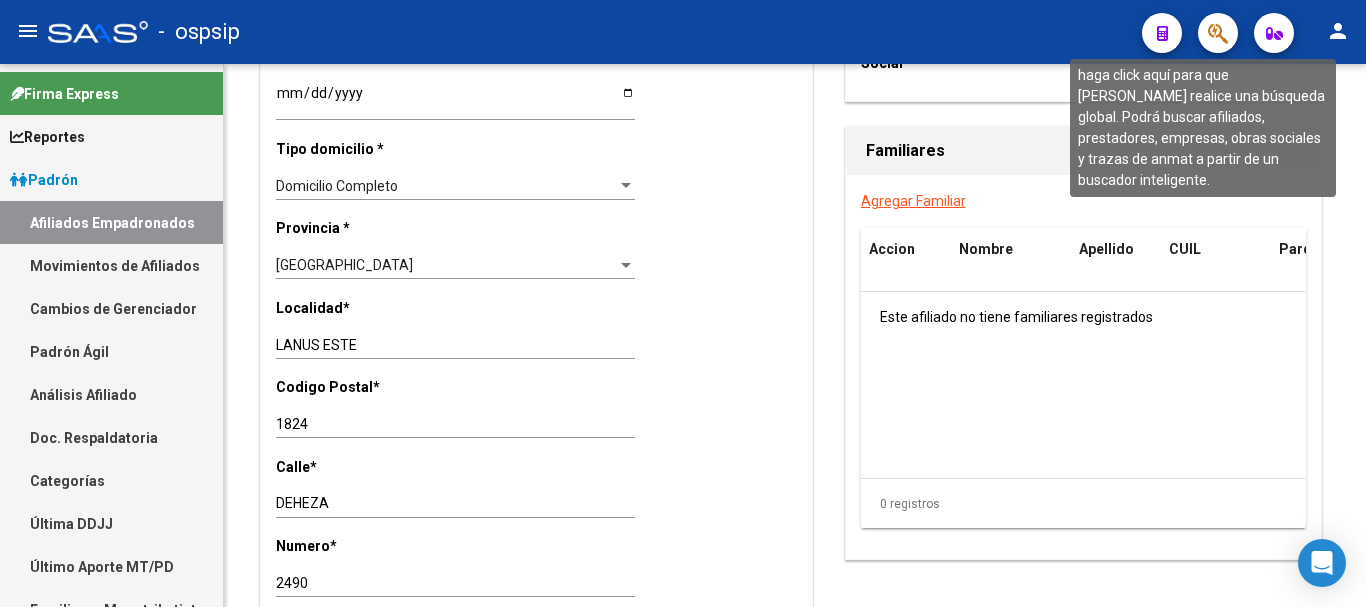 click 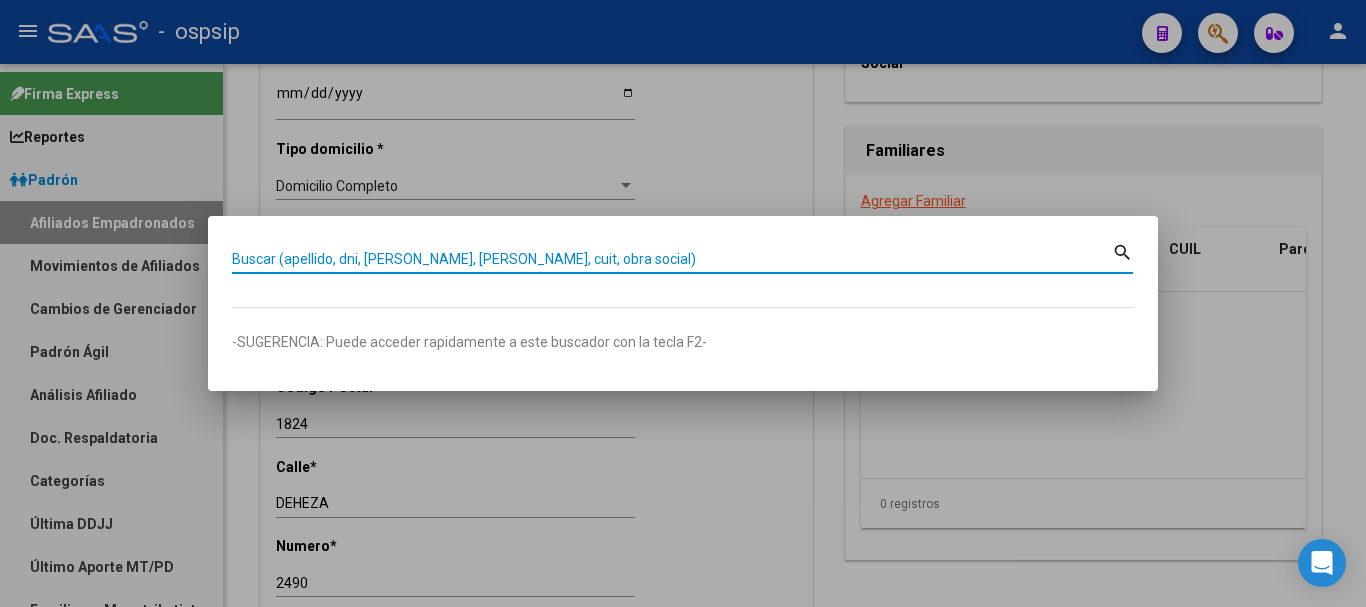 click on "Buscar (apellido, dni, [PERSON_NAME], [PERSON_NAME], cuit, obra social)" at bounding box center [672, 259] 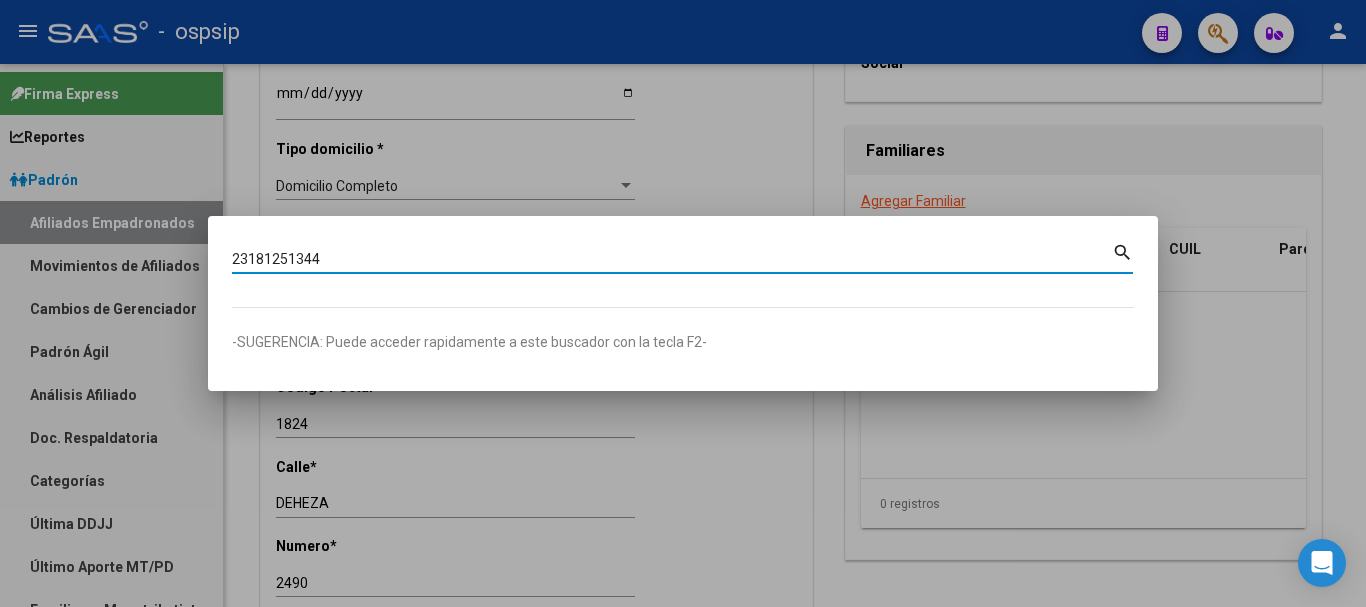 type on "23181251344" 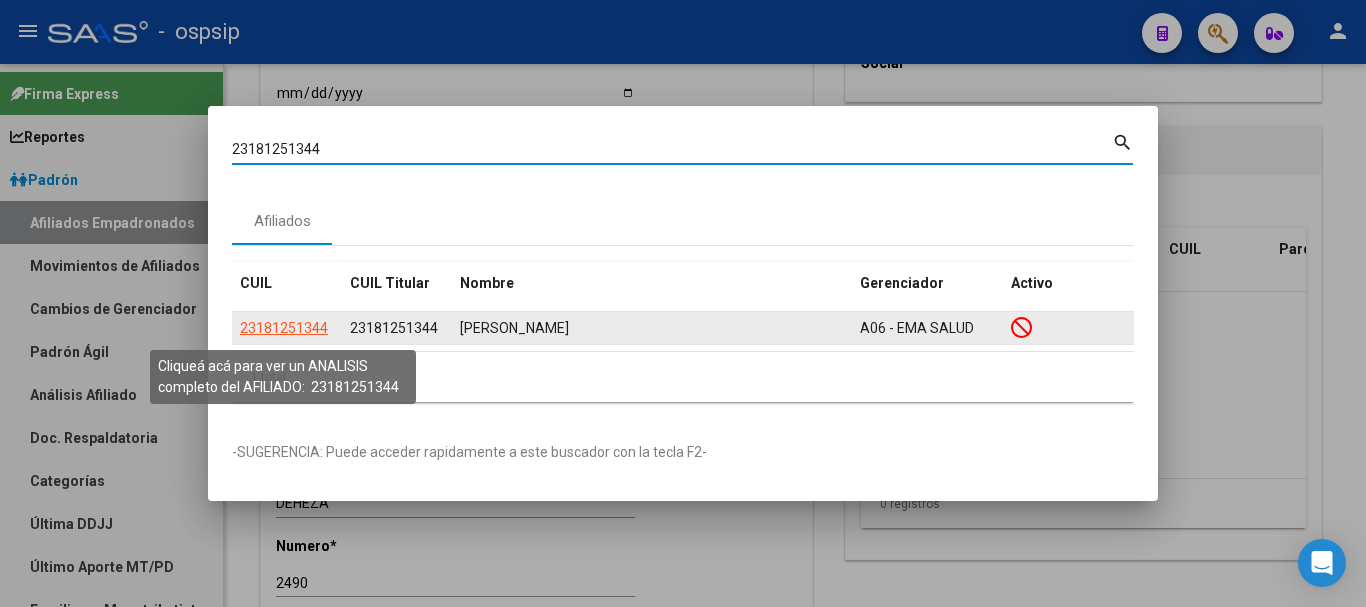 click on "23181251344" 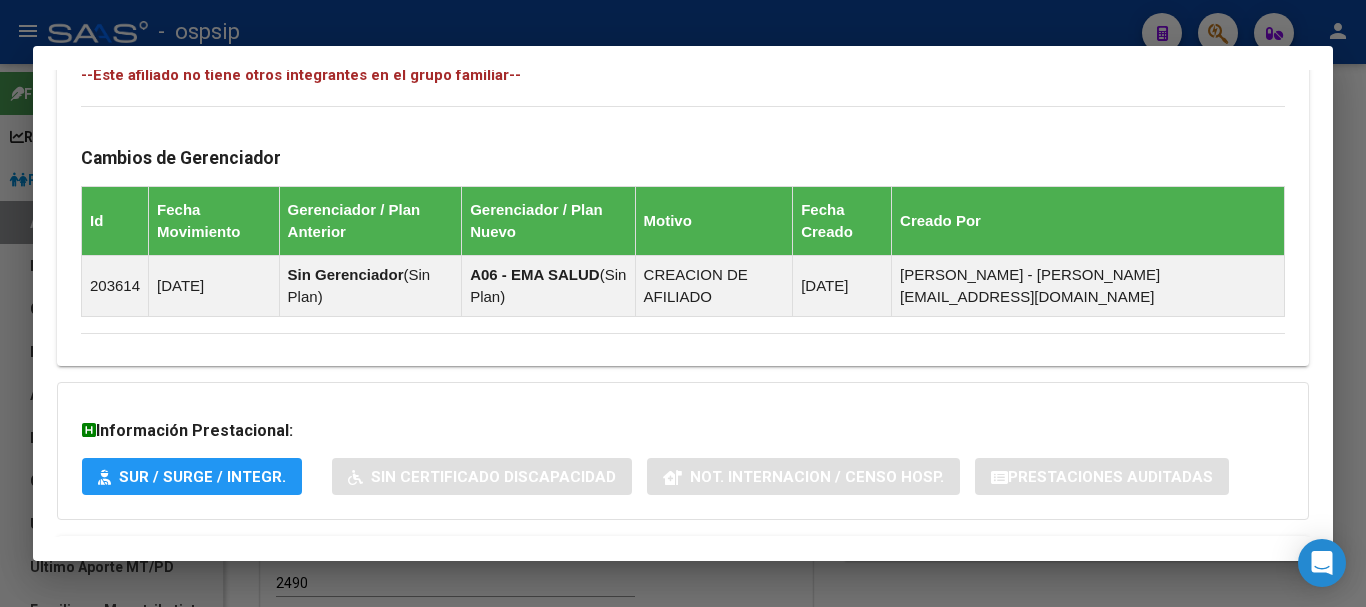 scroll, scrollTop: 1150, scrollLeft: 0, axis: vertical 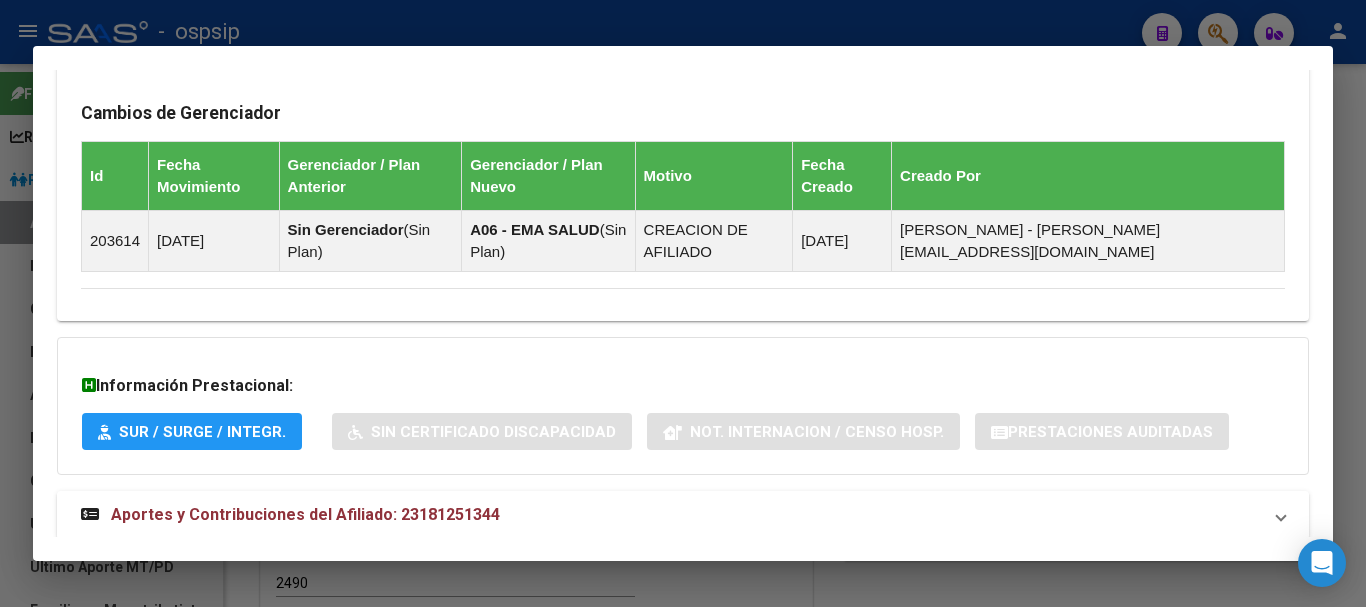 click on "Aportes y Contribuciones del Afiliado: 23181251344" at bounding box center [305, 514] 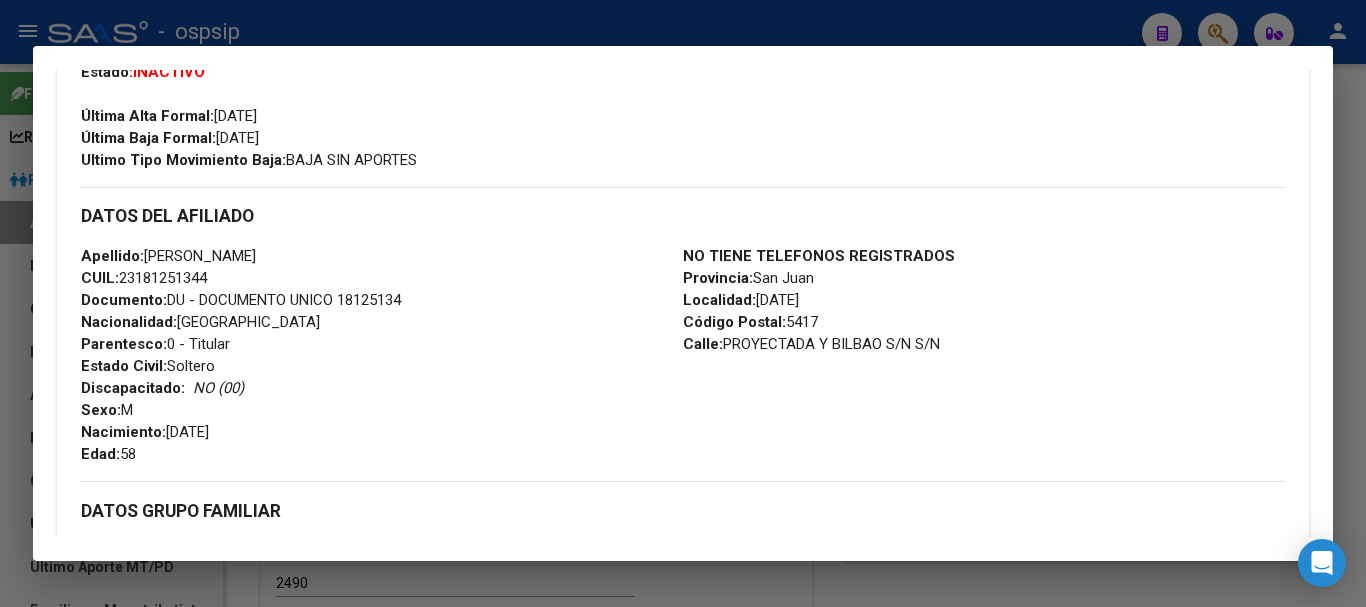 scroll, scrollTop: 250, scrollLeft: 0, axis: vertical 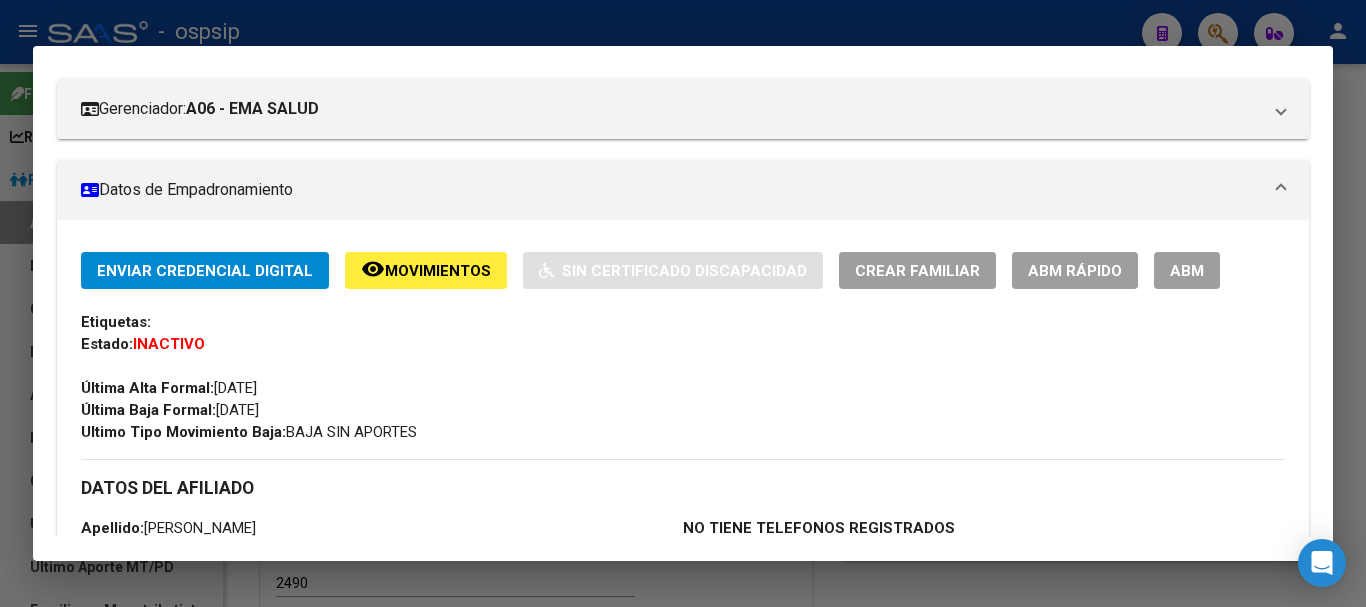 click on "ABM" at bounding box center [1187, 271] 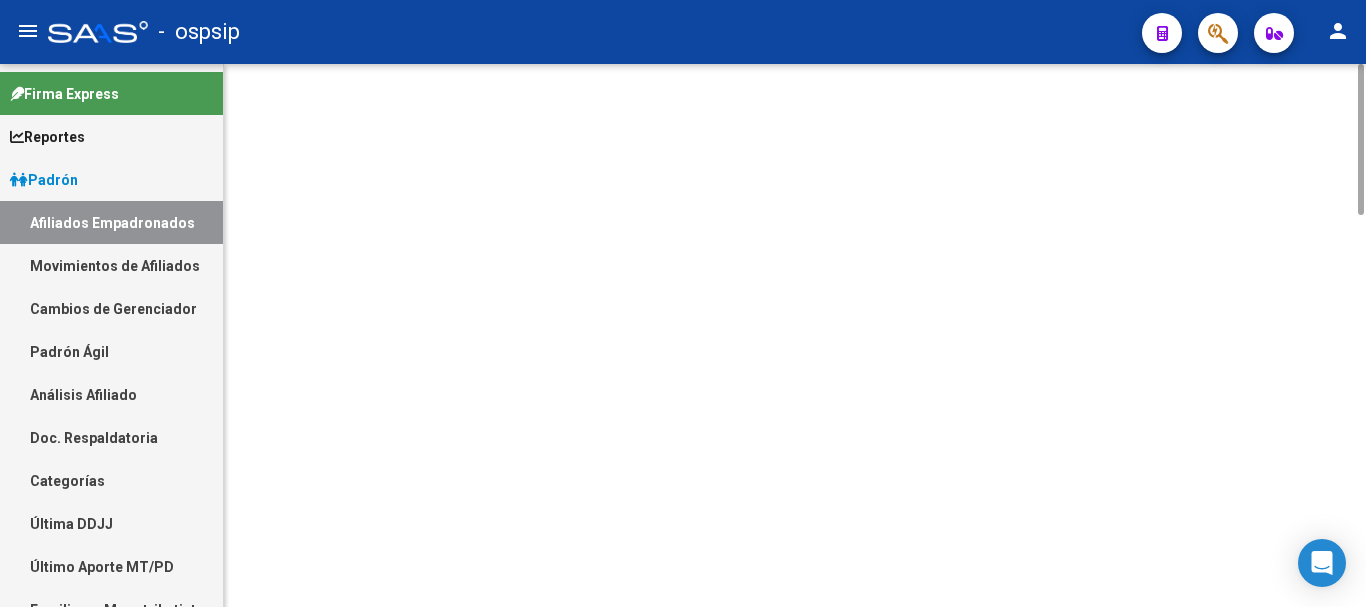 scroll, scrollTop: 0, scrollLeft: 0, axis: both 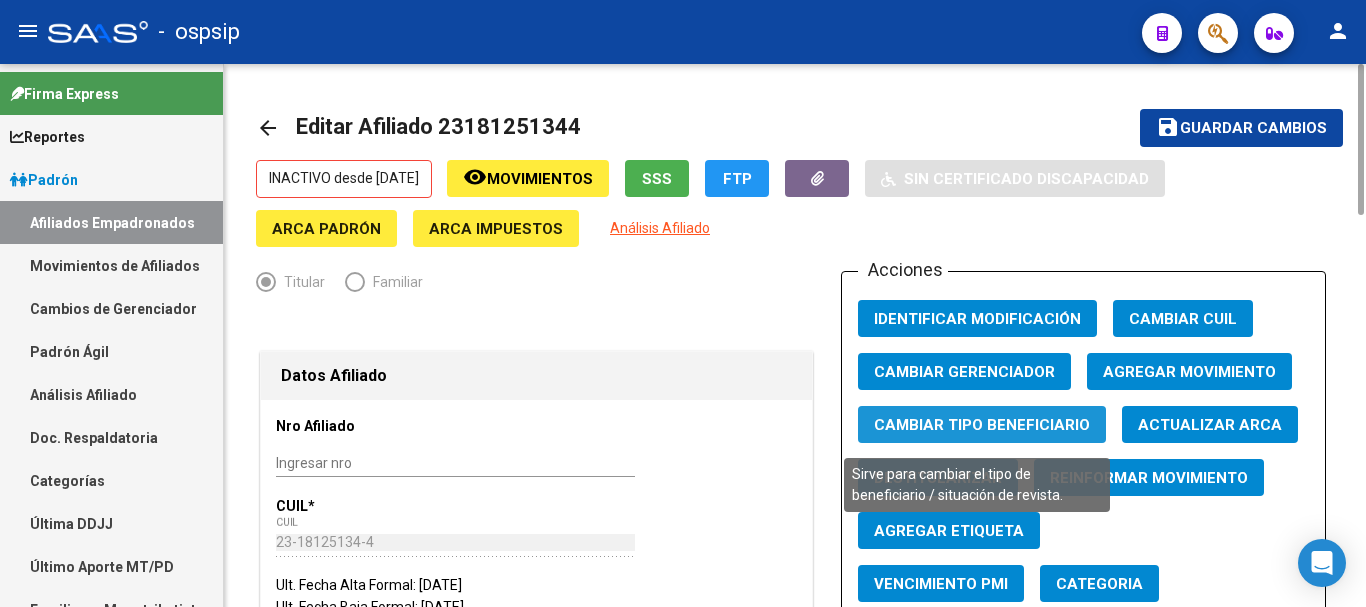 click on "Cambiar Tipo Beneficiario" 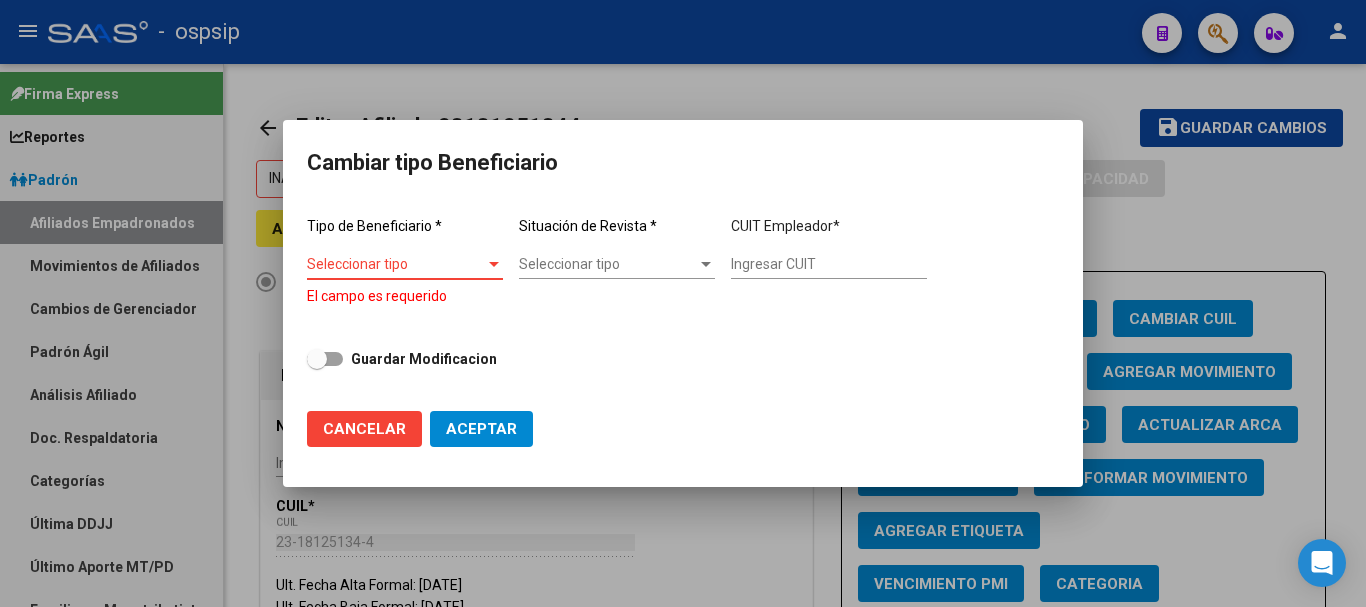 click on "Cancelar" 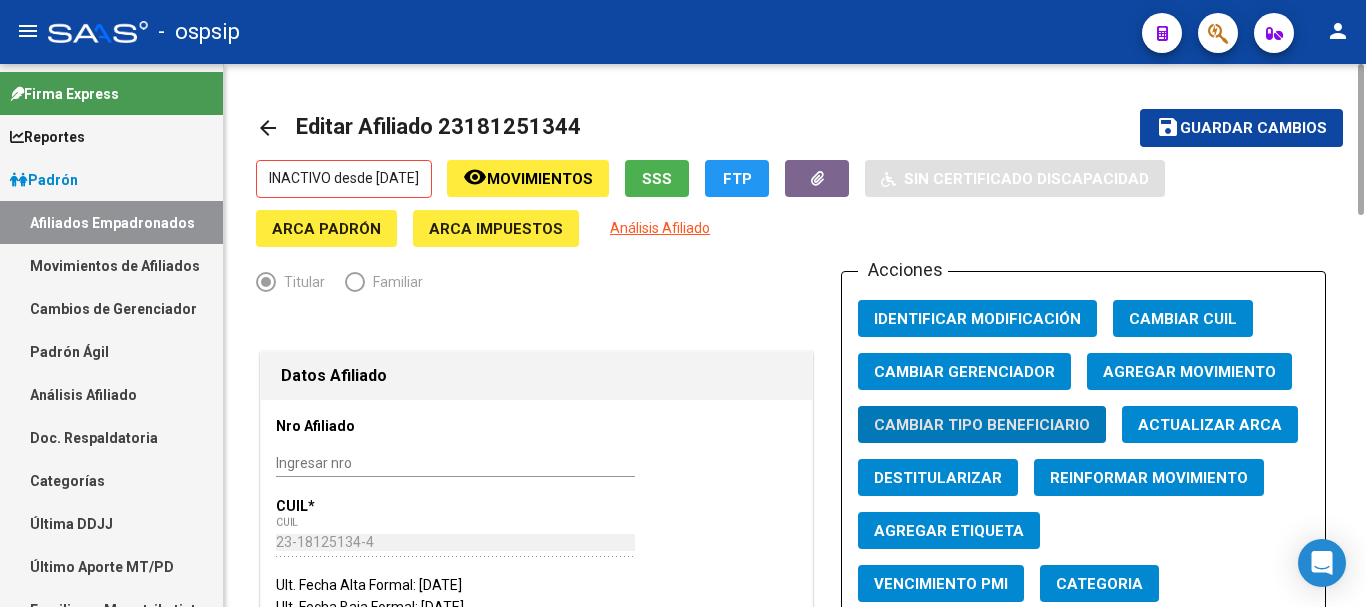 click on "Agregar Movimiento" 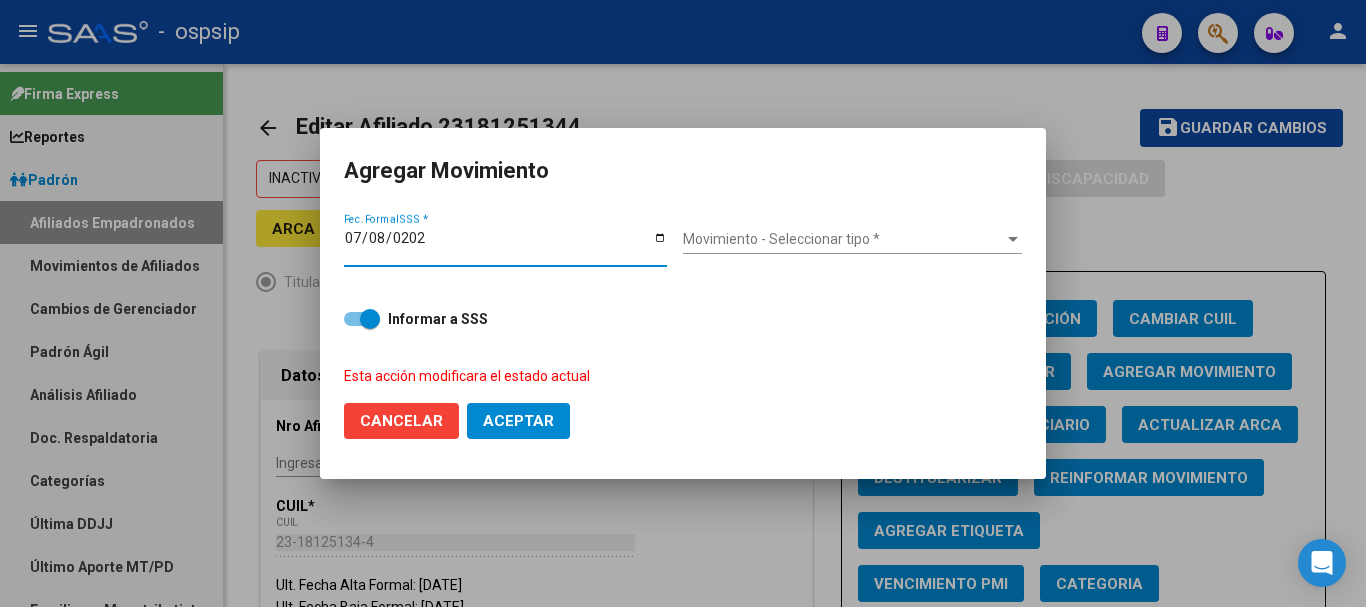 type on "[DATE]" 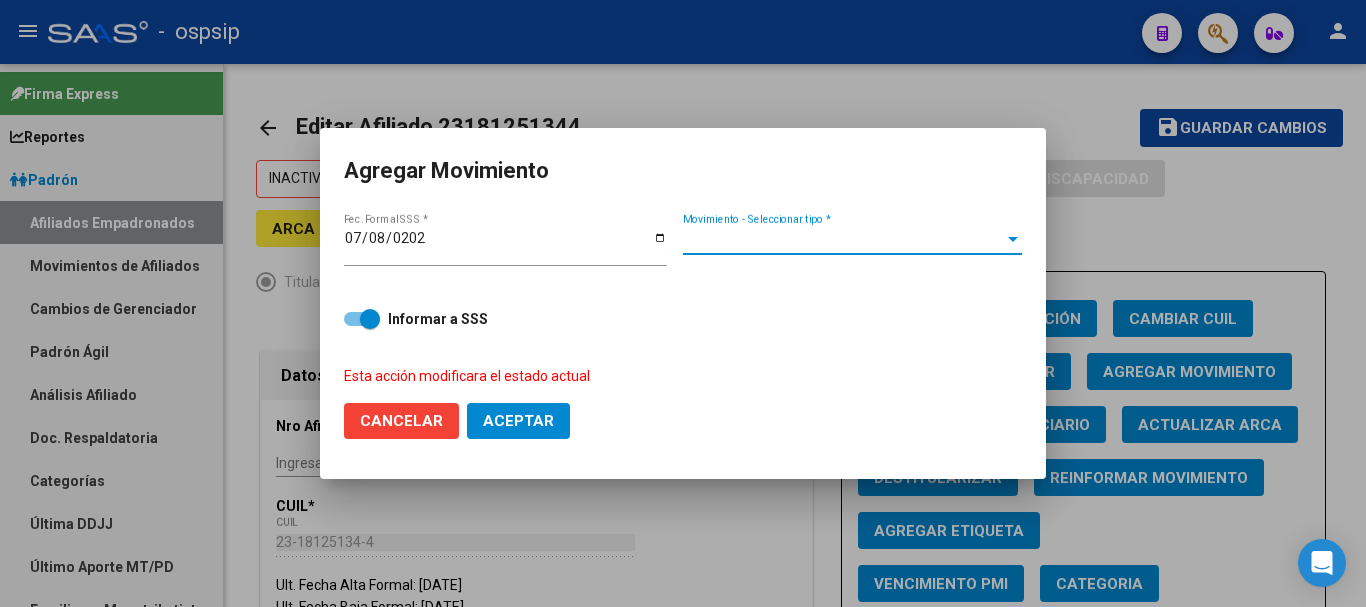 click on "Movimiento - Seleccionar tipo *" at bounding box center [843, 239] 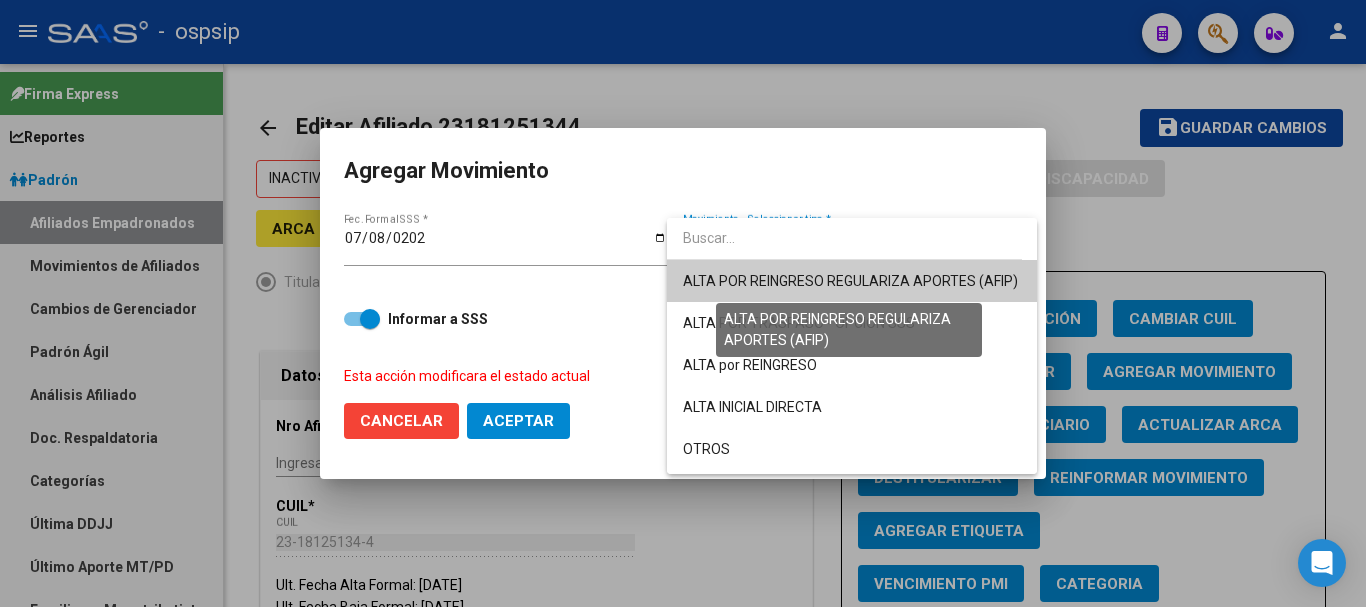 click on "ALTA POR REINGRESO REGULARIZA APORTES (AFIP)" at bounding box center (850, 281) 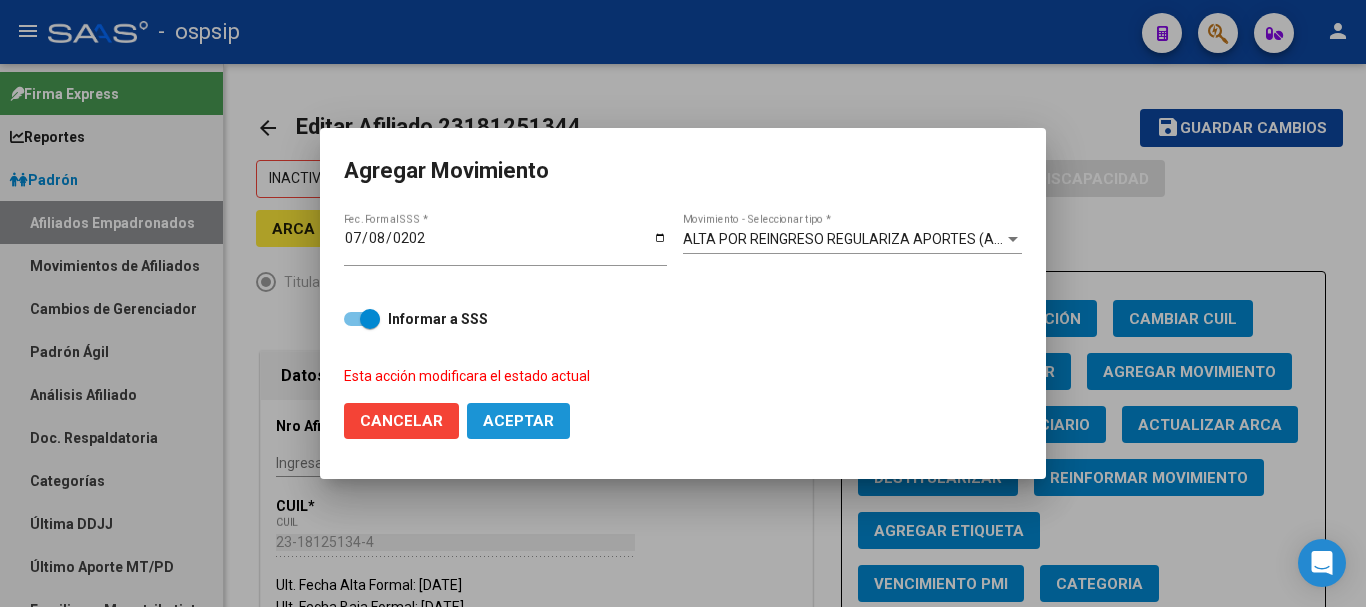 click on "Aceptar" 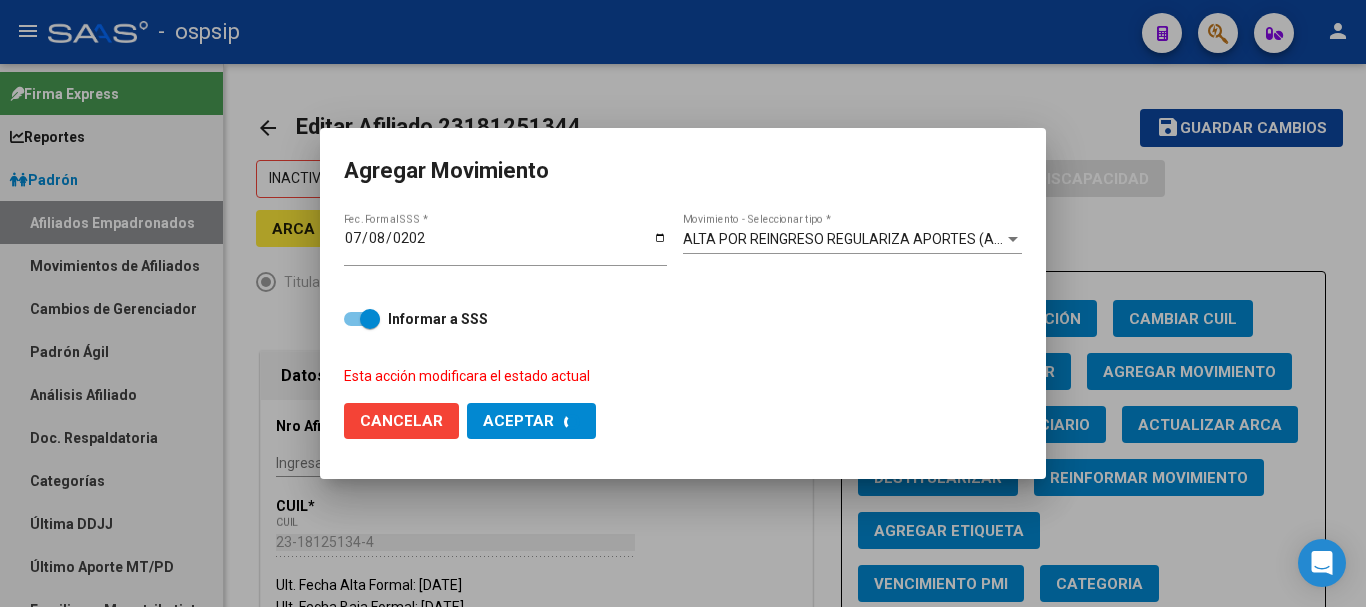 checkbox on "false" 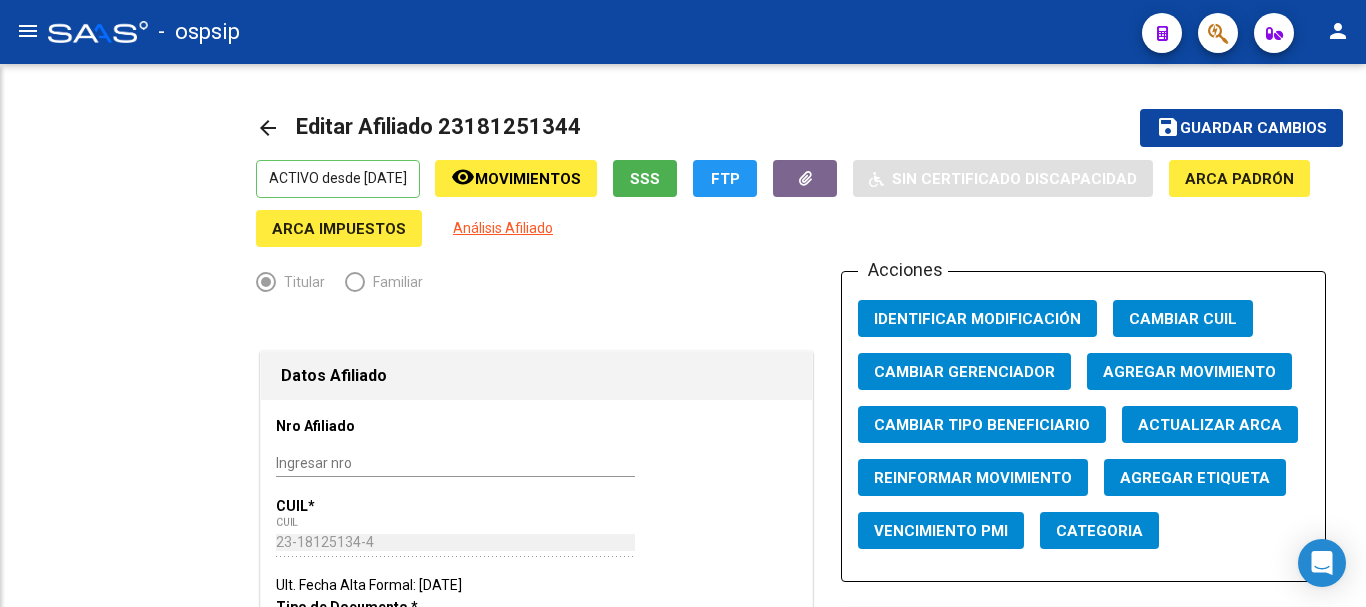 radio on "true" 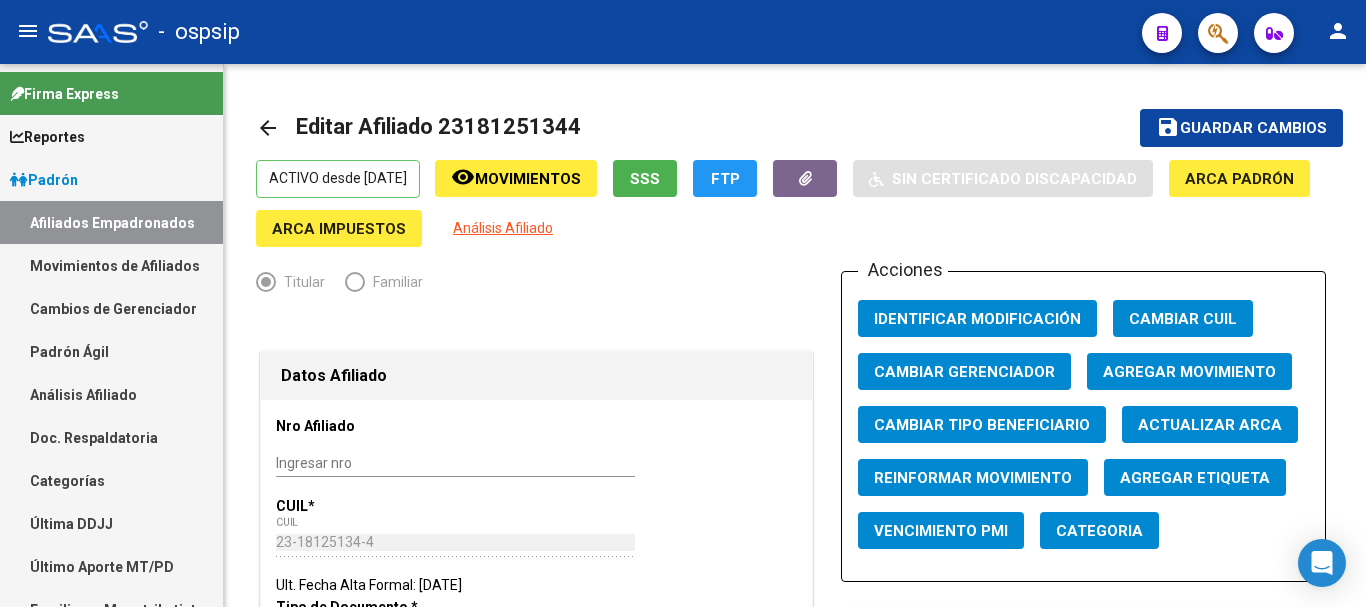 scroll, scrollTop: 0, scrollLeft: 0, axis: both 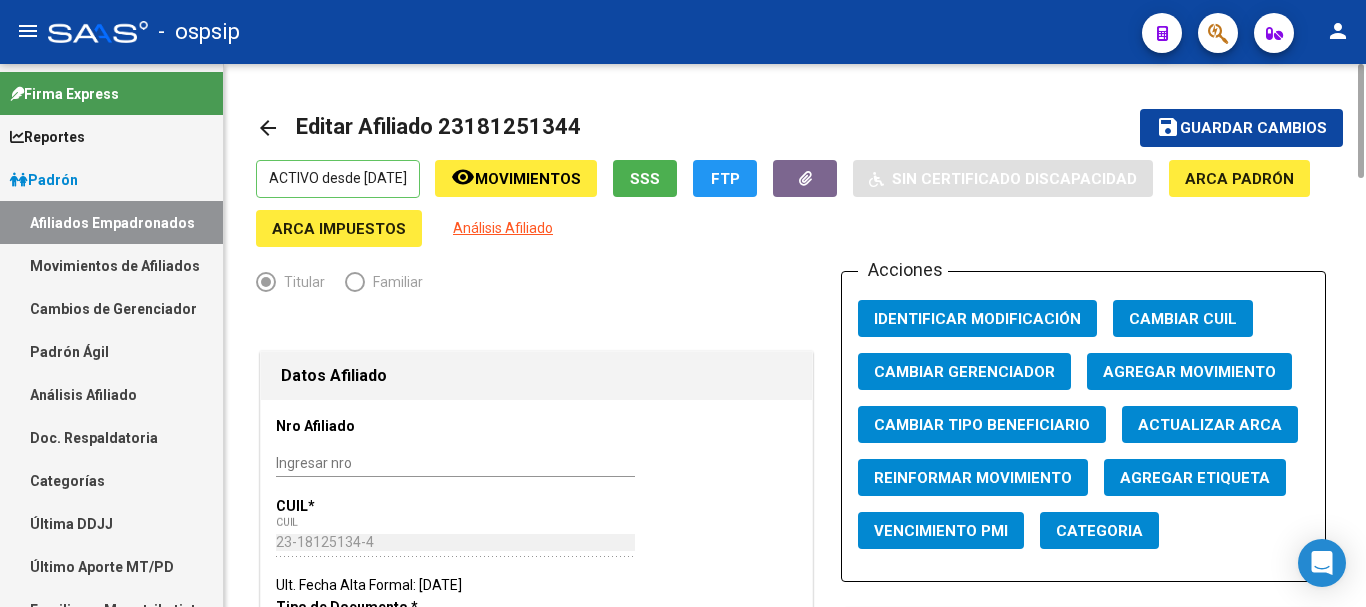 click on "Agregar Movimiento" 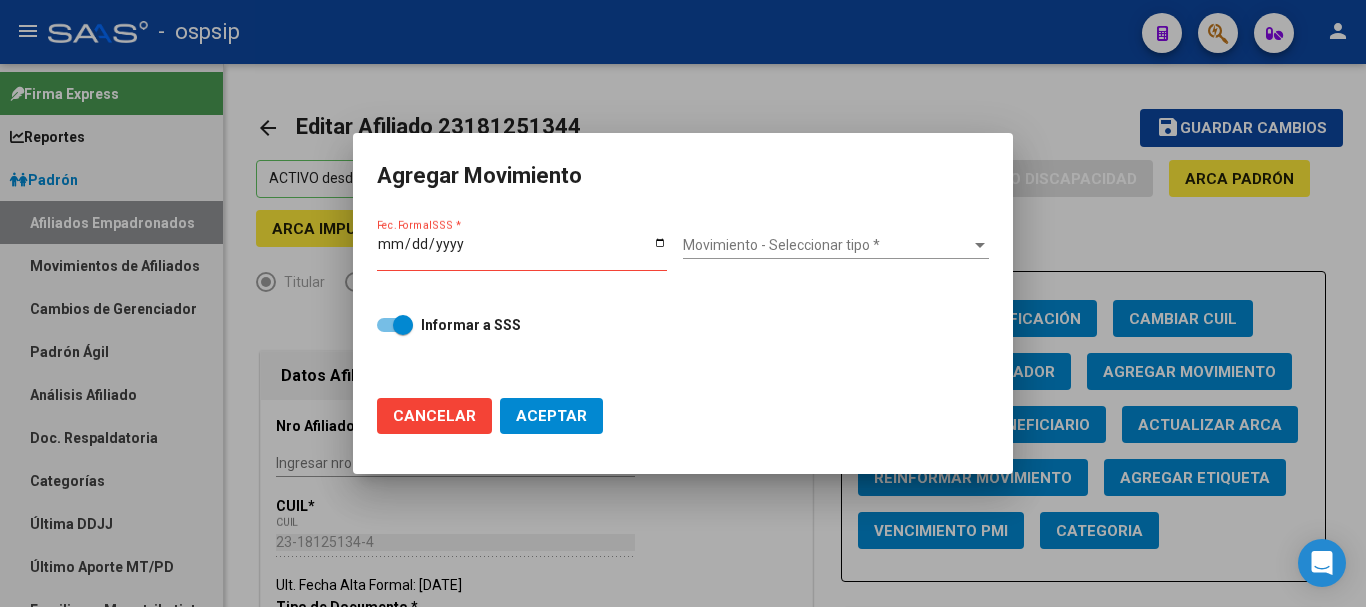 click on "Movimiento - Seleccionar tipo * Movimiento - Seleccionar tipo *" at bounding box center (836, 245) 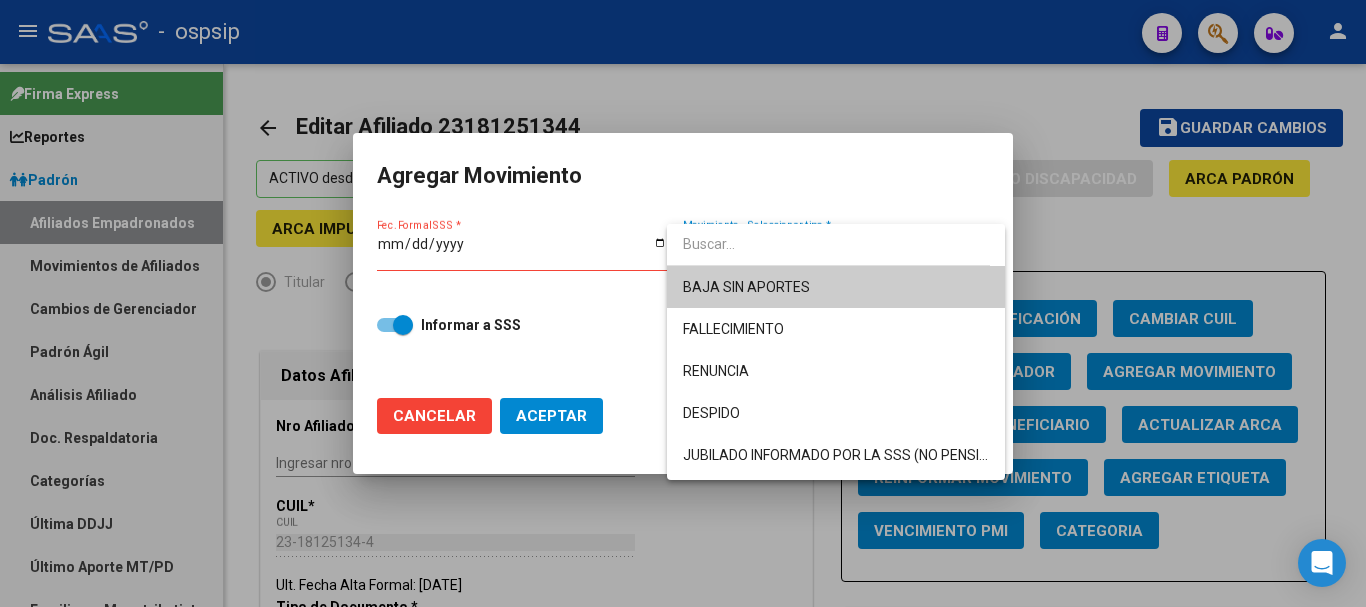 click at bounding box center [683, 303] 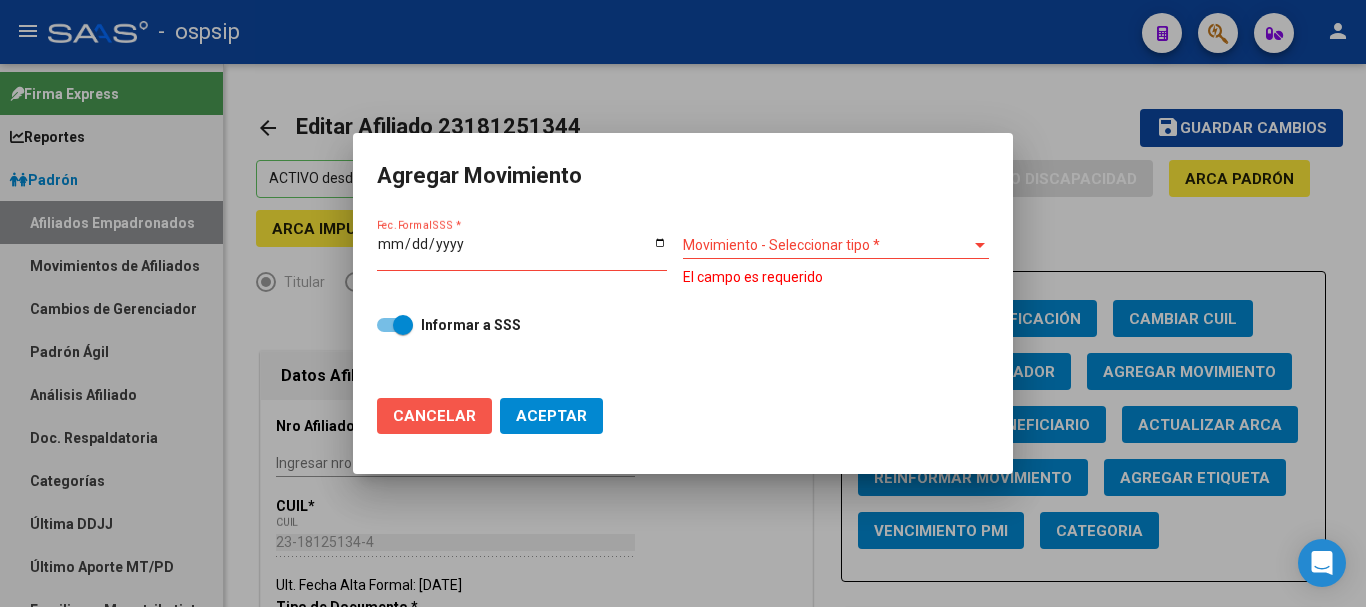 click on "Cancelar" 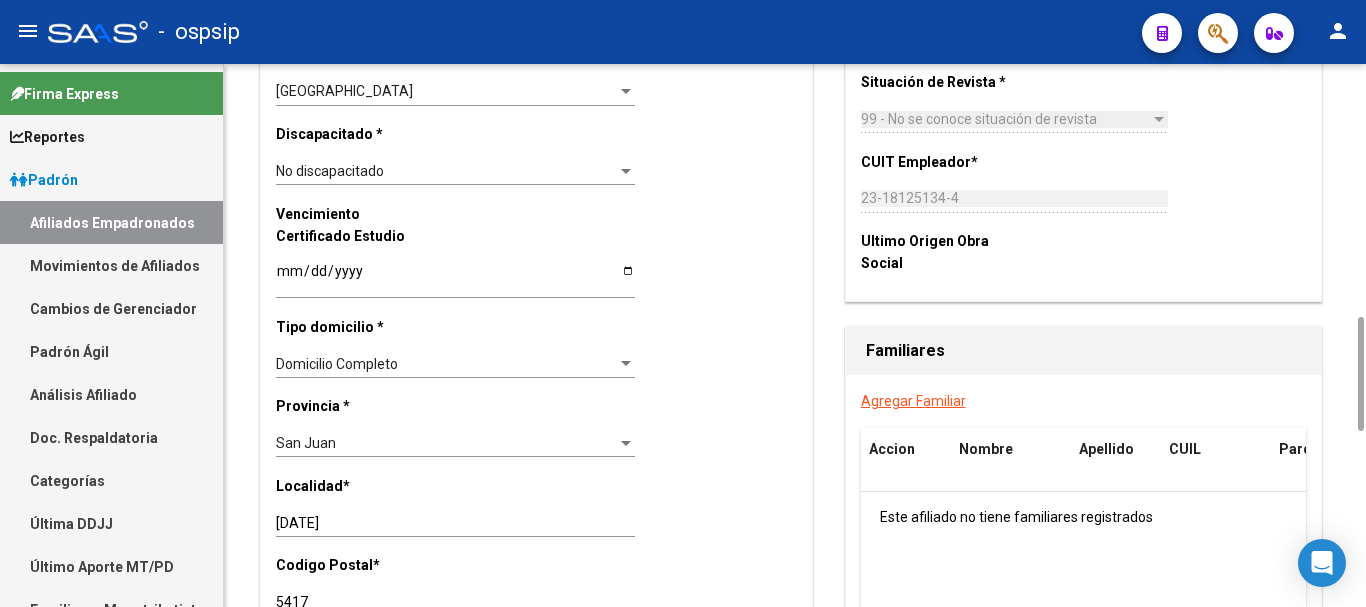 scroll, scrollTop: 1400, scrollLeft: 0, axis: vertical 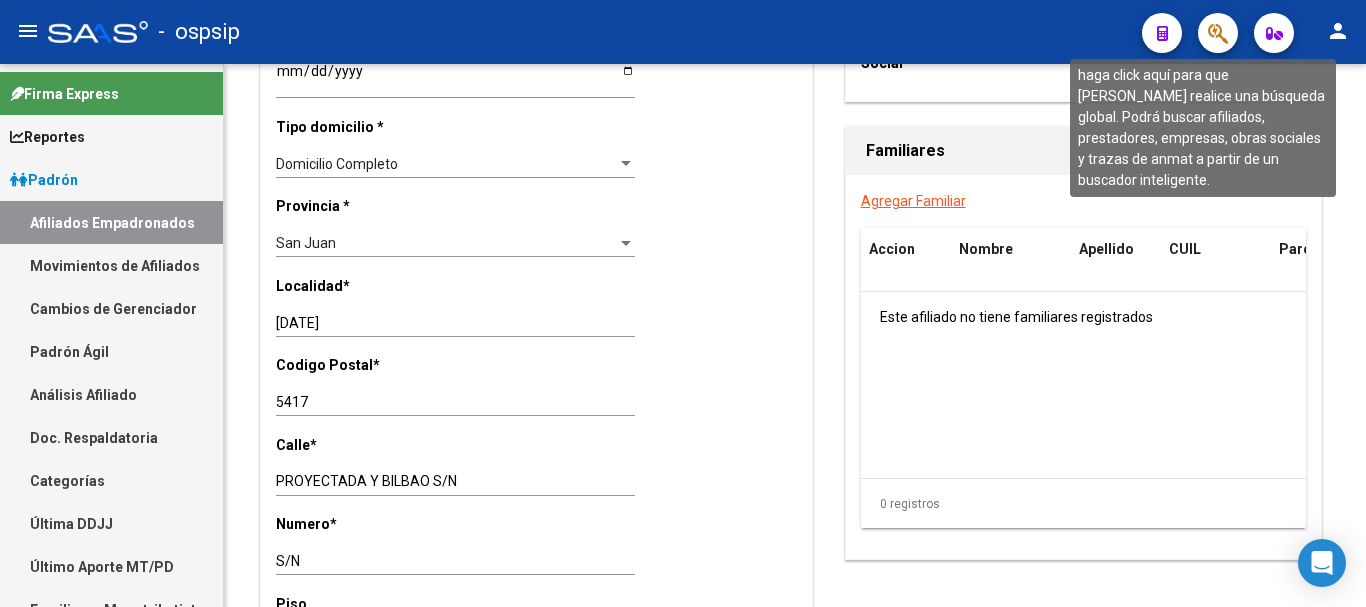 click 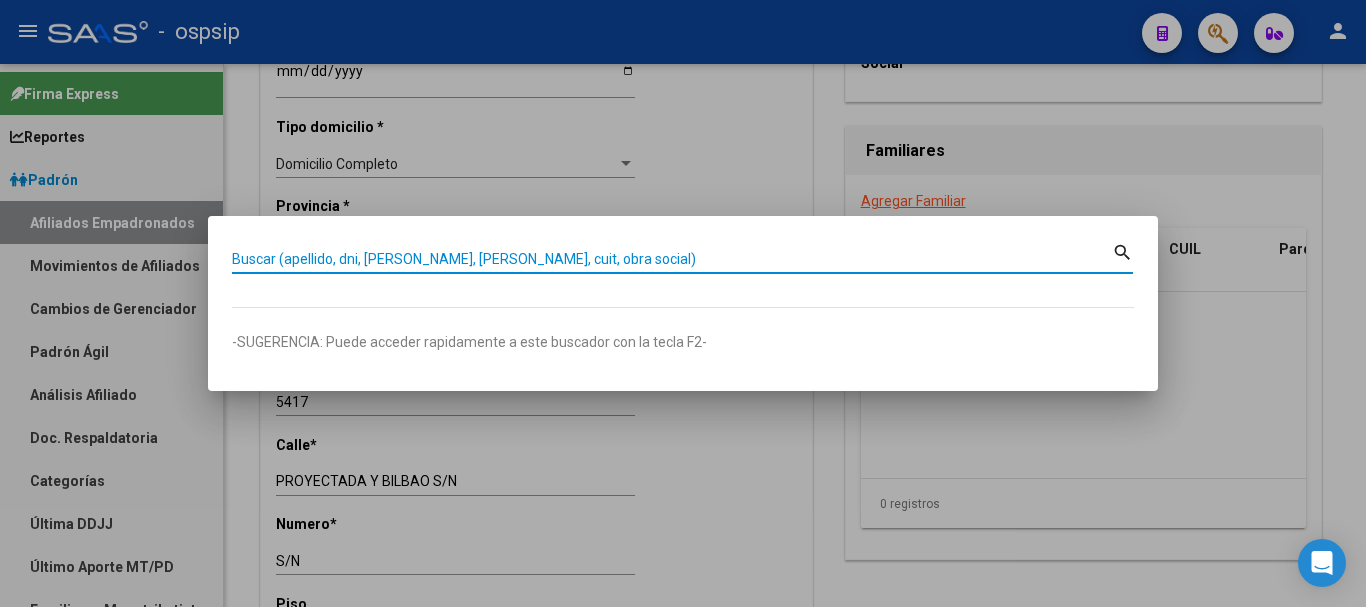 click on "Buscar (apellido, dni, [PERSON_NAME], [PERSON_NAME], cuit, obra social)" at bounding box center (672, 259) 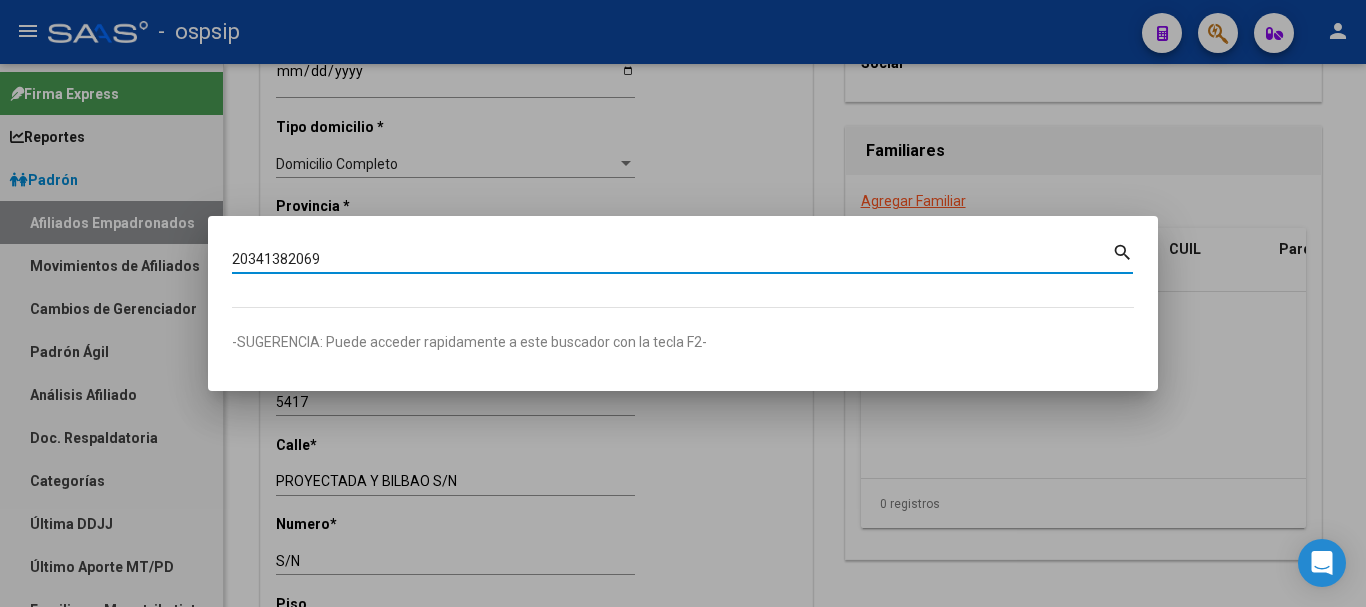 type on "20341382069" 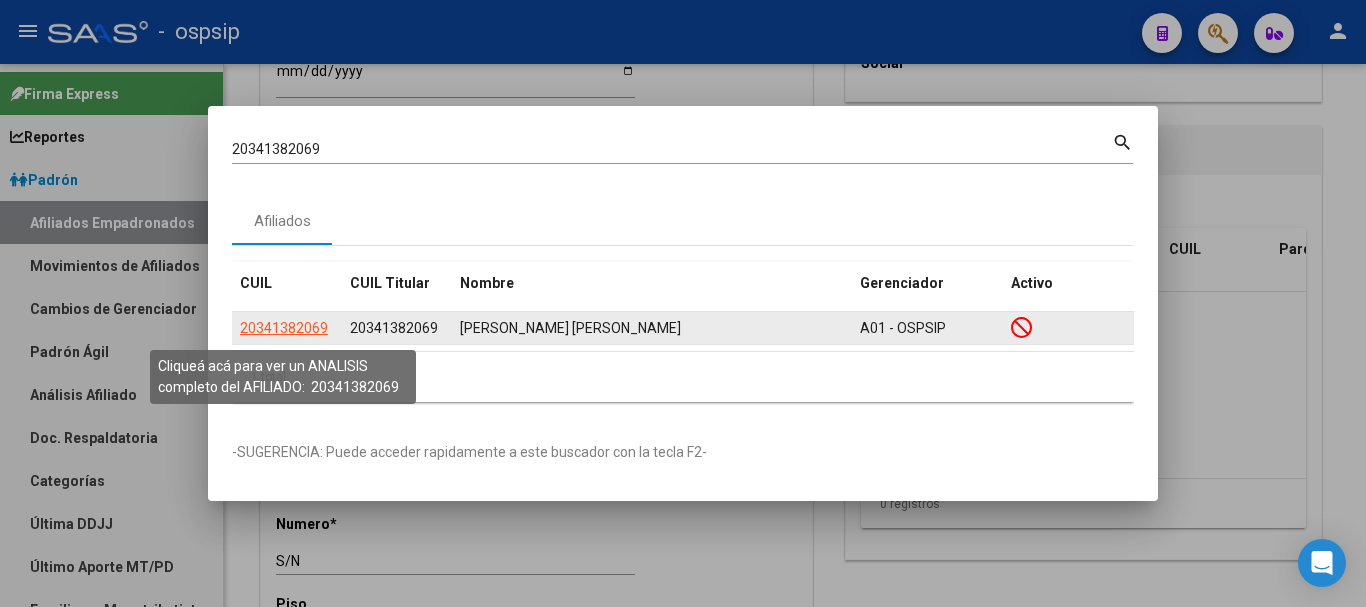 click on "20341382069" 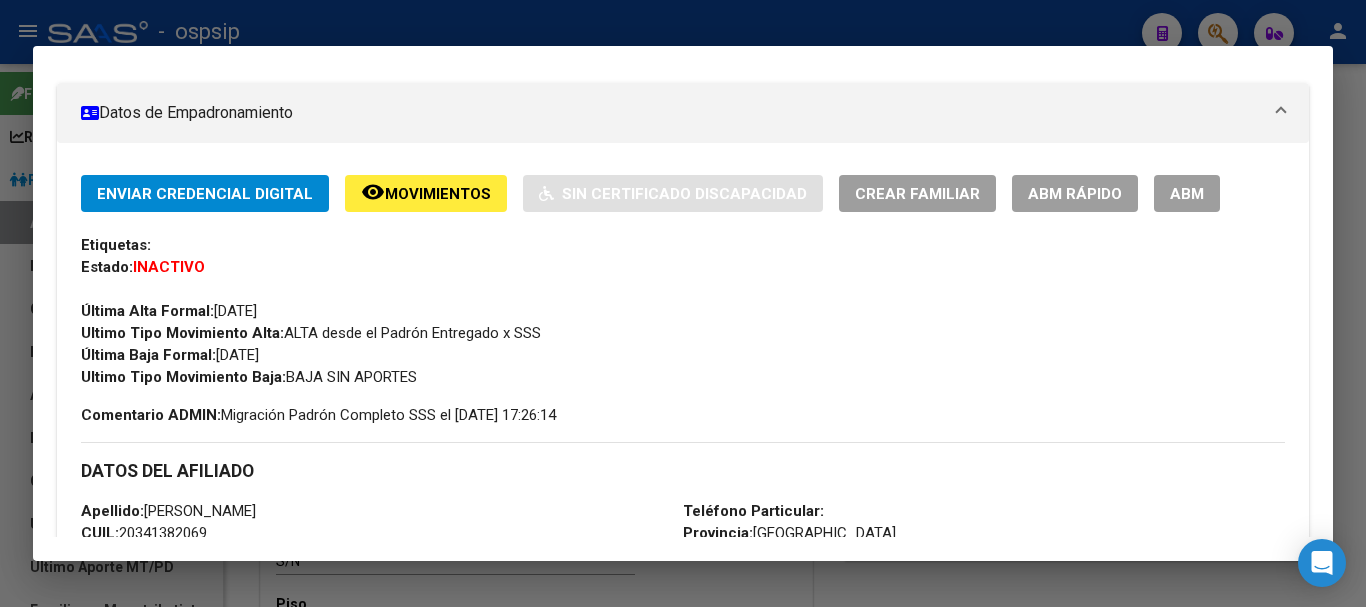 scroll, scrollTop: 300, scrollLeft: 0, axis: vertical 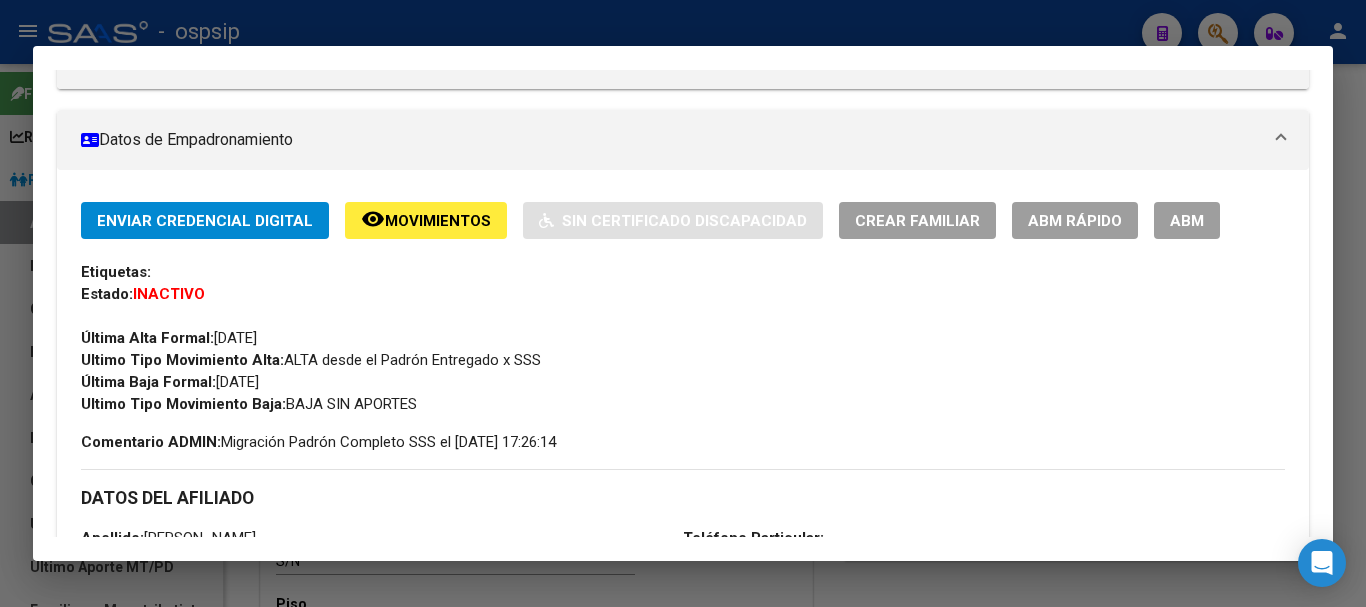 click on "ABM" at bounding box center (1187, 220) 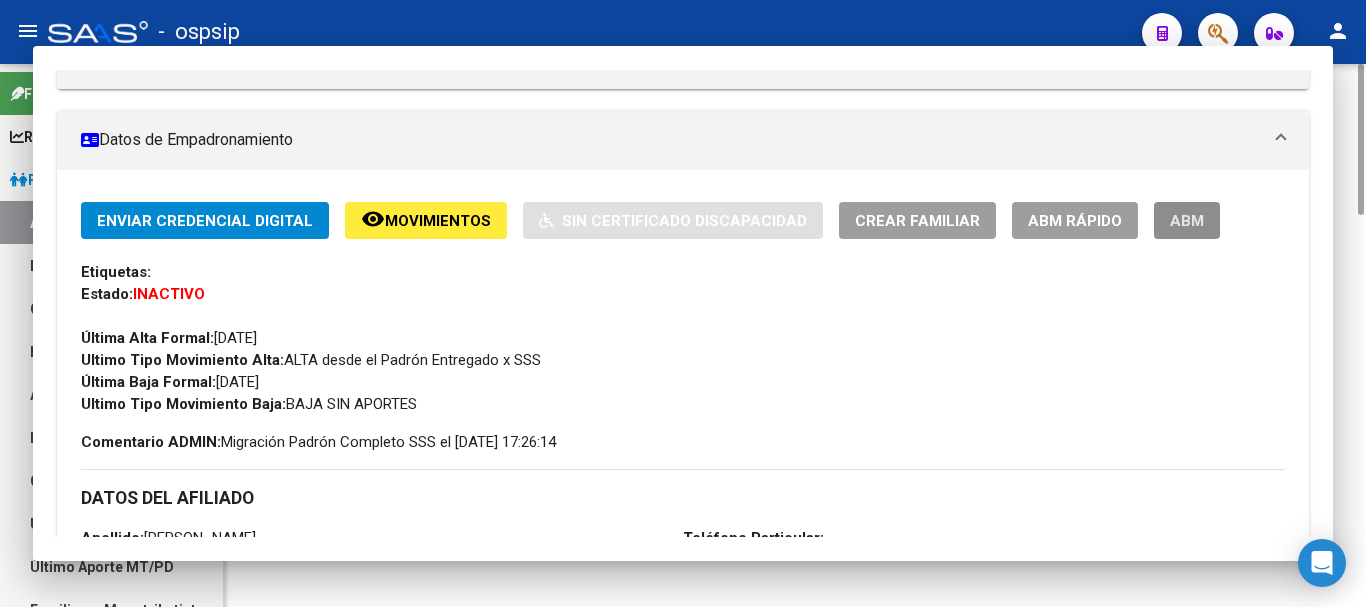 scroll, scrollTop: 0, scrollLeft: 0, axis: both 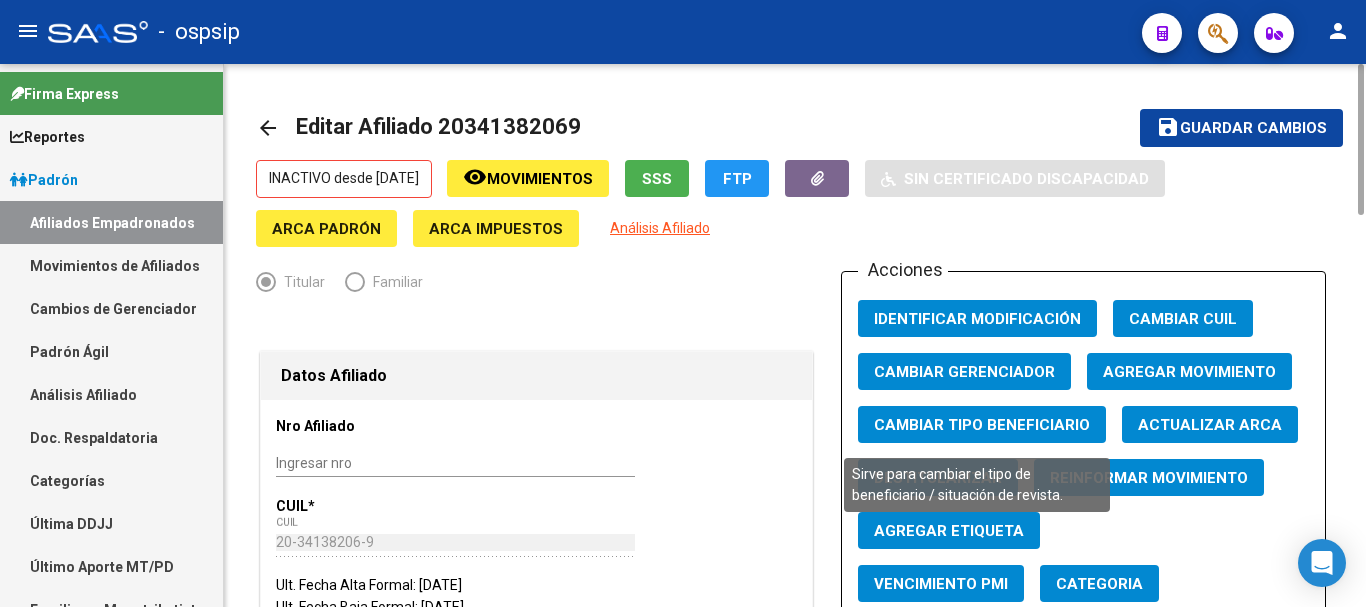 click on "Cambiar Tipo Beneficiario" 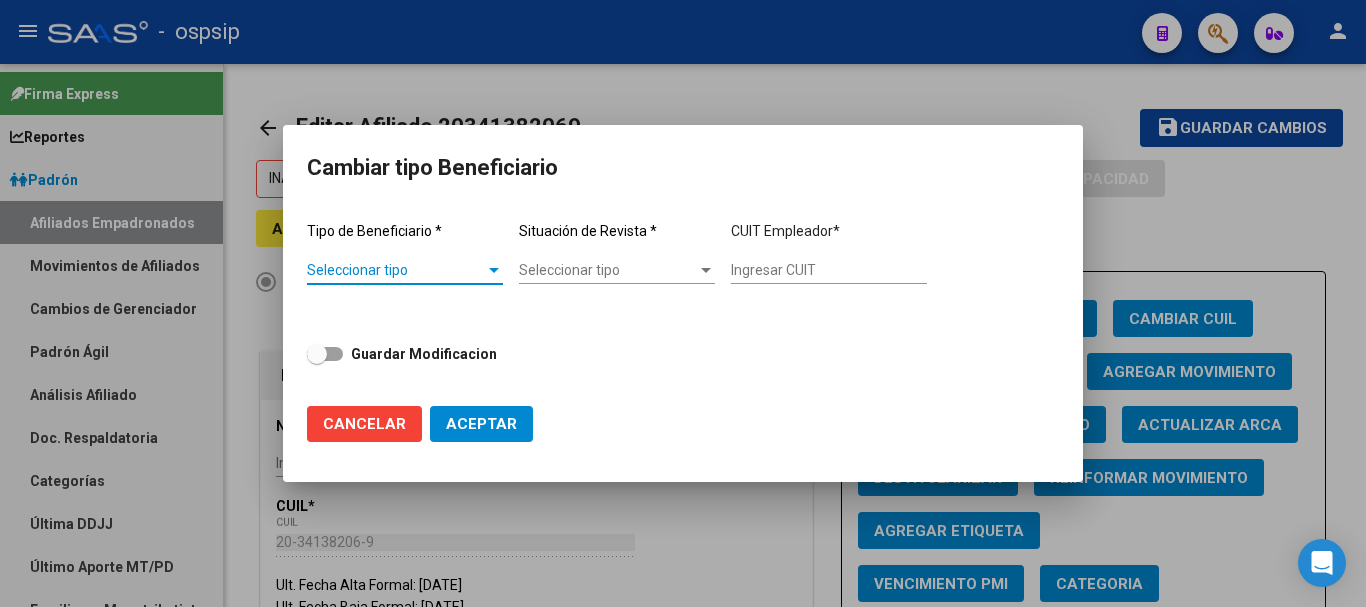 click on "Seleccionar tipo Seleccionar tipo" at bounding box center [405, 278] 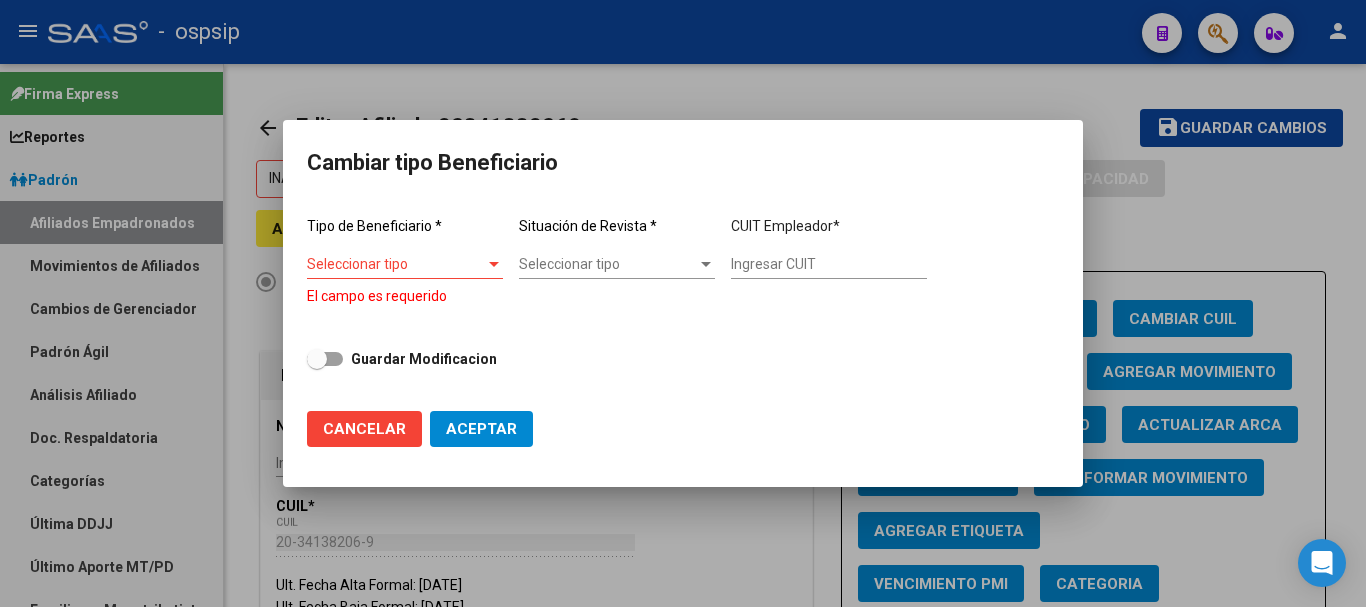 click on "Seleccionar tipo Seleccionar tipo" at bounding box center [405, 273] 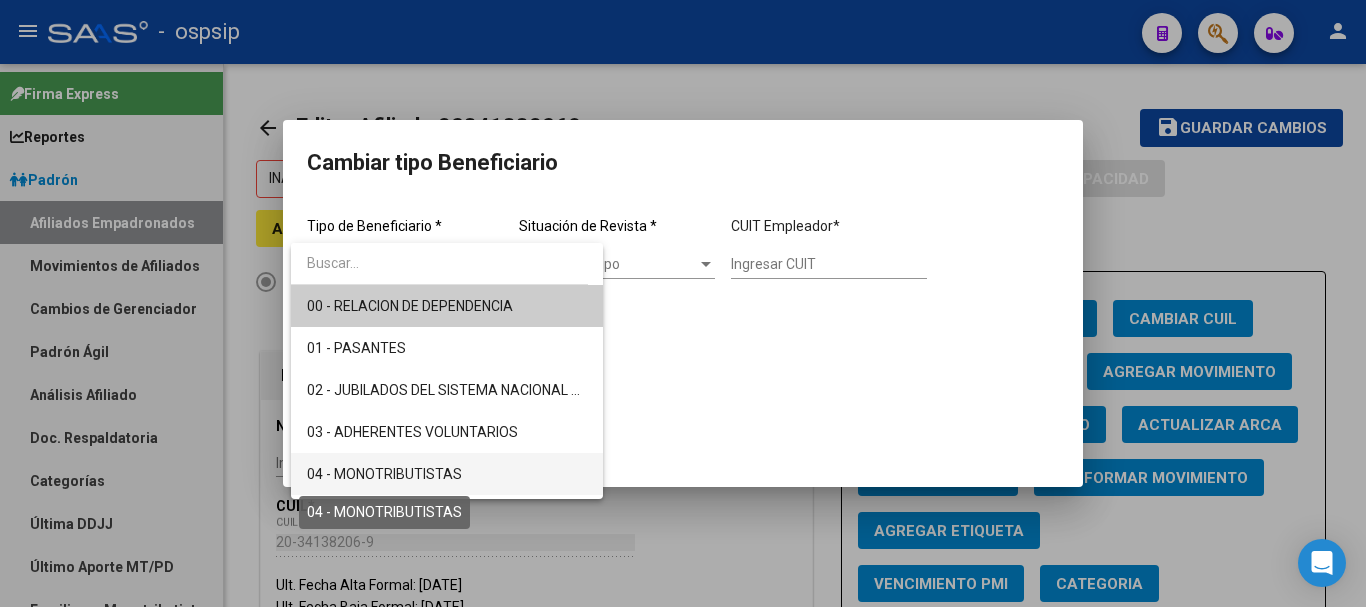 click on "04 - MONOTRIBUTISTAS" at bounding box center [384, 474] 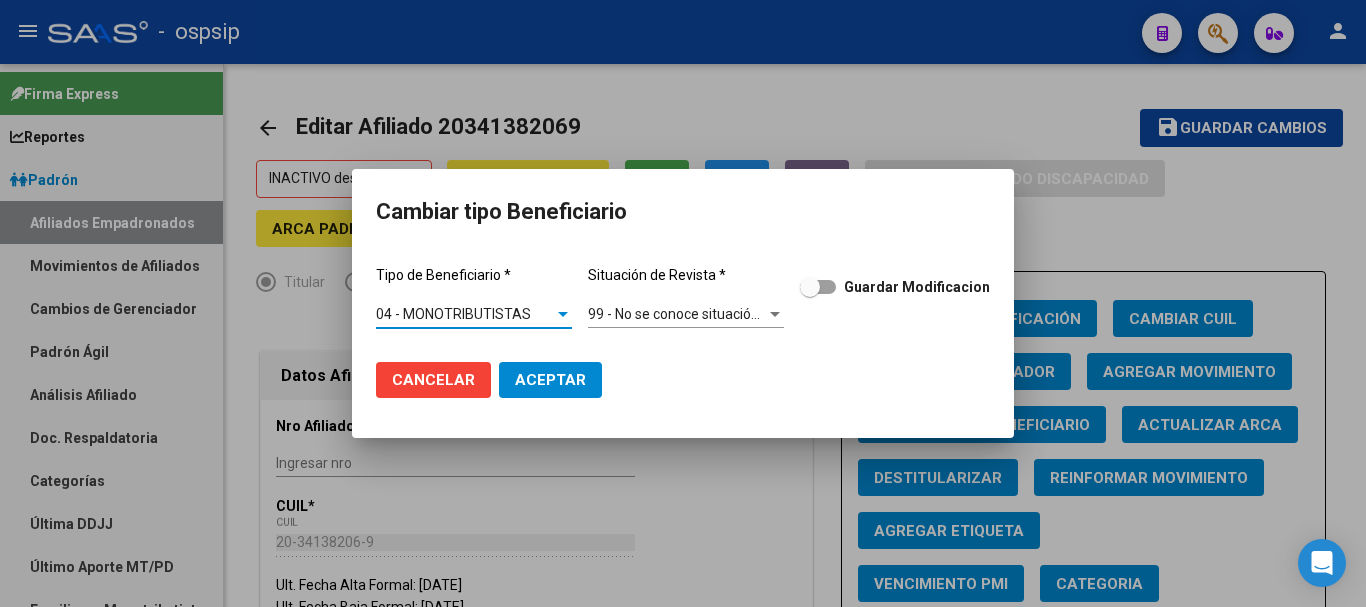 click on "99 - No se conoce situación de revista" at bounding box center (706, 314) 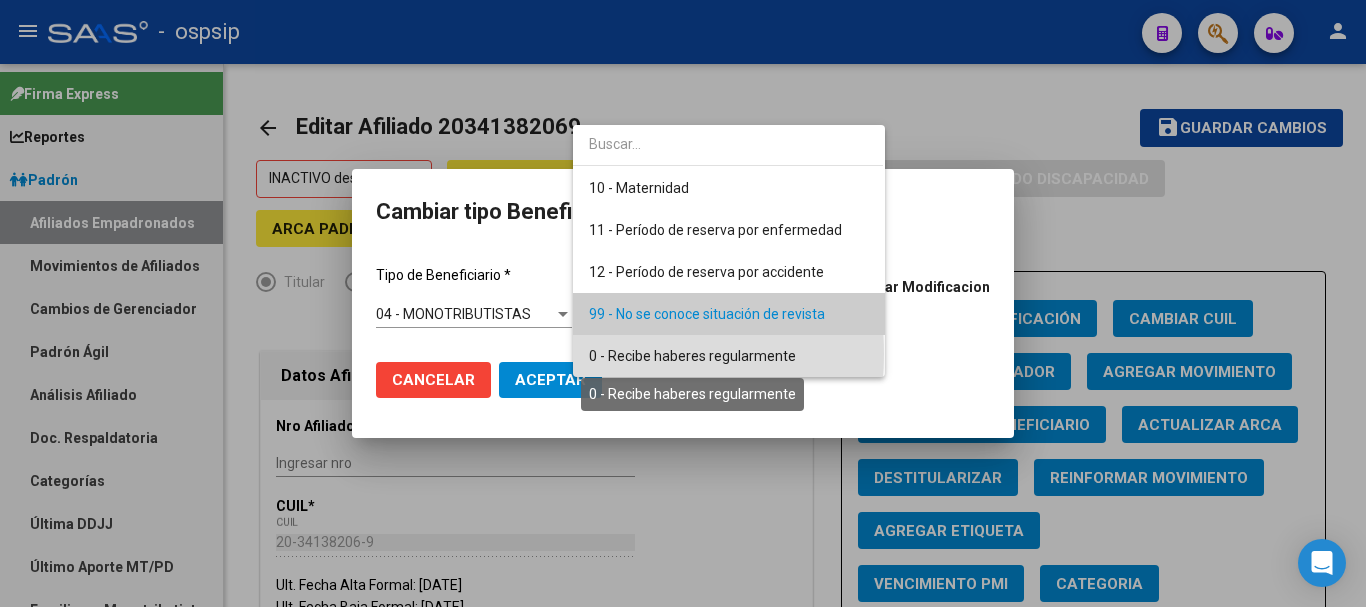 click on "0 - Recibe haberes regularmente" at bounding box center (692, 356) 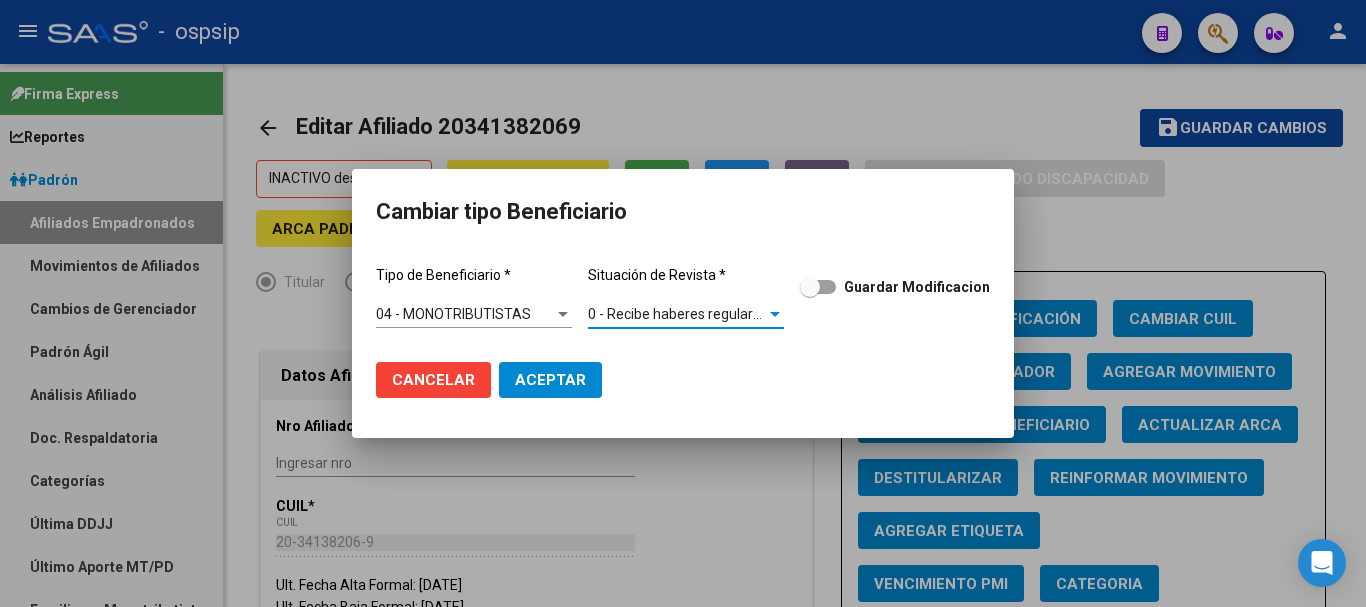 click on "Aceptar" 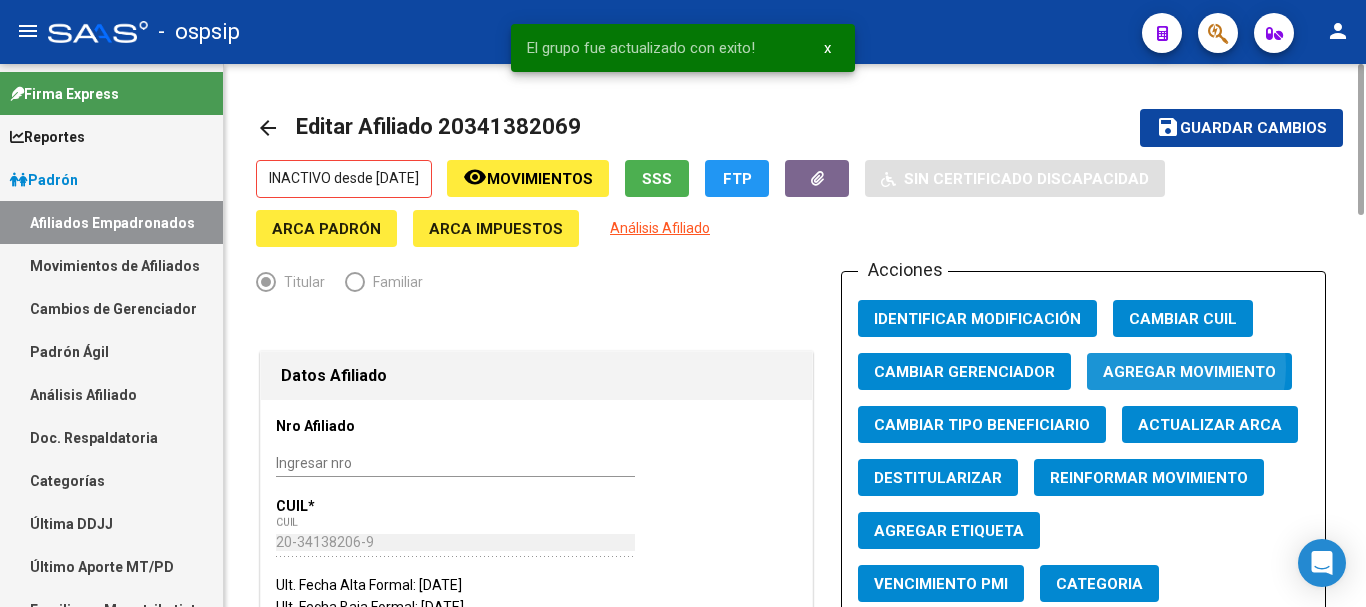 click on "Agregar Movimiento" 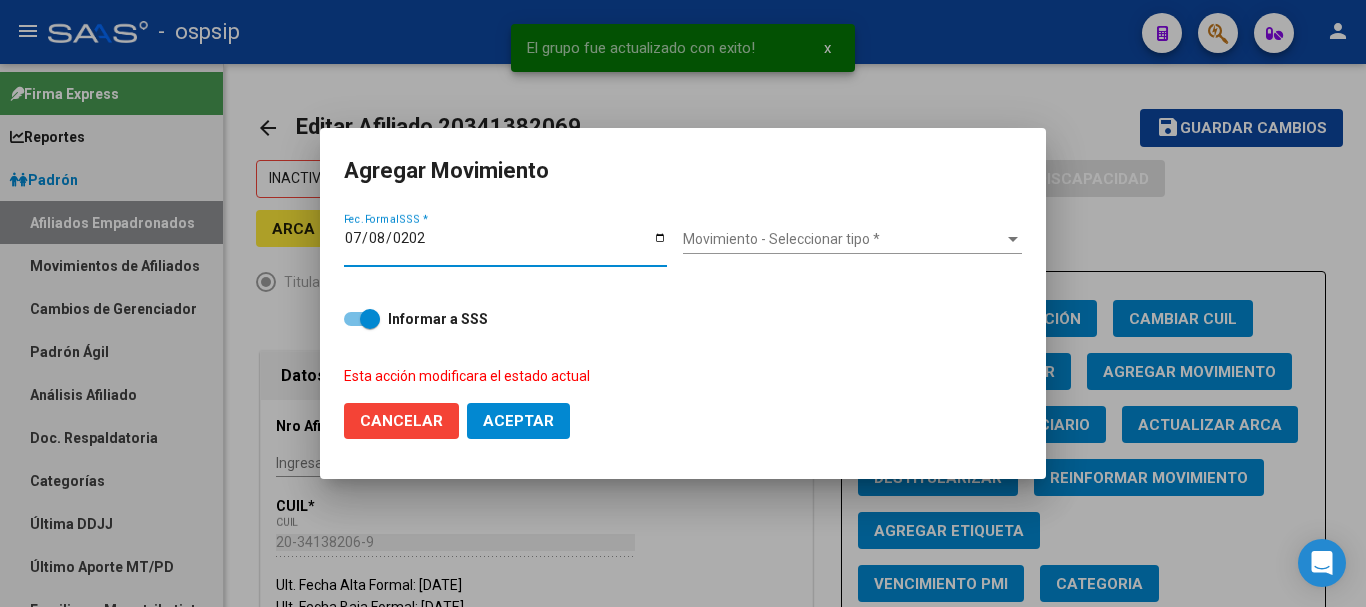 type on "[DATE]" 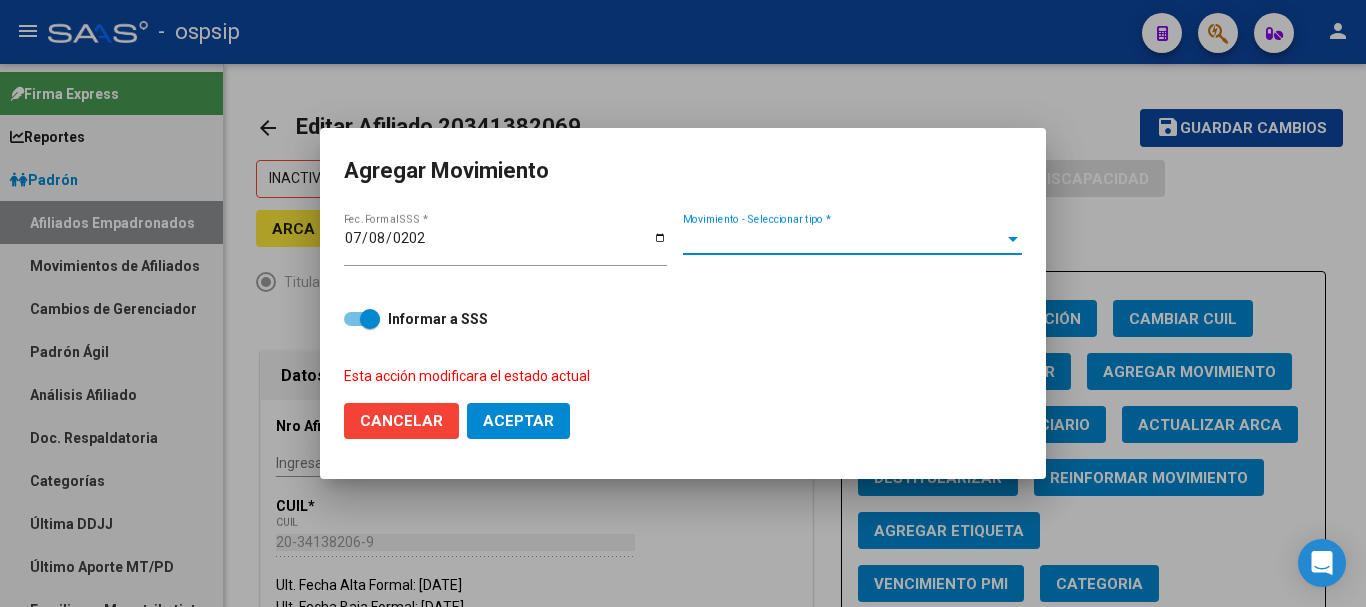 click on "Movimiento - Seleccionar tipo *" at bounding box center (843, 239) 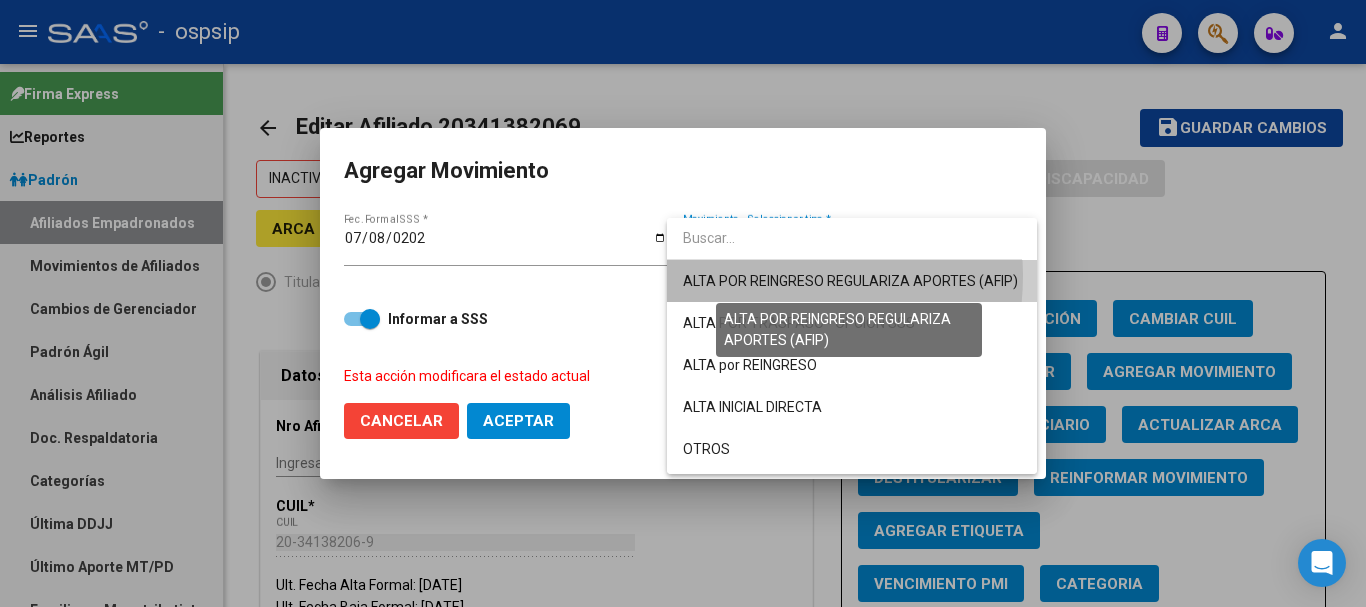 click on "ALTA POR REINGRESO REGULARIZA APORTES (AFIP)" at bounding box center [850, 281] 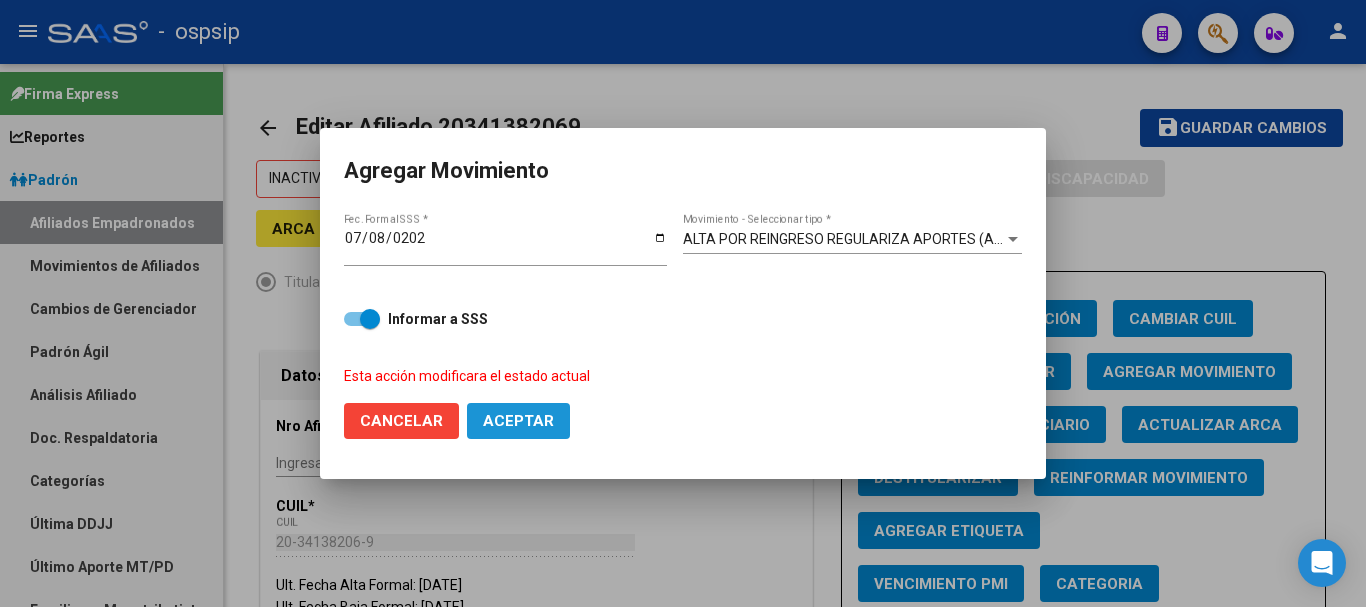 click on "Aceptar" 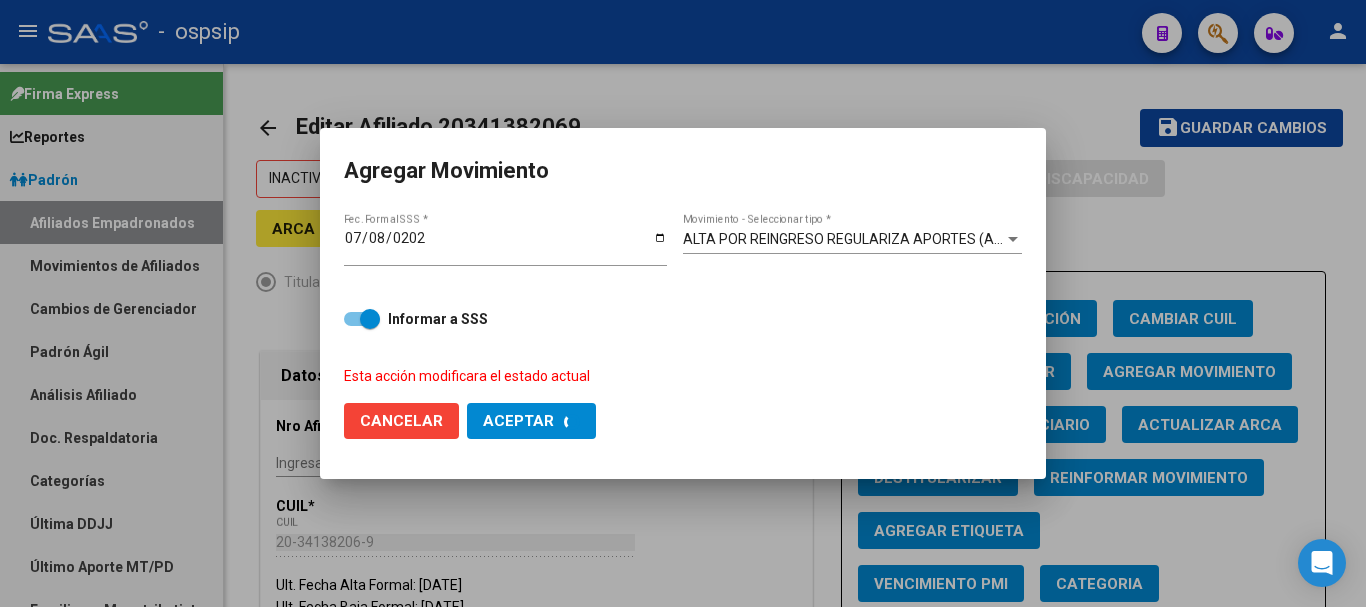 checkbox on "false" 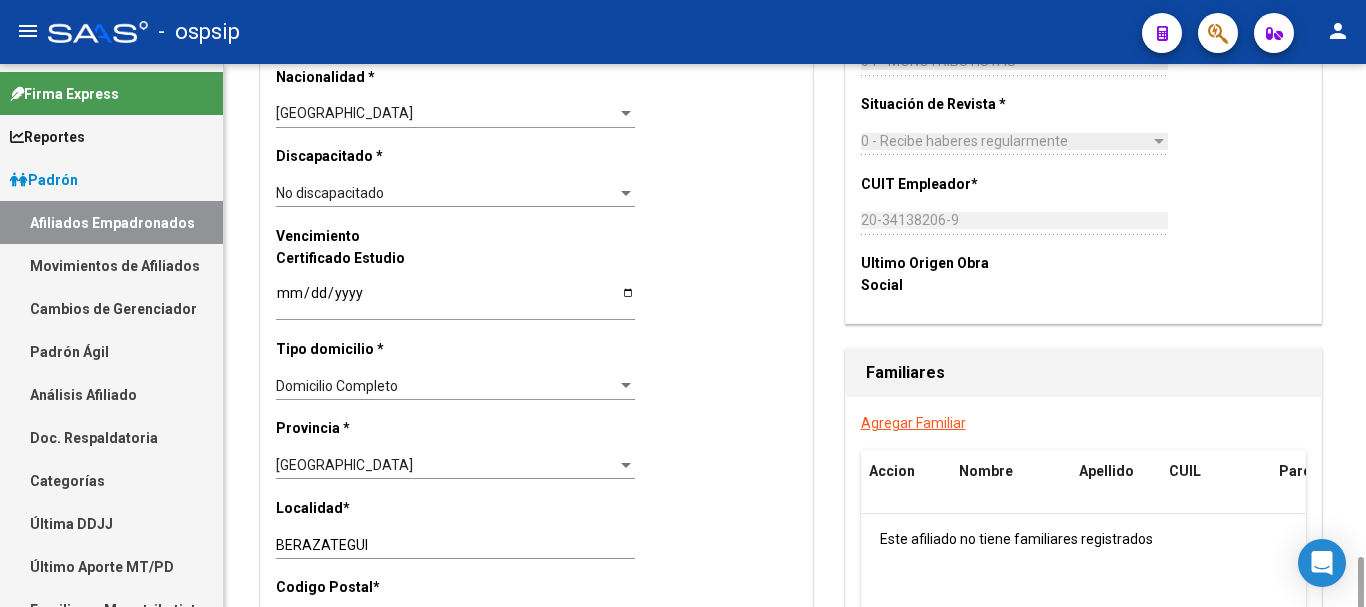 scroll, scrollTop: 1400, scrollLeft: 0, axis: vertical 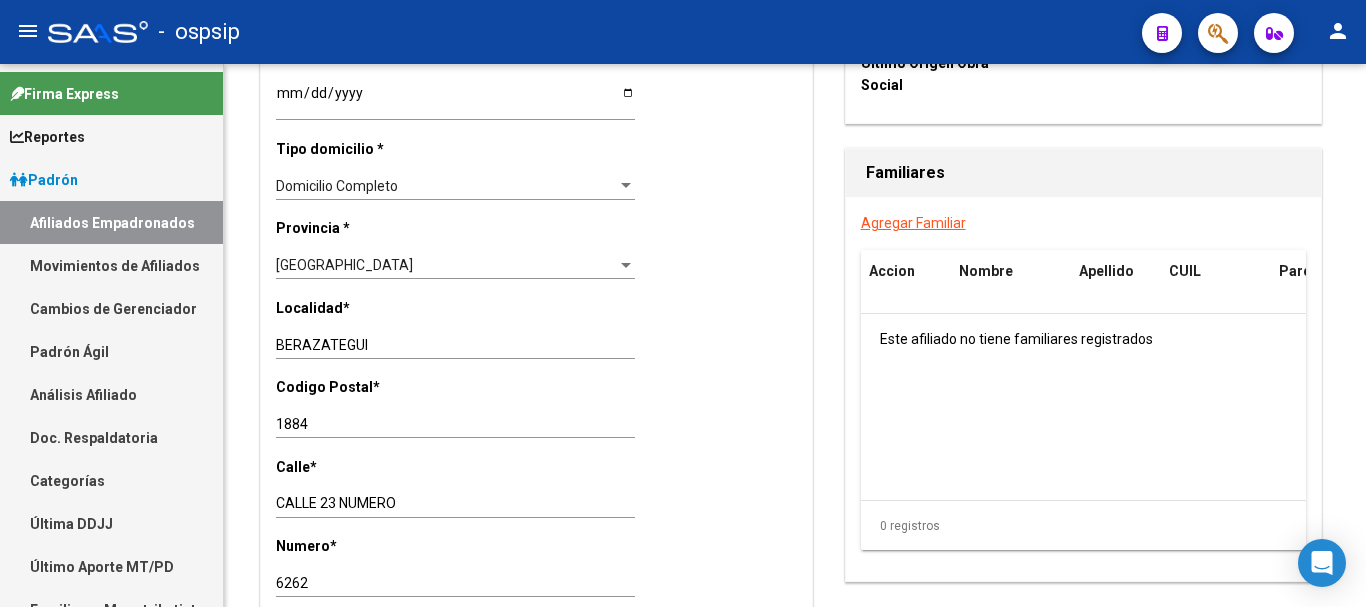 click 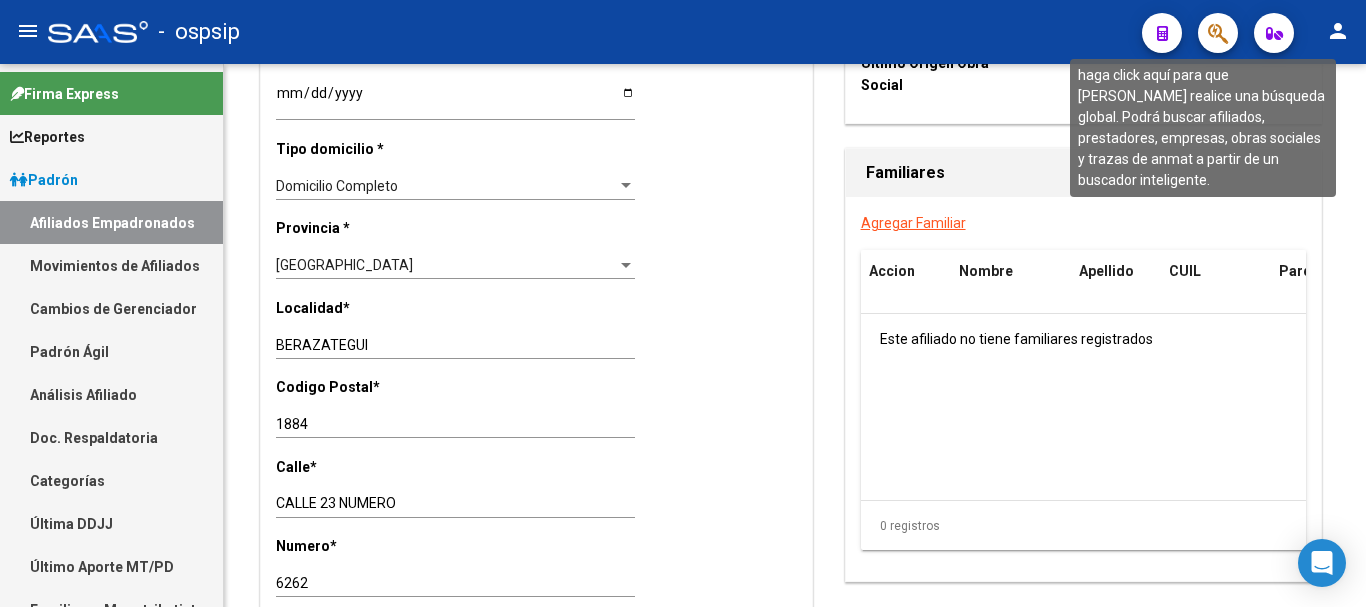 click 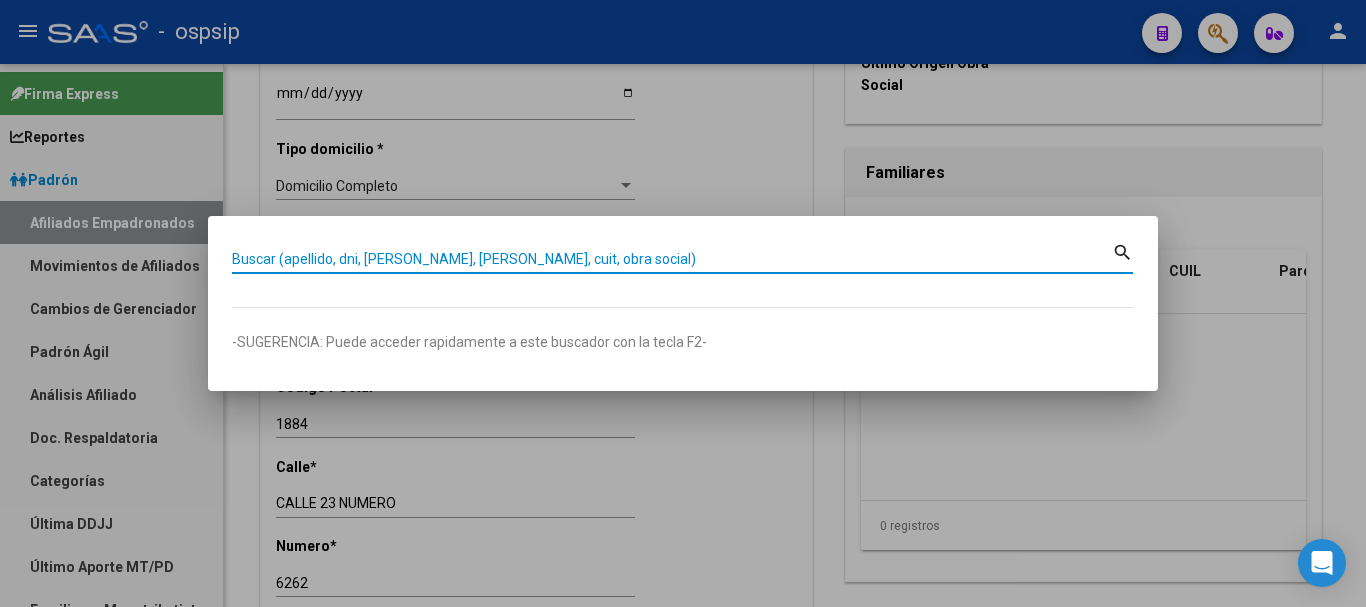 drag, startPoint x: 426, startPoint y: 262, endPoint x: 412, endPoint y: 260, distance: 14.142136 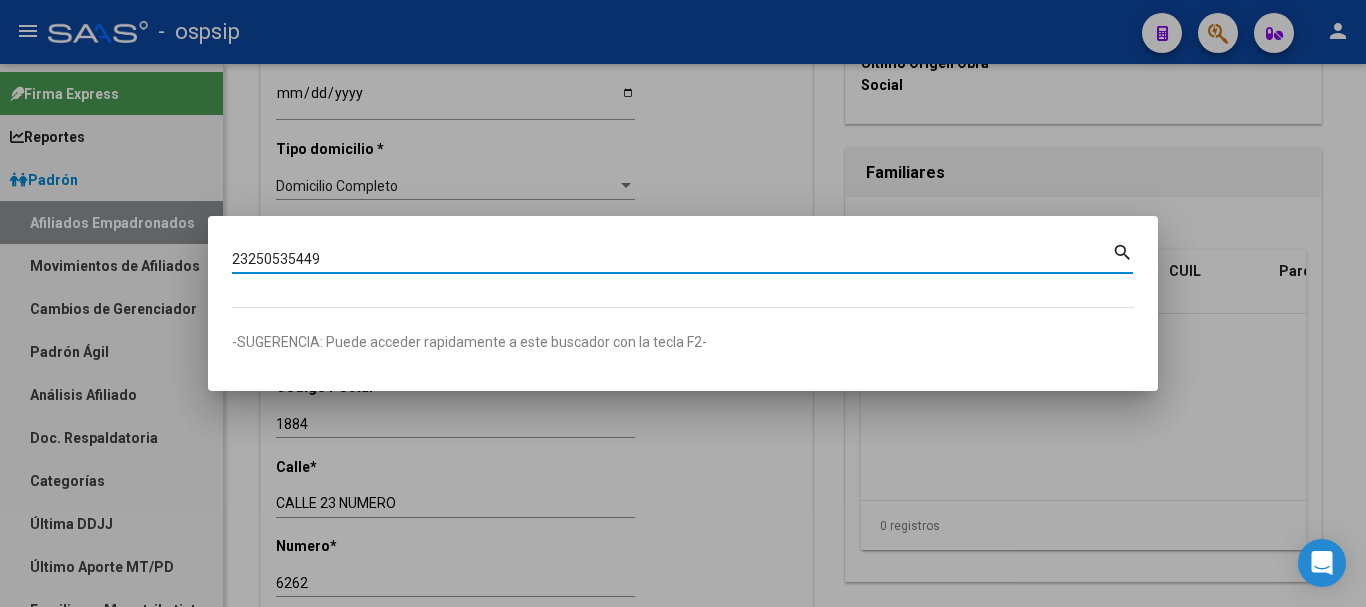 type on "23250535449" 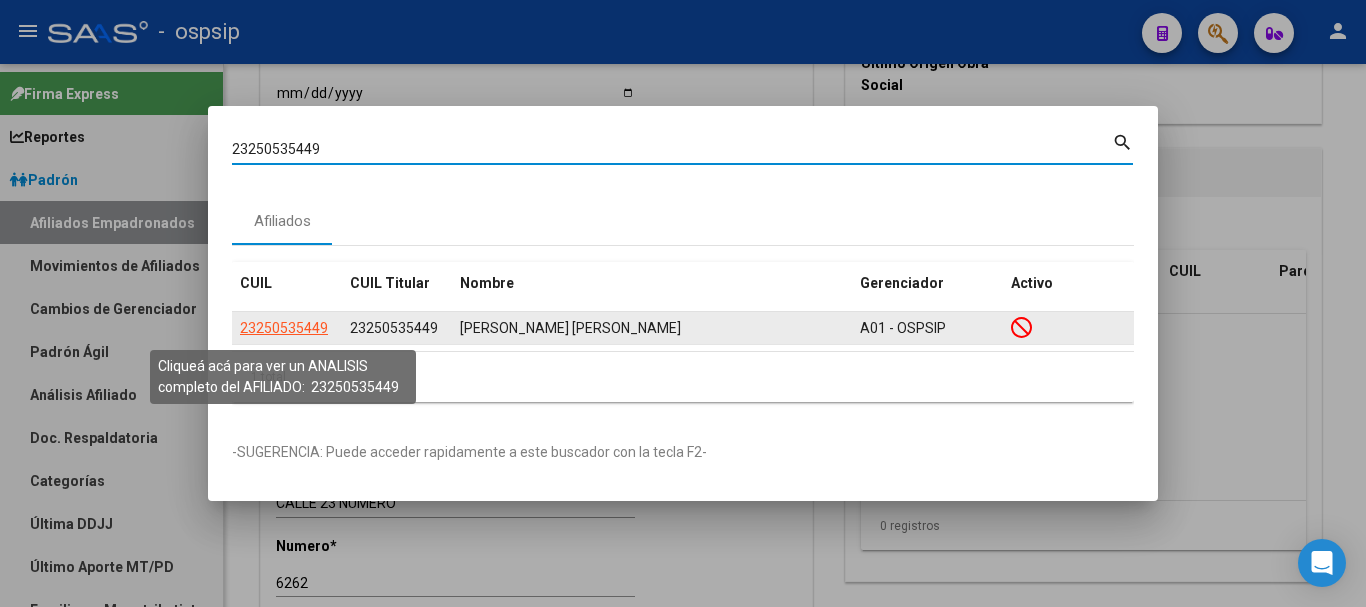 click on "23250535449" 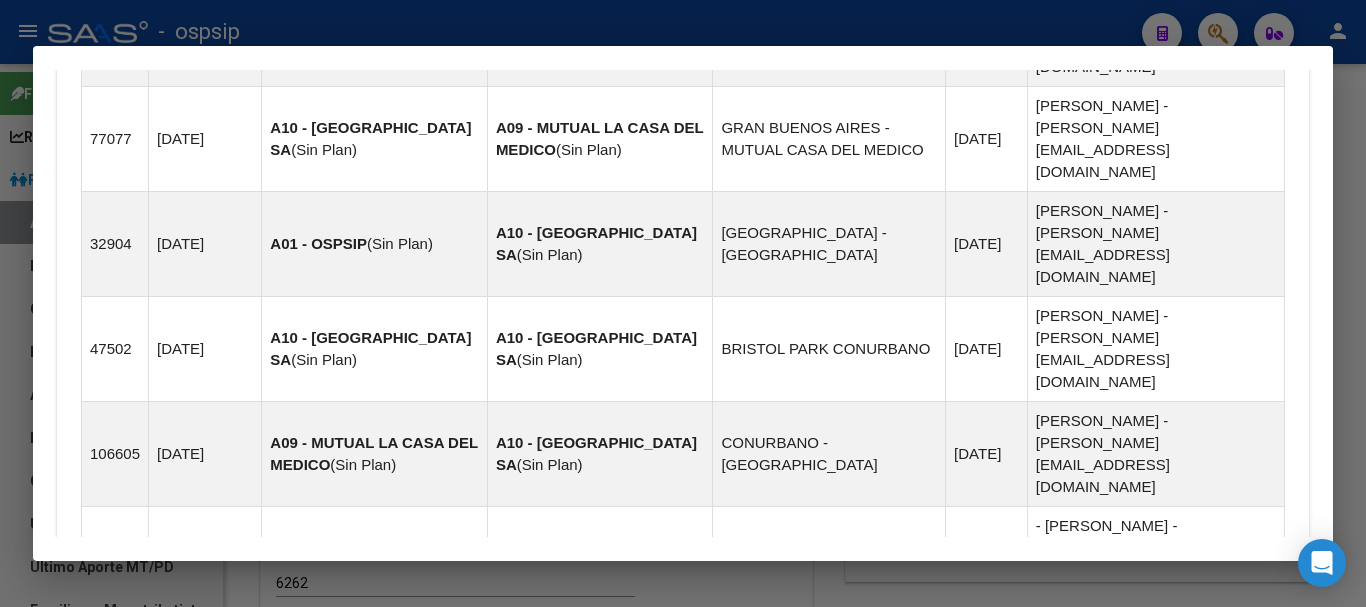 scroll, scrollTop: 1559, scrollLeft: 0, axis: vertical 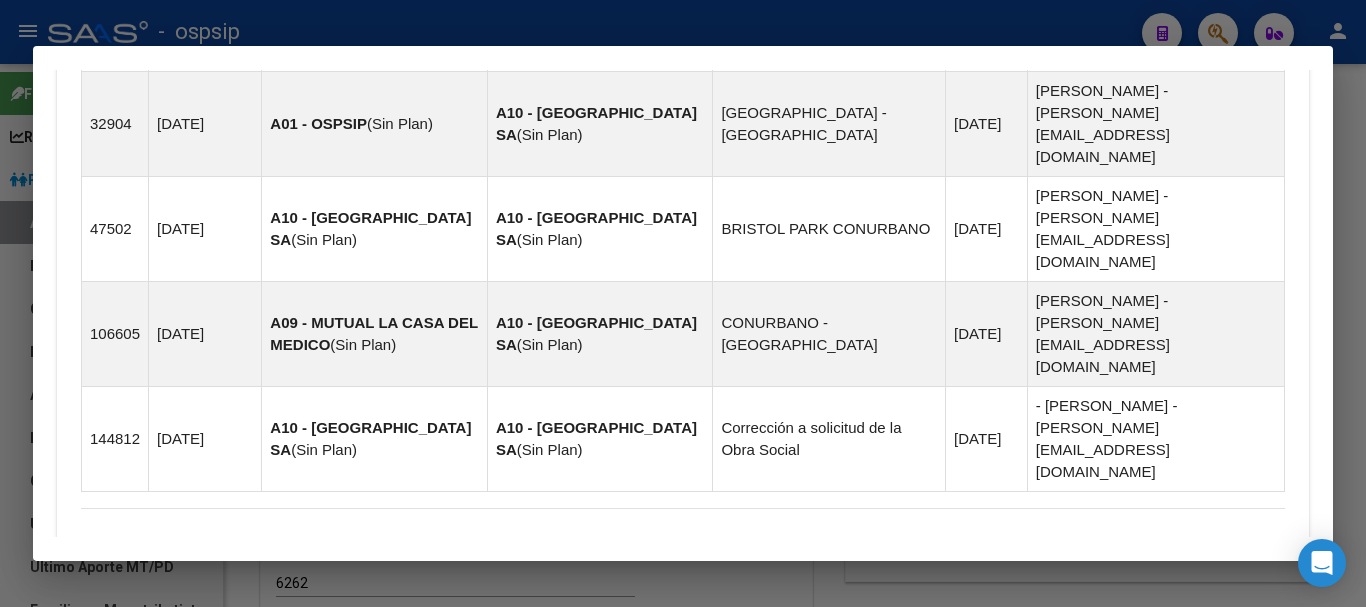 click on "Aportes y Contribuciones del Afiliado: 23250535449" at bounding box center [305, 734] 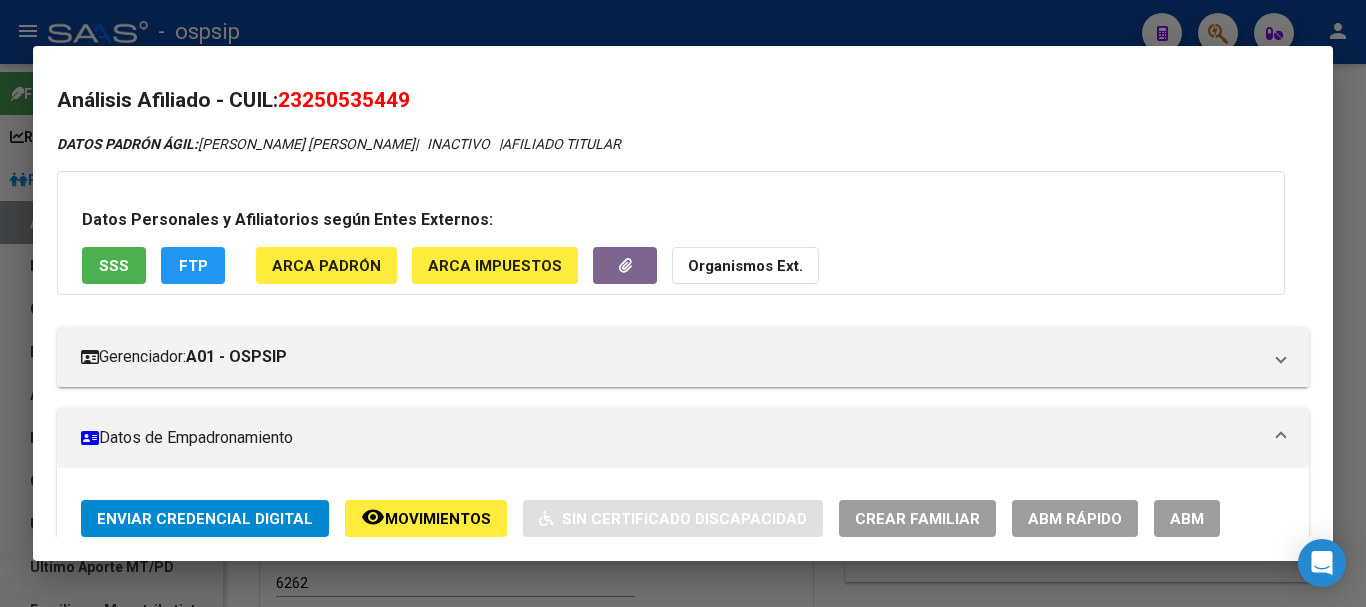 scroll, scrollTop: 0, scrollLeft: 0, axis: both 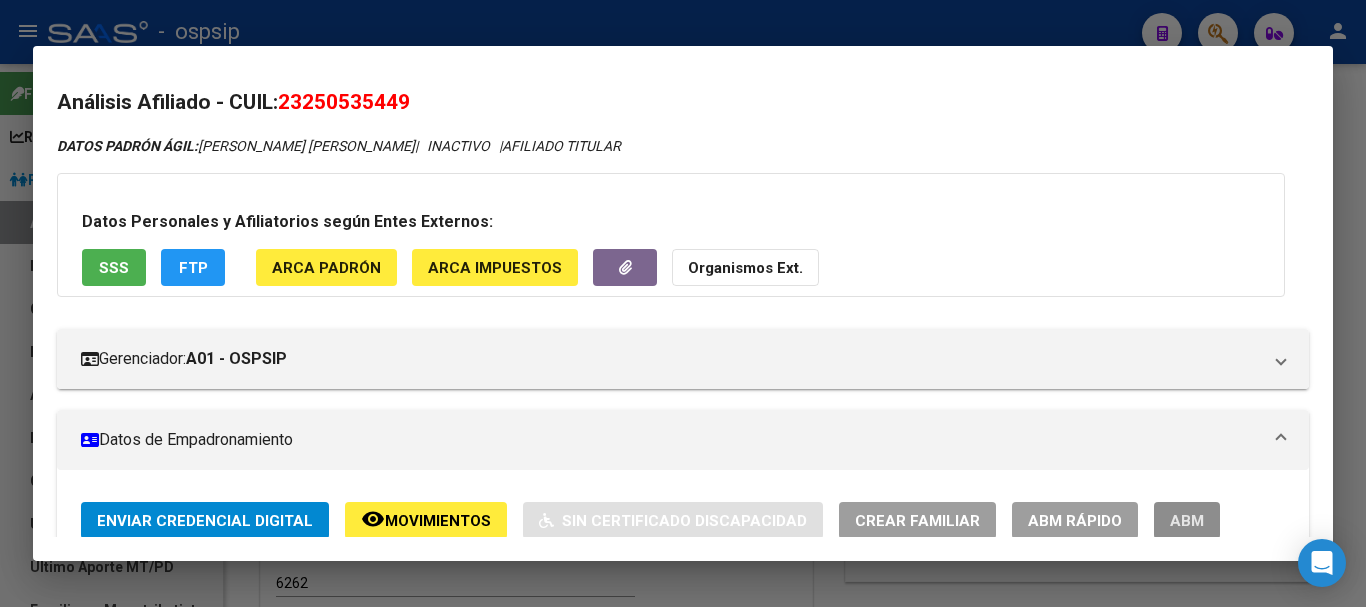 click on "ABM" at bounding box center [1187, 521] 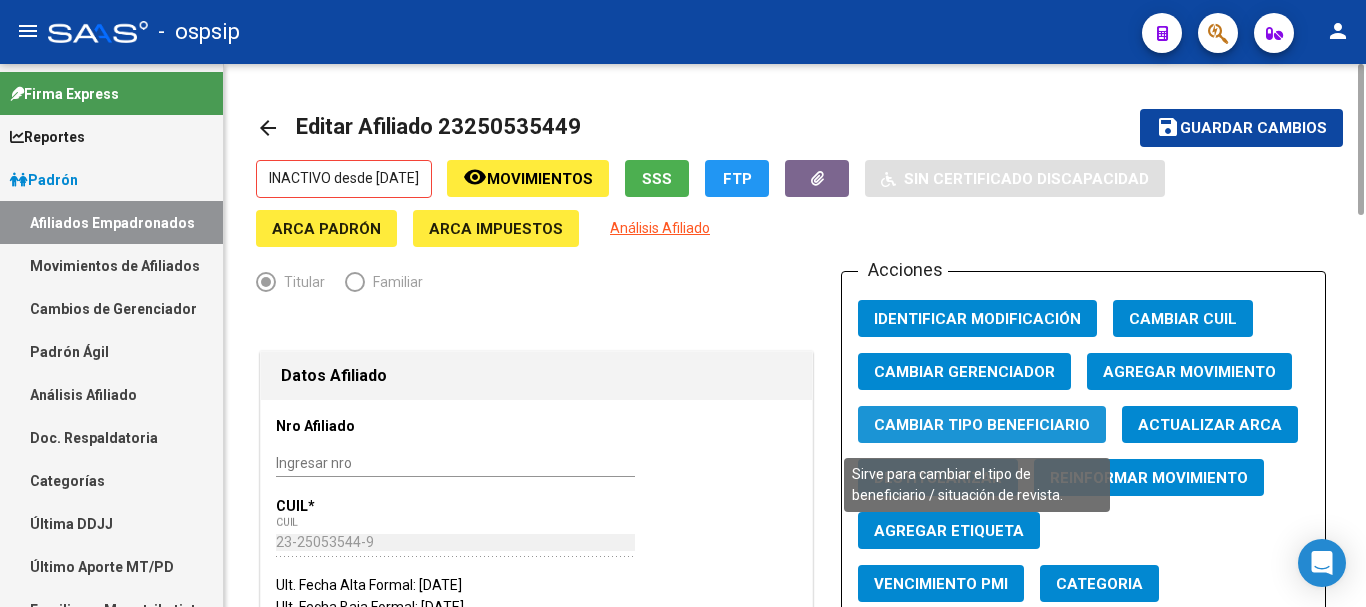 click on "Cambiar Tipo Beneficiario" 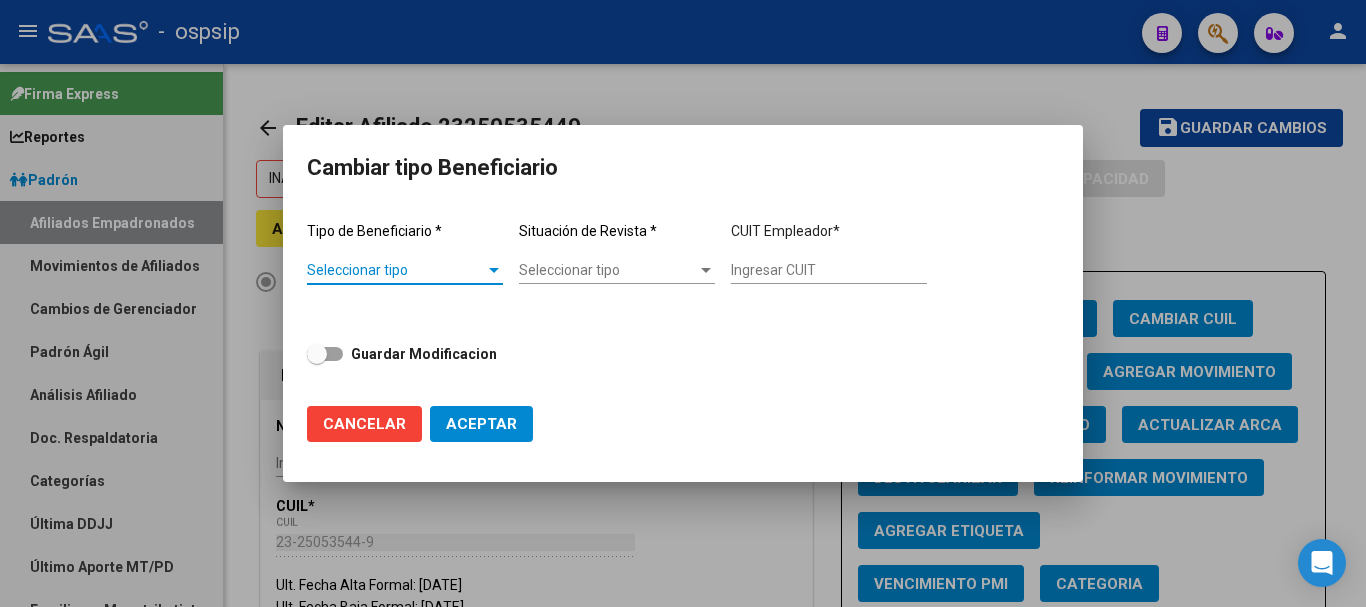 click on "Seleccionar tipo" at bounding box center (396, 270) 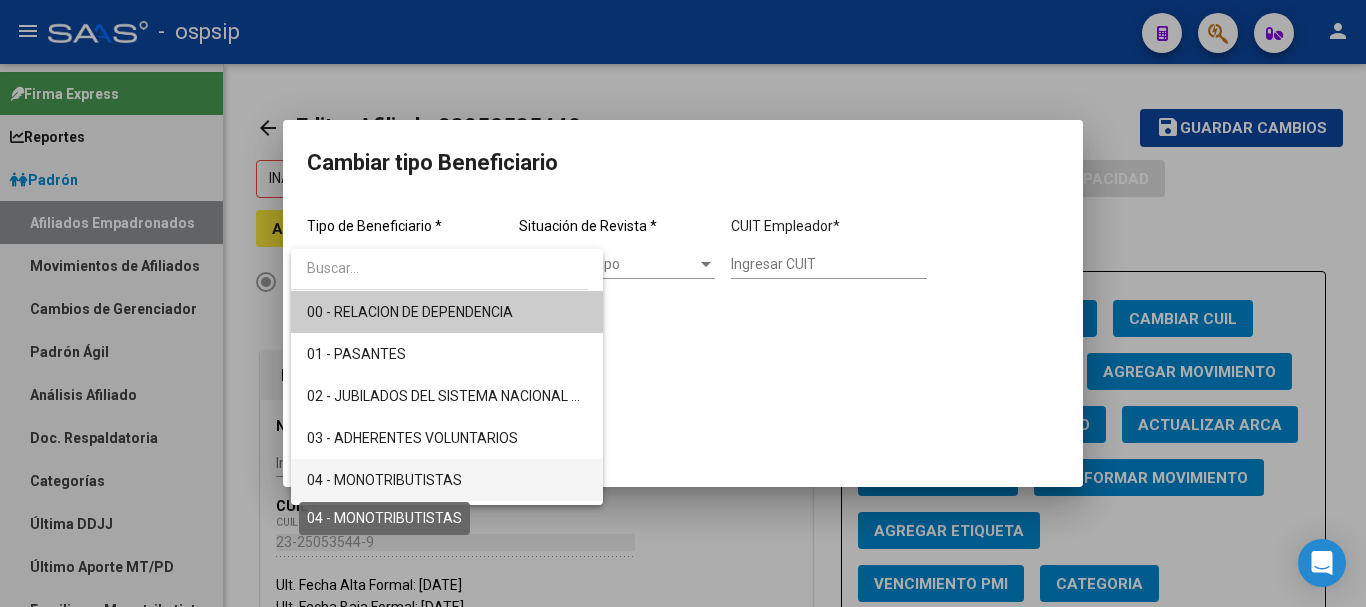click on "04 - MONOTRIBUTISTAS" at bounding box center [384, 480] 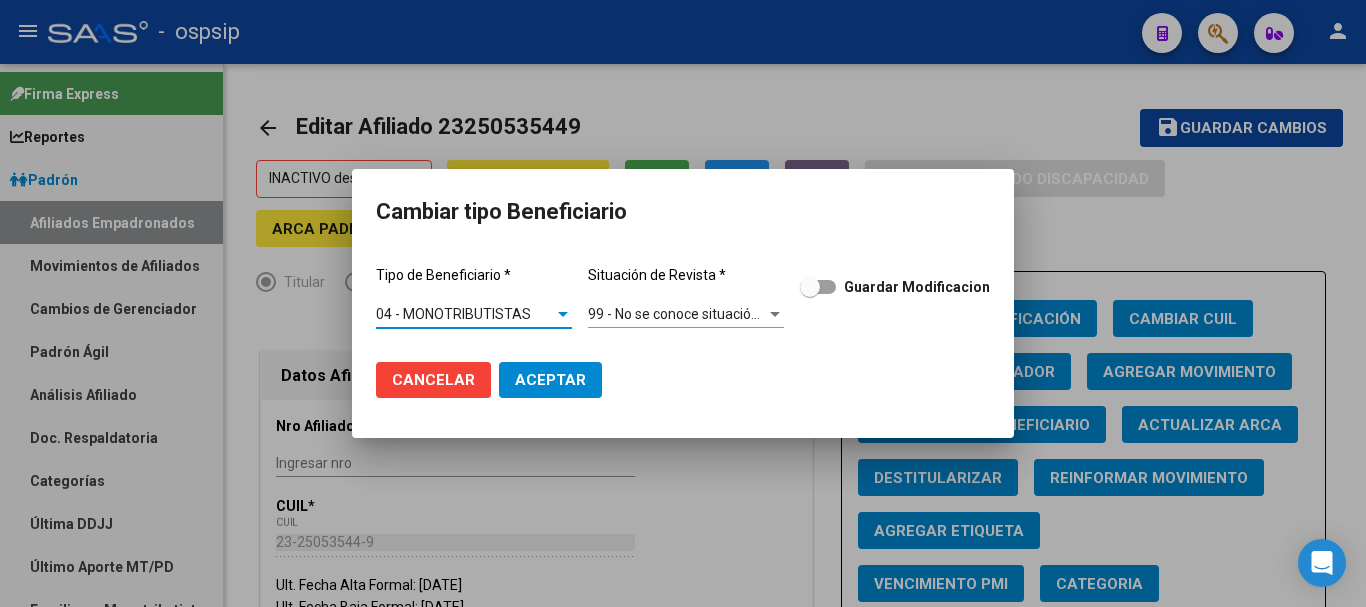 click on "99 - No se conoce situación de revista Seleccionar tipo" at bounding box center (686, 314) 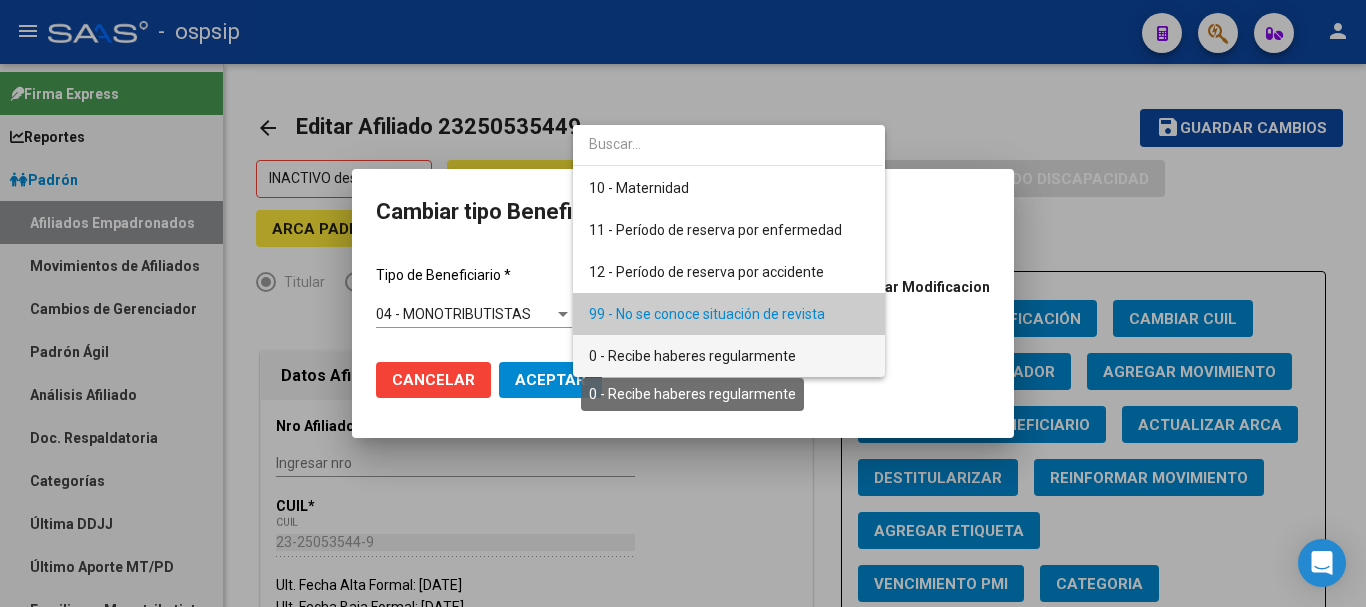 click on "0 - Recibe haberes regularmente" at bounding box center [692, 356] 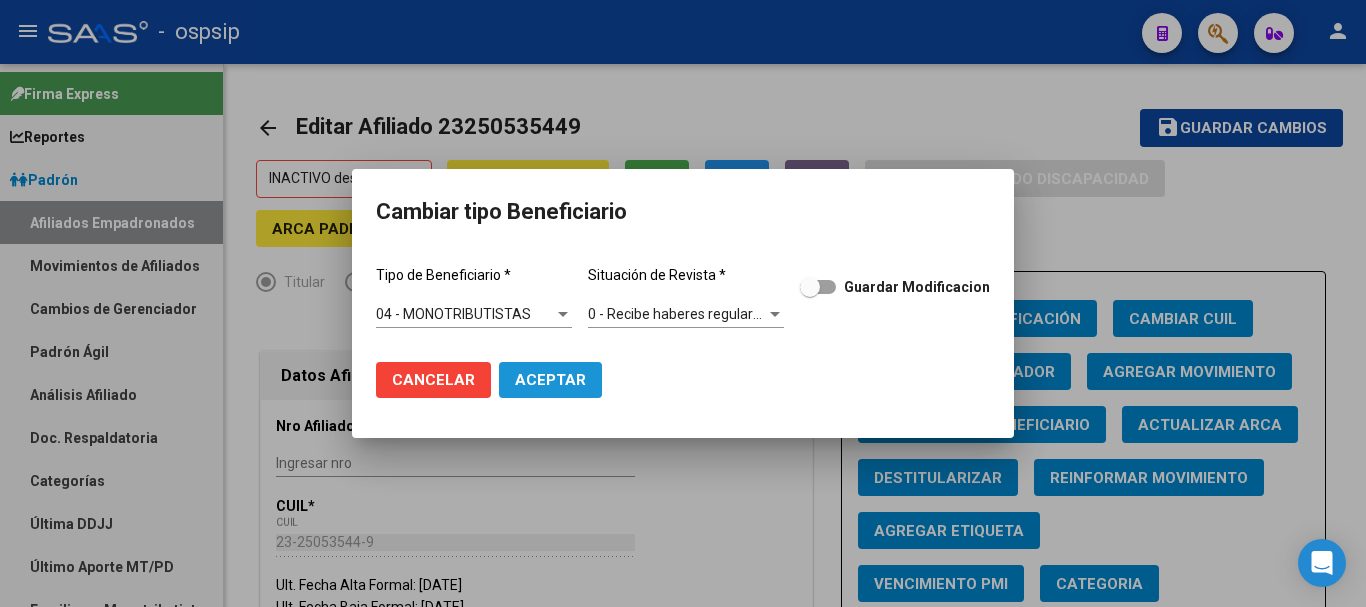 click on "Aceptar" 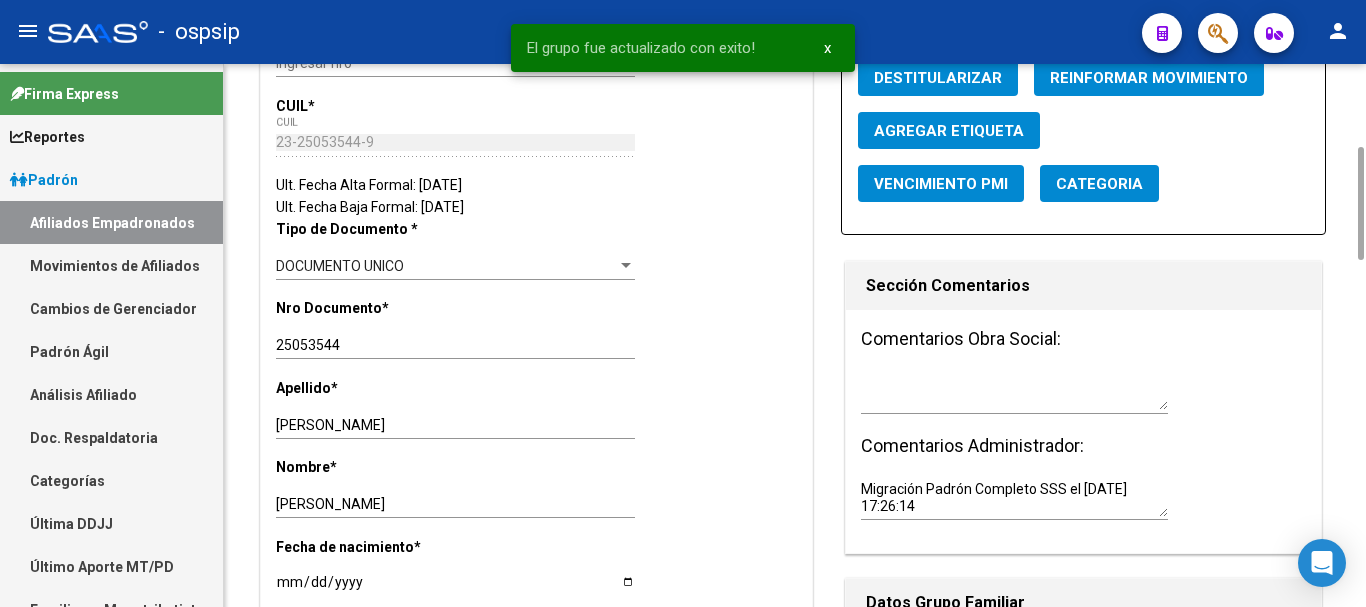 scroll, scrollTop: 0, scrollLeft: 0, axis: both 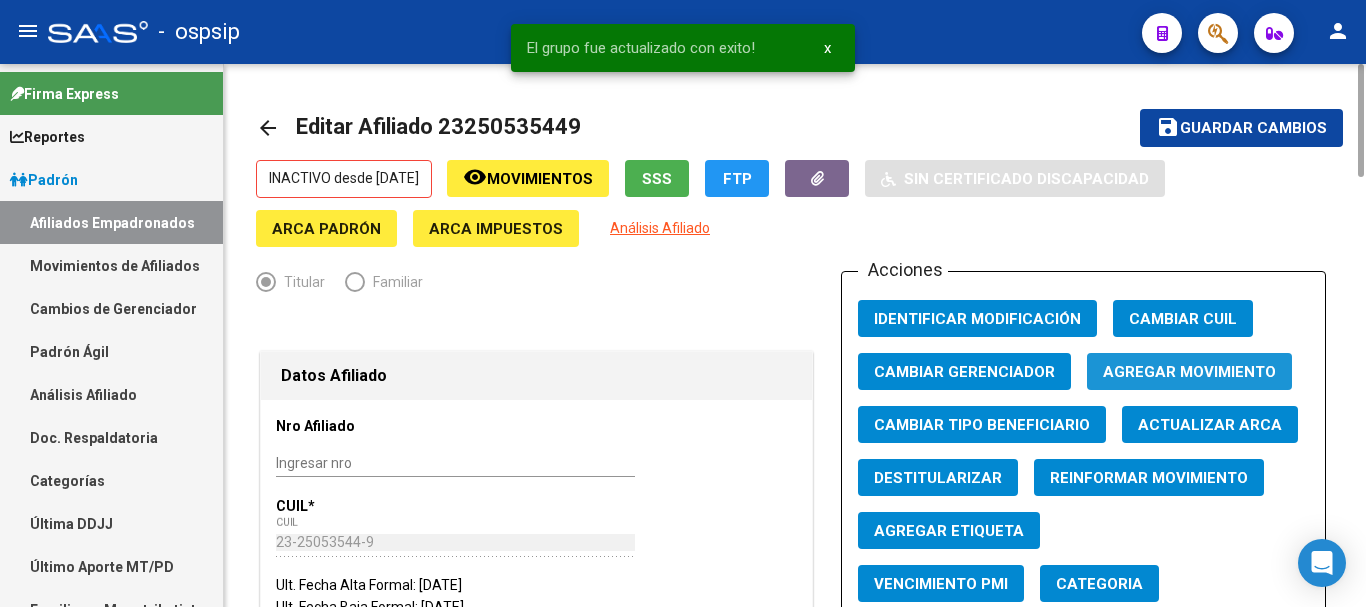click on "Agregar Movimiento" 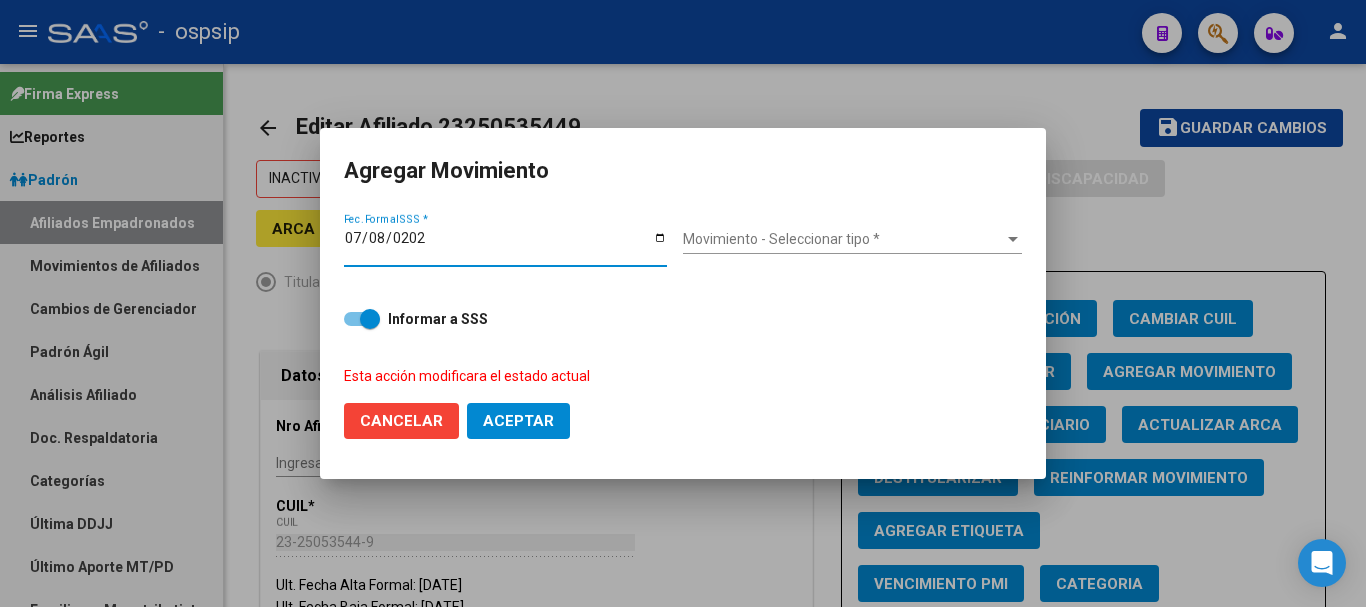 type on "[DATE]" 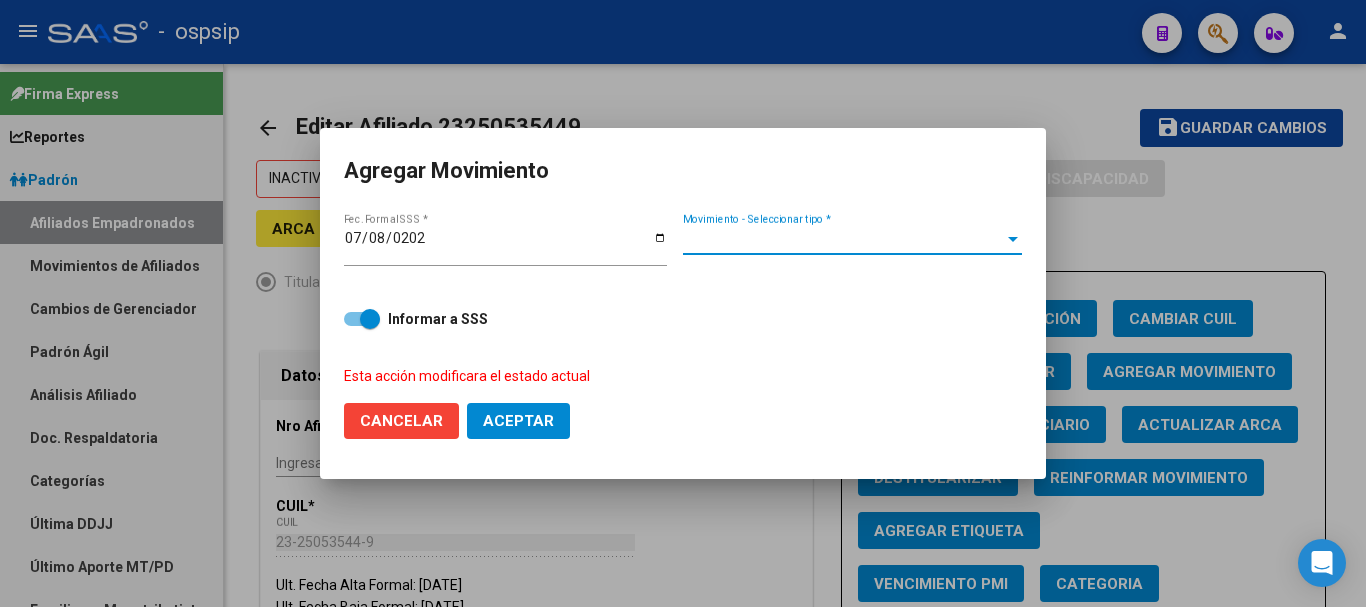 click on "Movimiento - Seleccionar tipo *" at bounding box center [843, 239] 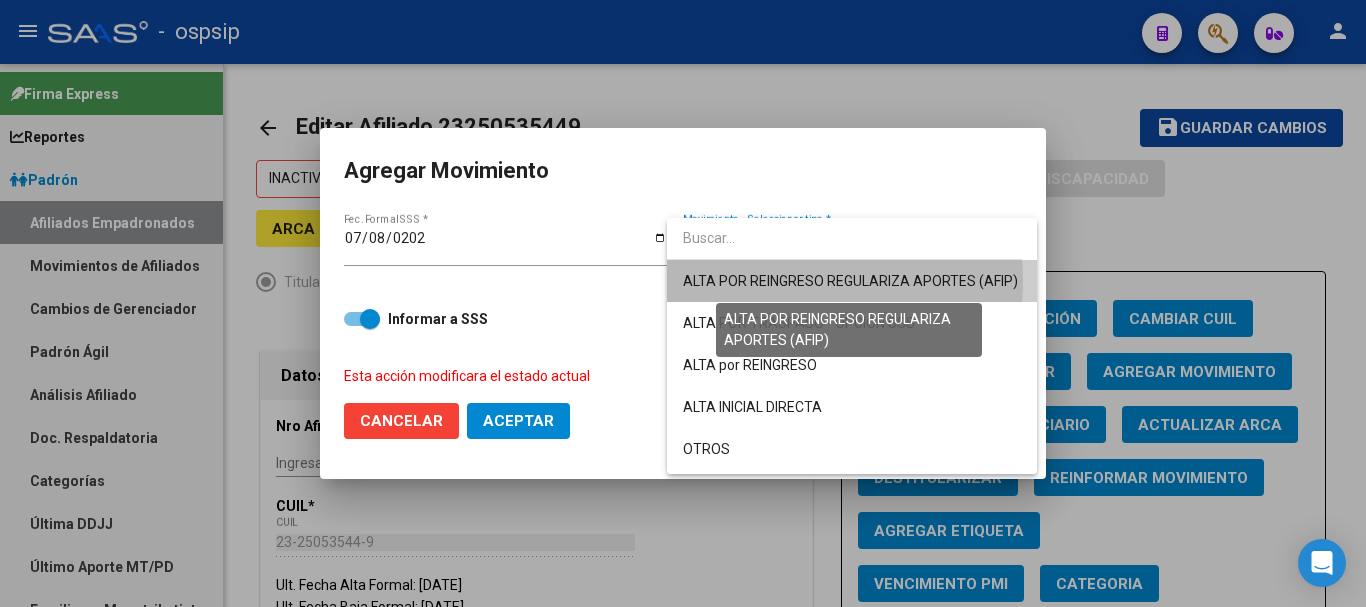 click on "ALTA POR REINGRESO REGULARIZA APORTES (AFIP)" at bounding box center [850, 281] 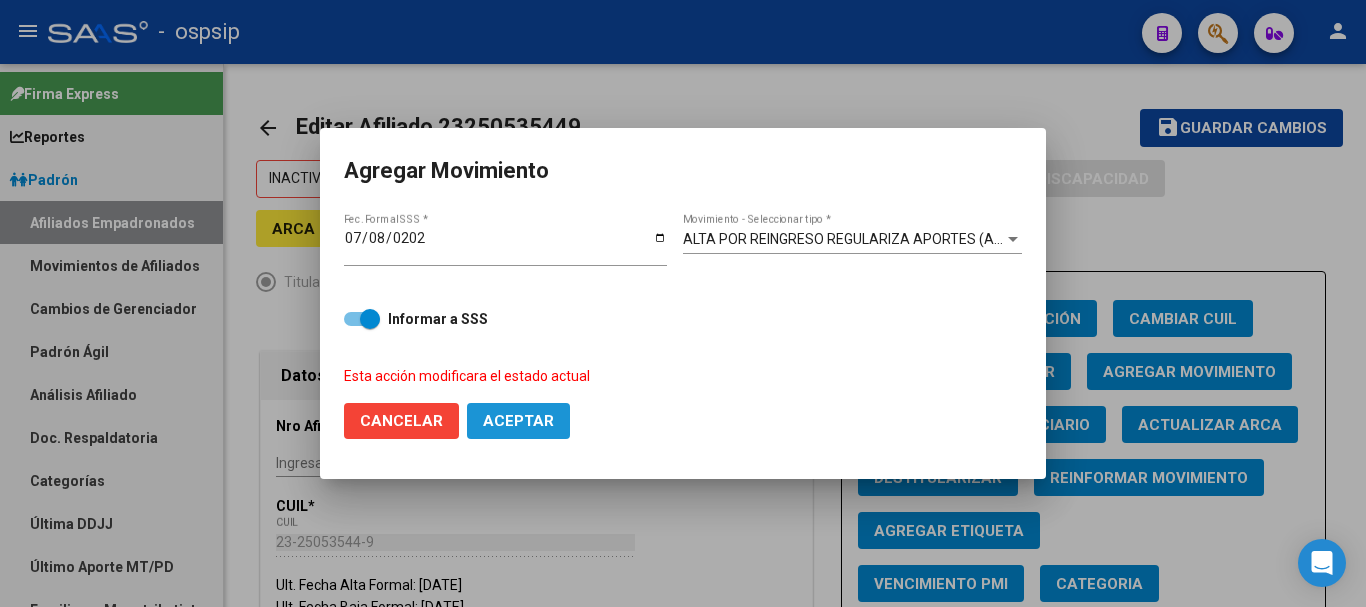 click on "Aceptar" 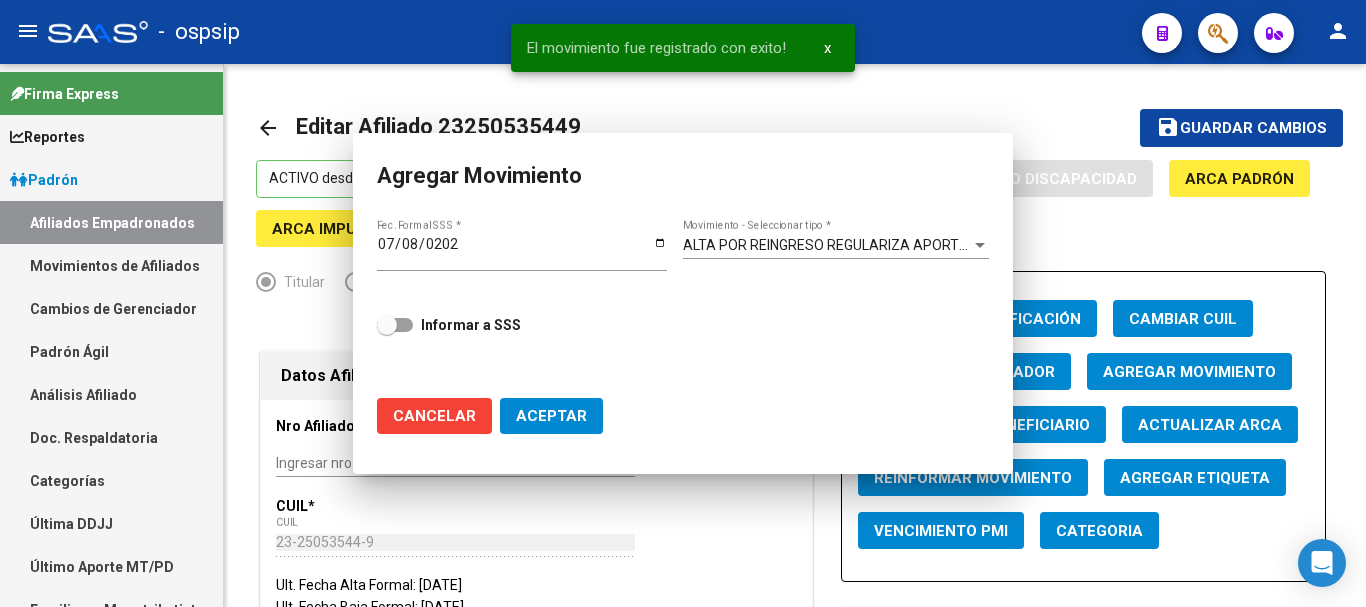 checkbox on "false" 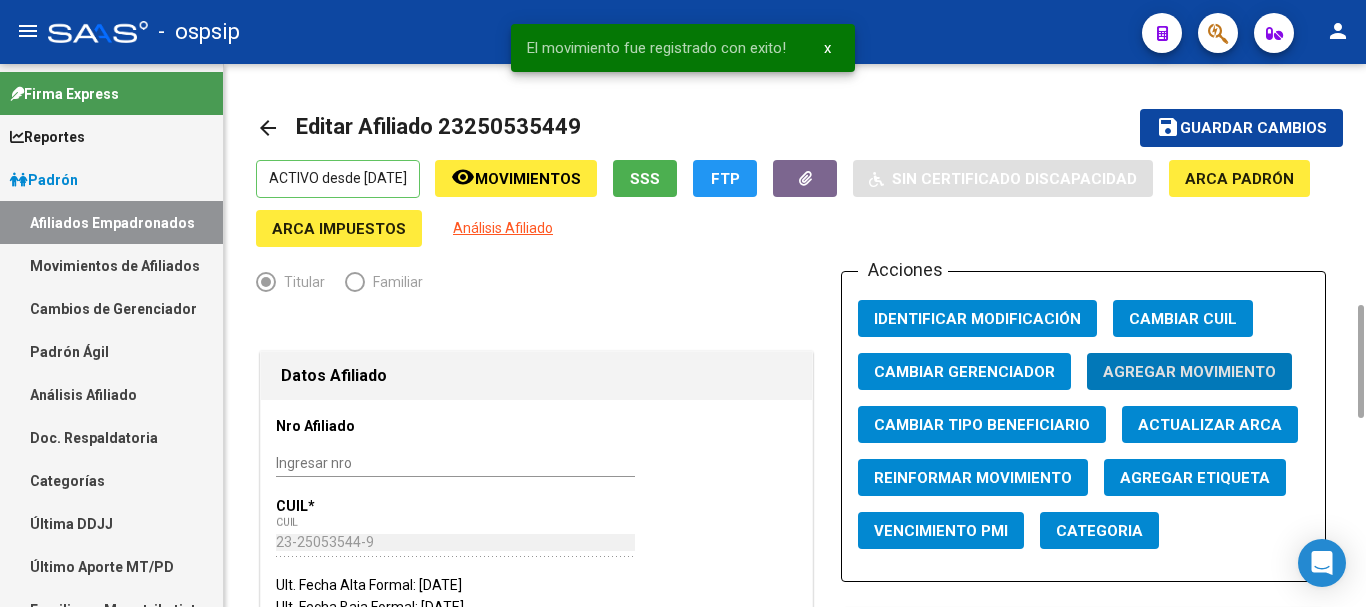 scroll, scrollTop: 800, scrollLeft: 0, axis: vertical 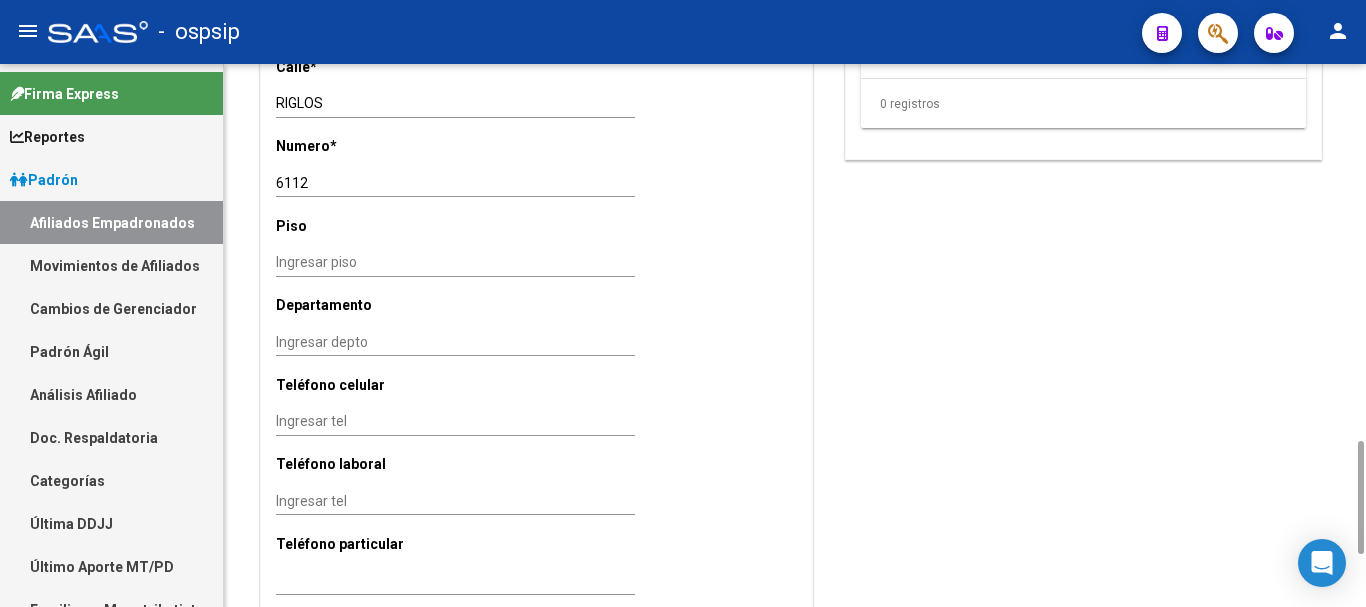 click on "Ingresar depto" at bounding box center (455, 342) 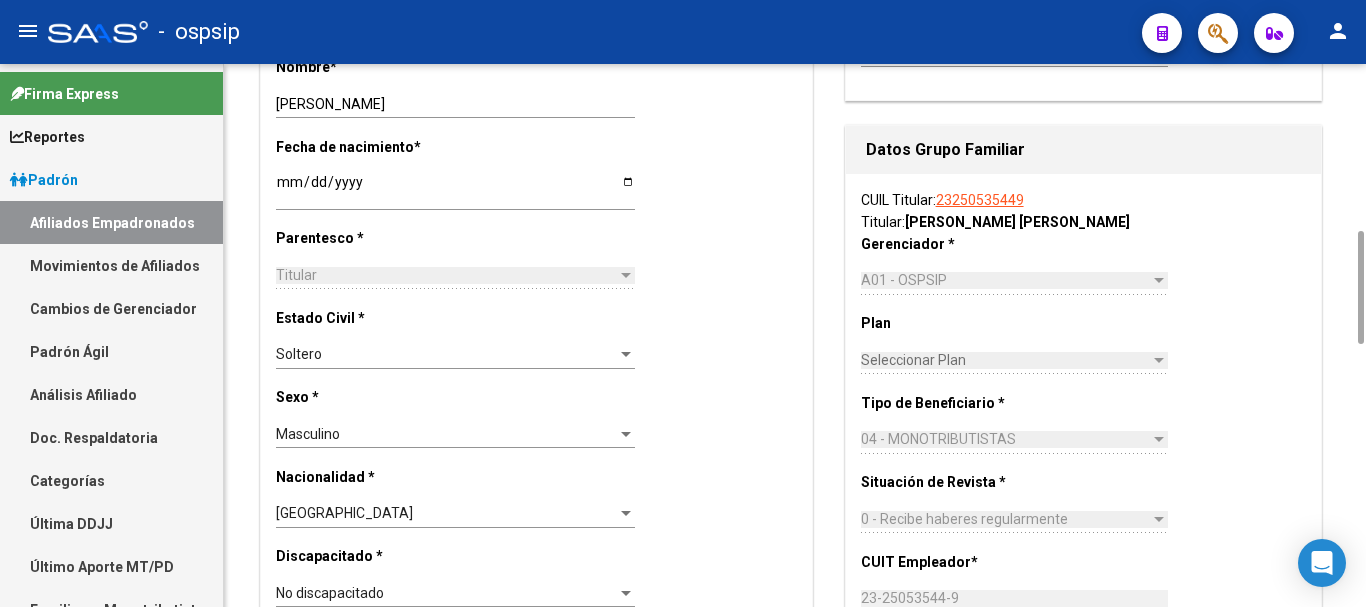 scroll, scrollTop: 200, scrollLeft: 0, axis: vertical 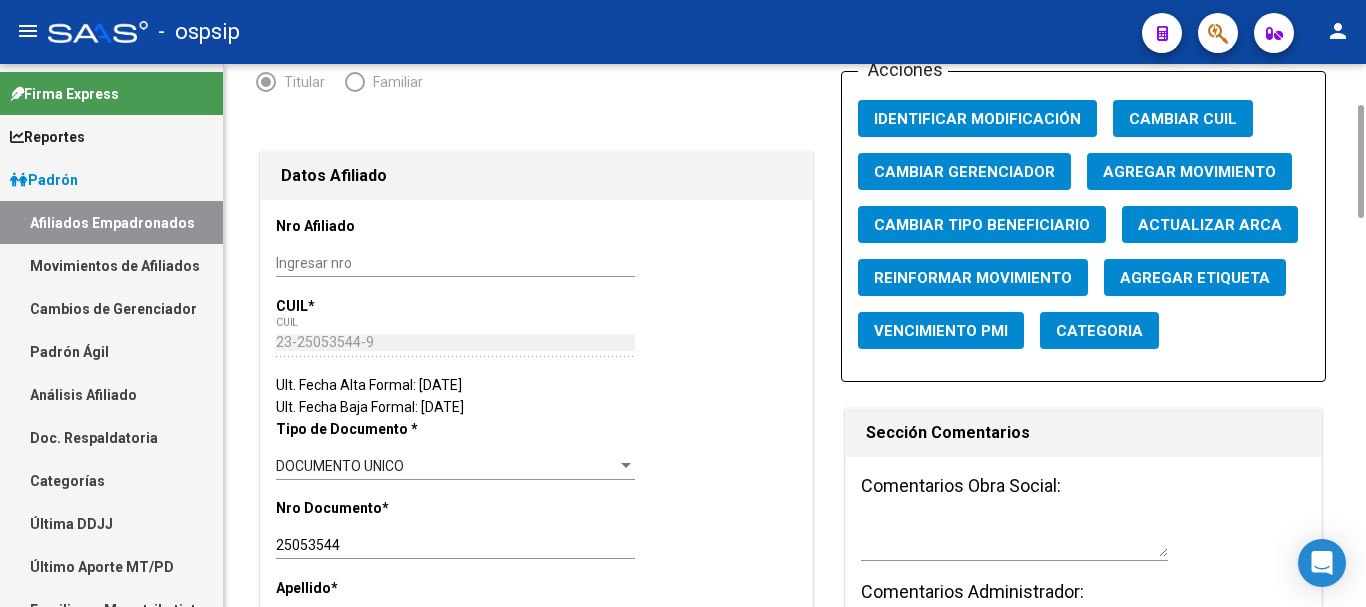 click on "Agregar Movimiento" 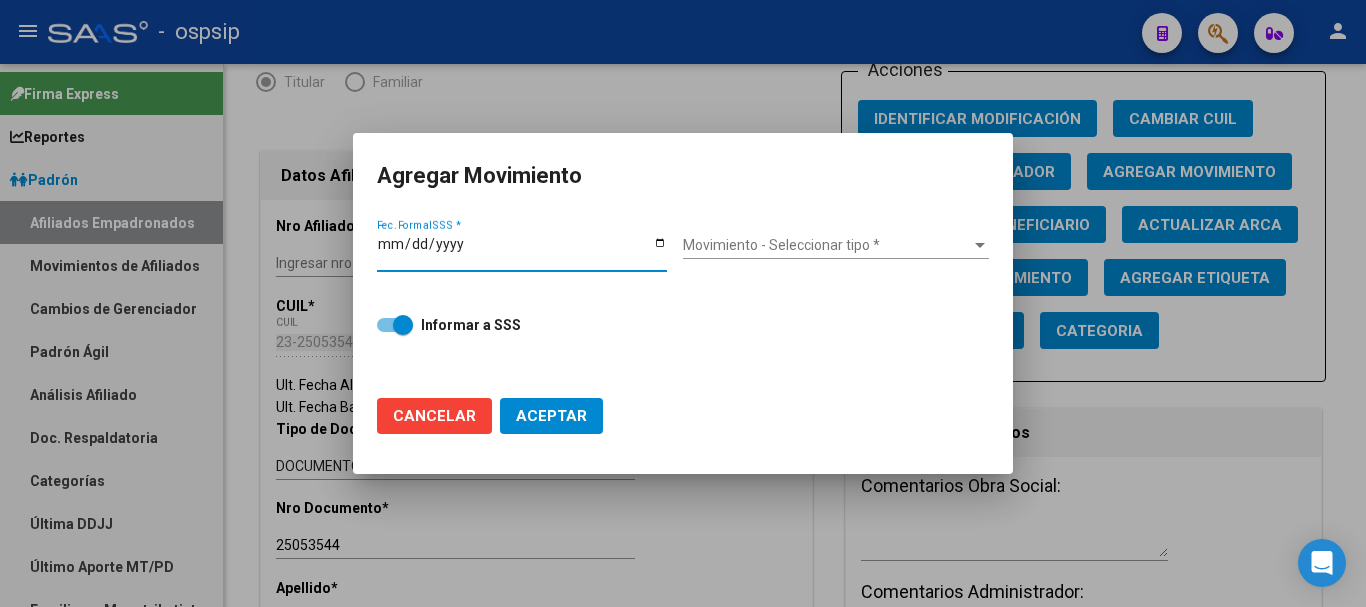 click on "Movimiento - Seleccionar tipo *" at bounding box center (827, 245) 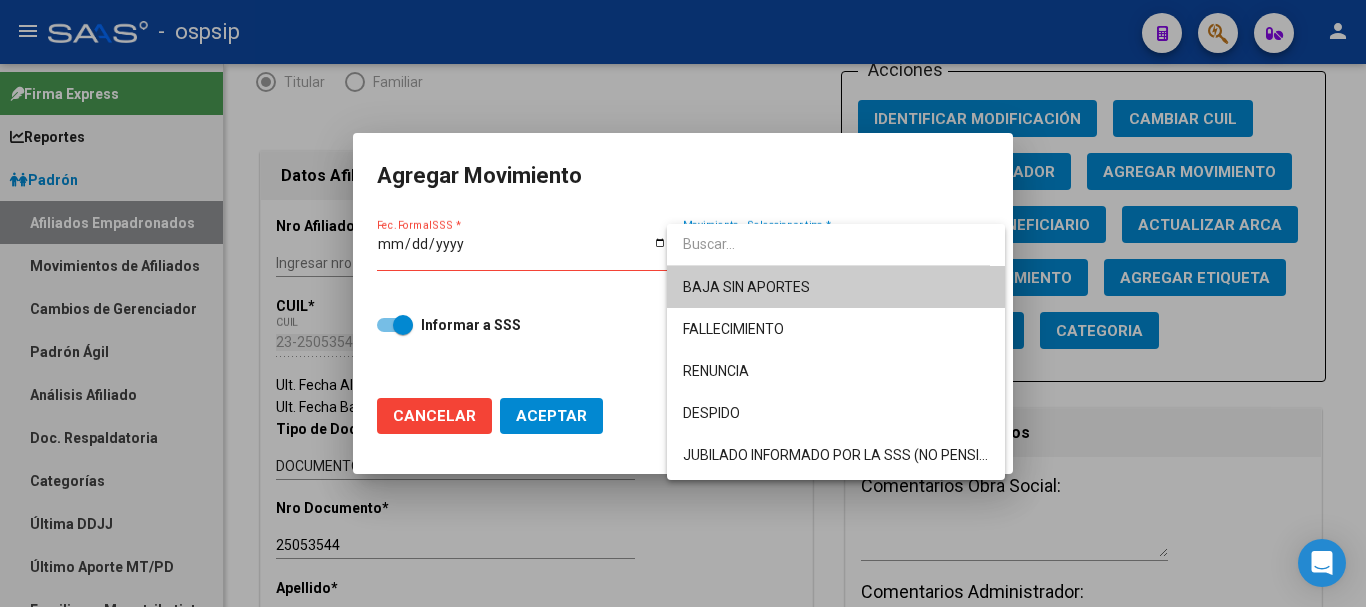 click at bounding box center (683, 303) 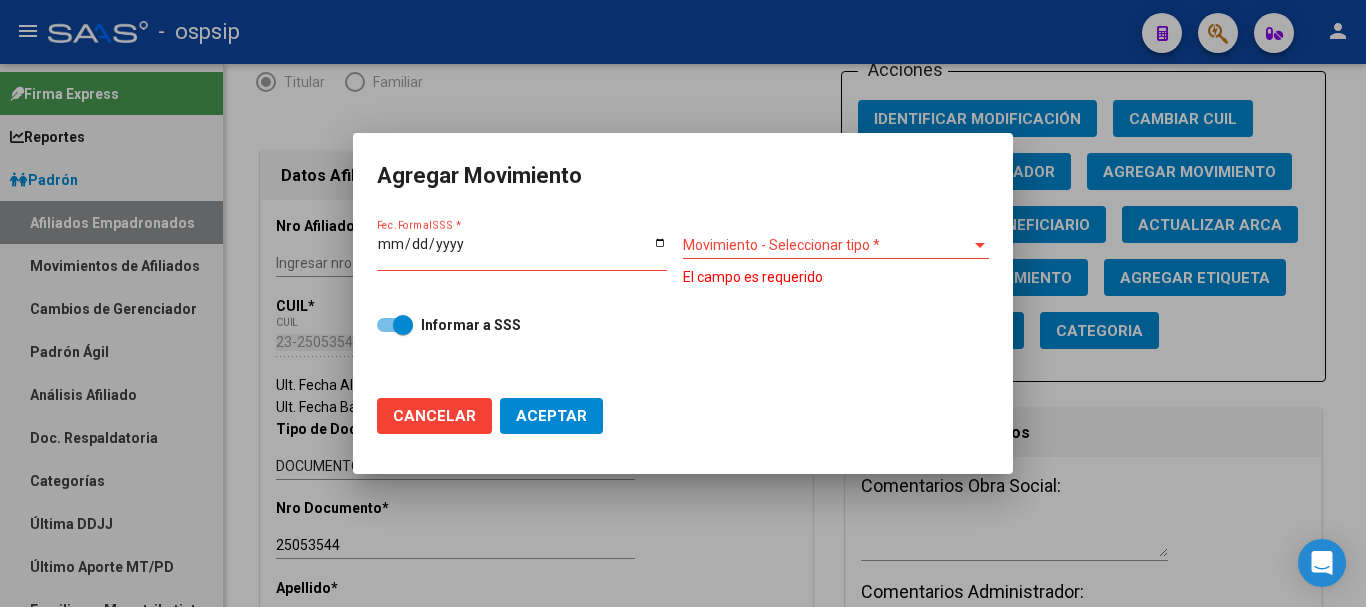 click on "Movimiento - Seleccionar tipo *" at bounding box center [827, 245] 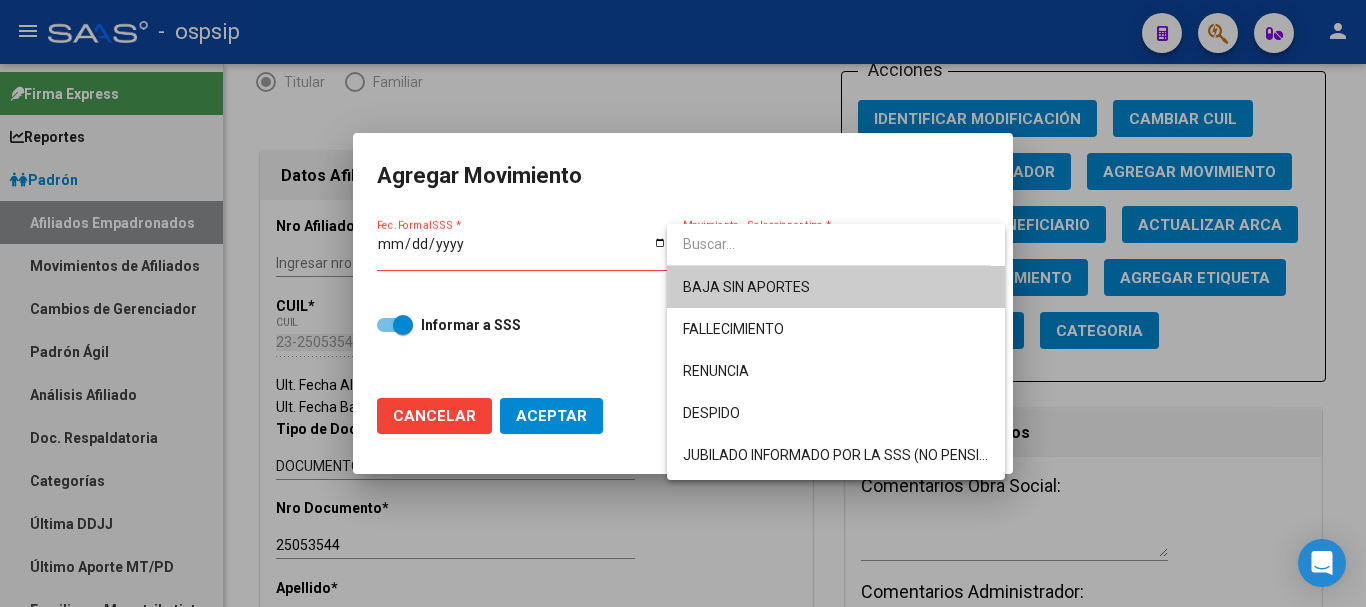 click at bounding box center (683, 303) 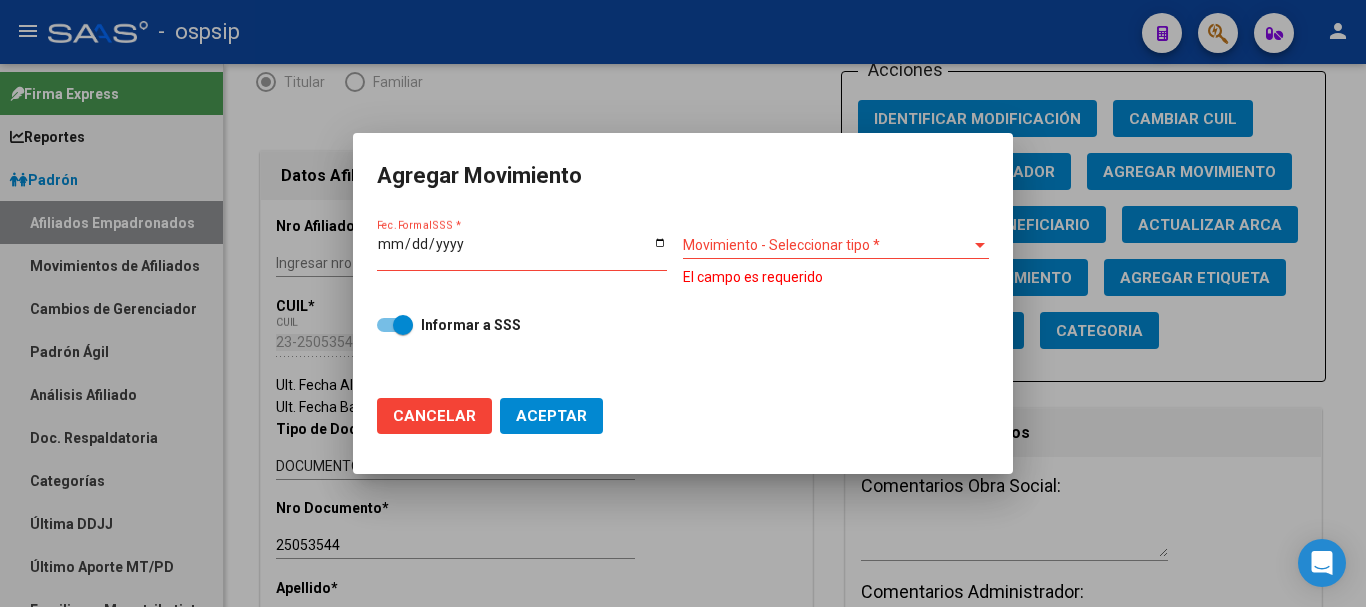 click on "Cancelar" 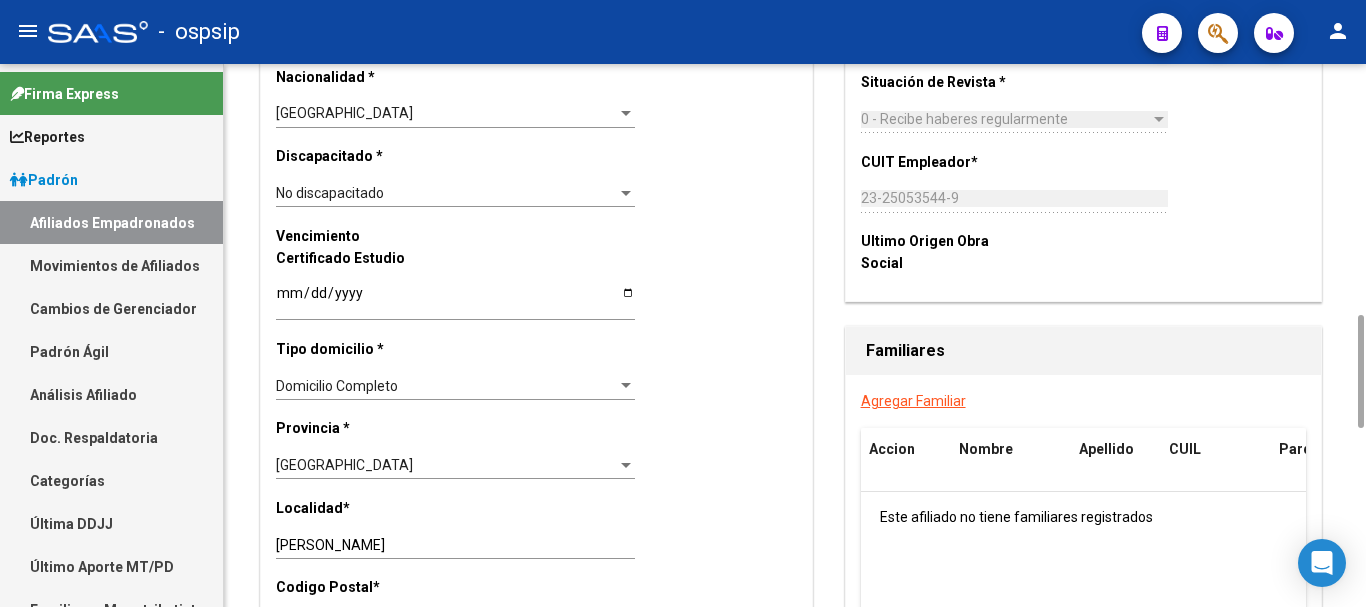 scroll, scrollTop: 1400, scrollLeft: 0, axis: vertical 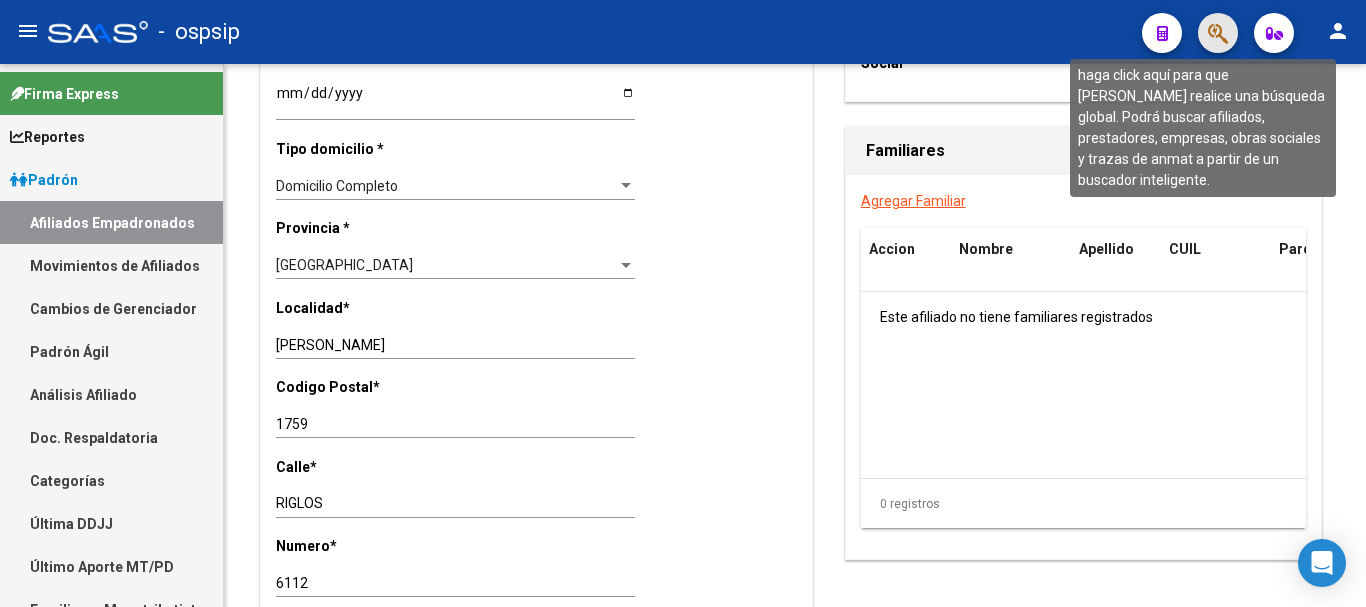 click 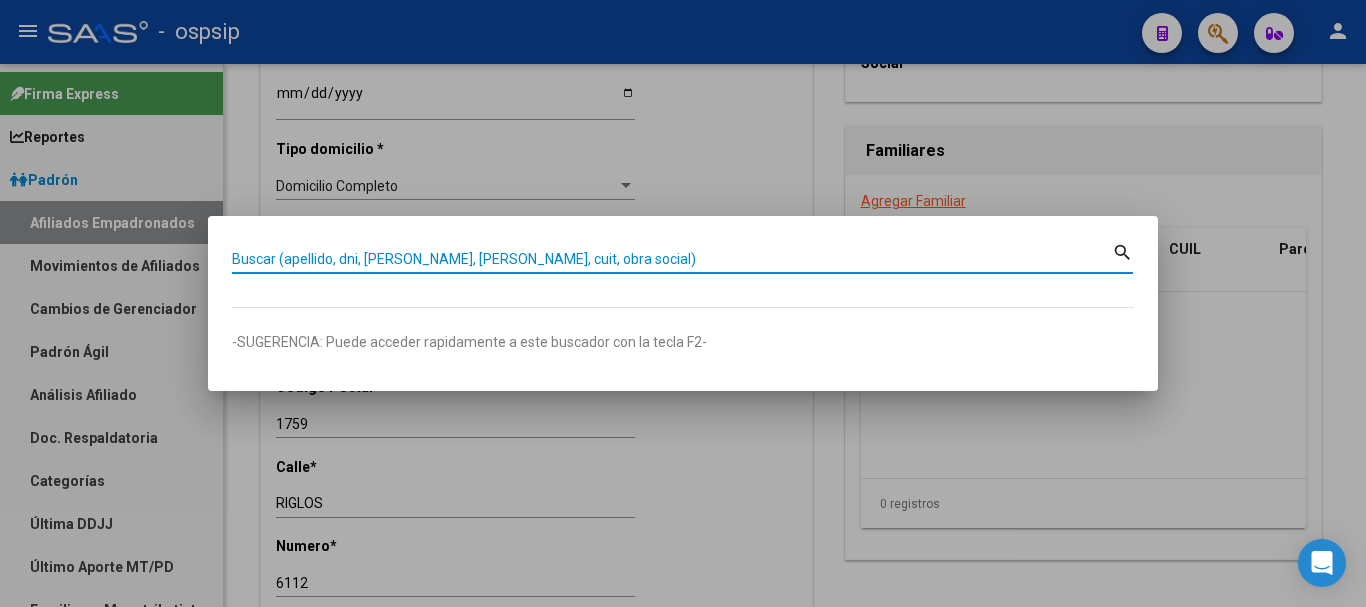 click on "Buscar (apellido, dni, [PERSON_NAME], [PERSON_NAME], cuit, obra social)" at bounding box center [672, 259] 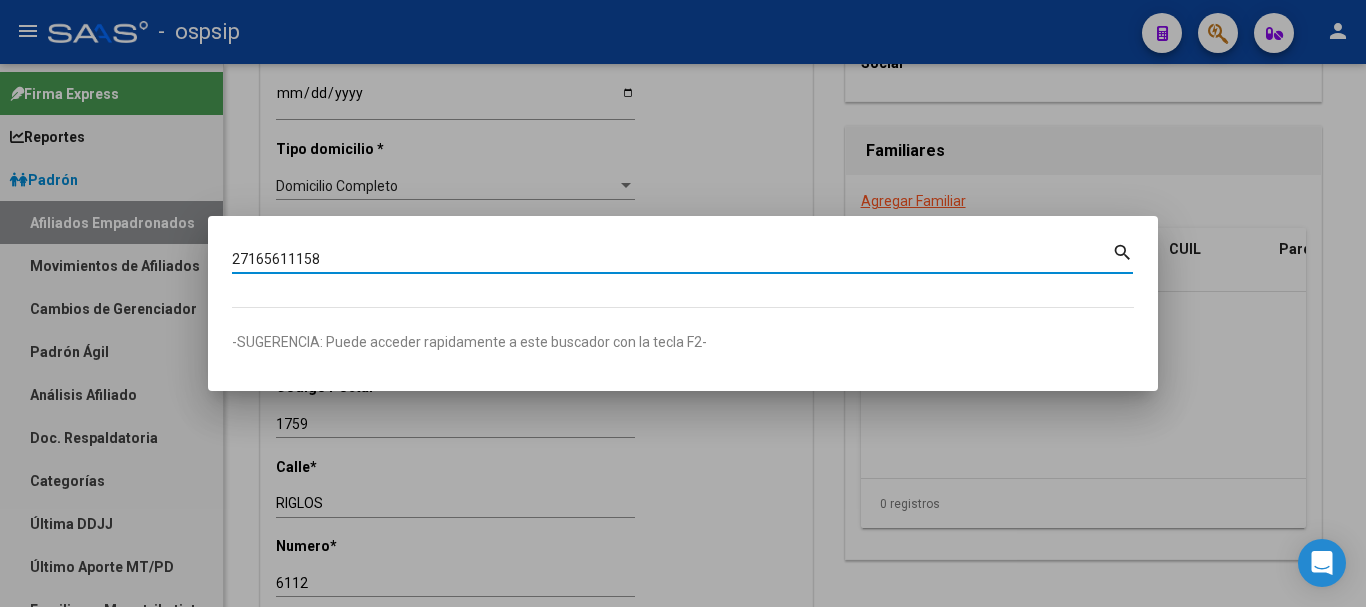 type on "27165611158" 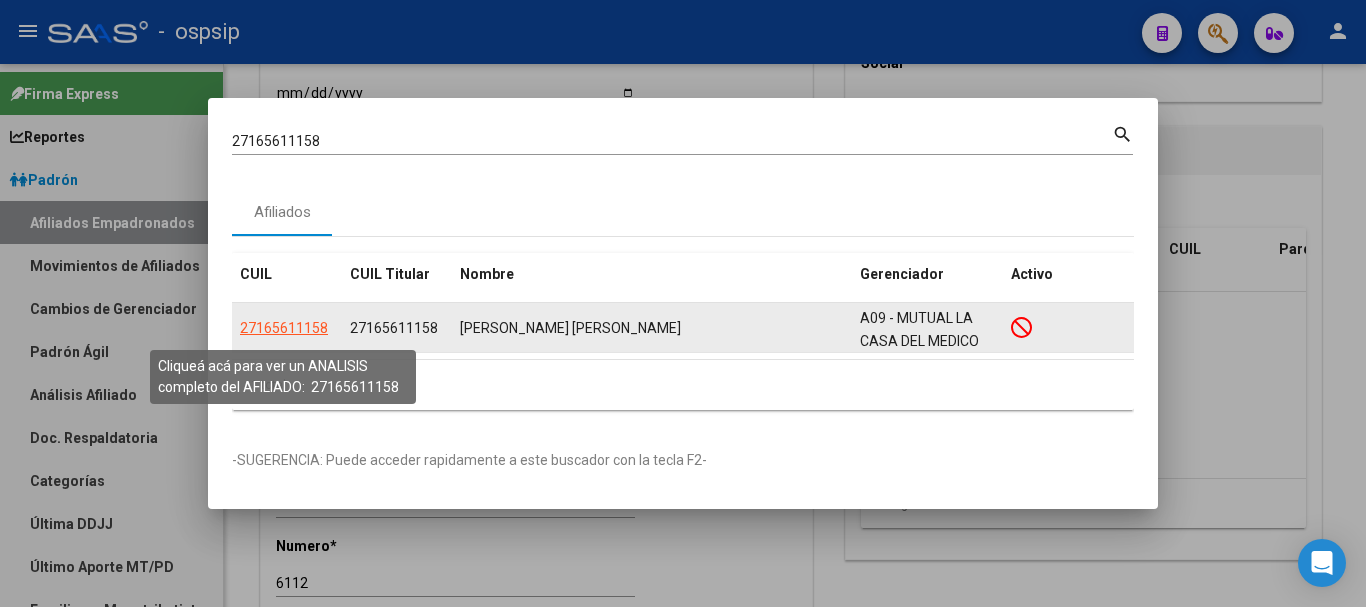 click on "27165611158" 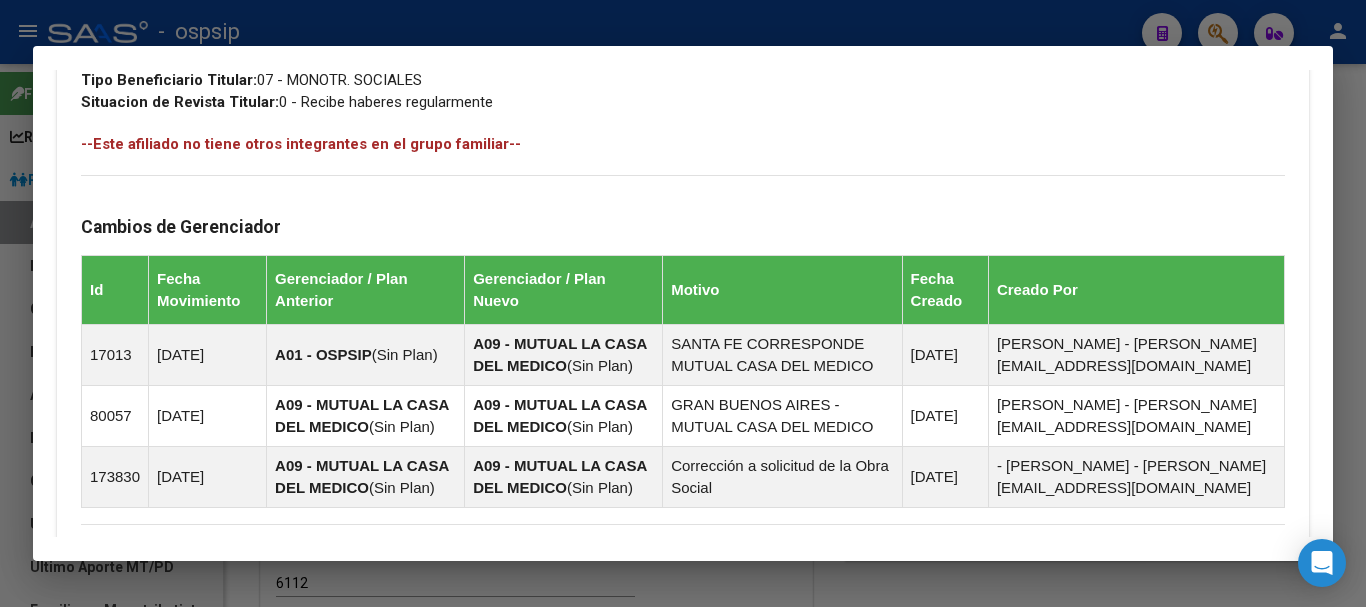 scroll, scrollTop: 1054, scrollLeft: 0, axis: vertical 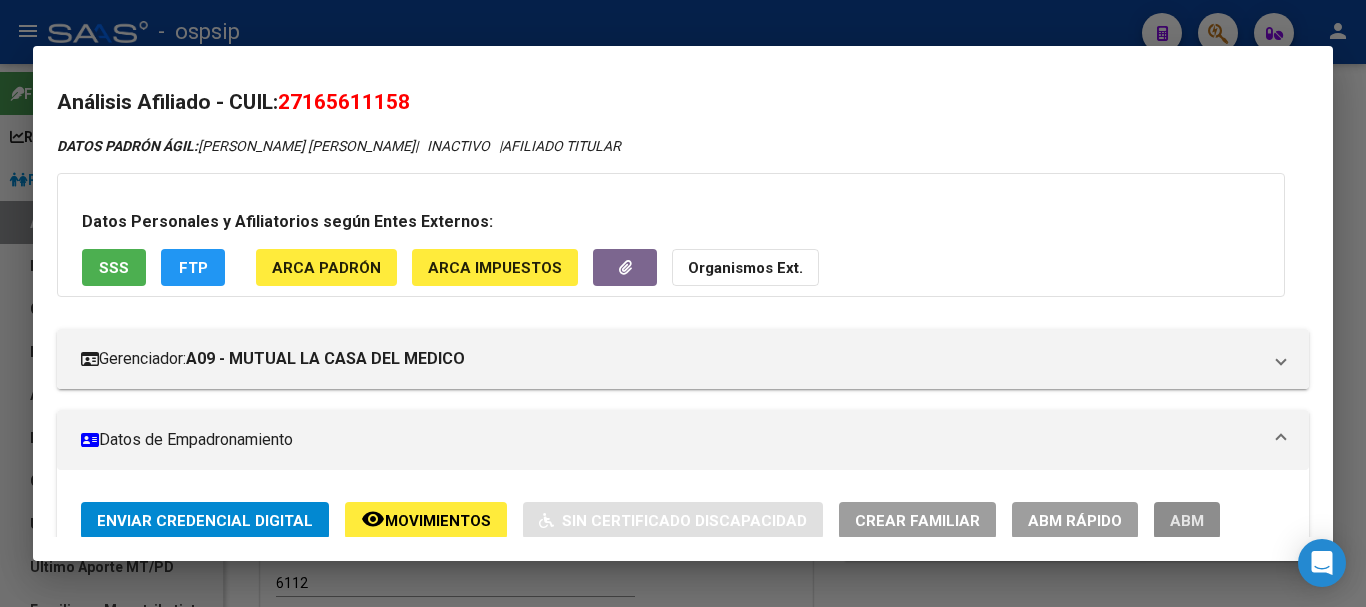 click on "ABM" at bounding box center [1187, 521] 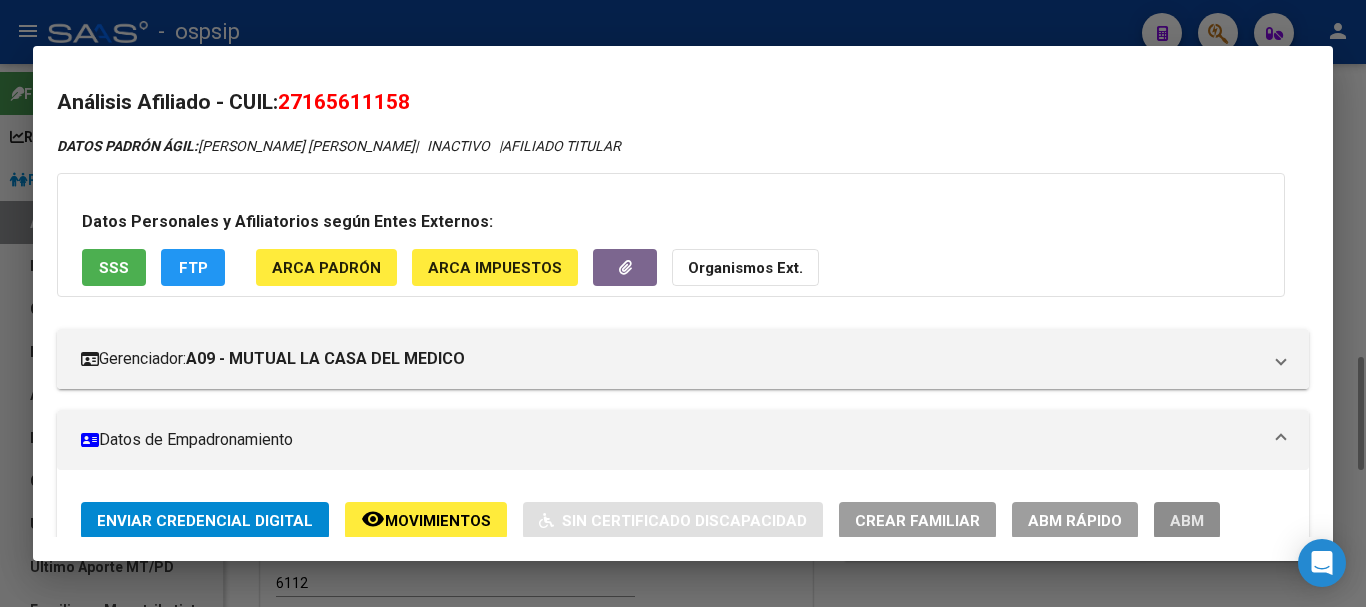 type 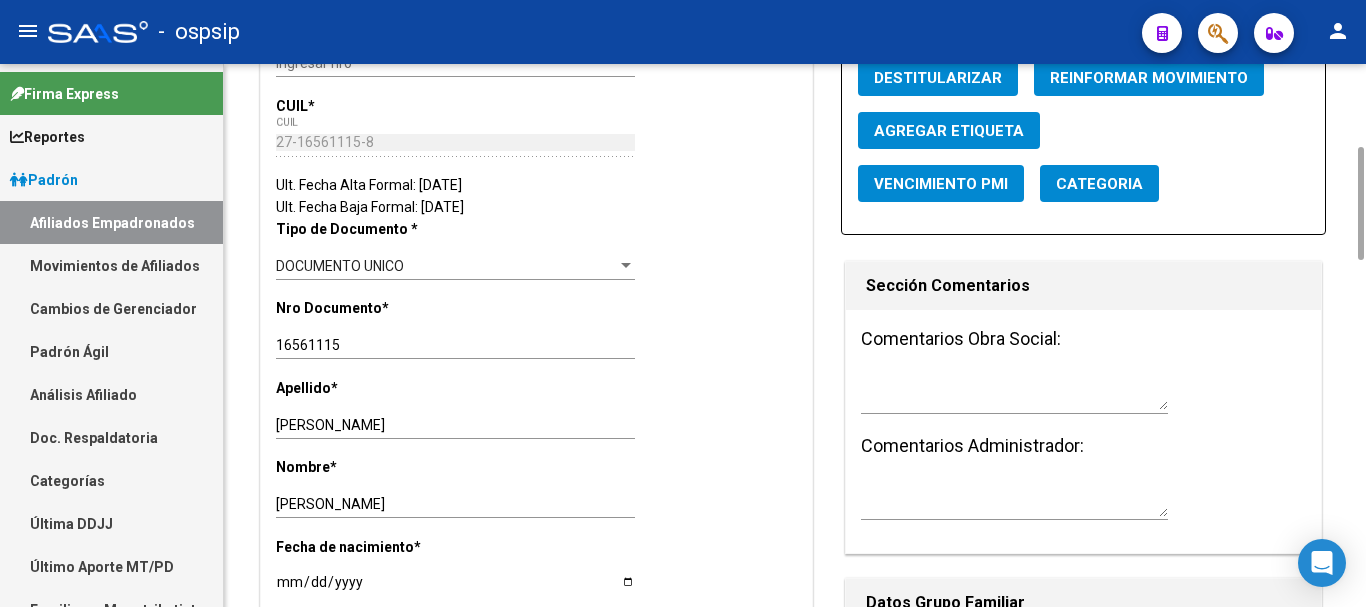 scroll, scrollTop: 0, scrollLeft: 0, axis: both 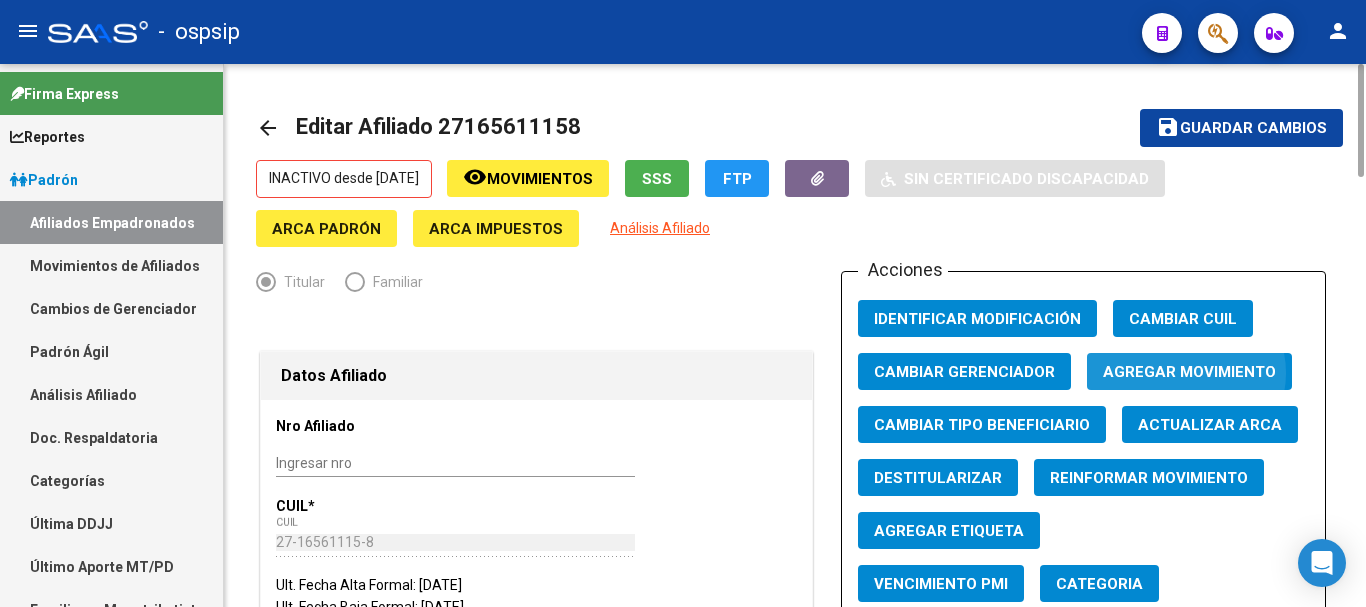 click on "Agregar Movimiento" 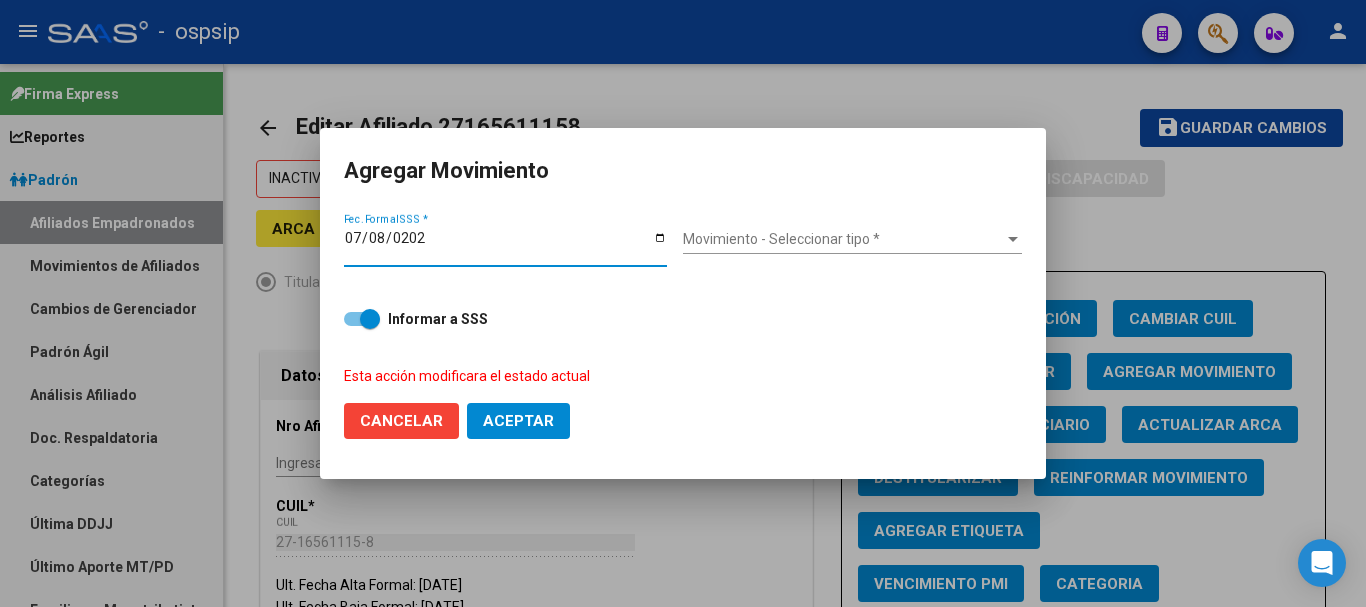 type on "[DATE]" 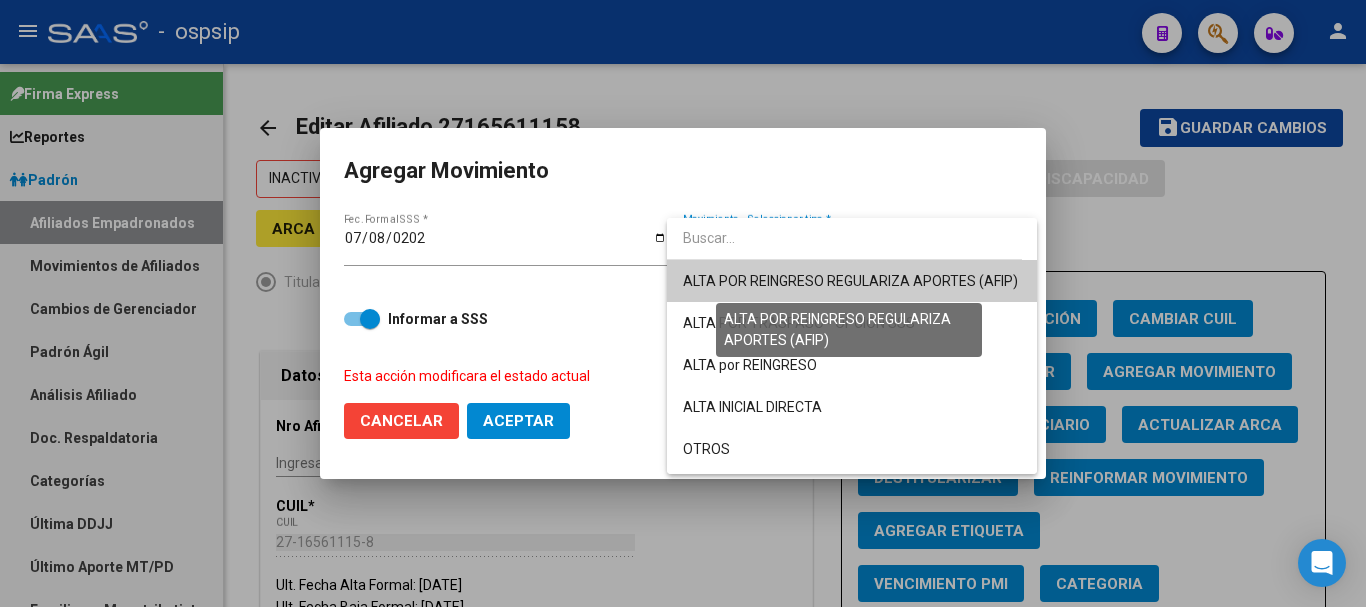 click on "ALTA POR REINGRESO REGULARIZA APORTES (AFIP)" at bounding box center [850, 281] 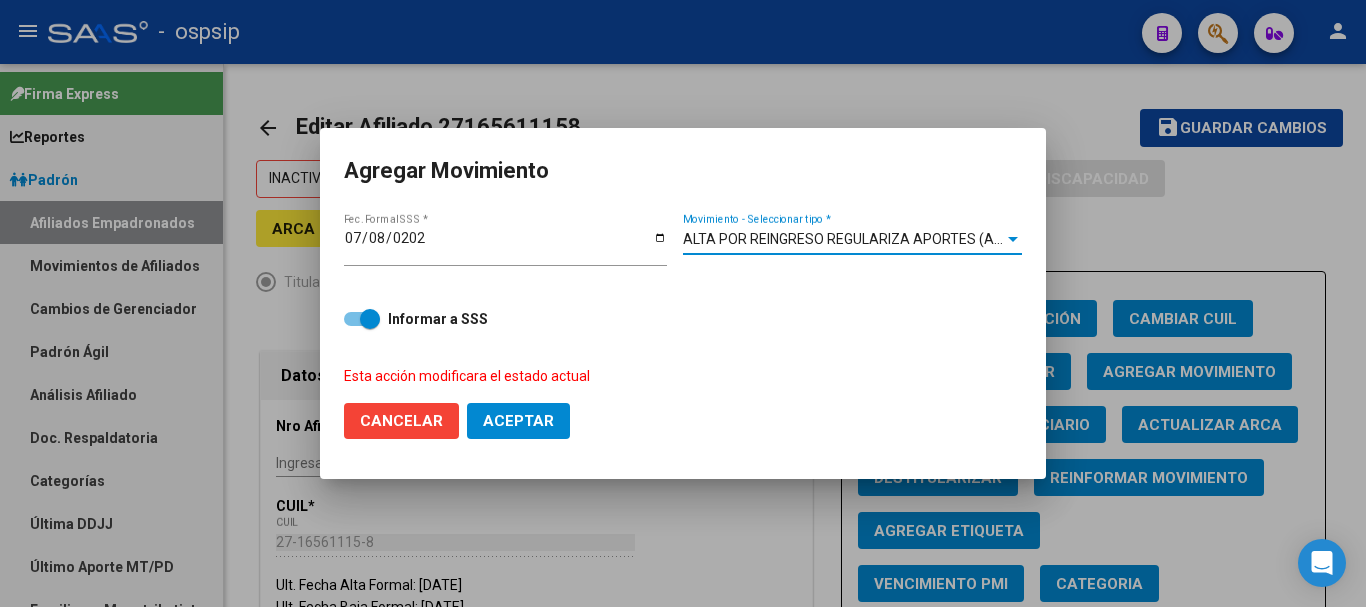click on "Aceptar" 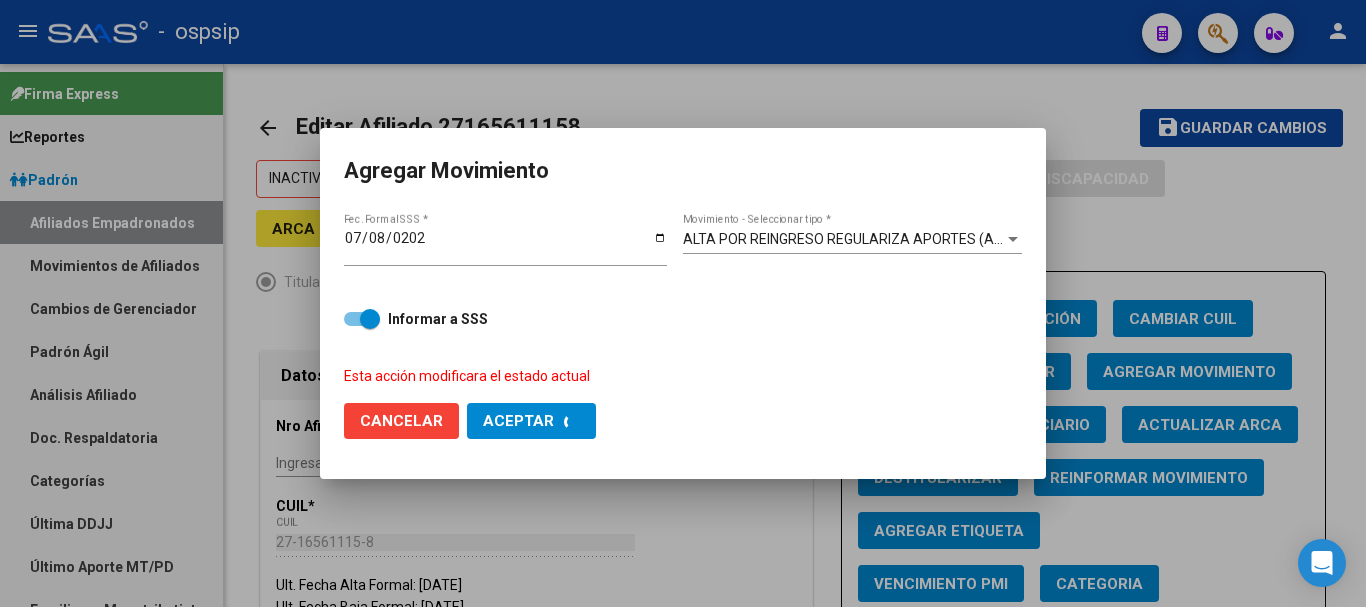 checkbox on "false" 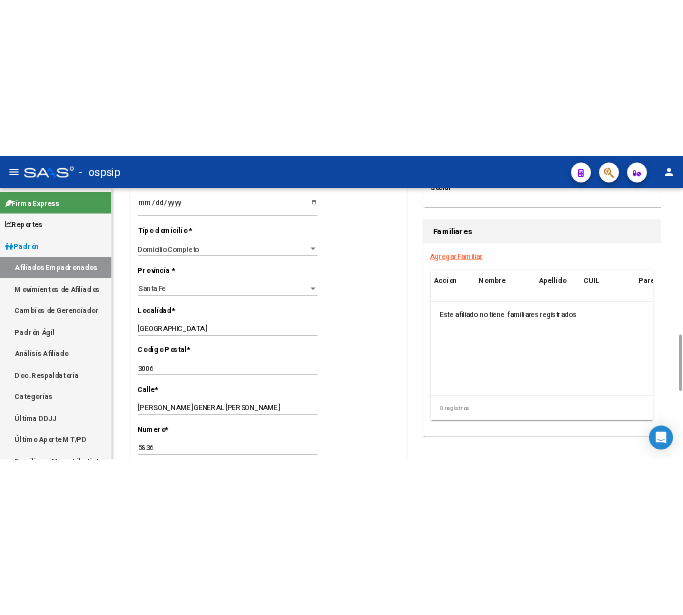 scroll, scrollTop: 1600, scrollLeft: 0, axis: vertical 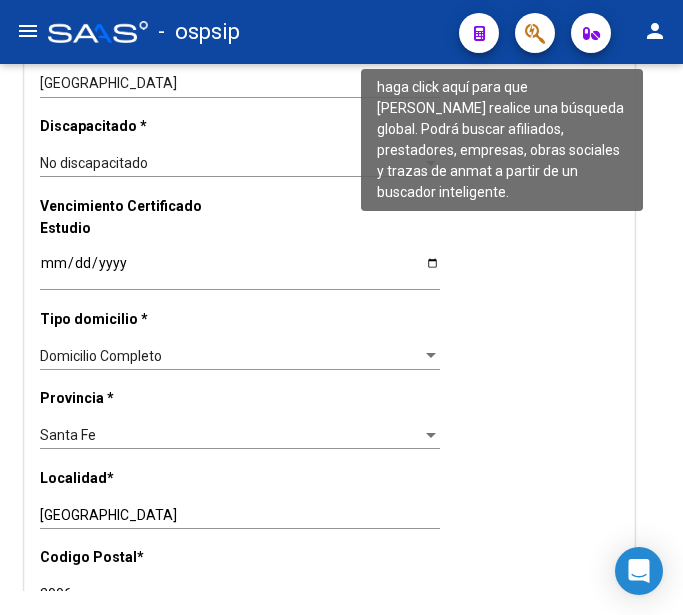 click 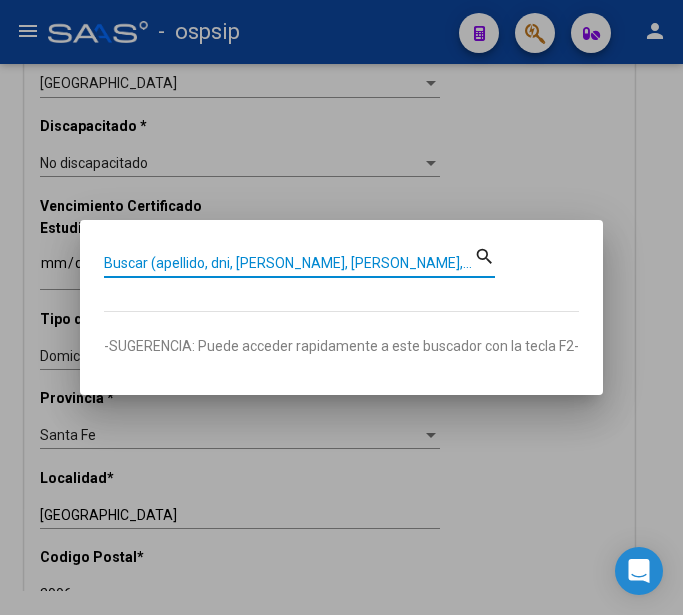 click on "Buscar (apellido, dni, [PERSON_NAME], [PERSON_NAME], cuit, obra social)" at bounding box center [289, 263] 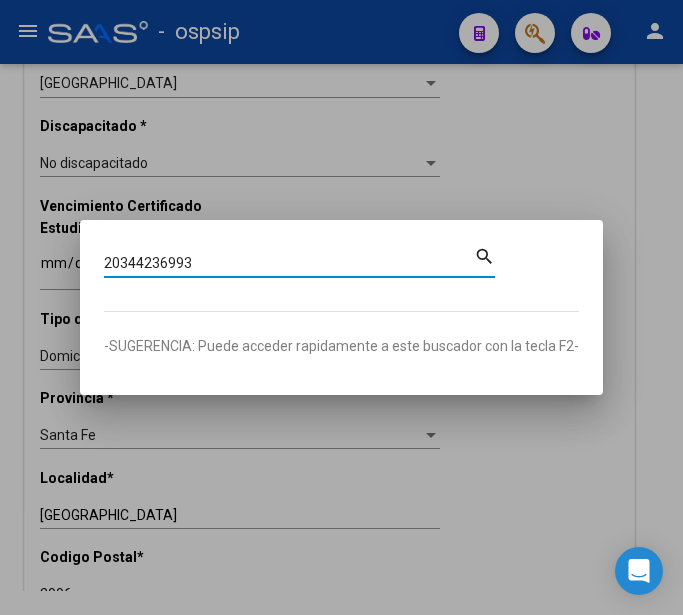 type on "20344236993" 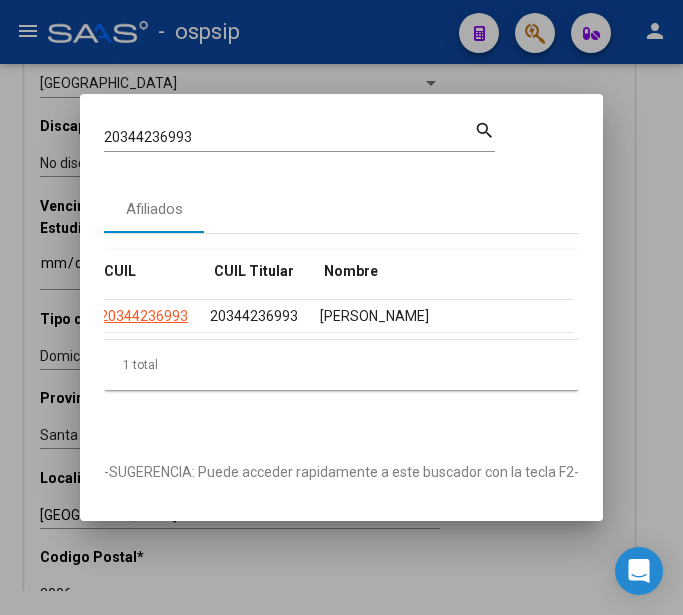 scroll, scrollTop: 0, scrollLeft: 8, axis: horizontal 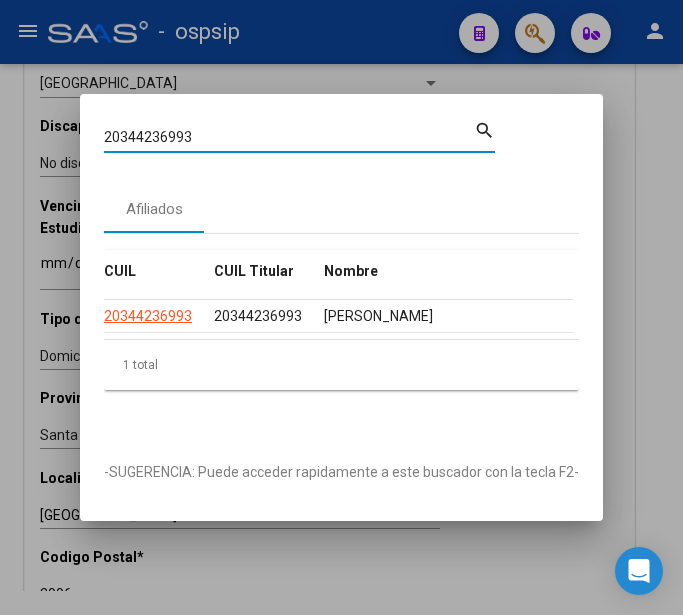 click on "20344236993" at bounding box center [289, 137] 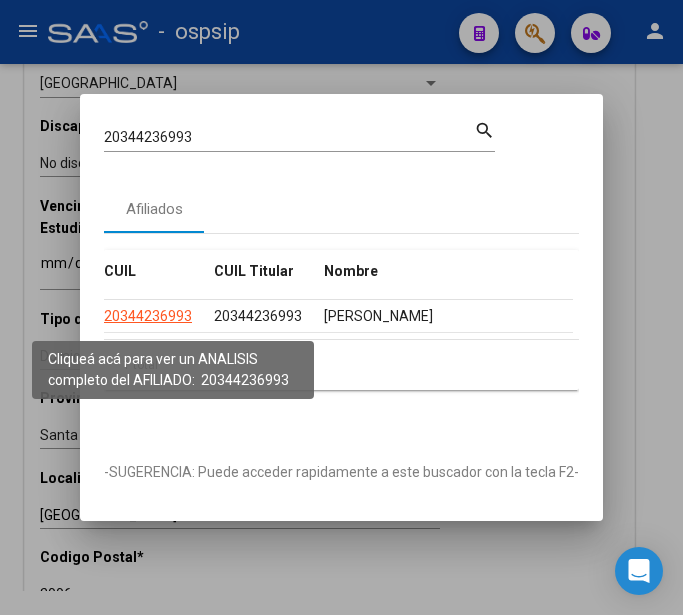 click on "20344236993" 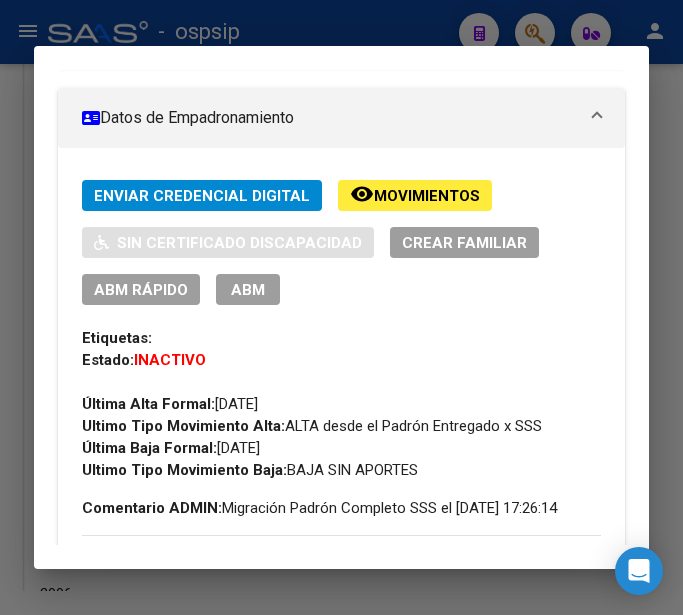 scroll, scrollTop: 400, scrollLeft: 0, axis: vertical 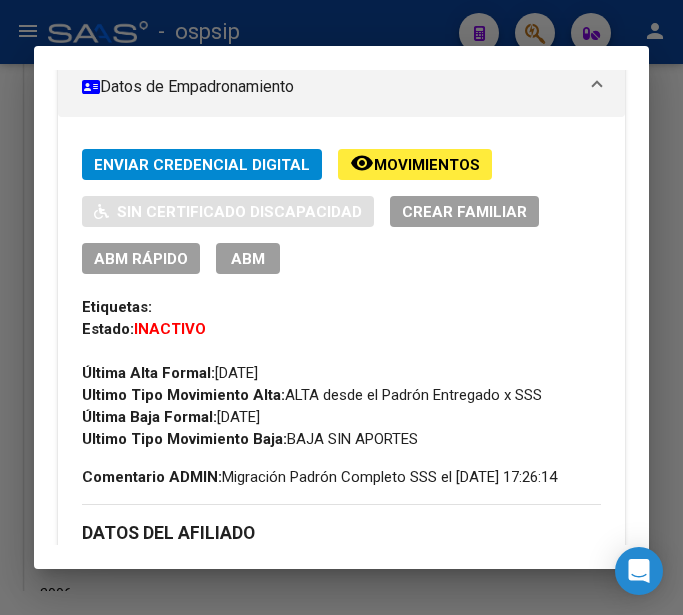 click on "ABM" at bounding box center (248, 259) 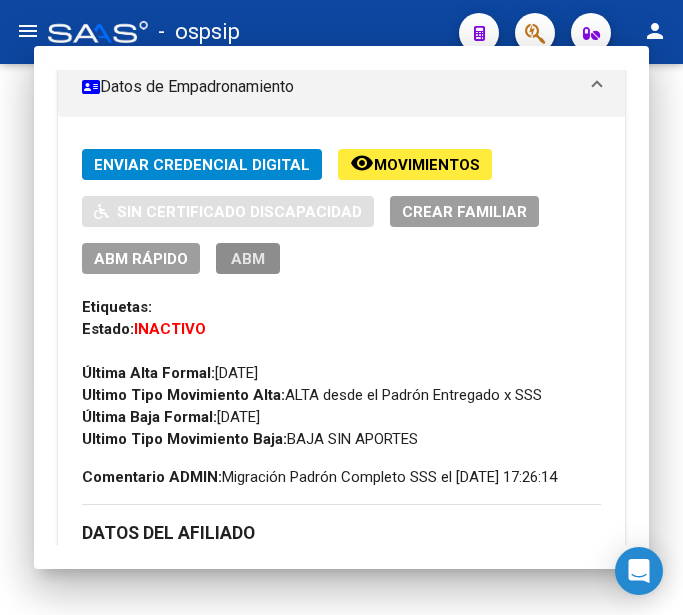 scroll, scrollTop: 0, scrollLeft: 0, axis: both 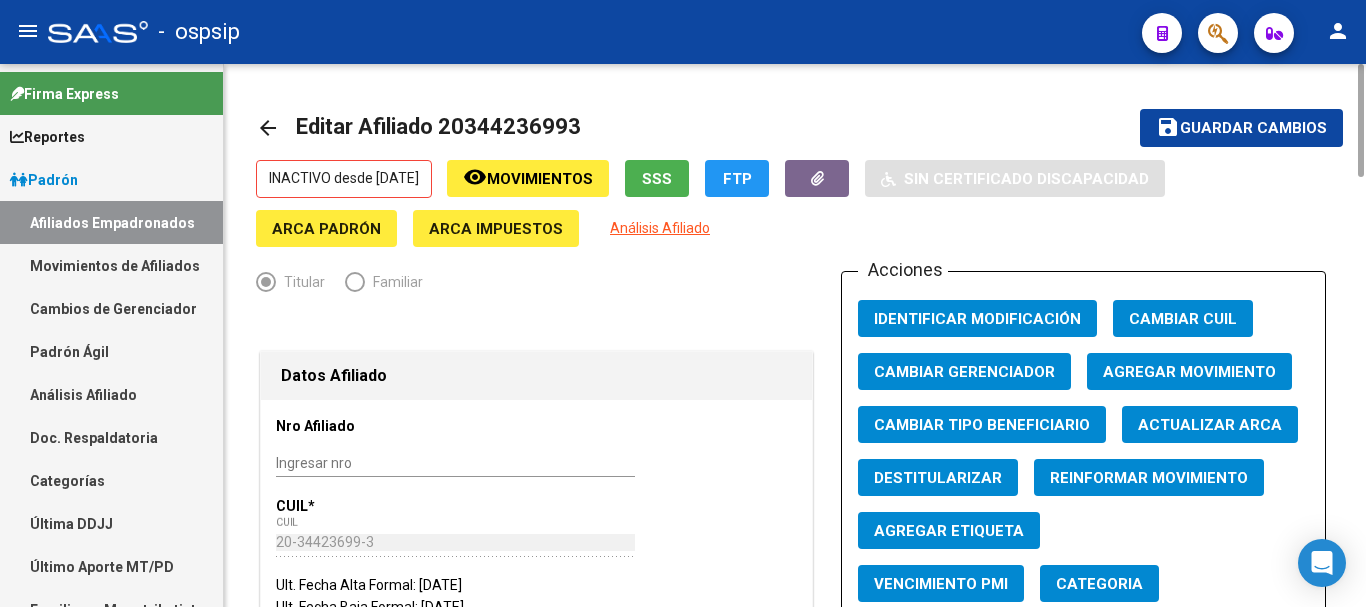 click on "Agregar Movimiento" 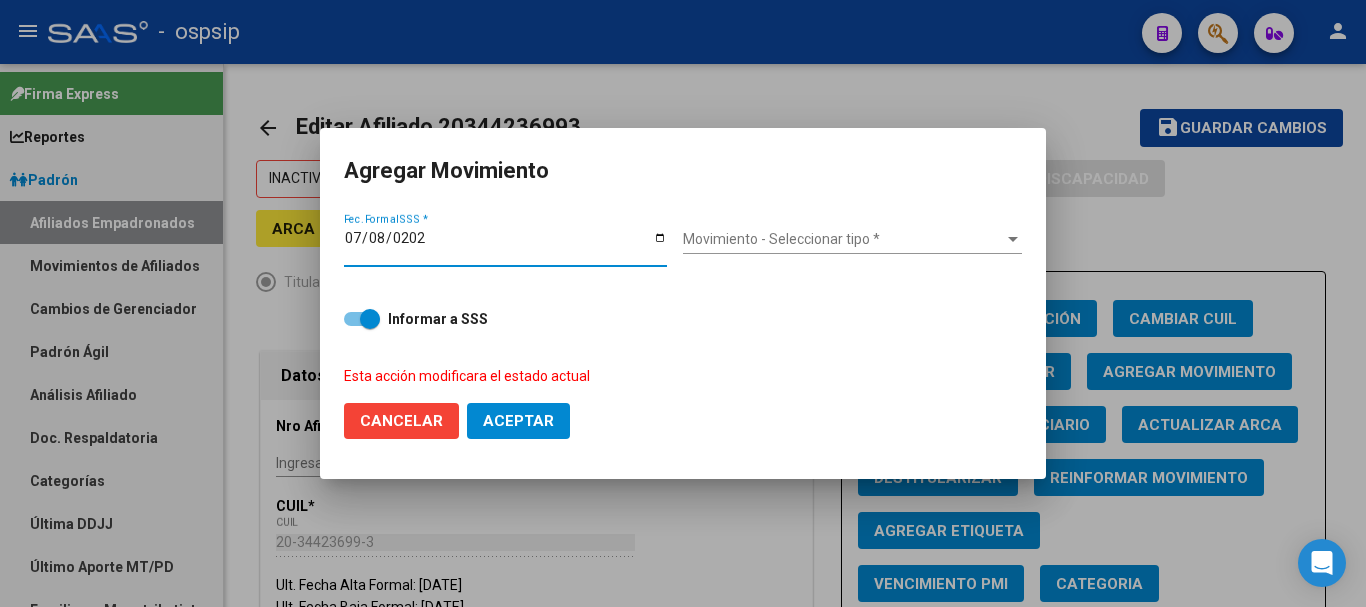 type on "[DATE]" 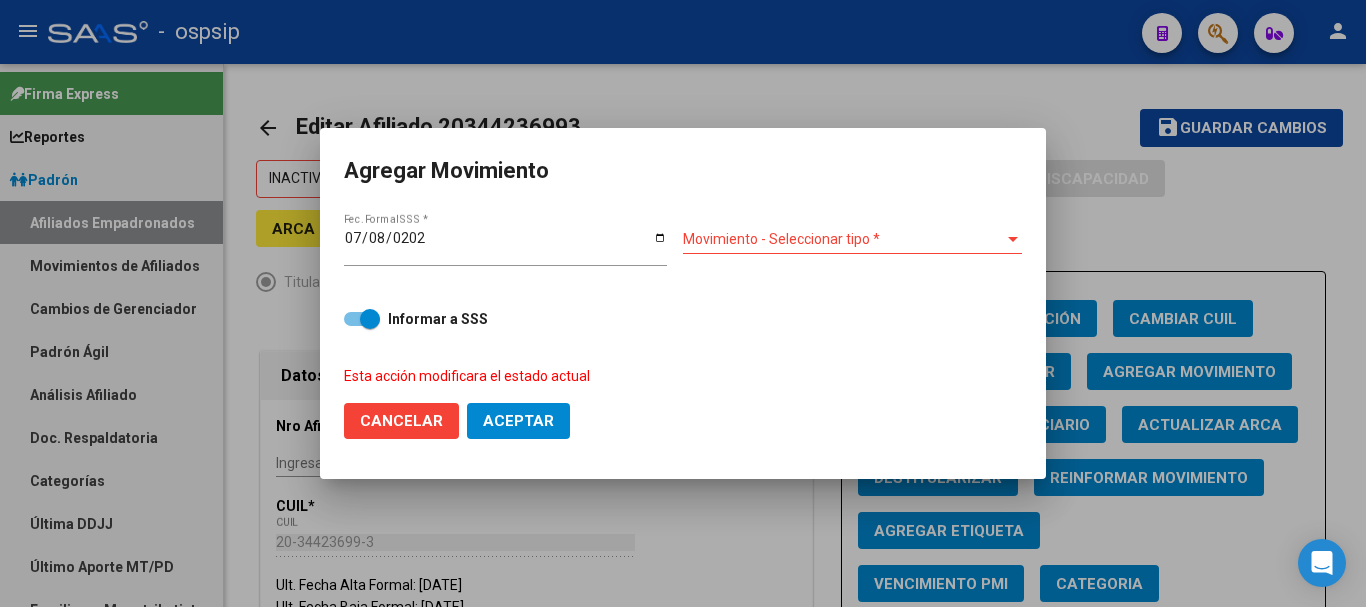 click on "Movimiento - Seleccionar tipo * Movimiento - Seleccionar tipo *" at bounding box center (852, 240) 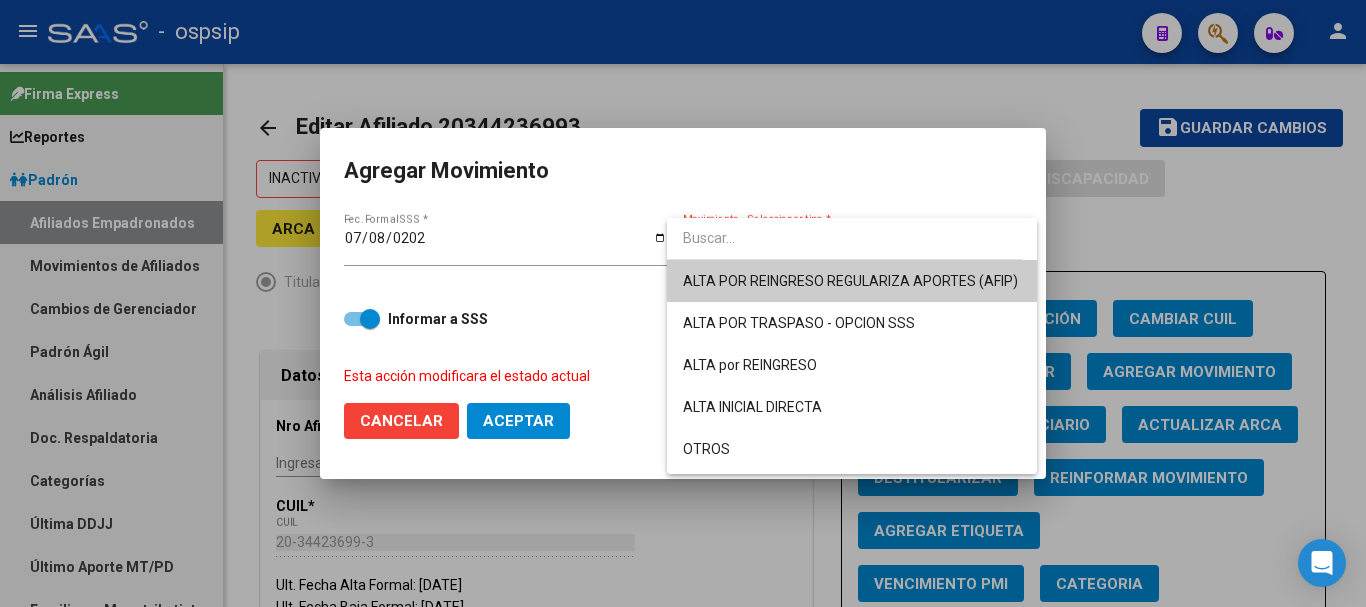 click on "ALTA POR REINGRESO REGULARIZA APORTES (AFIP)" at bounding box center [850, 281] 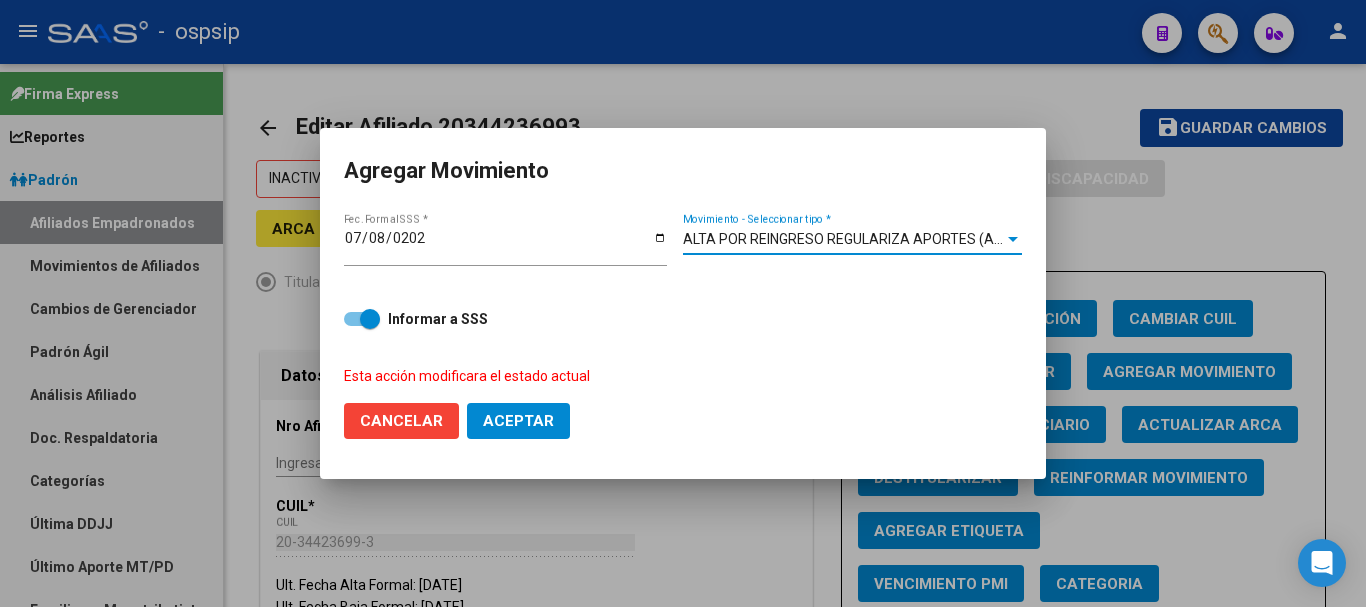click on "Aceptar" 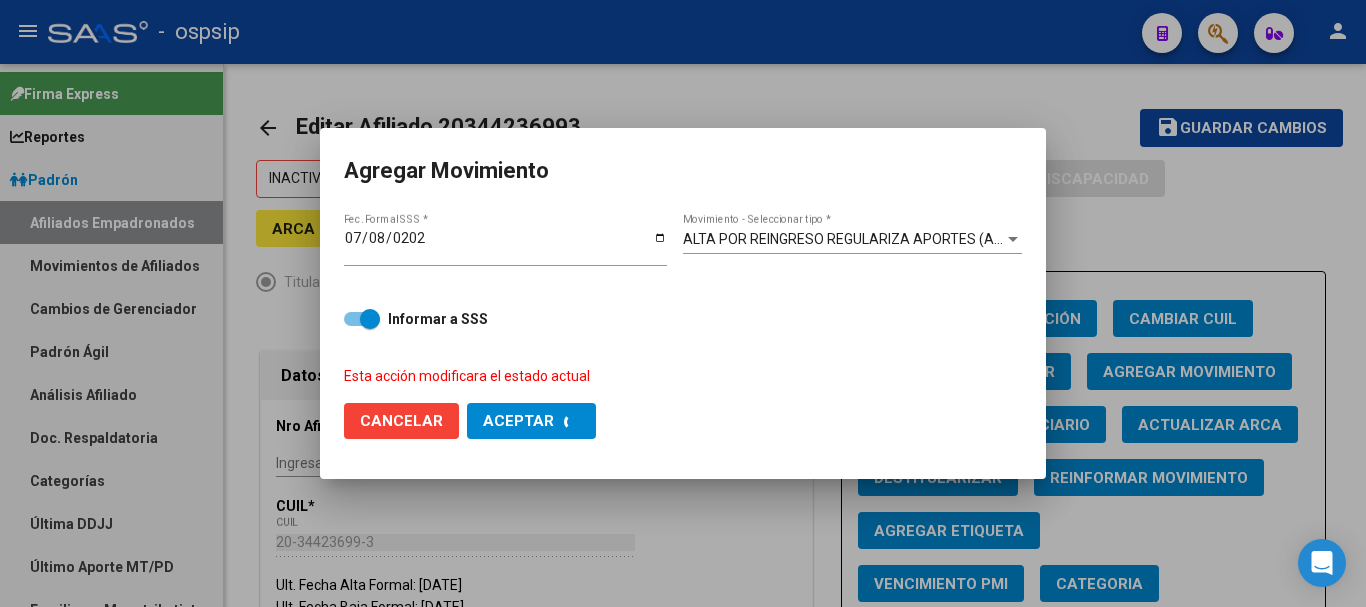 checkbox on "false" 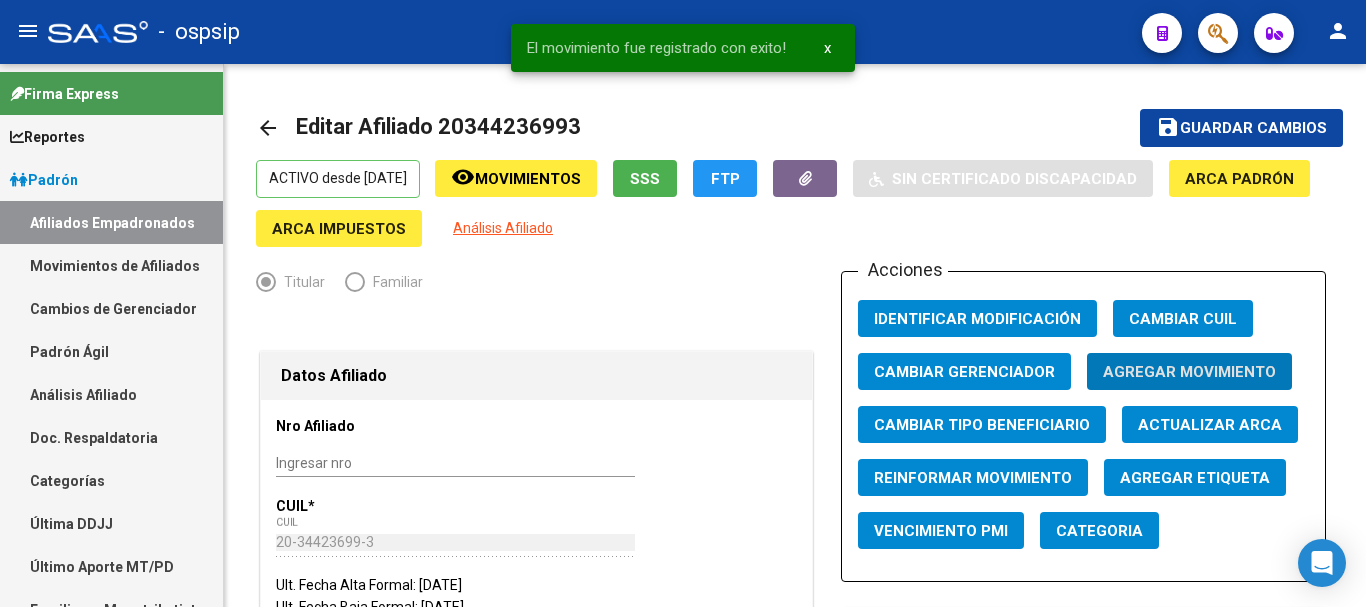 scroll, scrollTop: 1000, scrollLeft: 0, axis: vertical 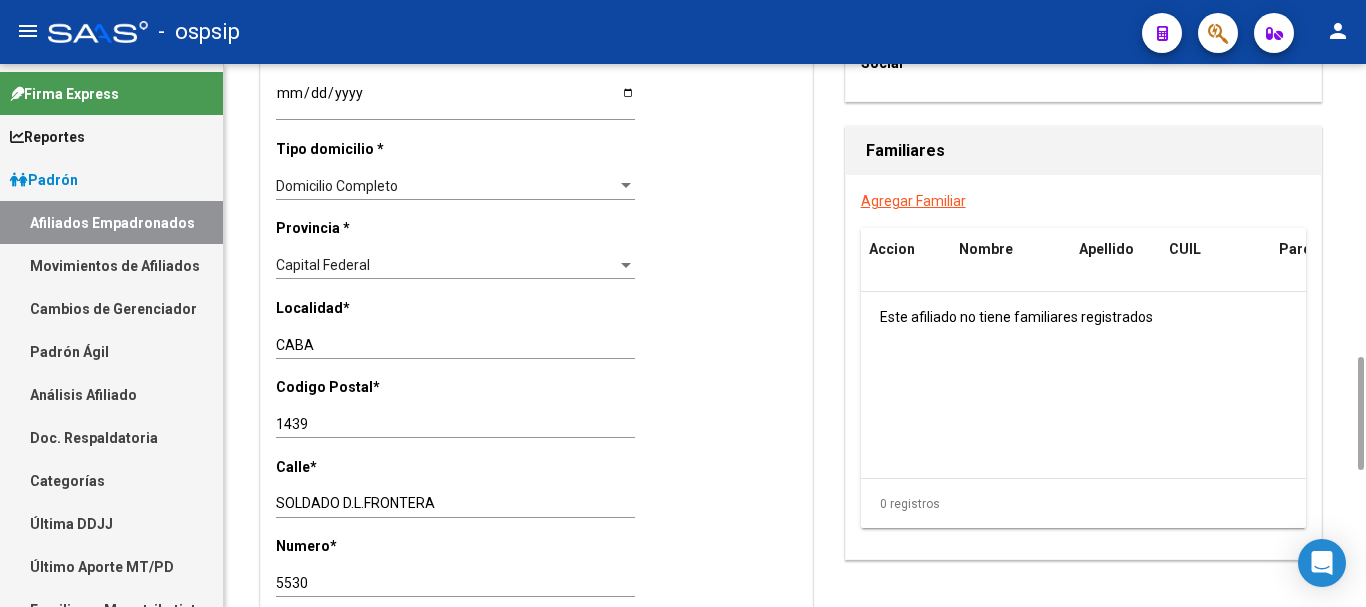 click on "Localidad  *" 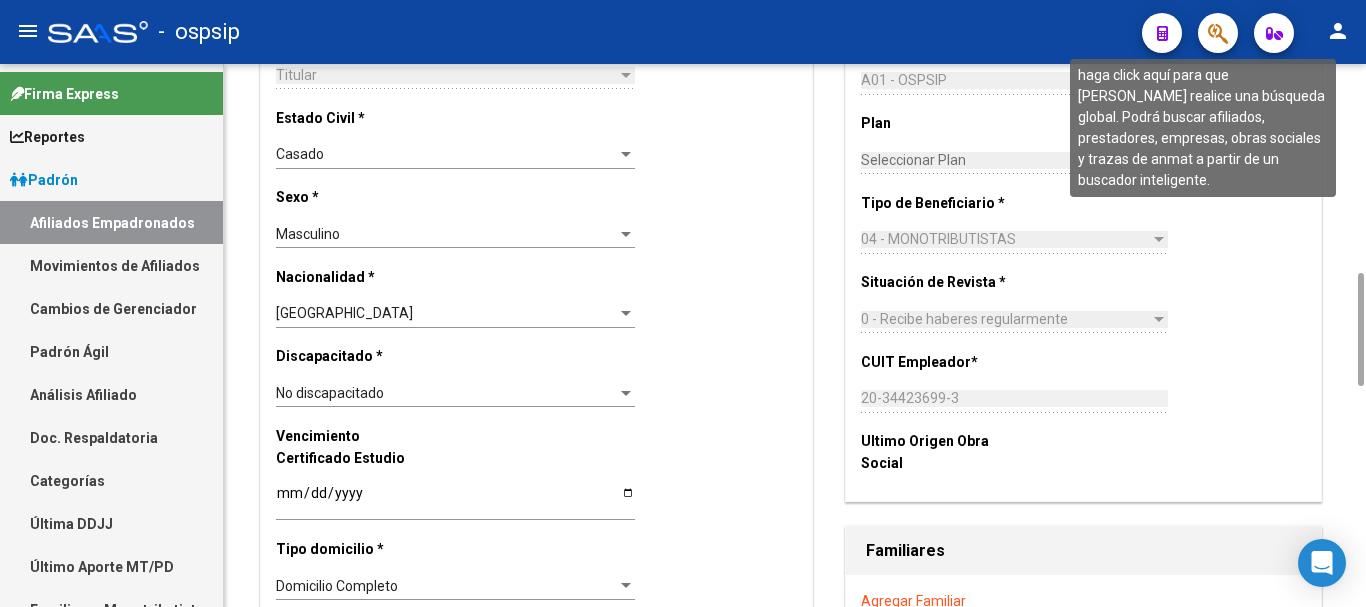 click 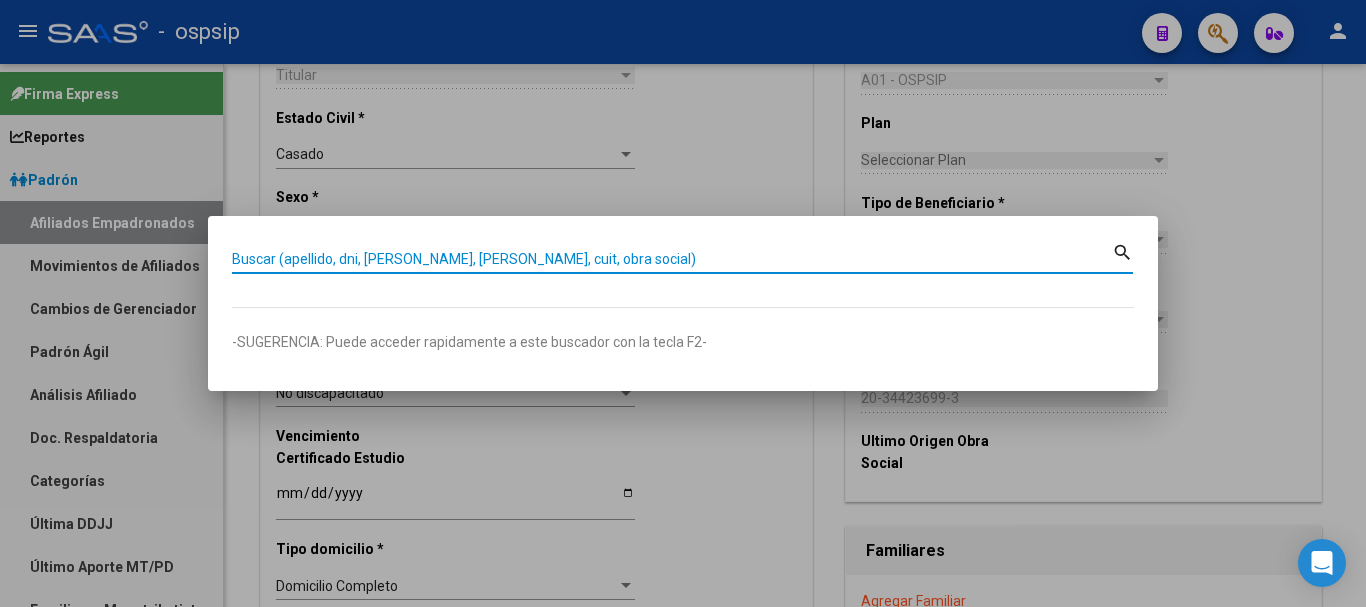 paste on "27165611158" 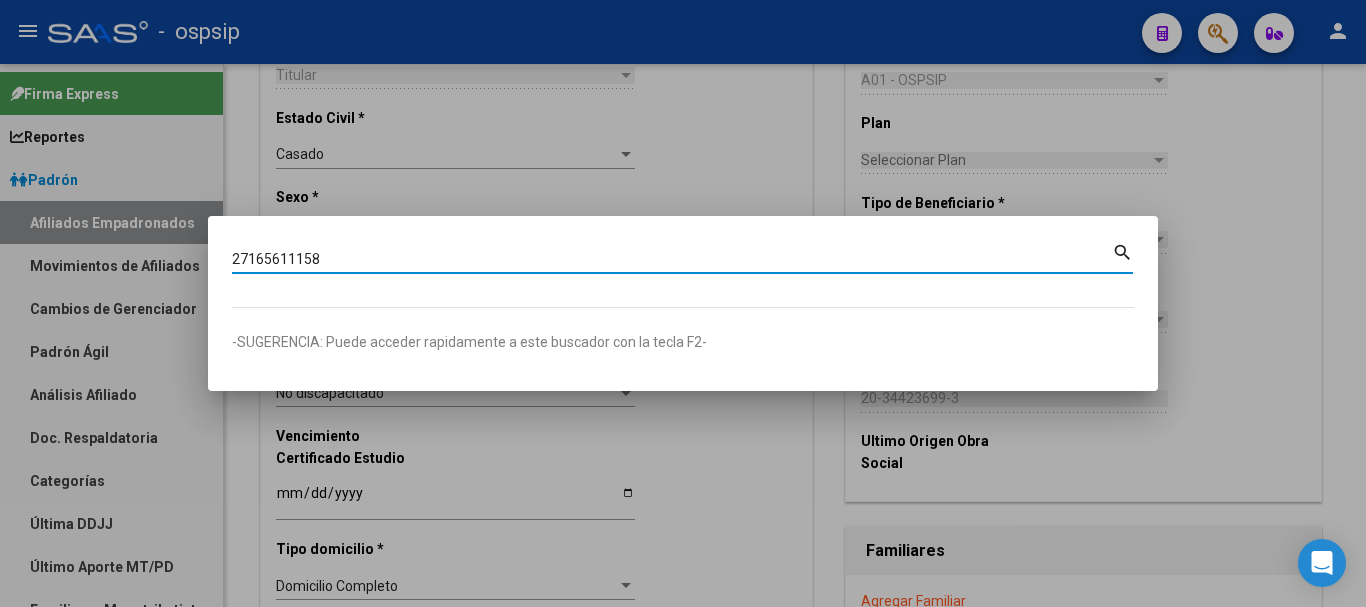 type on "27165611158" 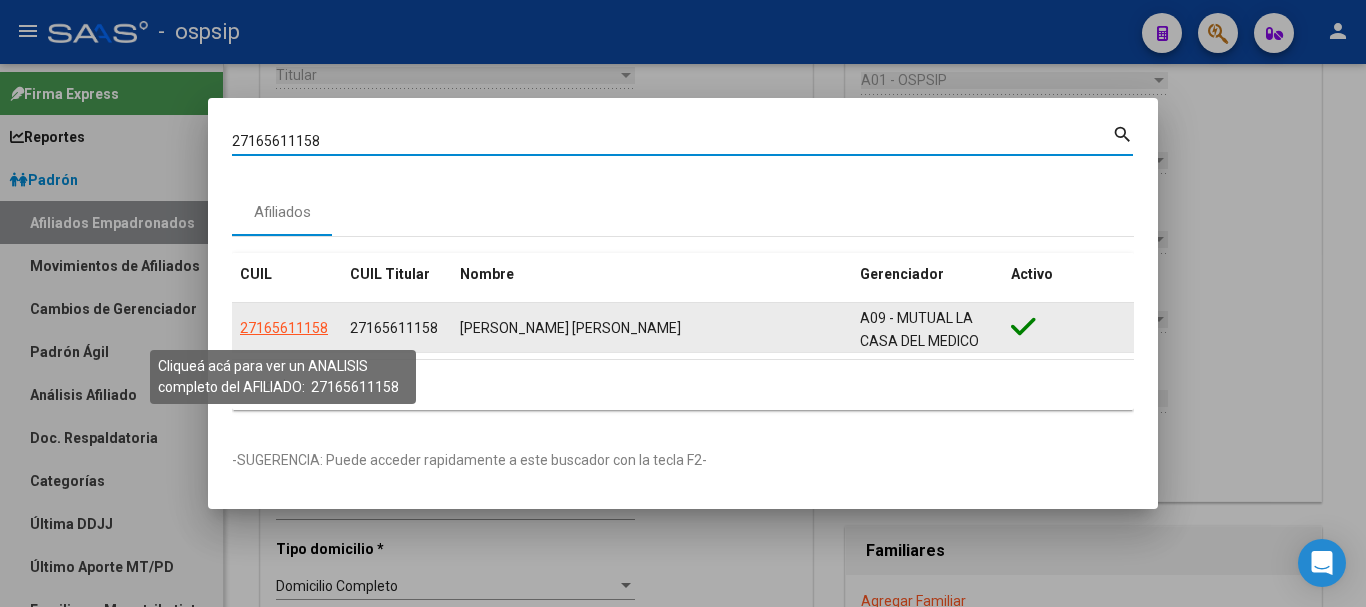 click on "27165611158" 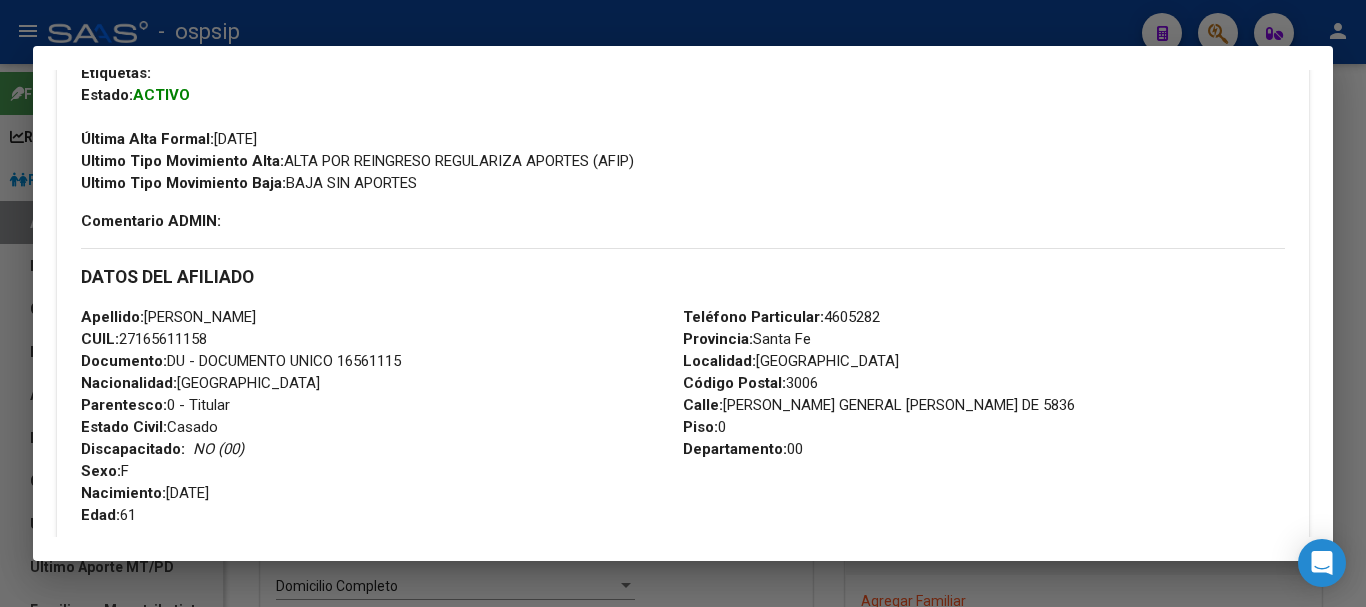 scroll, scrollTop: 192, scrollLeft: 0, axis: vertical 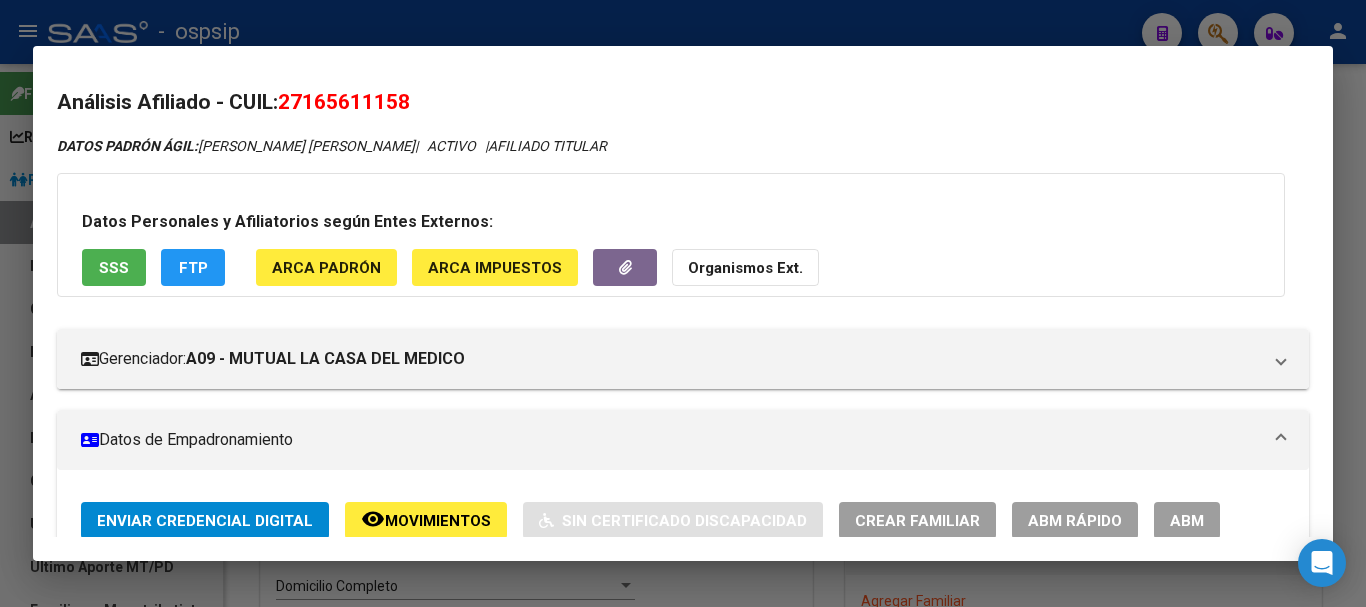 click on "Análisis Afiliado - CUIL:  27165611158 DATOS PADRÓN ÁGIL:  [PERSON_NAME] [PERSON_NAME]     |   ACTIVO   |     AFILIADO TITULAR  Datos Personales y Afiliatorios según Entes Externos: SSS FTP ARCA Padrón ARCA Impuestos Organismos Ext.    Gerenciador:      A09 - MUTUAL LA CASA DEL MEDICO  Atención telefónica: Atención emergencias: Otros Datos Útiles:    Datos de Empadronamiento  Enviar Credencial Digital remove_red_eye Movimientos    Sin Certificado Discapacidad Crear Familiar ABM Rápido ABM Etiquetas: Estado: ACTIVO Última Alta Formal:  [DATE] Ultimo Tipo Movimiento Alta:  ALTA POR REINGRESO REGULARIZA APORTES (AFIP) Ultimo Tipo Movimiento Baja:  BAJA SIN APORTES Comentario ADMIN:
DATOS DEL AFILIADO Apellido:  [PERSON_NAME]:  27165611158 Documento:  DU - DOCUMENTO UNICO 16561115  Nacionalidad:  [DEMOGRAPHIC_DATA] Parentesco:  0 - Titular Estado Civil:  [DEMOGRAPHIC_DATA] Discapacitado:    NO (00) Sexo:  F Nacimiento:  [DEMOGRAPHIC_DATA] Edad:  61  Teléfono Particular:  [PHONE_NUMBER]              Provincia:  3006" at bounding box center [683, 304] 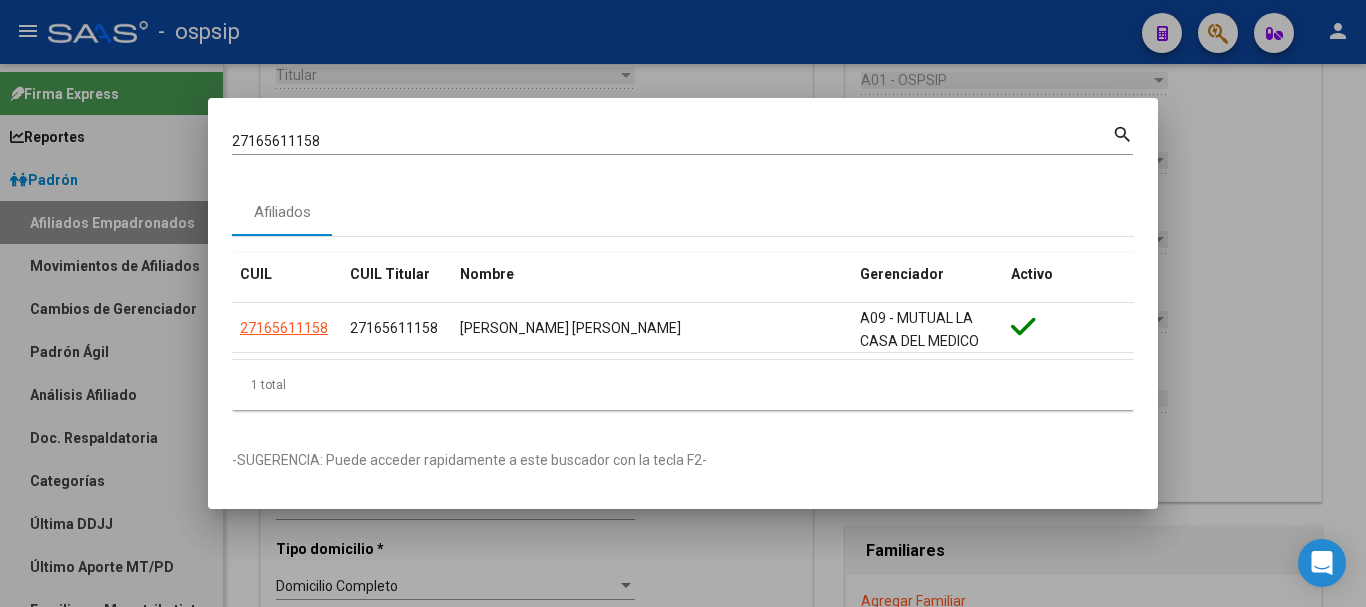 click at bounding box center (683, 303) 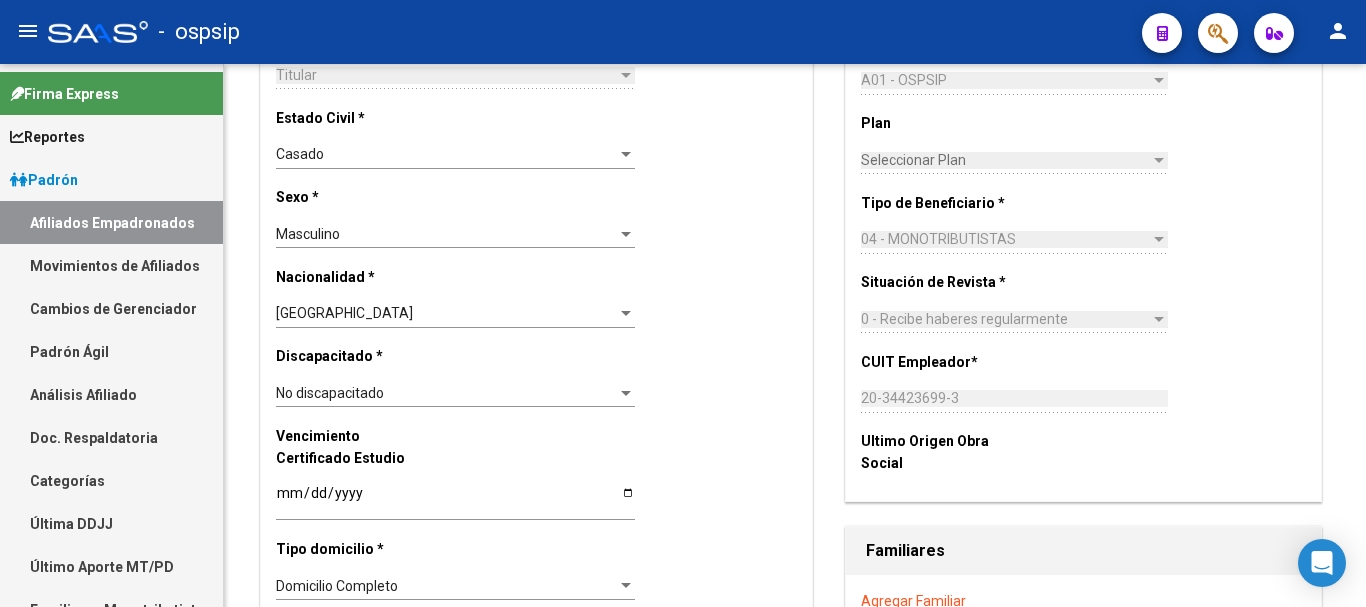 click 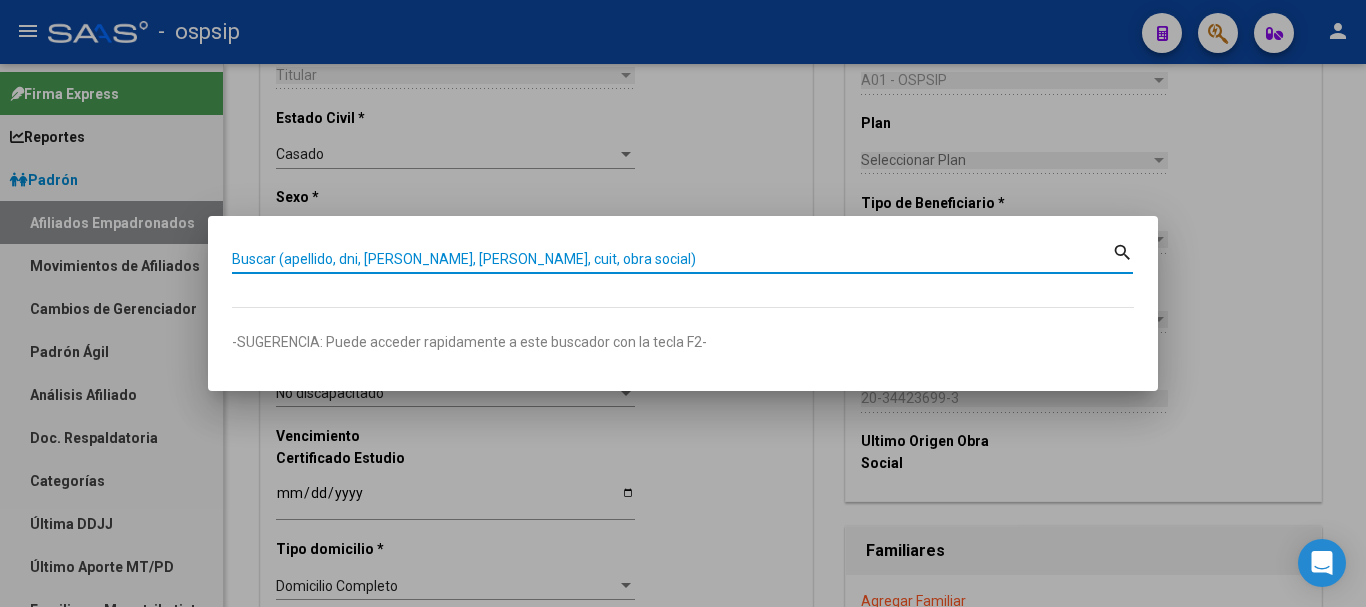 click on "Buscar (apellido, dni, [PERSON_NAME], [PERSON_NAME], cuit, obra social)" at bounding box center (672, 259) 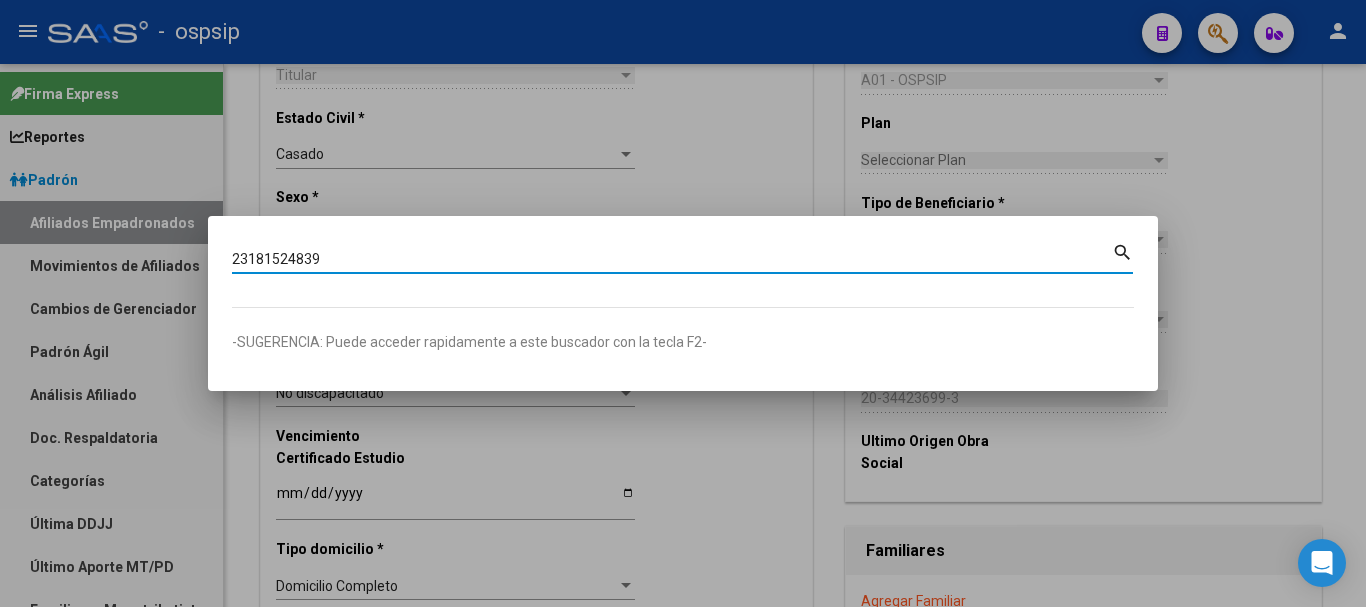 type on "23181524839" 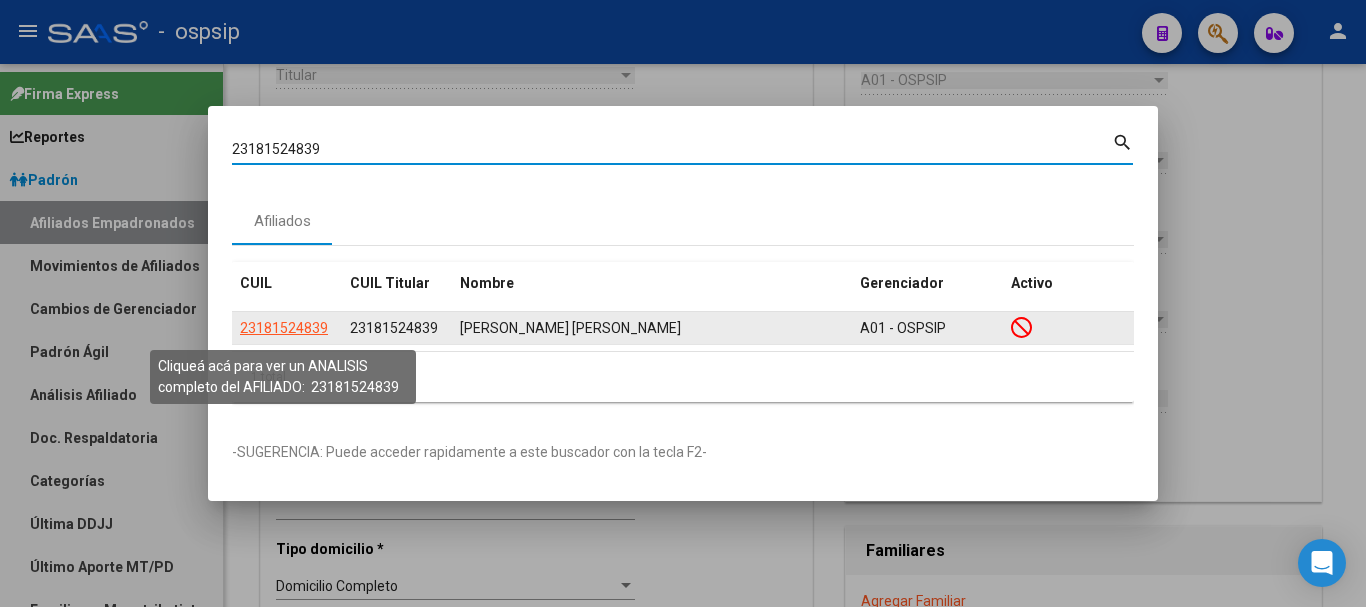 click on "23181524839" 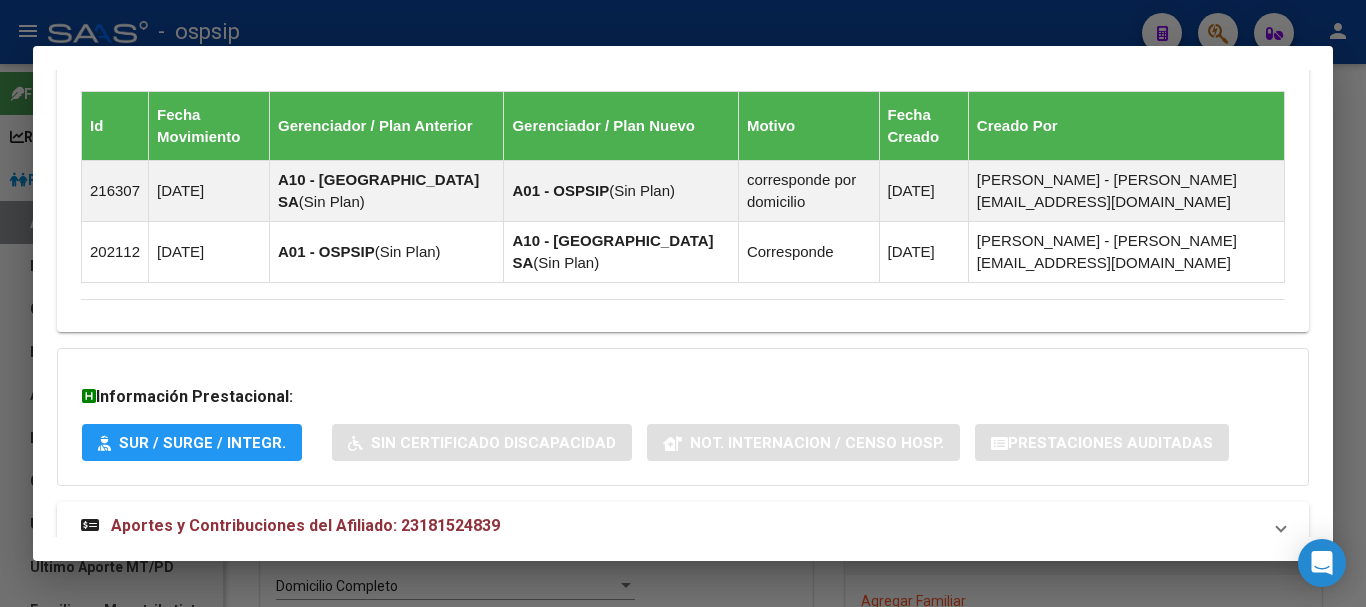 scroll, scrollTop: 1255, scrollLeft: 0, axis: vertical 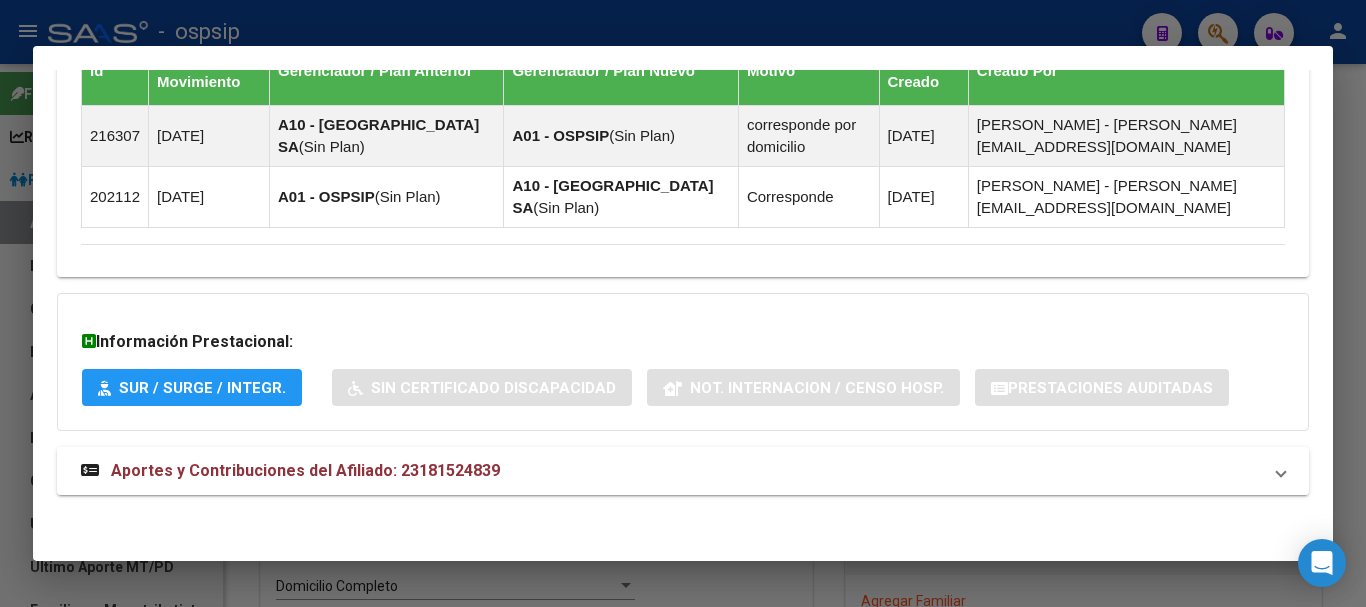 click on "Aportes y Contribuciones del Afiliado: 23181524839" at bounding box center [305, 470] 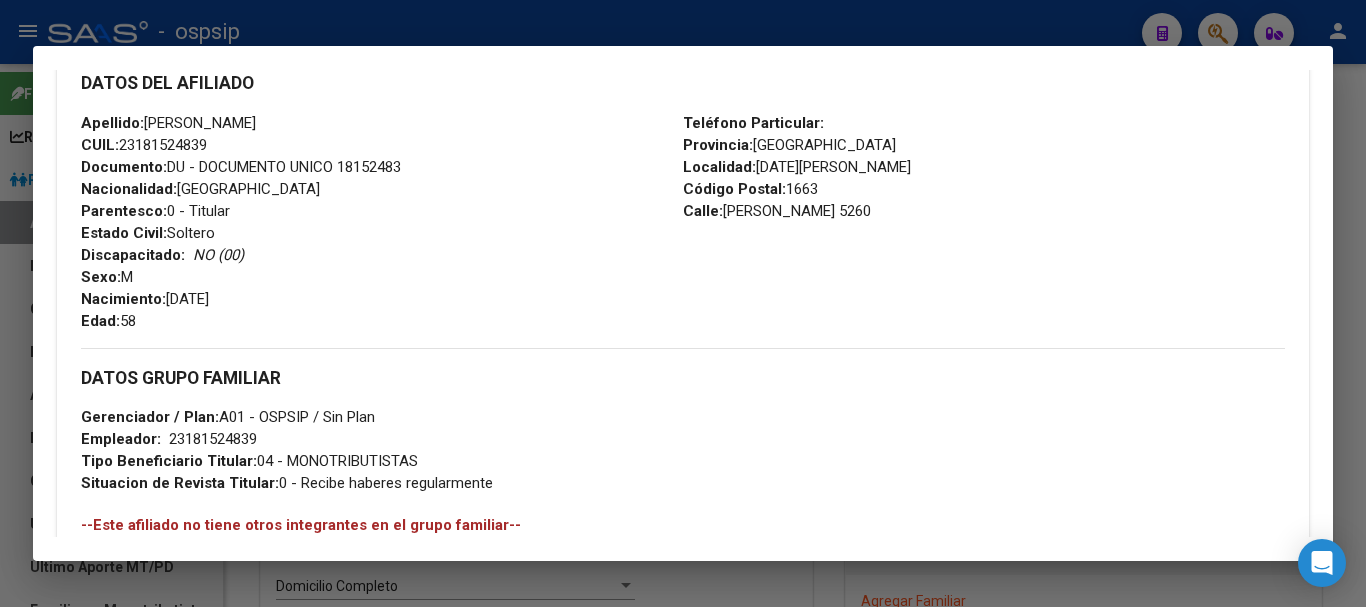 scroll, scrollTop: 0, scrollLeft: 0, axis: both 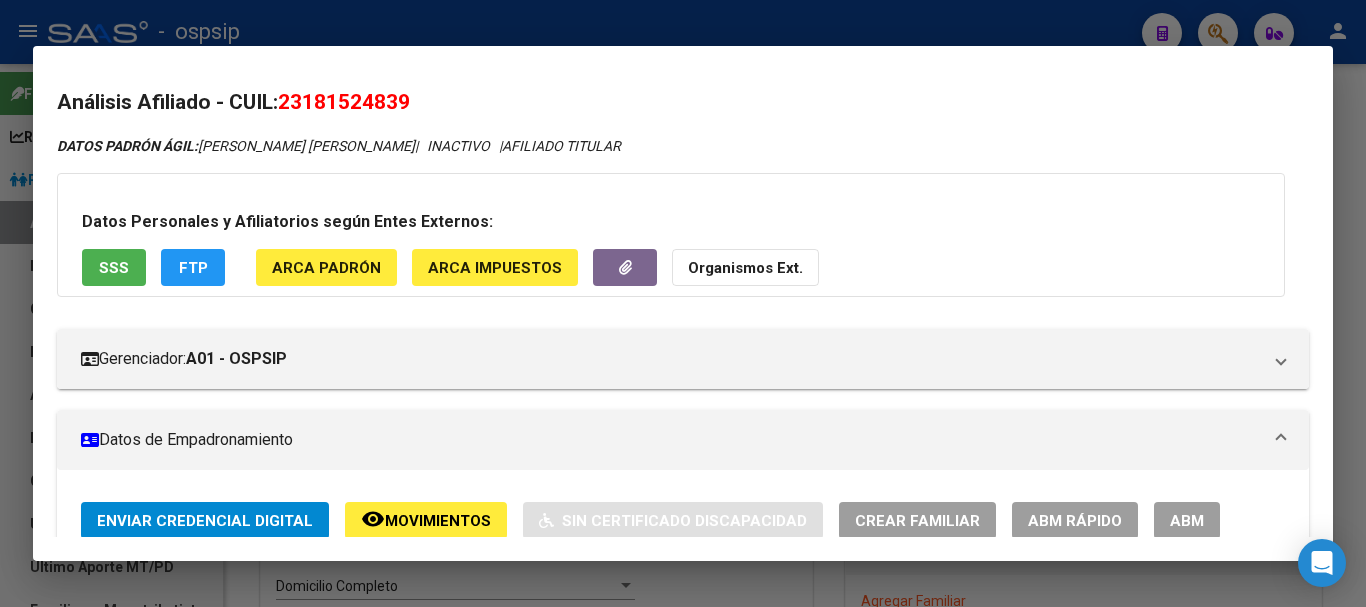 click on "ABM" at bounding box center [1187, 521] 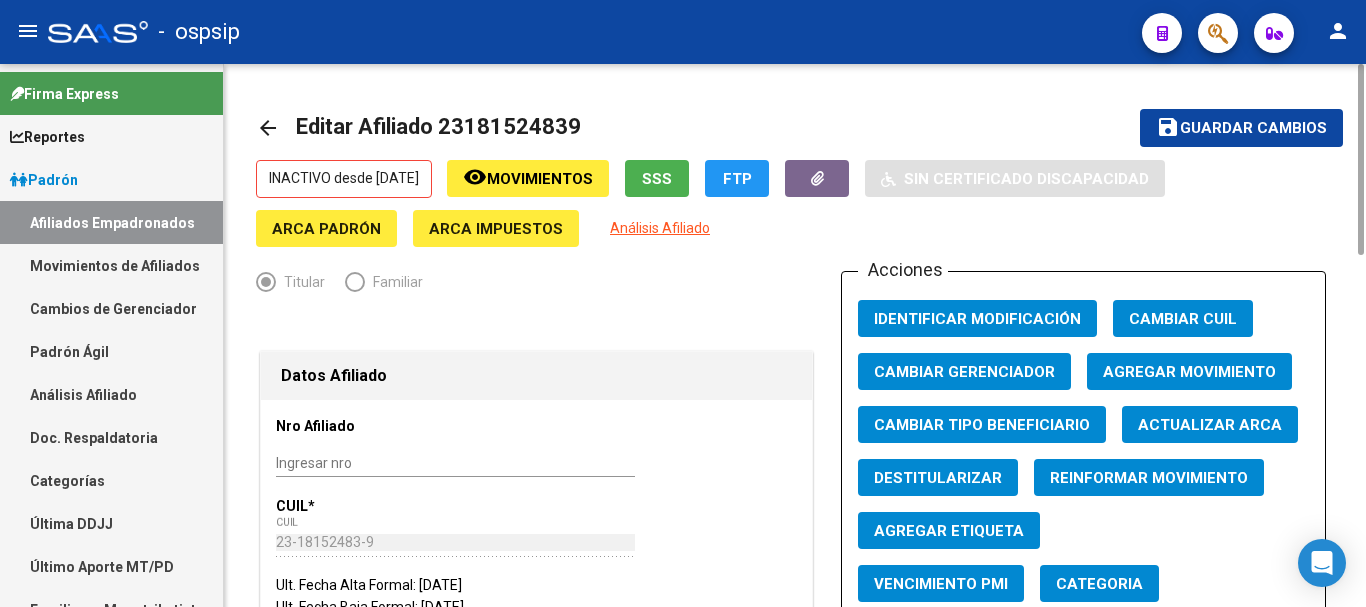 scroll, scrollTop: 200, scrollLeft: 0, axis: vertical 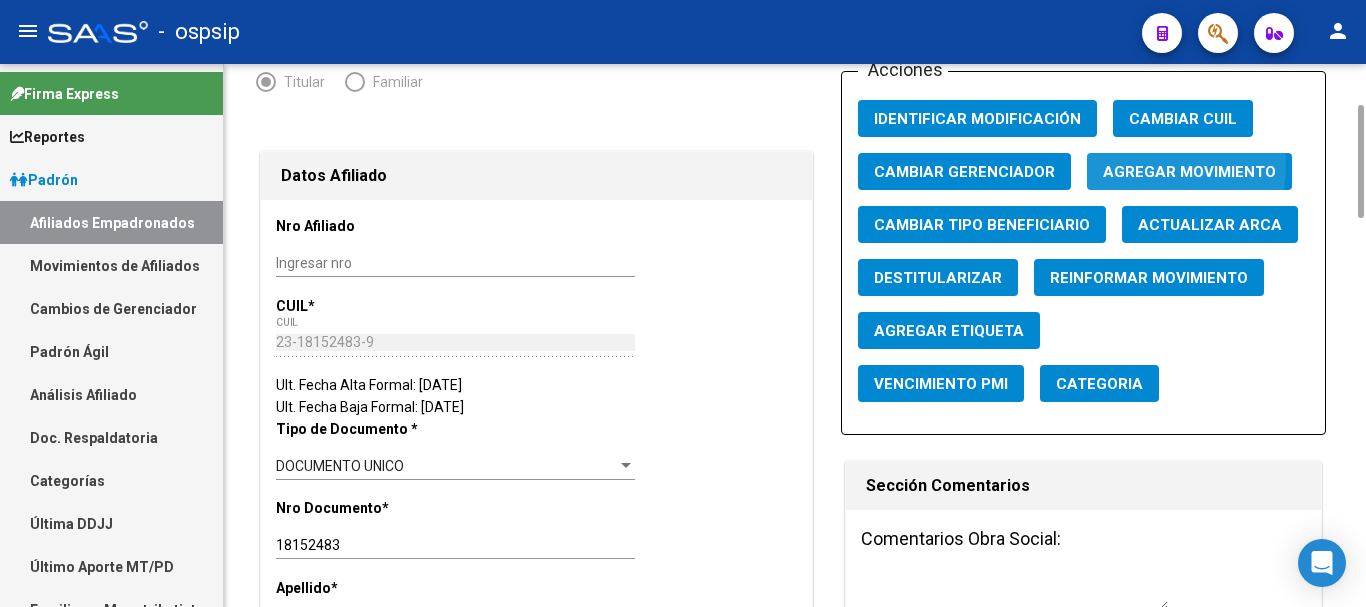 click on "Agregar Movimiento" 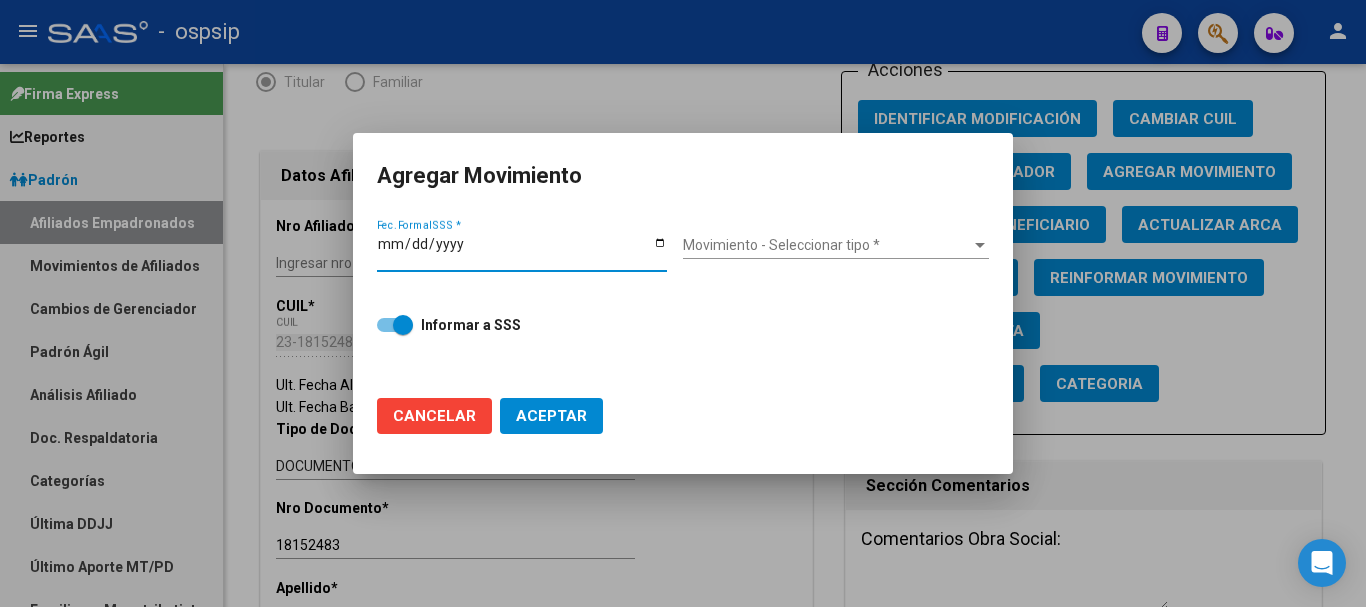 click on "Fec. Formal SSS *" at bounding box center (522, 251) 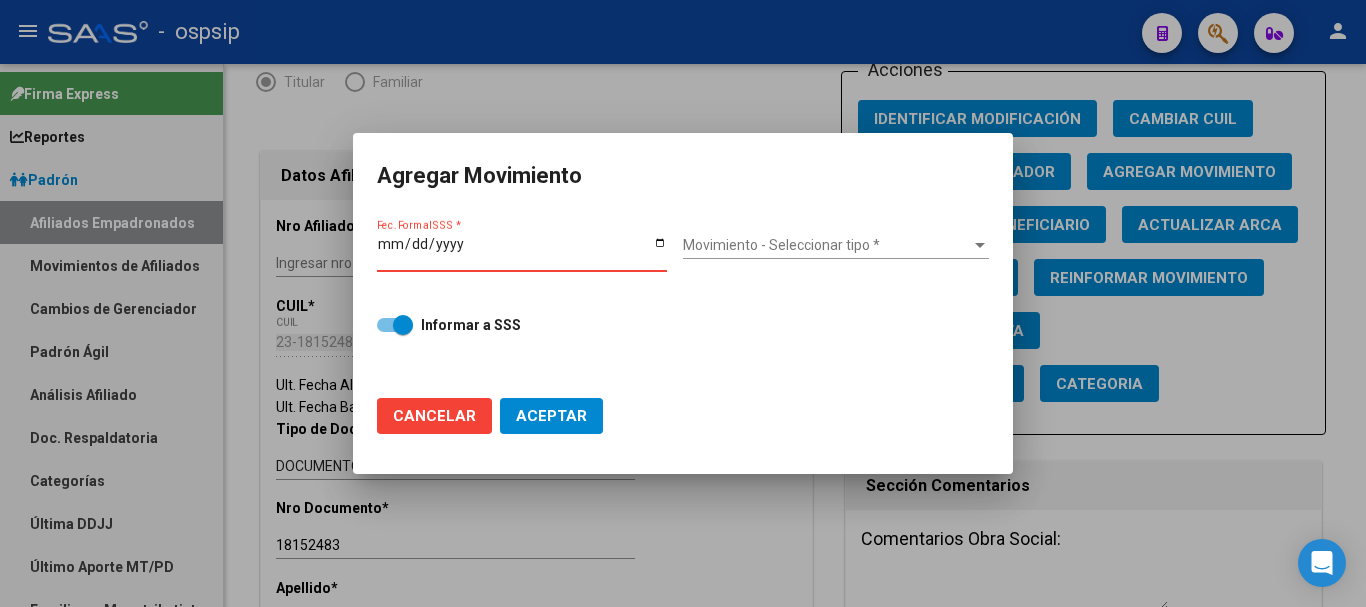 click on "Fec. Formal SSS *" at bounding box center [522, 251] 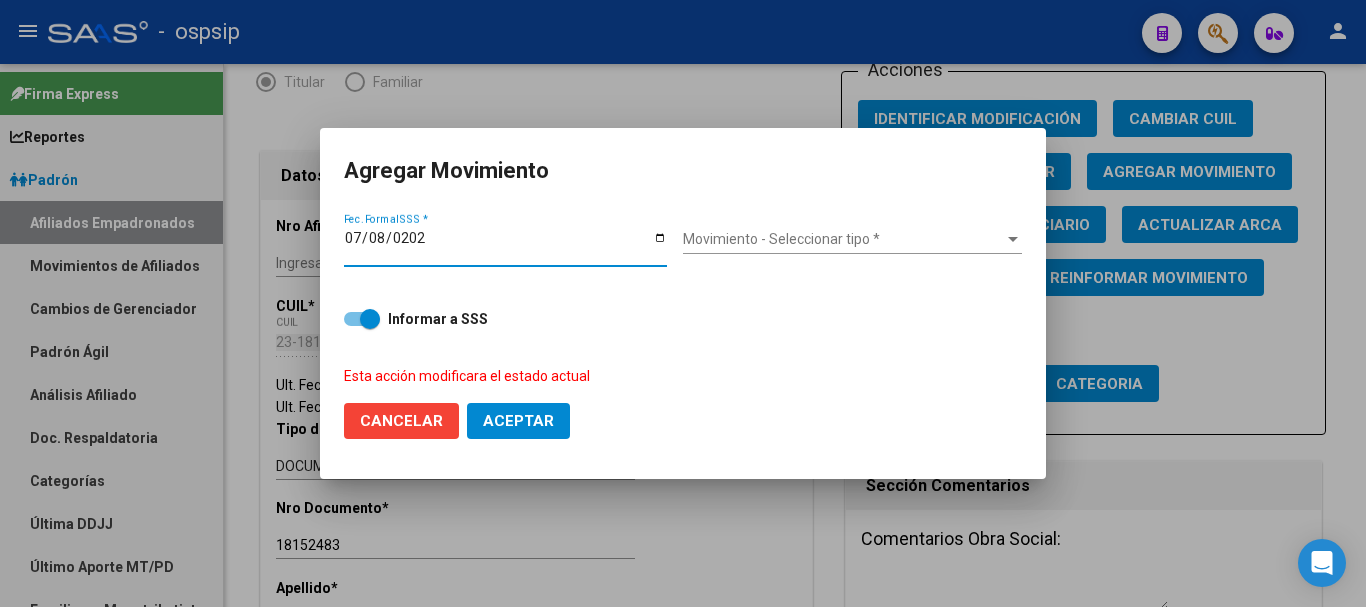 type on "[DATE]" 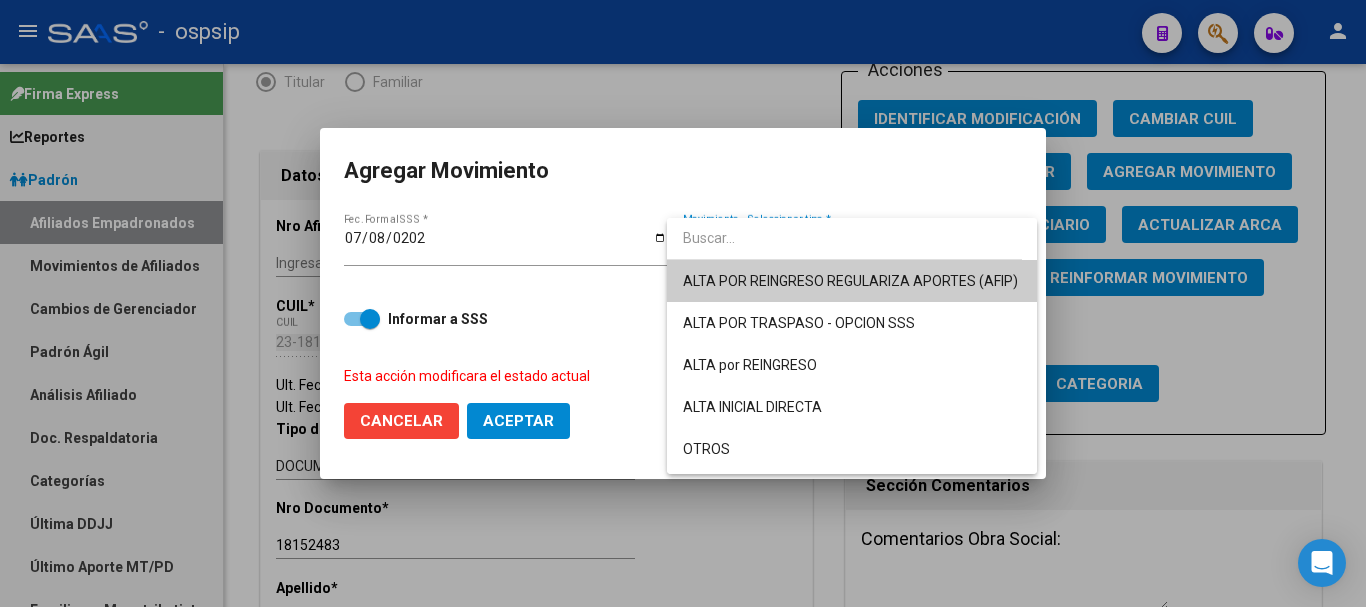 click on "ALTA POR REINGRESO REGULARIZA APORTES (AFIP)" at bounding box center [850, 281] 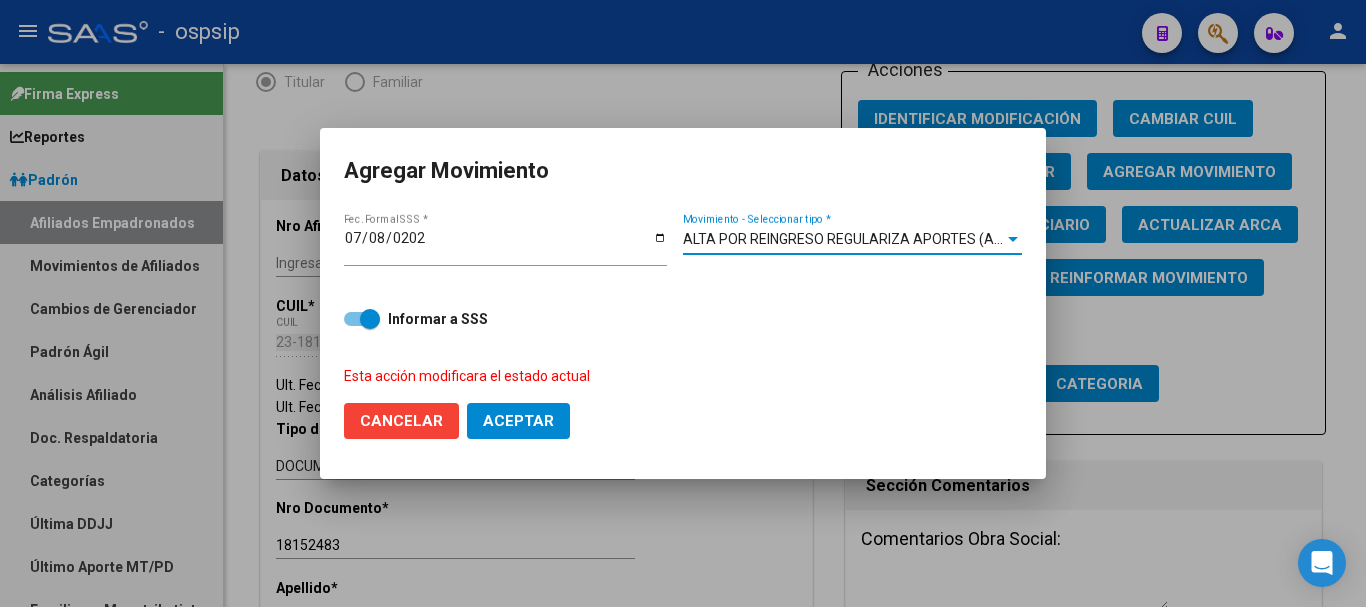 click on "Aceptar" 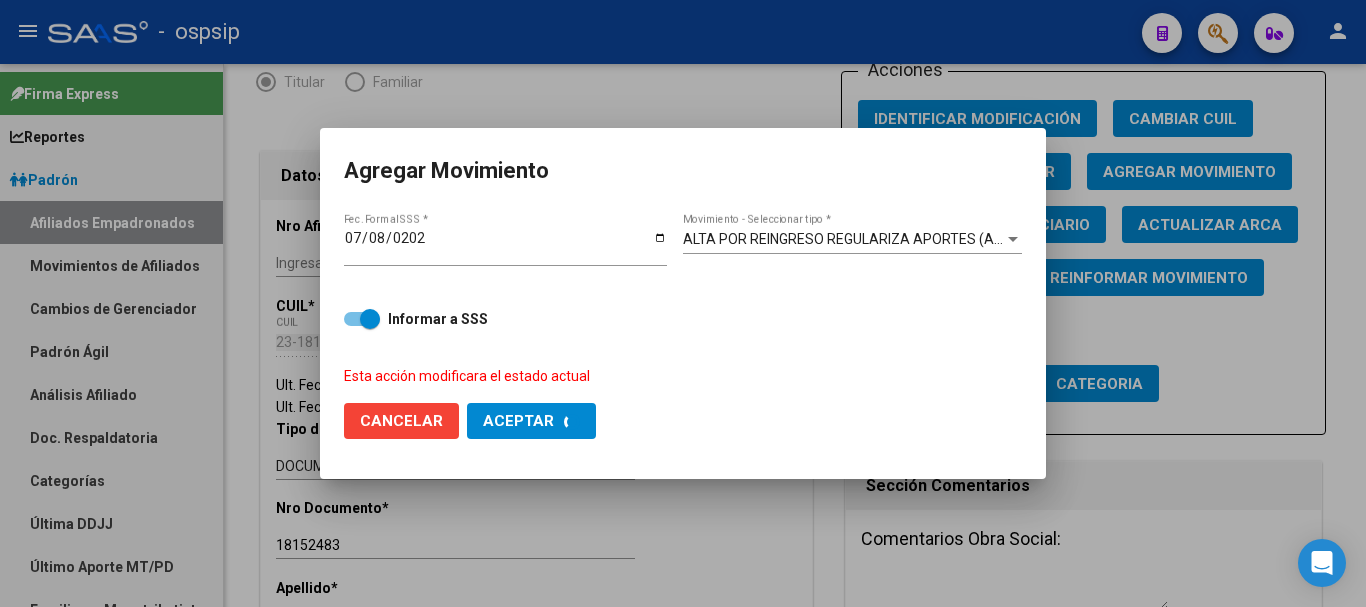 checkbox on "false" 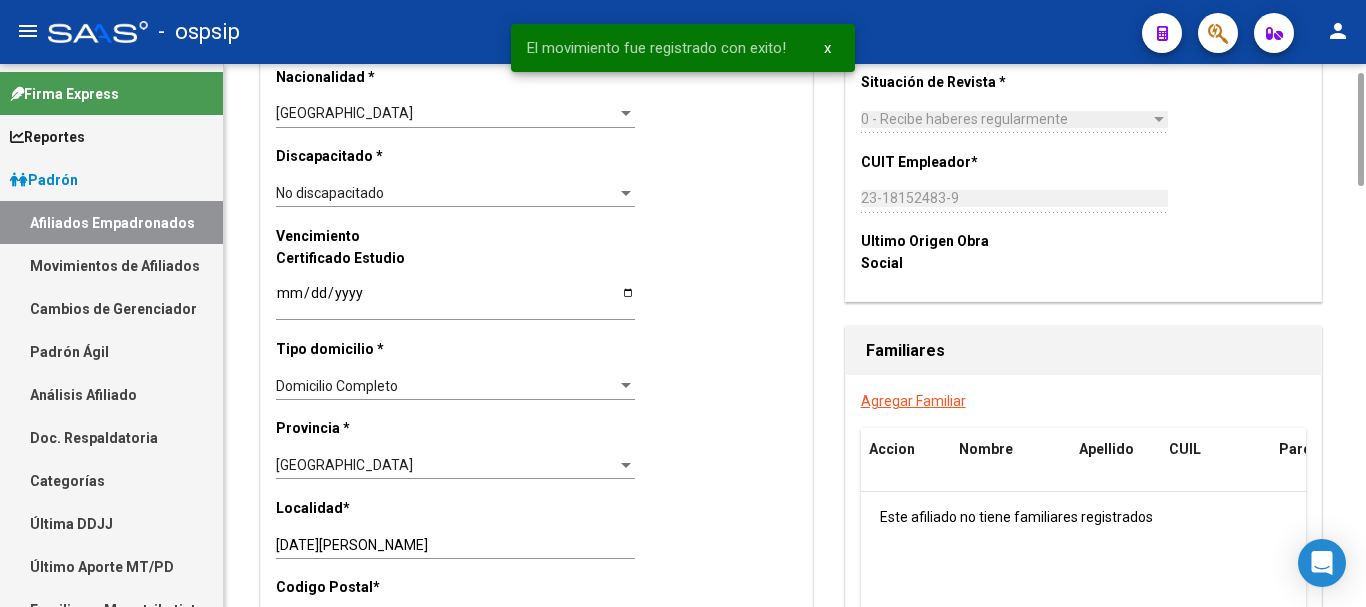 scroll, scrollTop: 800, scrollLeft: 0, axis: vertical 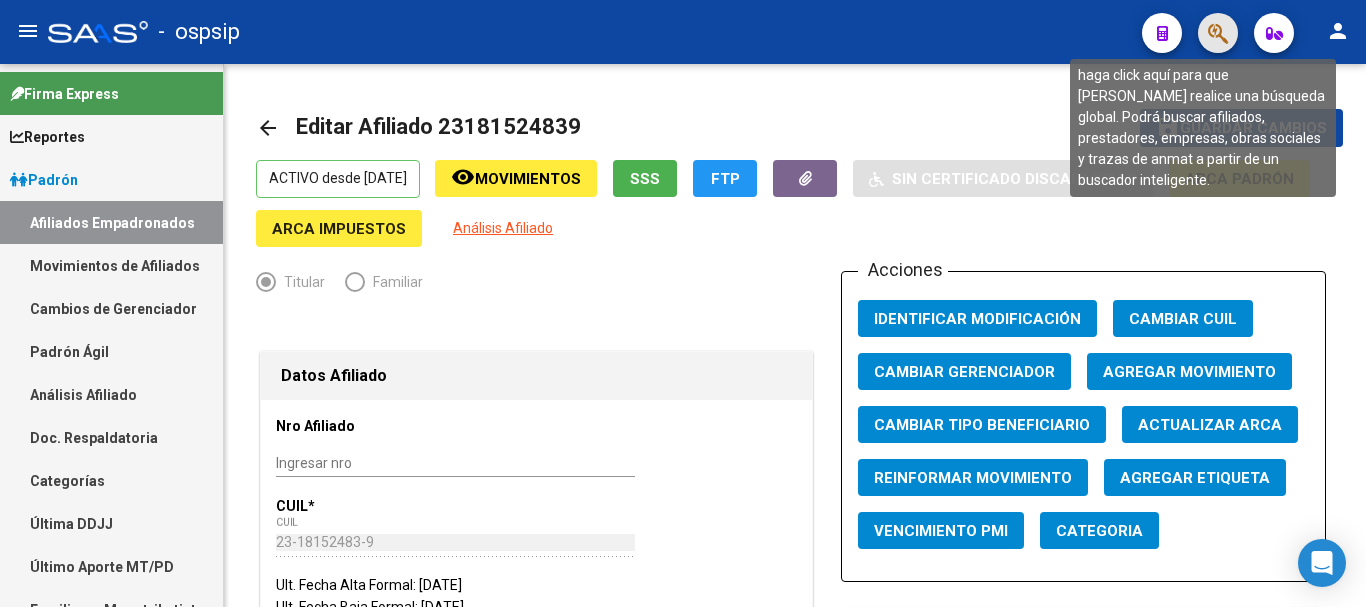 click 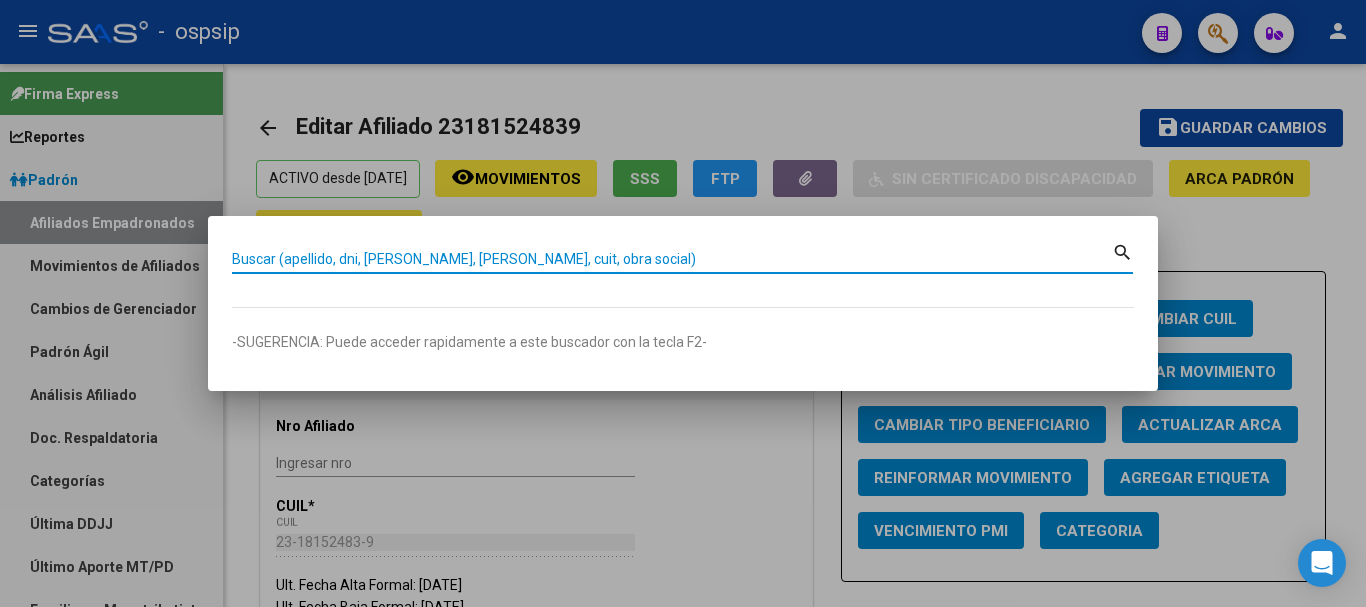 click on "Buscar (apellido, dni, [PERSON_NAME], [PERSON_NAME], cuit, obra social)" at bounding box center [672, 259] 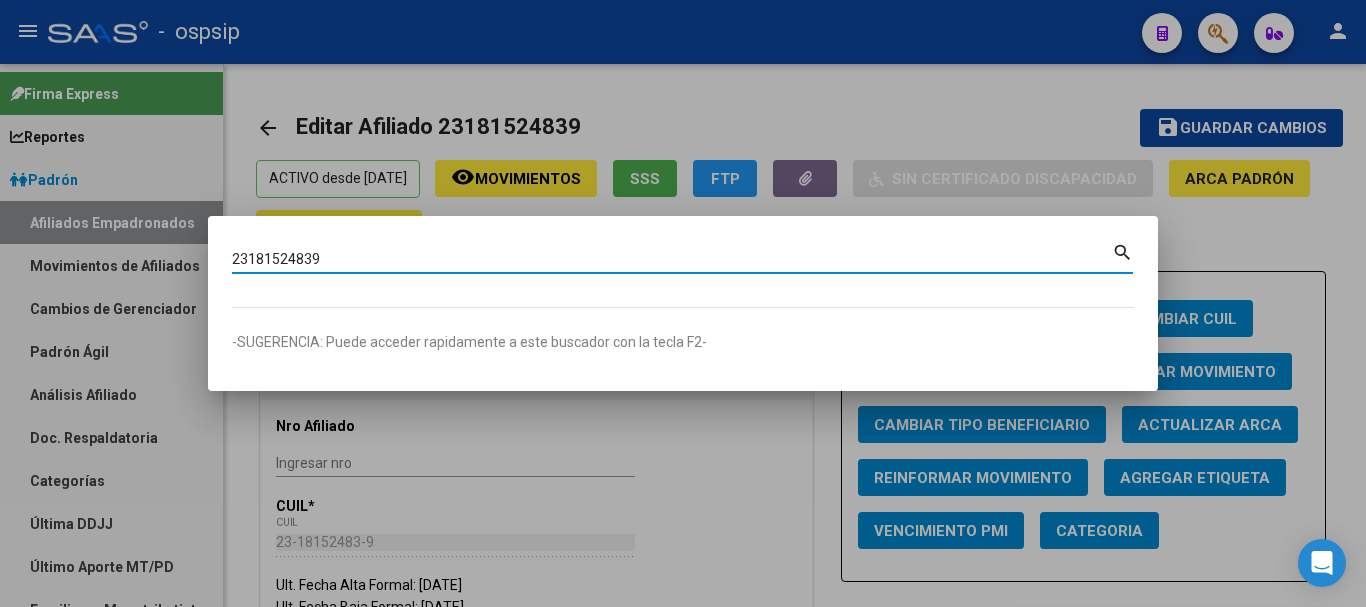 type on "23181524839" 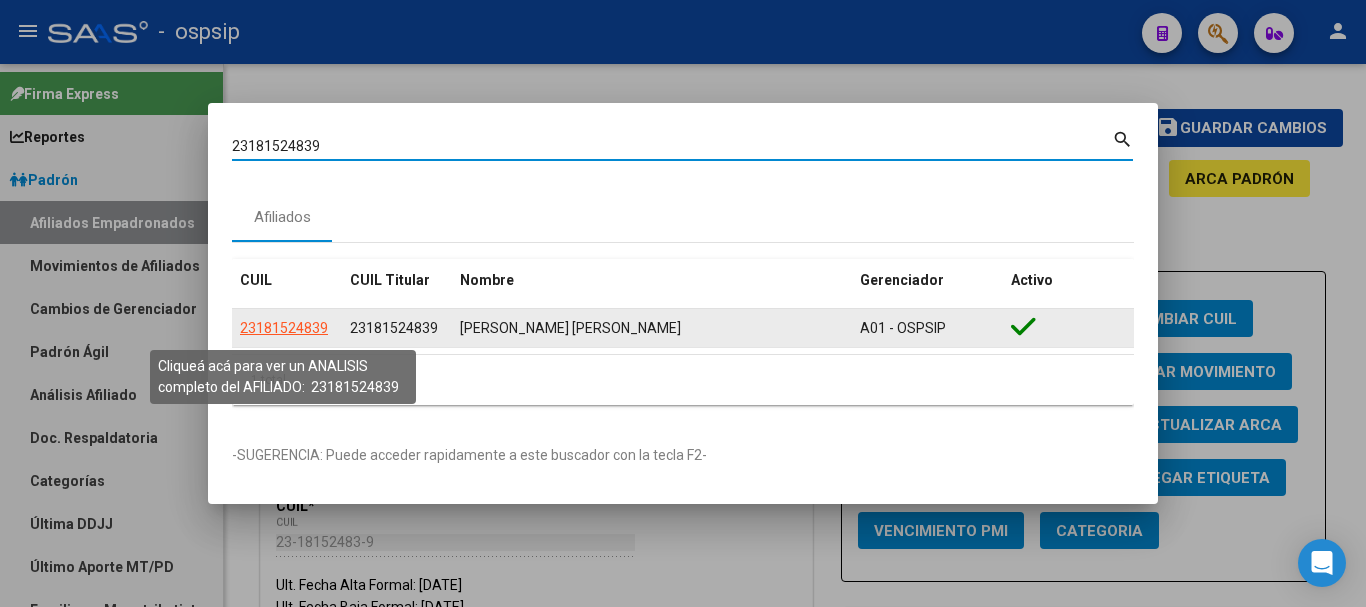 click on "23181524839" 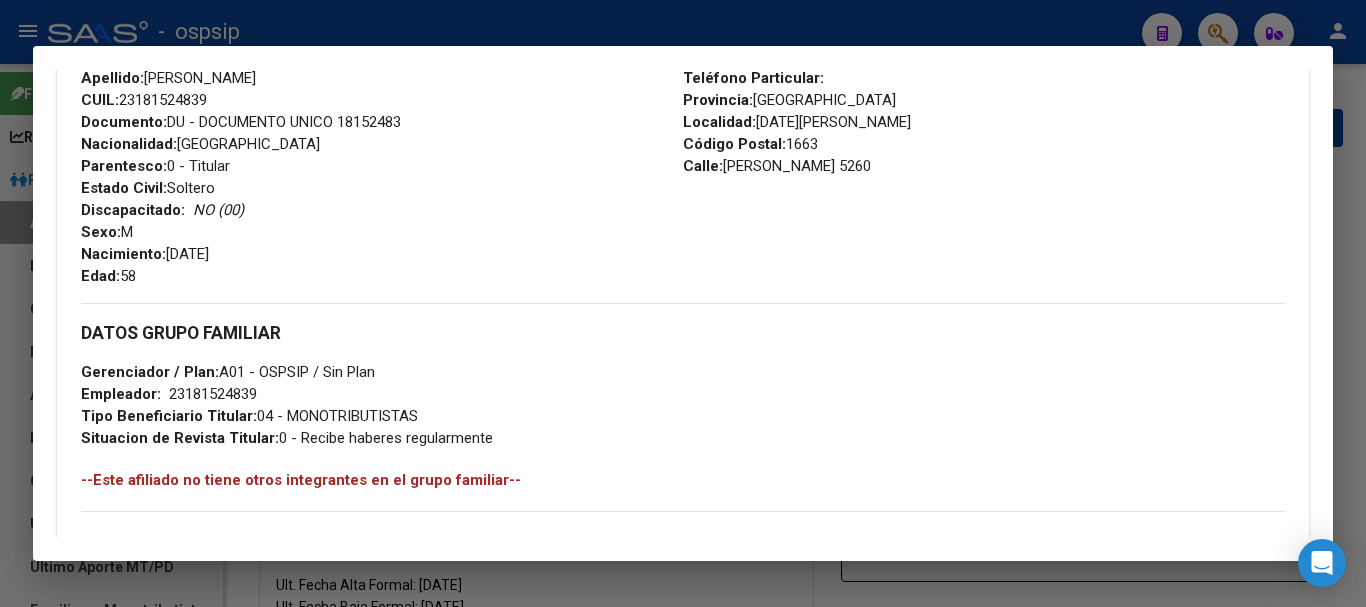 scroll, scrollTop: 400, scrollLeft: 0, axis: vertical 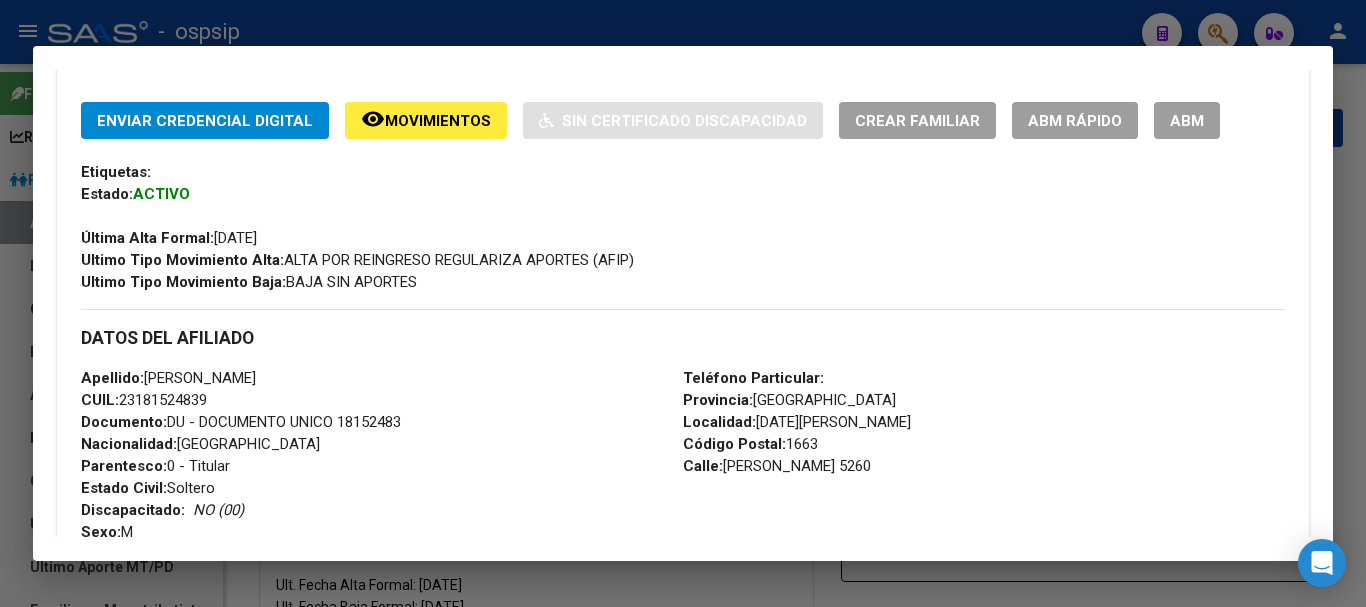 click on "ABM" at bounding box center (1187, 120) 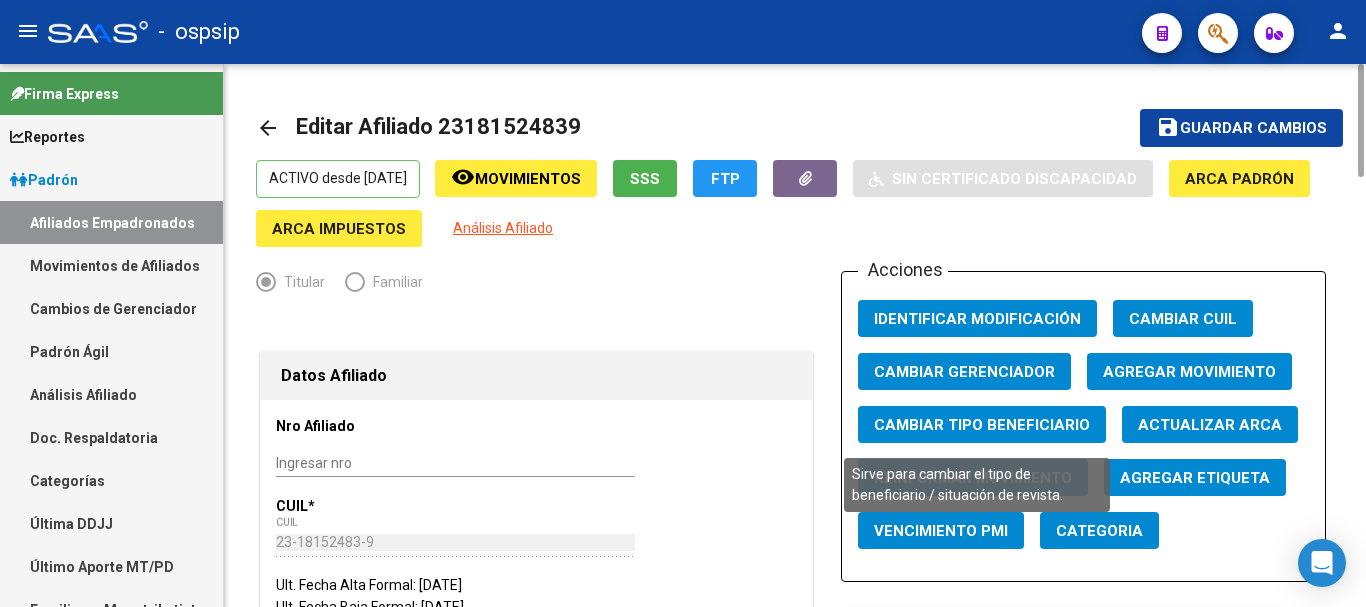 click on "Cambiar Tipo Beneficiario" 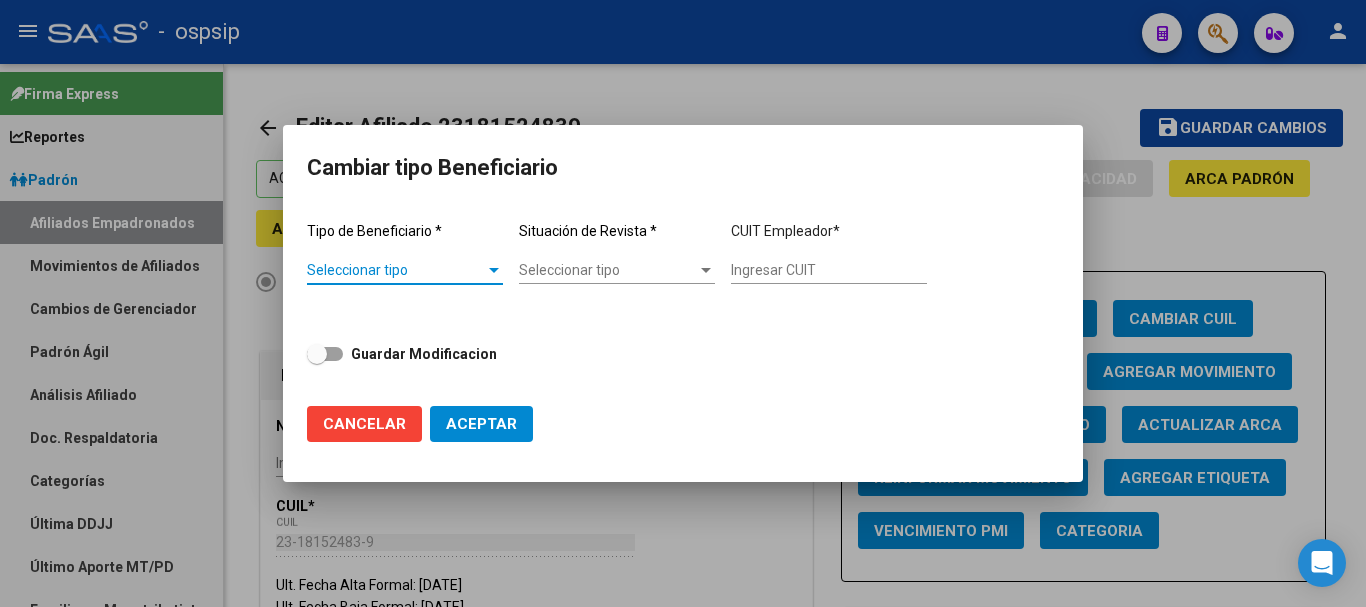 click on "Seleccionar tipo" at bounding box center (396, 270) 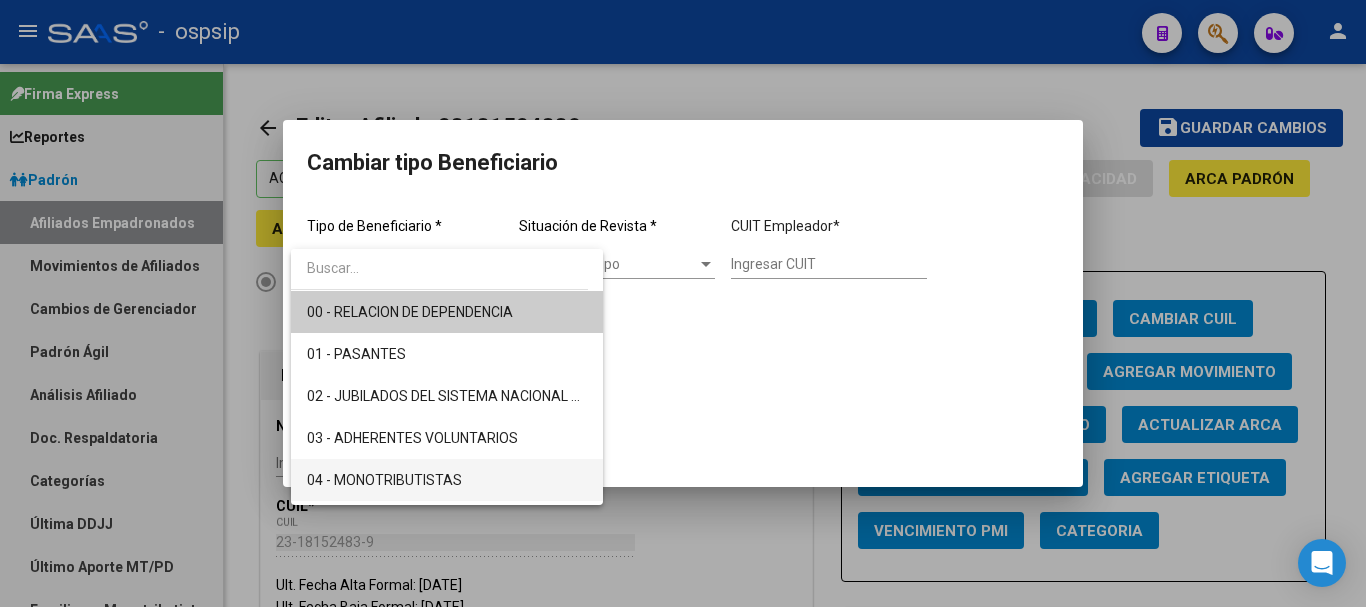 click on "04 - MONOTRIBUTISTAS" at bounding box center (447, 480) 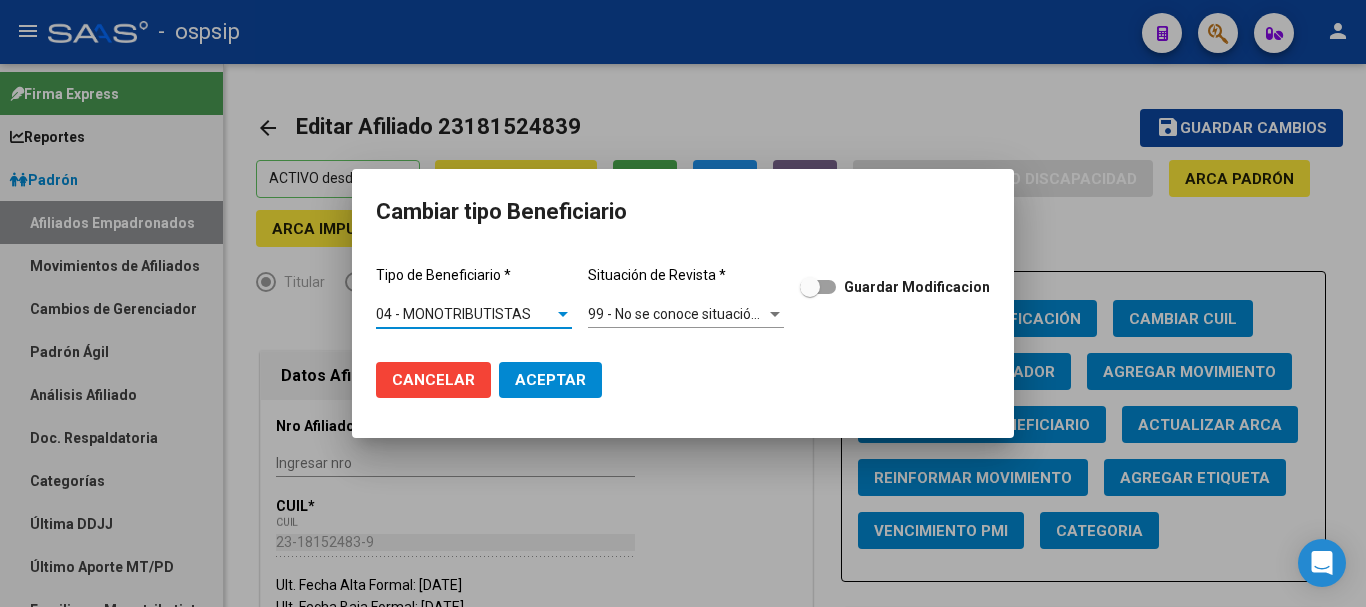 click at bounding box center [775, 314] 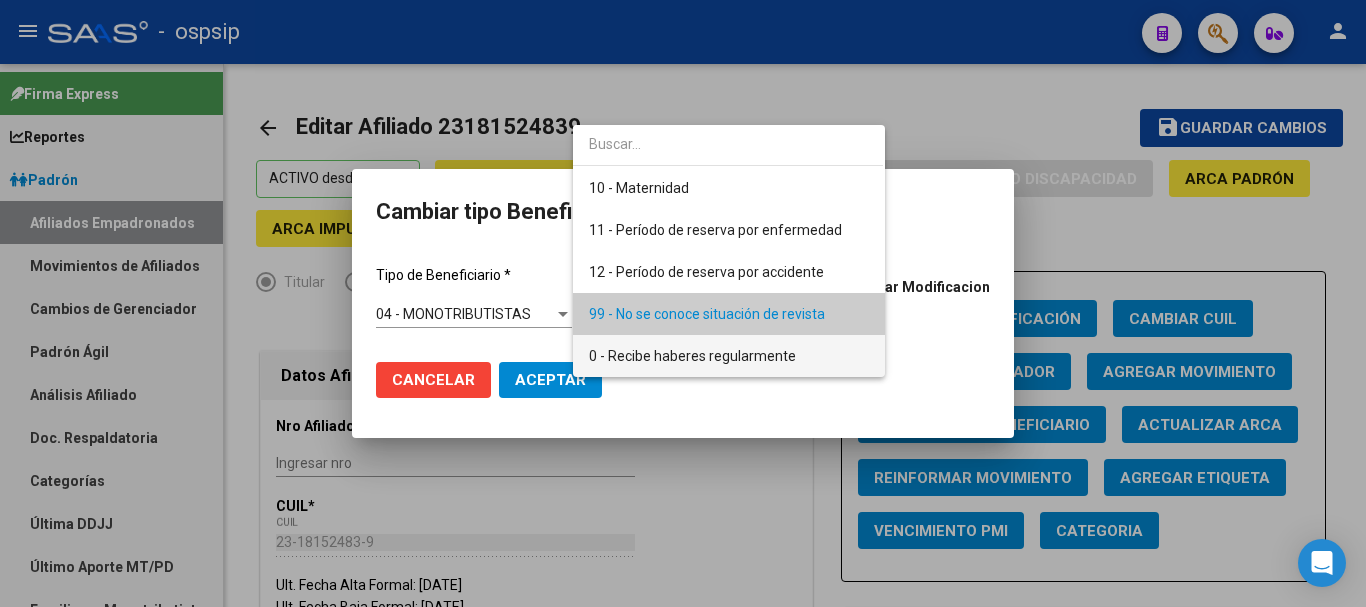 click on "0 - Recibe haberes regularmente" at bounding box center (692, 356) 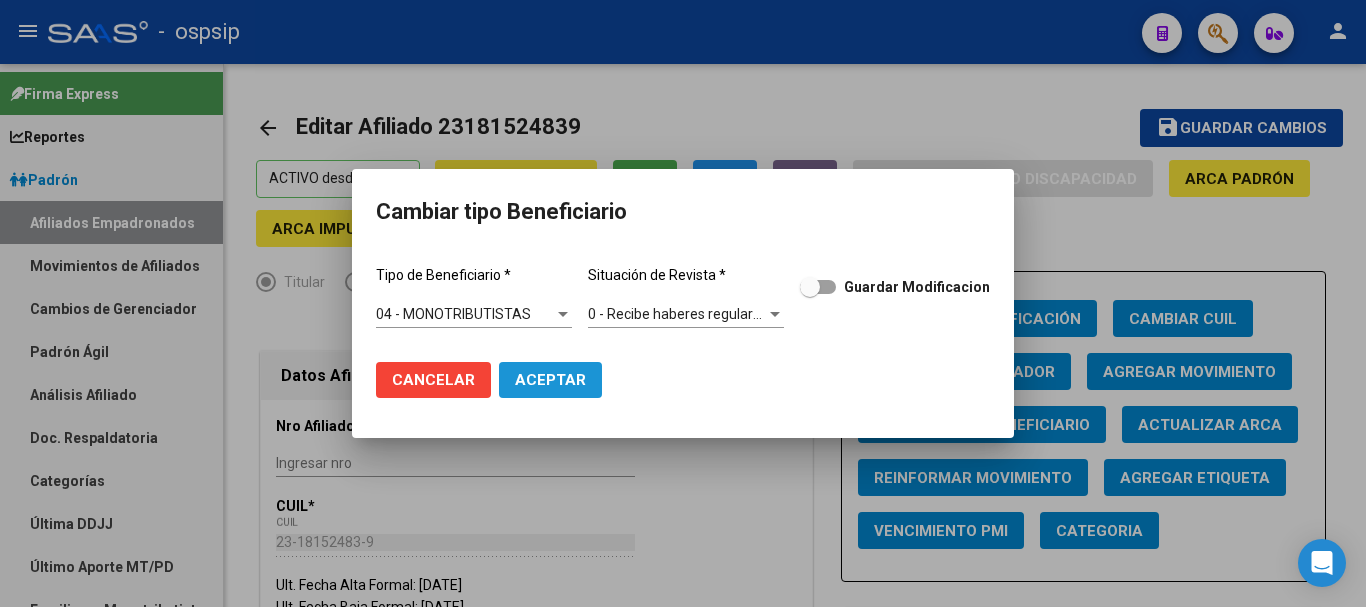 click on "Aceptar" 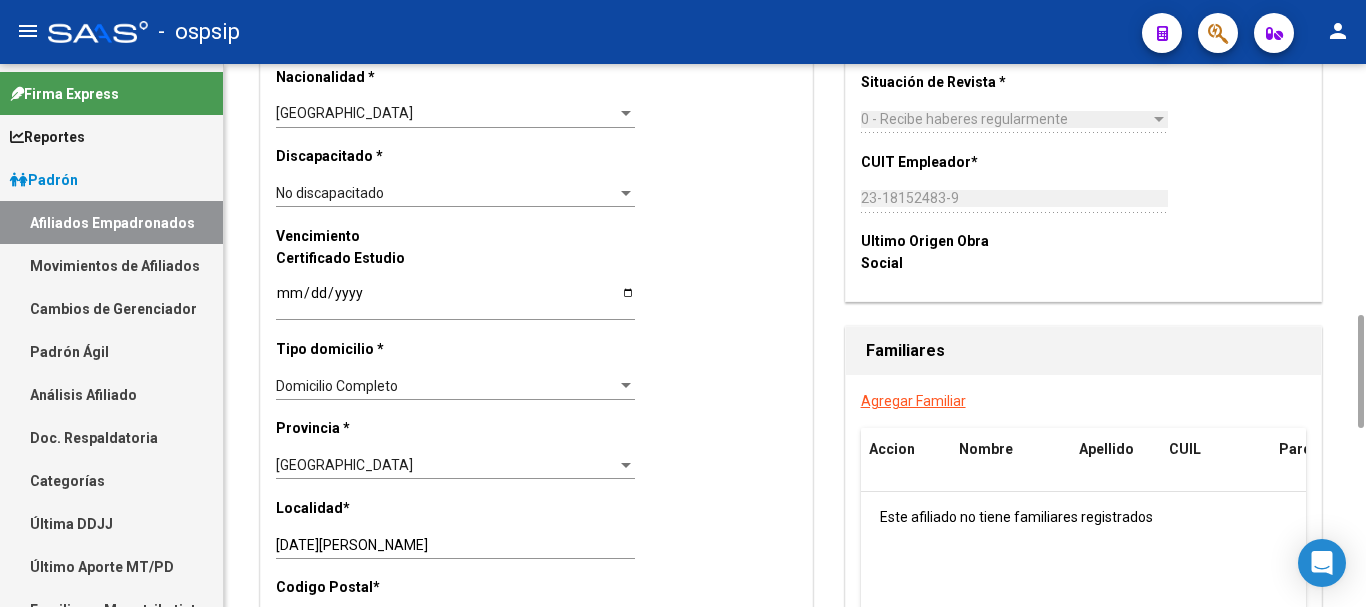 scroll, scrollTop: 1400, scrollLeft: 0, axis: vertical 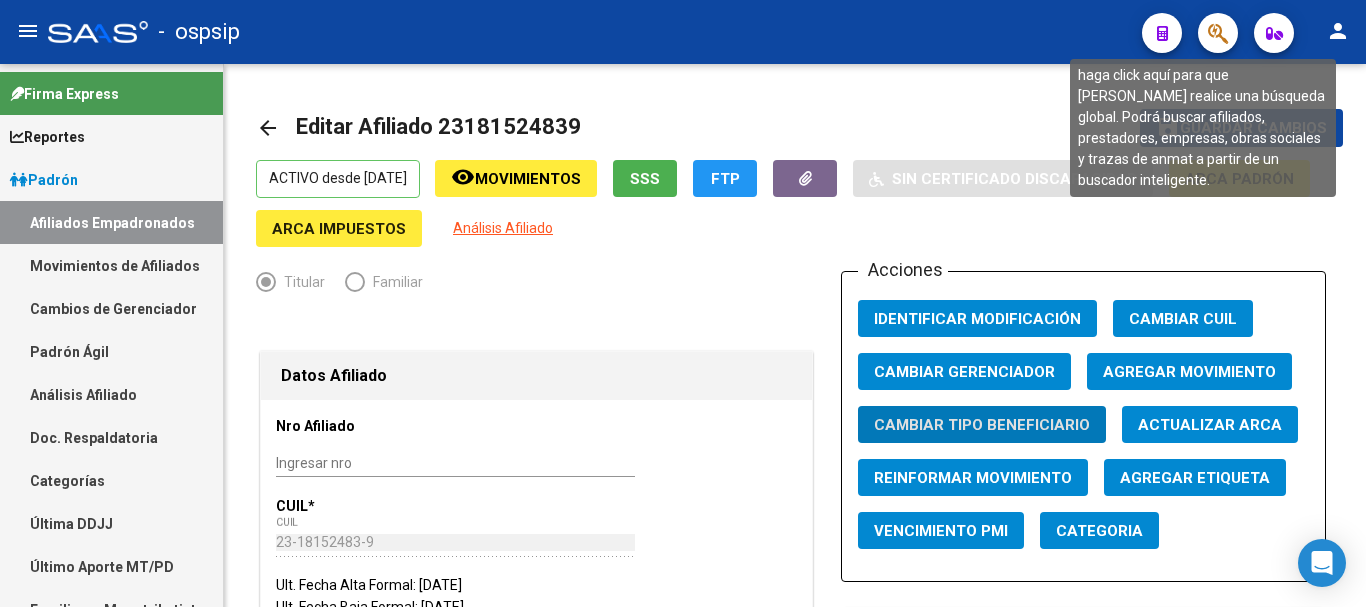 click 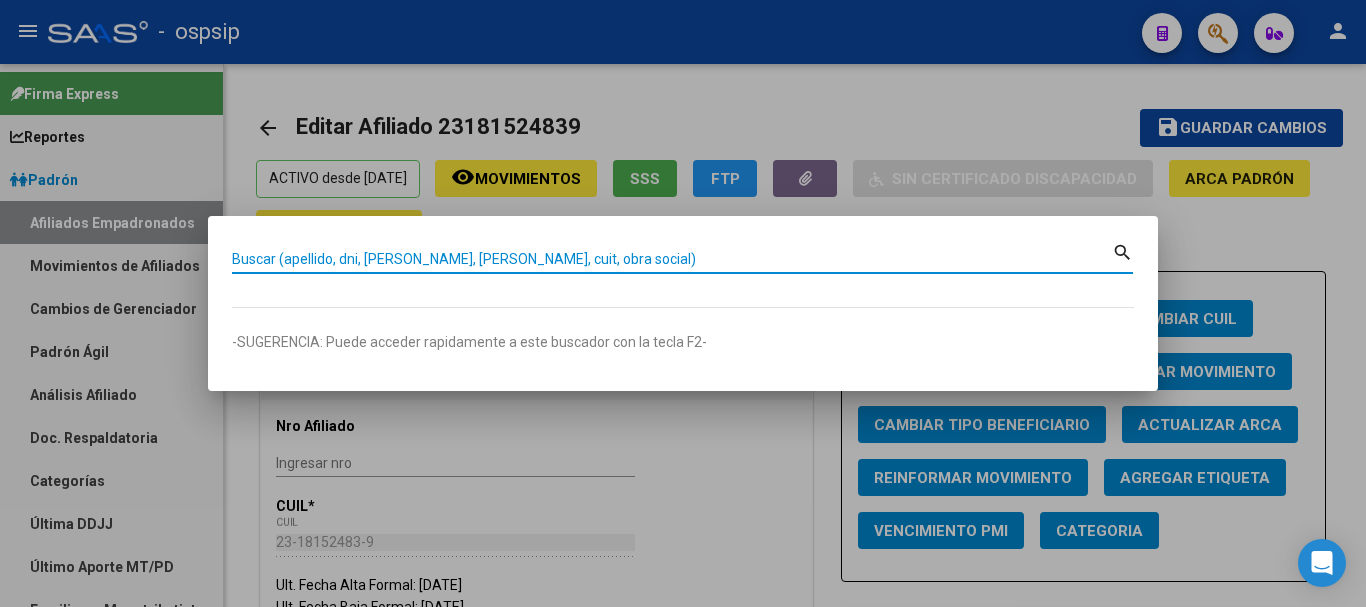 click on "Buscar (apellido, dni, [PERSON_NAME], [PERSON_NAME], cuit, obra social)" at bounding box center [672, 259] 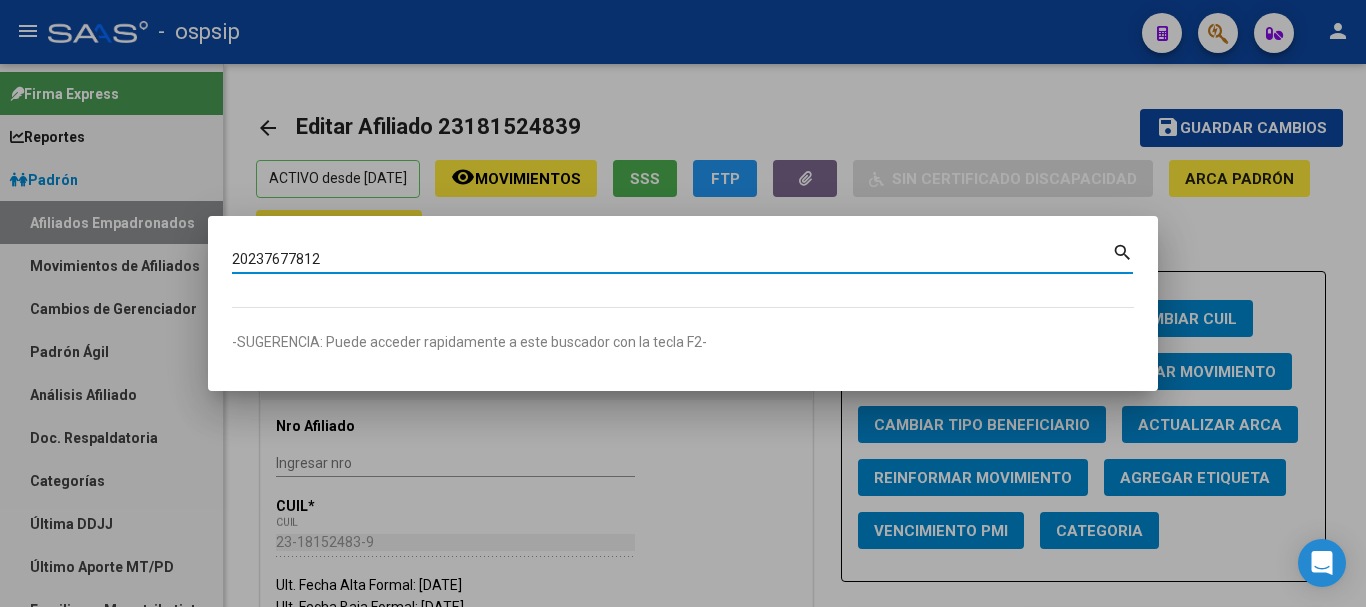 type on "20237677812" 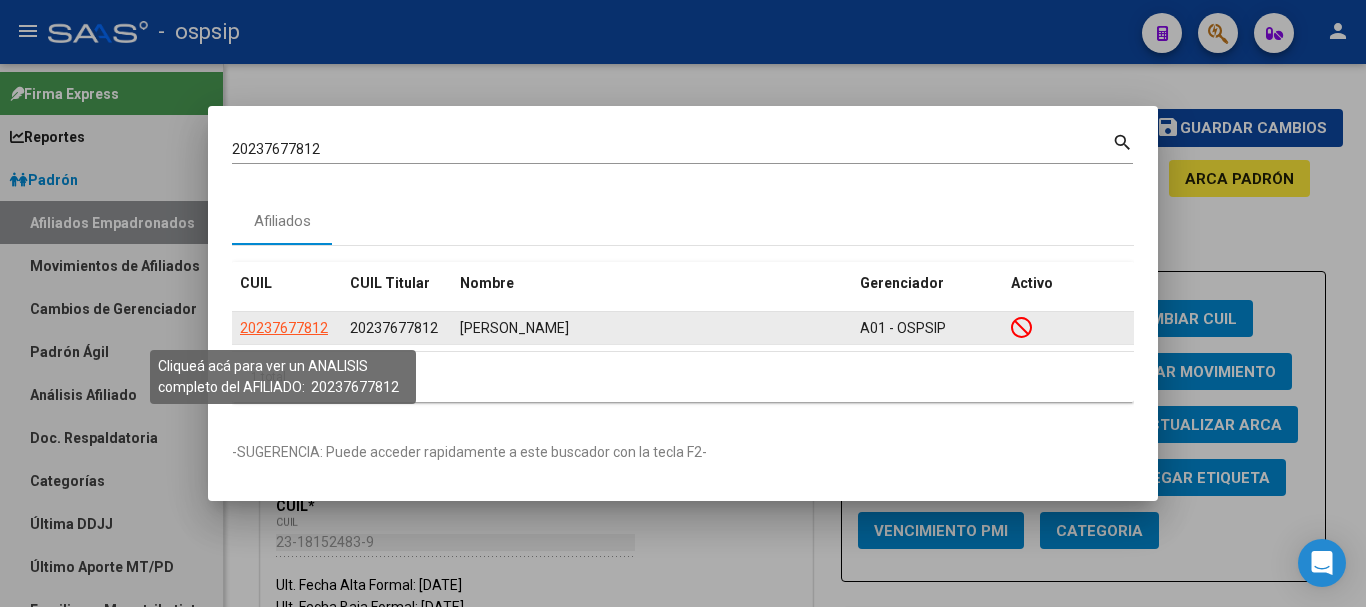 click on "20237677812" 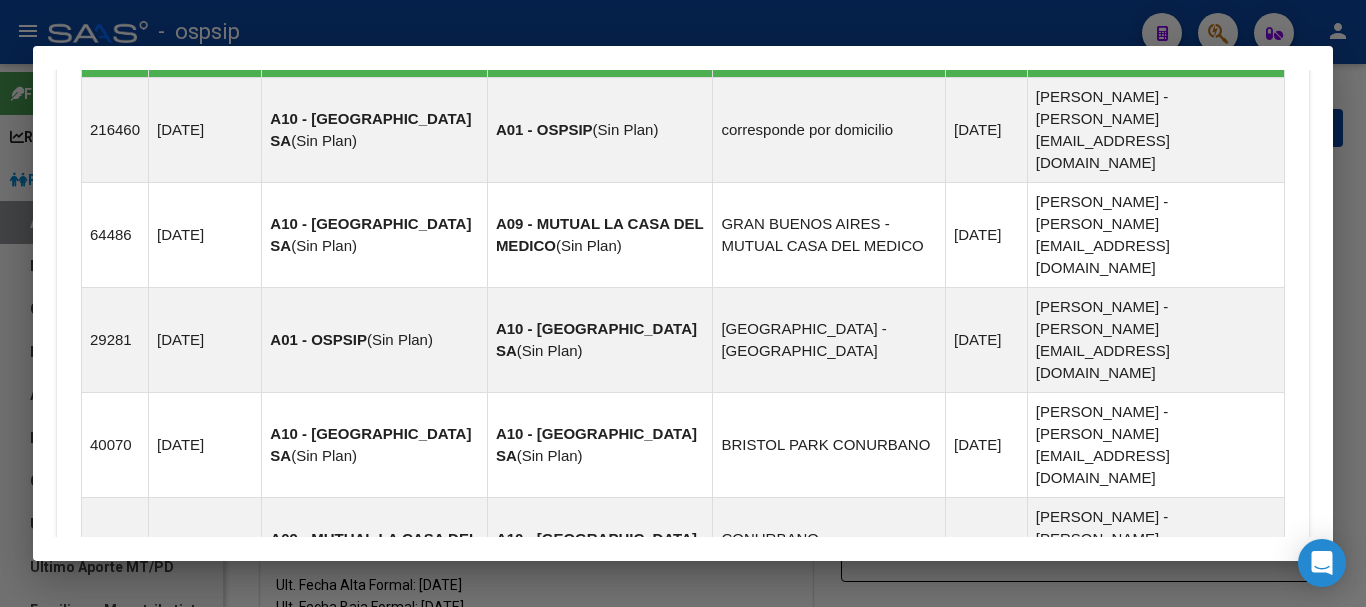 scroll, scrollTop: 1617, scrollLeft: 0, axis: vertical 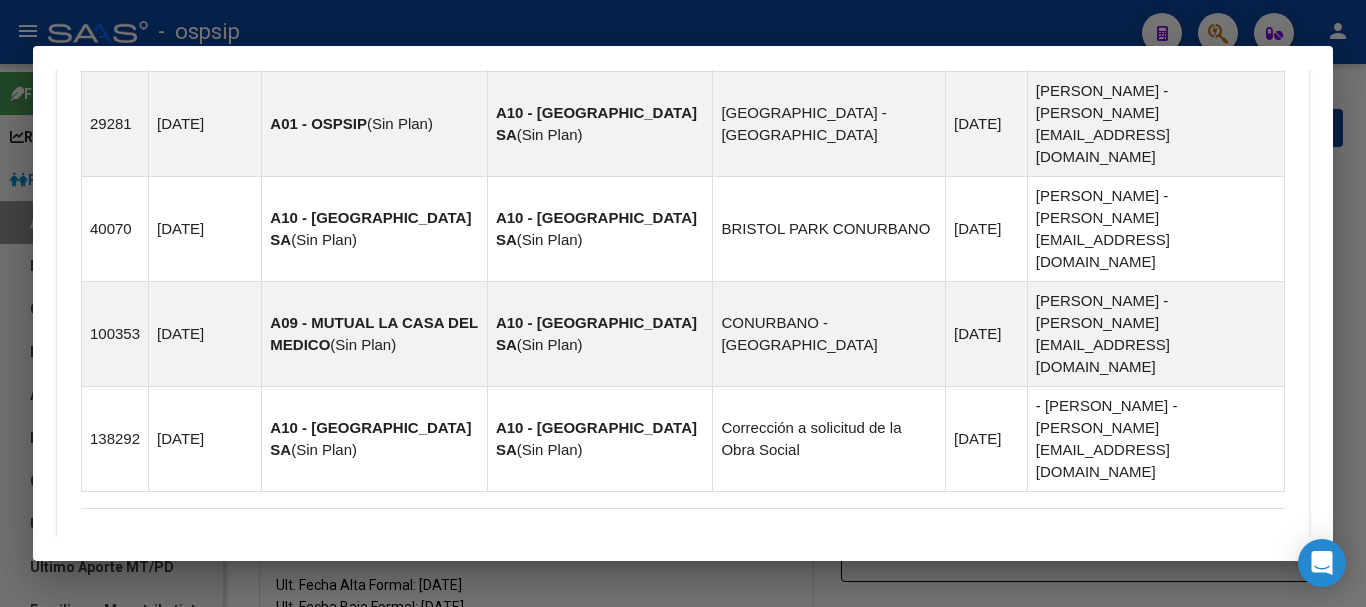 click on "Aportes y Contribuciones del Afiliado: 20237677812" at bounding box center [305, 734] 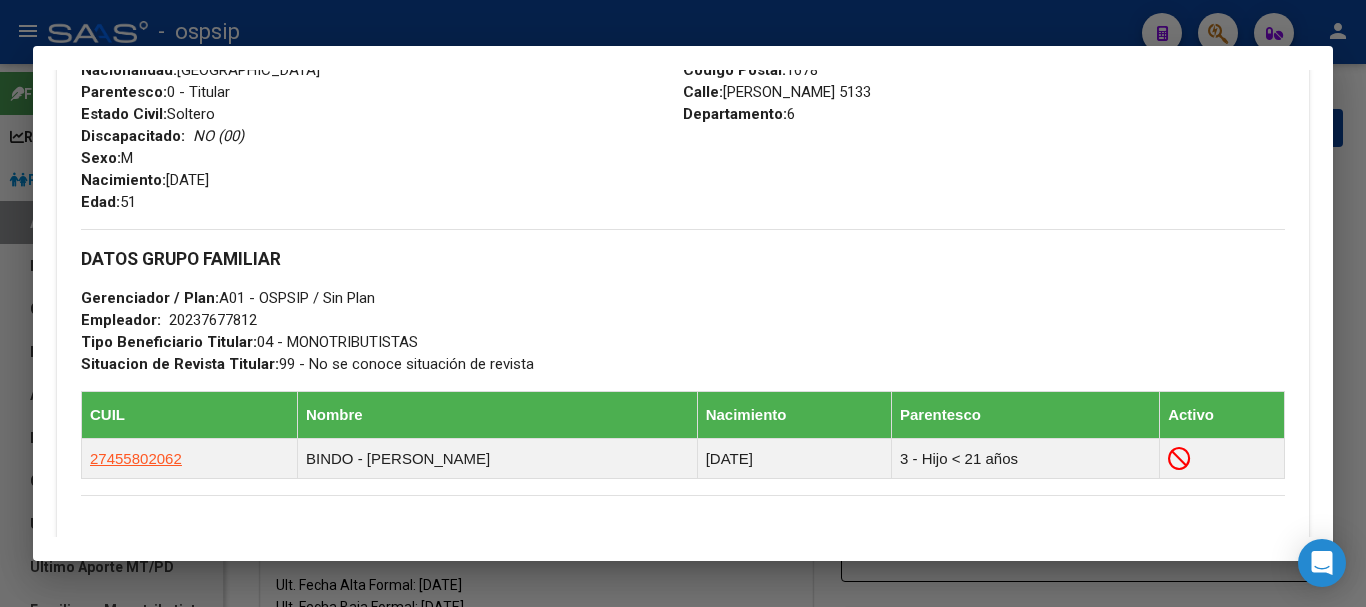 scroll, scrollTop: 434, scrollLeft: 0, axis: vertical 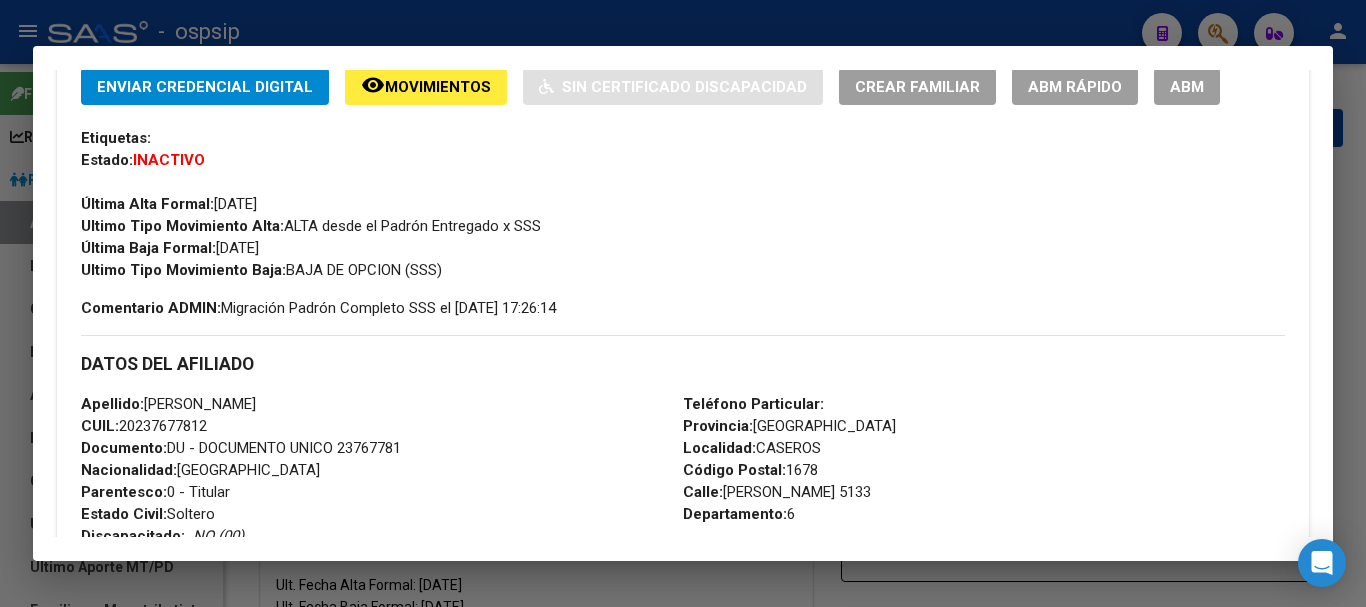 click on "ABM" at bounding box center [1187, 87] 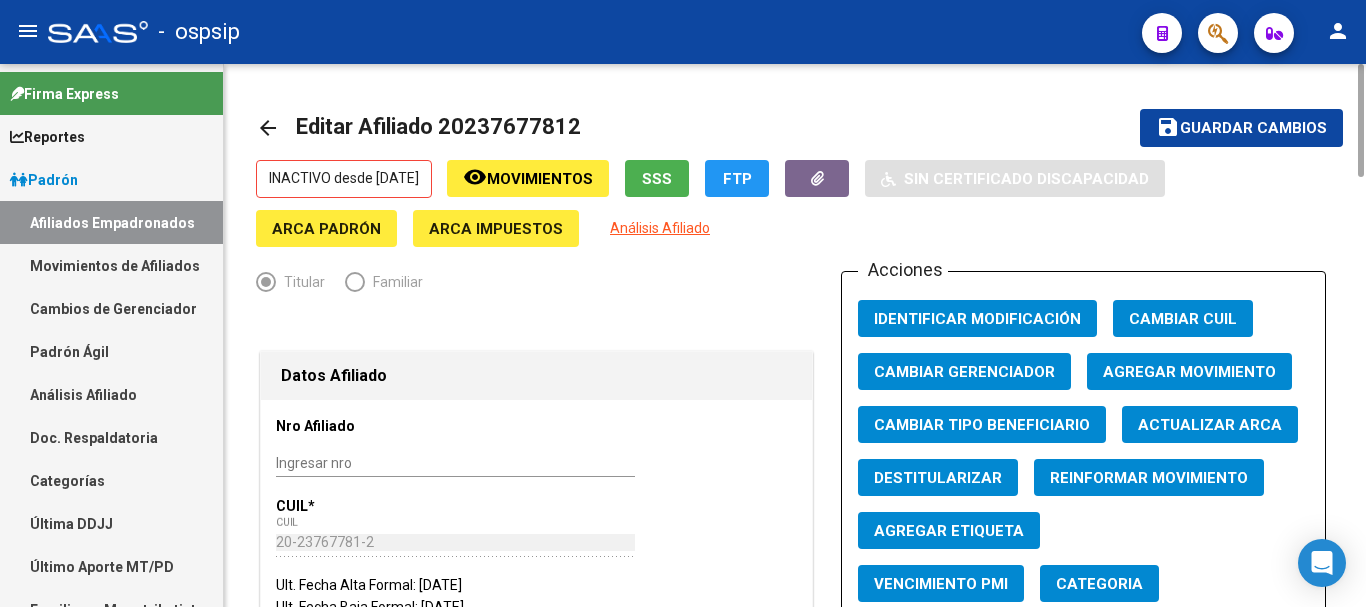 click on "Agregar Movimiento" 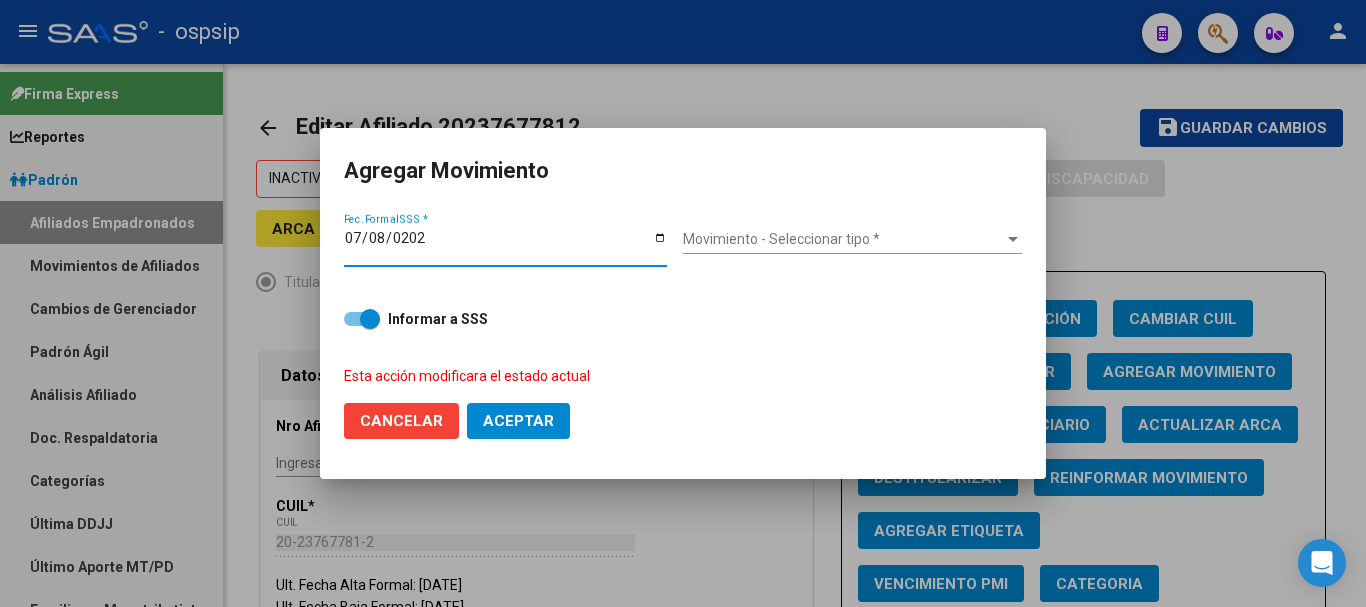 type on "[DATE]" 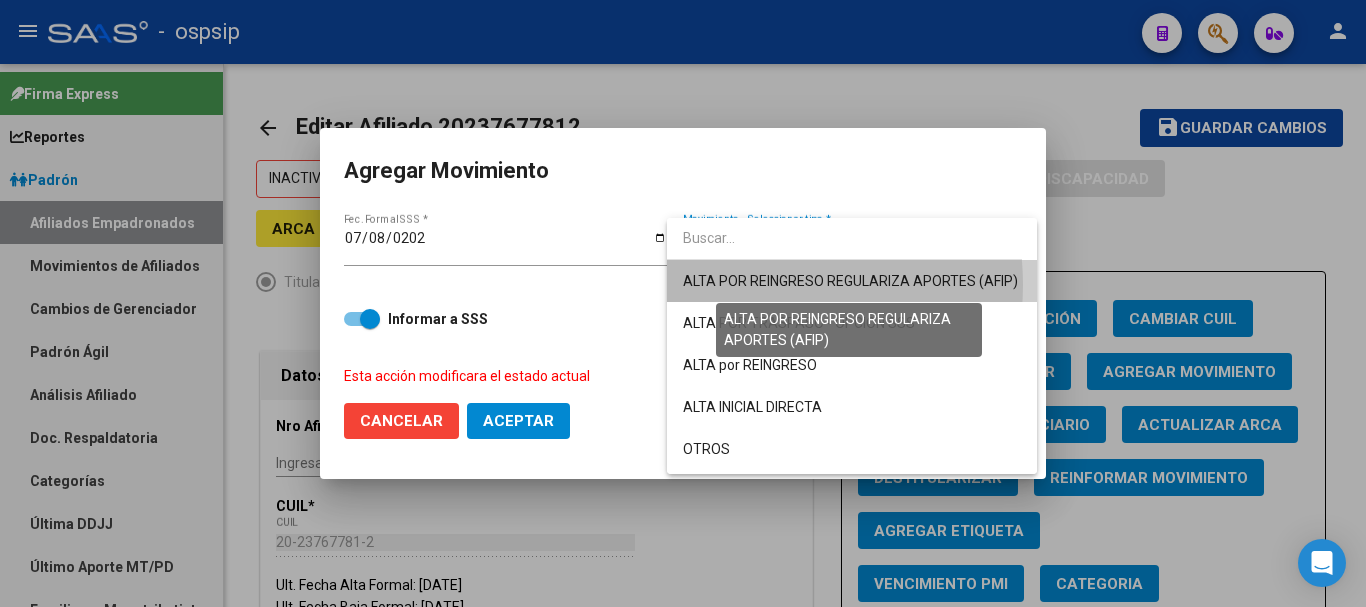 click on "ALTA POR REINGRESO REGULARIZA APORTES (AFIP)" at bounding box center (850, 281) 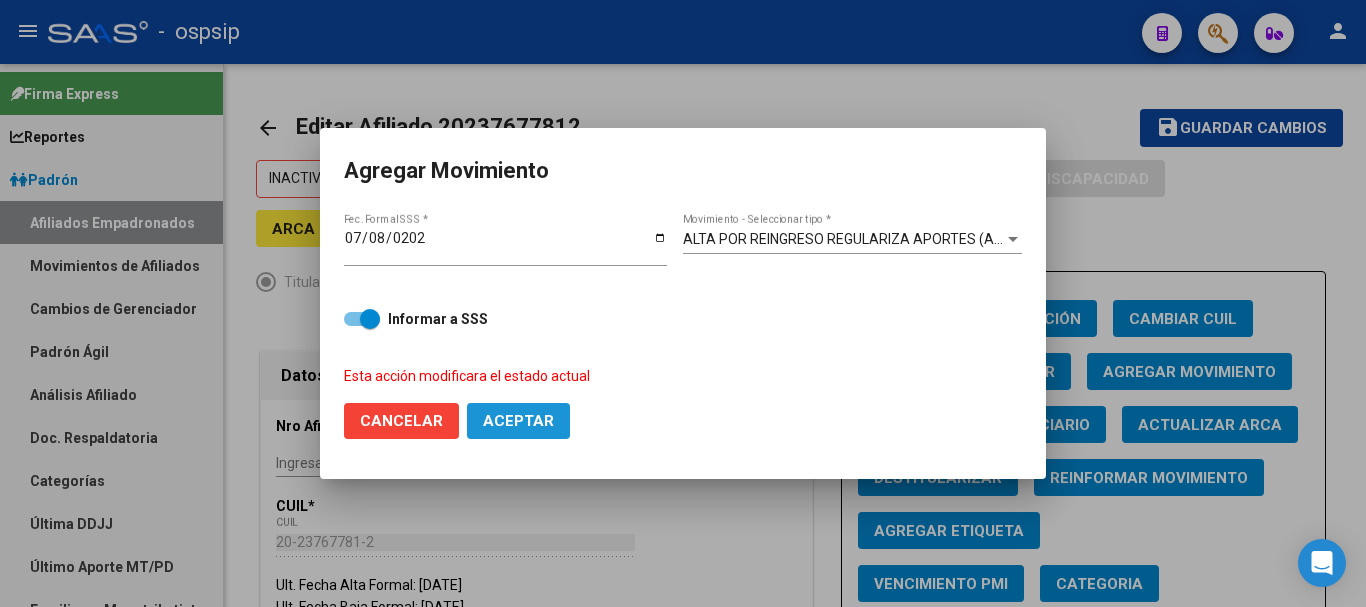 click on "Aceptar" 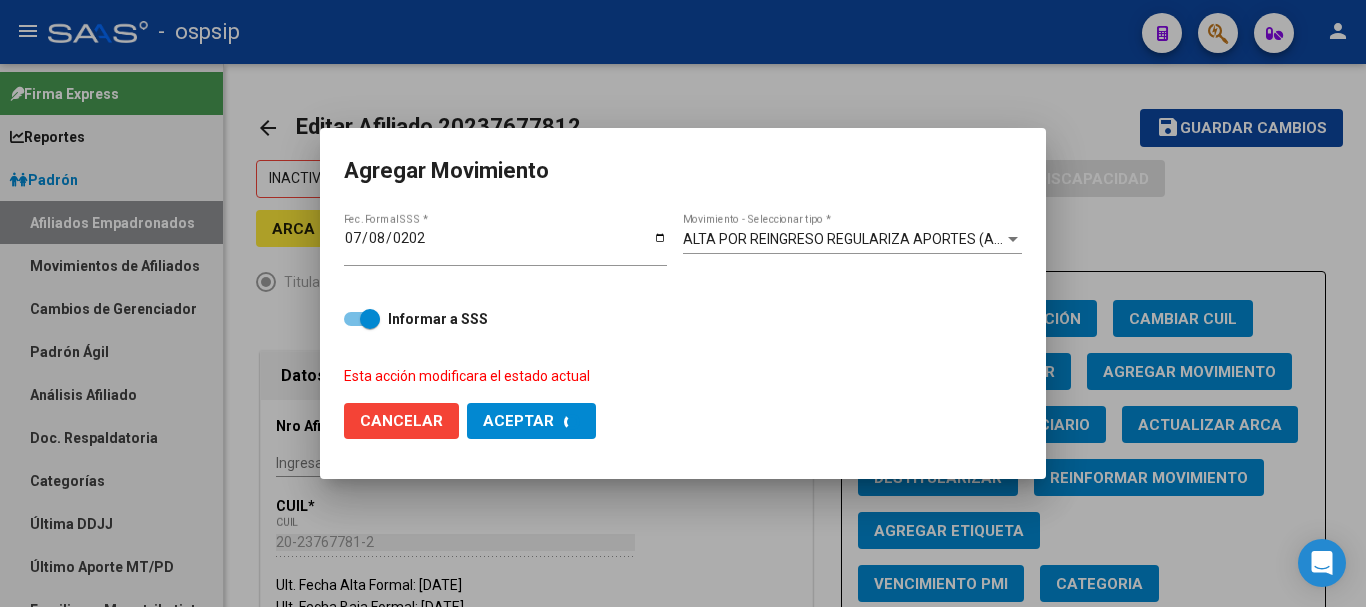 checkbox on "false" 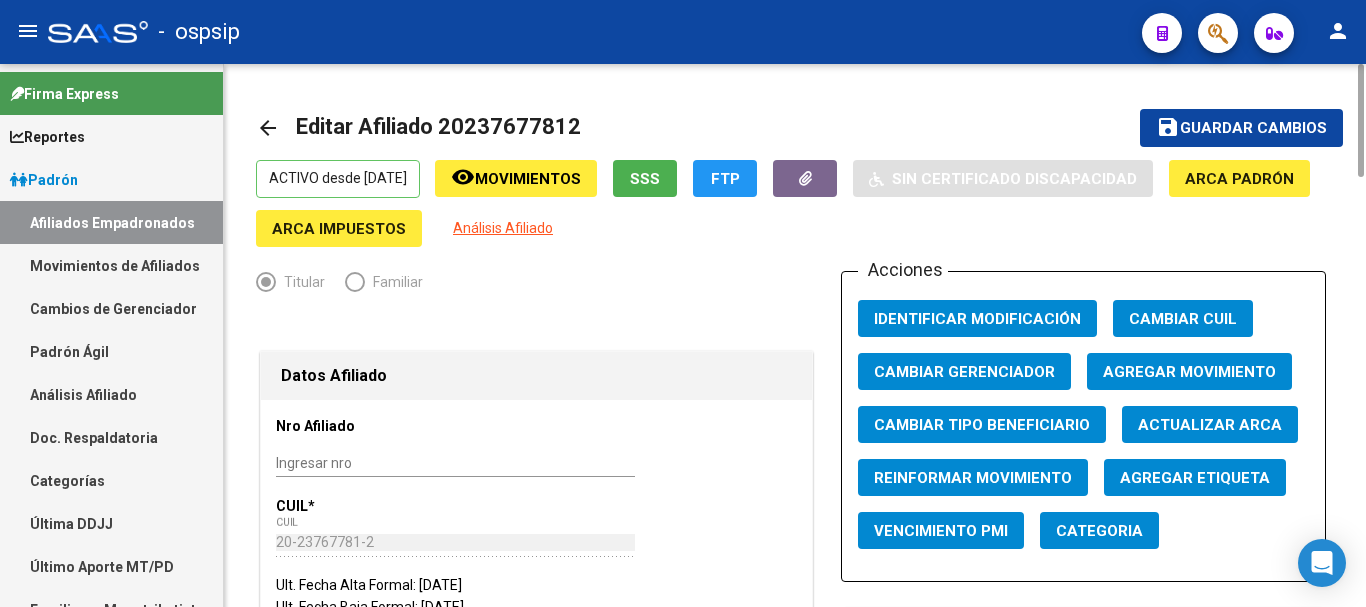 click on "arrow_back Editar Afiliado 20237677812    save Guardar cambios  ACTIVO desde [DATE]  remove_red_eye Movimientos SSS FTP    Sin Certificado Discapacidad ARCA Padrón ARCA Impuestos Análisis Afiliado   Titular   Familiar Datos Afiliado Nro Afiliado    Ingresar nro  CUIL  *   20-23767781-2 CUIL  ARCA Padrón  Ult. Fecha Alta Formal: [DATE]  Ult. Fecha Baja Formal: [DATE]  Tipo de Documento * DOCUMENTO UNICO Seleccionar tipo Nro Documento  *   23767781 Ingresar nro  Apellido  *   BINDO Ingresar apellido  Nombre  *   [PERSON_NAME] nombre  Fecha de nacimiento  *   [DEMOGRAPHIC_DATA] Ingresar fecha   Parentesco * Titular Seleccionar parentesco  Estado Civil * [DEMOGRAPHIC_DATA] Seleccionar tipo  Sexo * Masculino Seleccionar sexo  Nacionalidad * [DEMOGRAPHIC_DATA] Seleccionar tipo  Discapacitado * No discapacitado Seleccionar tipo Vencimiento Certificado Estudio    Ingresar fecha   Tipo domicilio * Domicilio Completo Seleccionar tipo domicilio  Provincia * [GEOGRAPHIC_DATA] Seleccionar provincia Localidad  *   CASEROS *" 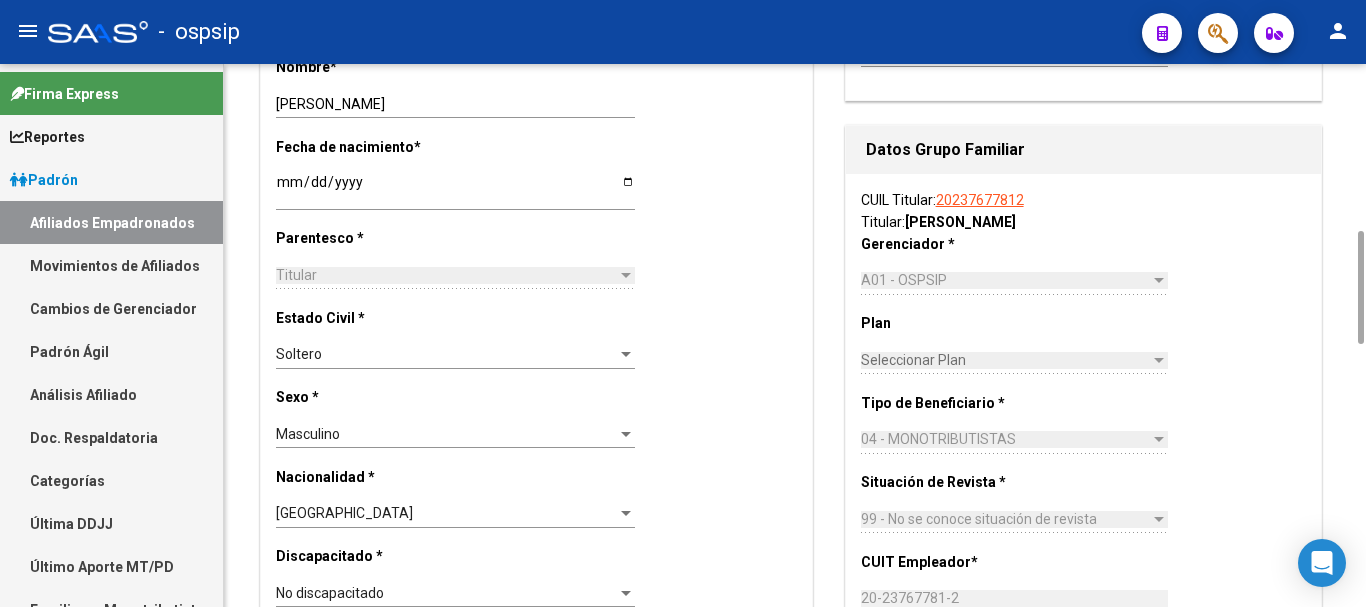 scroll, scrollTop: 200, scrollLeft: 0, axis: vertical 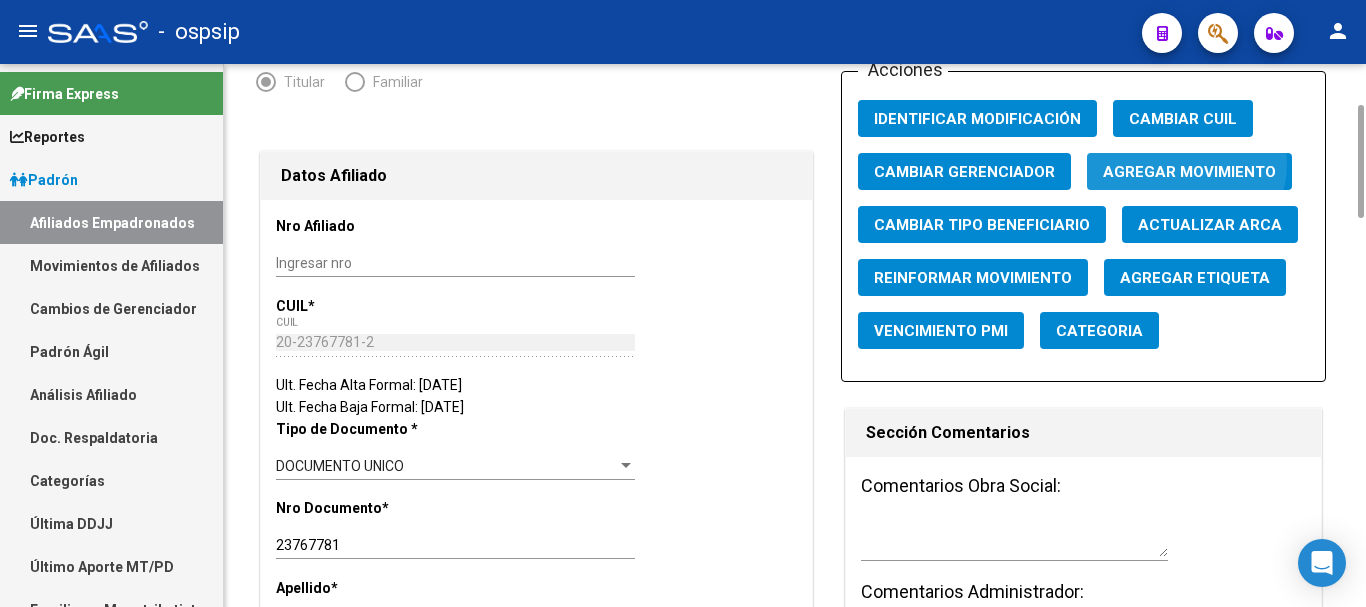 click on "Agregar Movimiento" 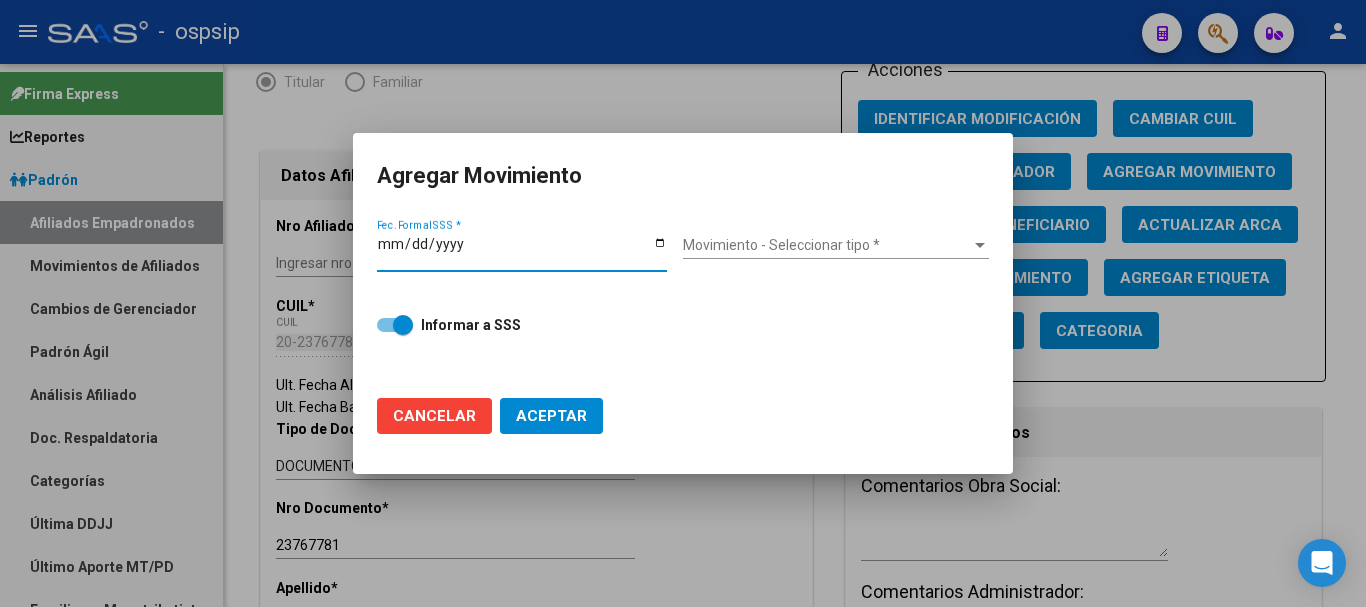 click on "Movimiento - Seleccionar tipo *" at bounding box center (827, 245) 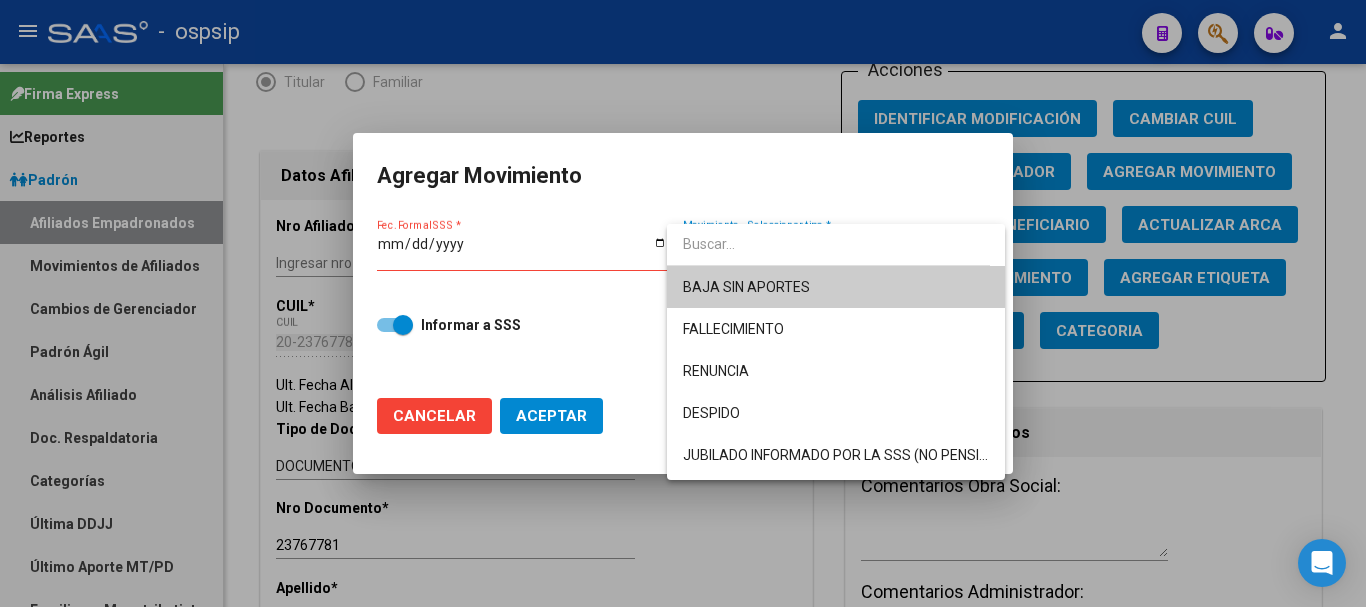 click at bounding box center (683, 303) 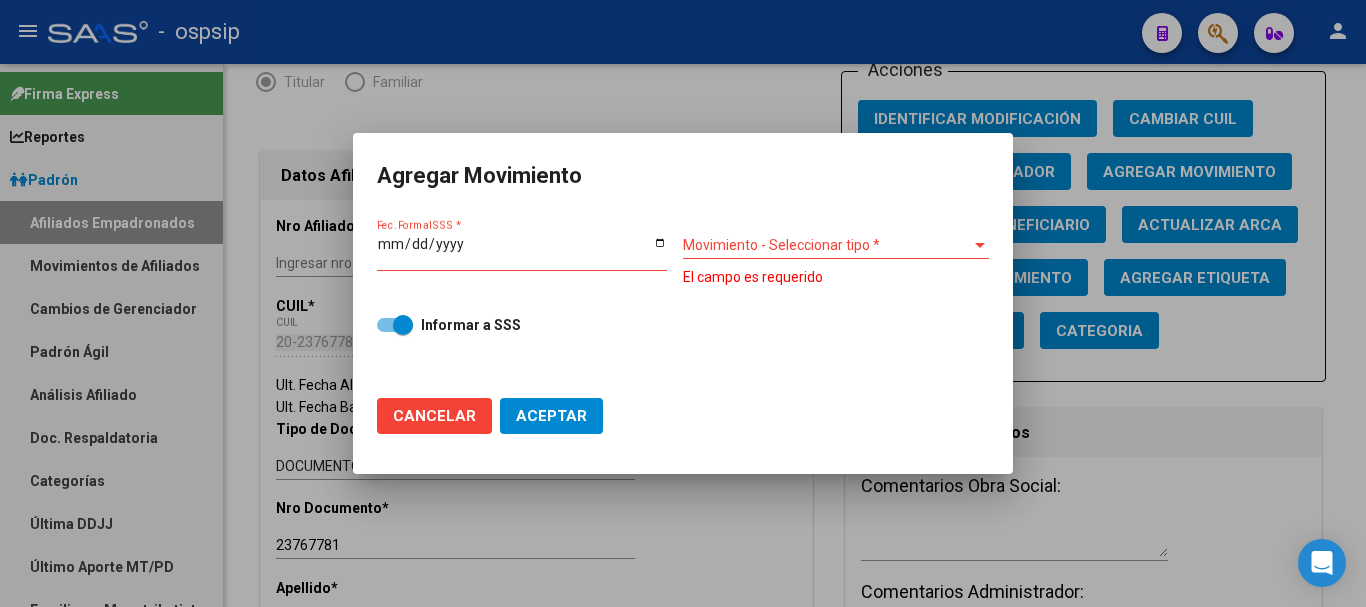 click at bounding box center [683, 303] 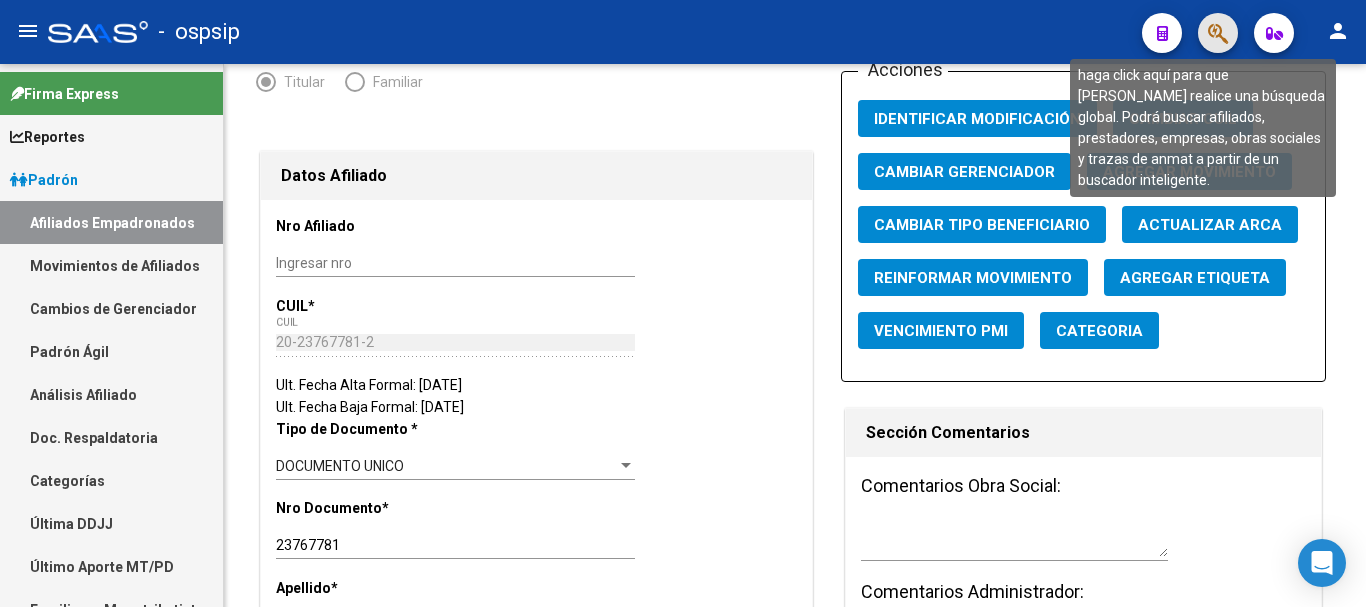 click 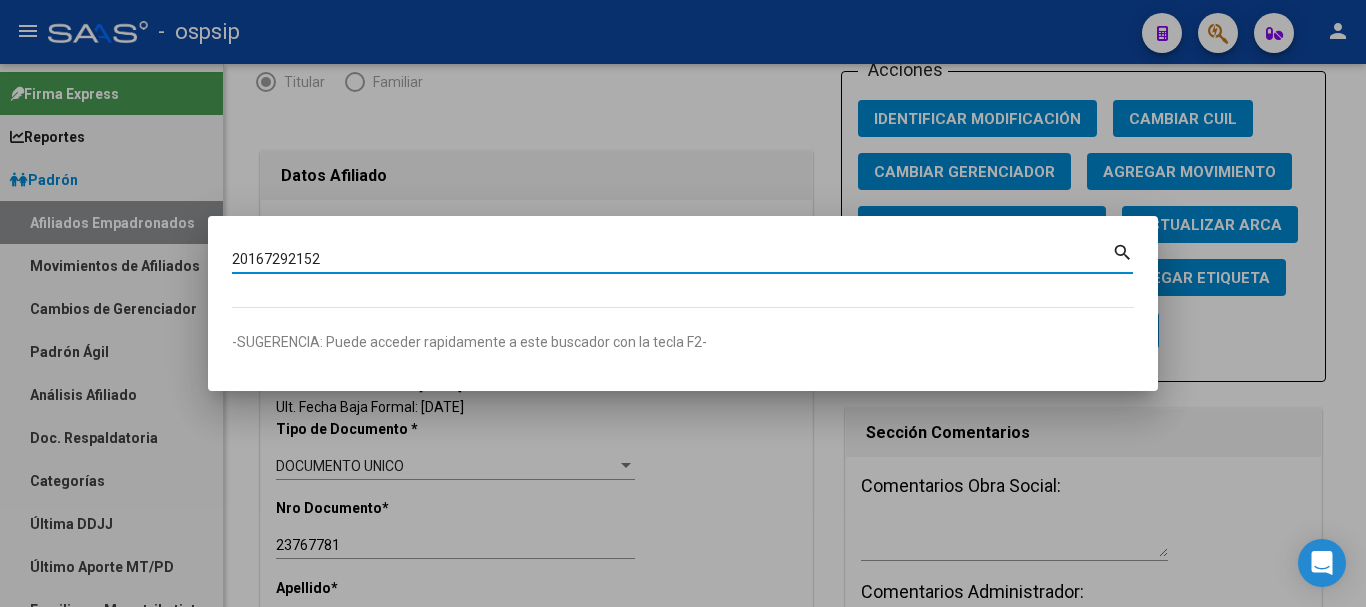 type on "20167292152" 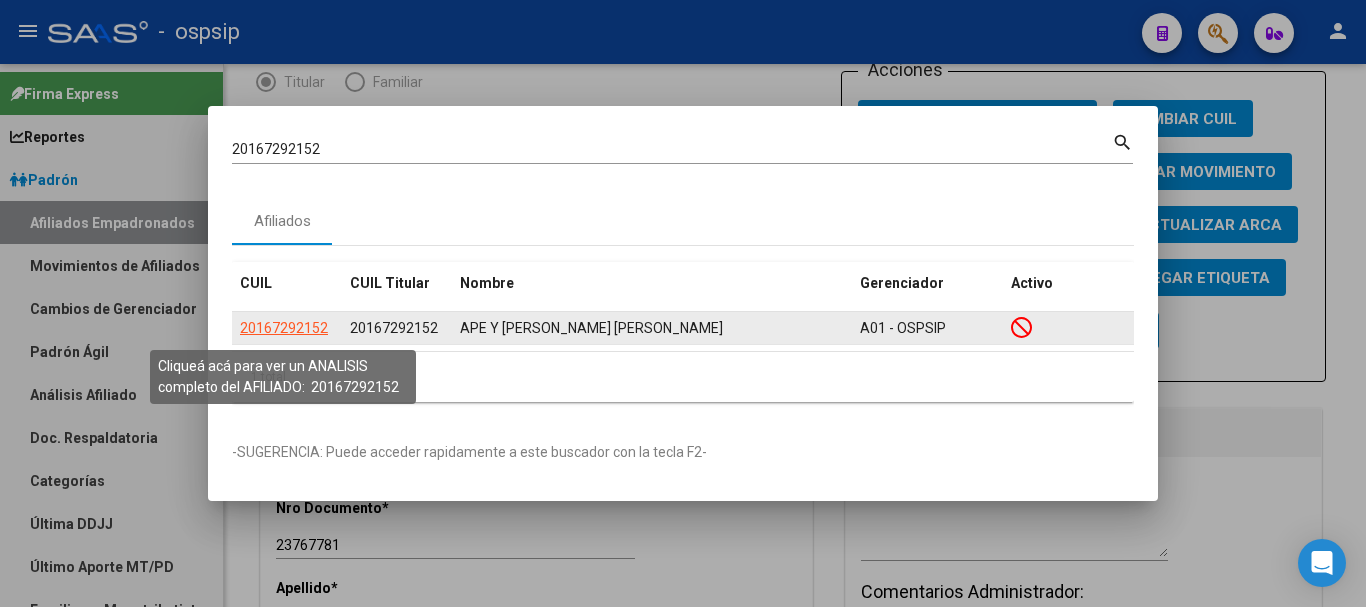 click on "20167292152" 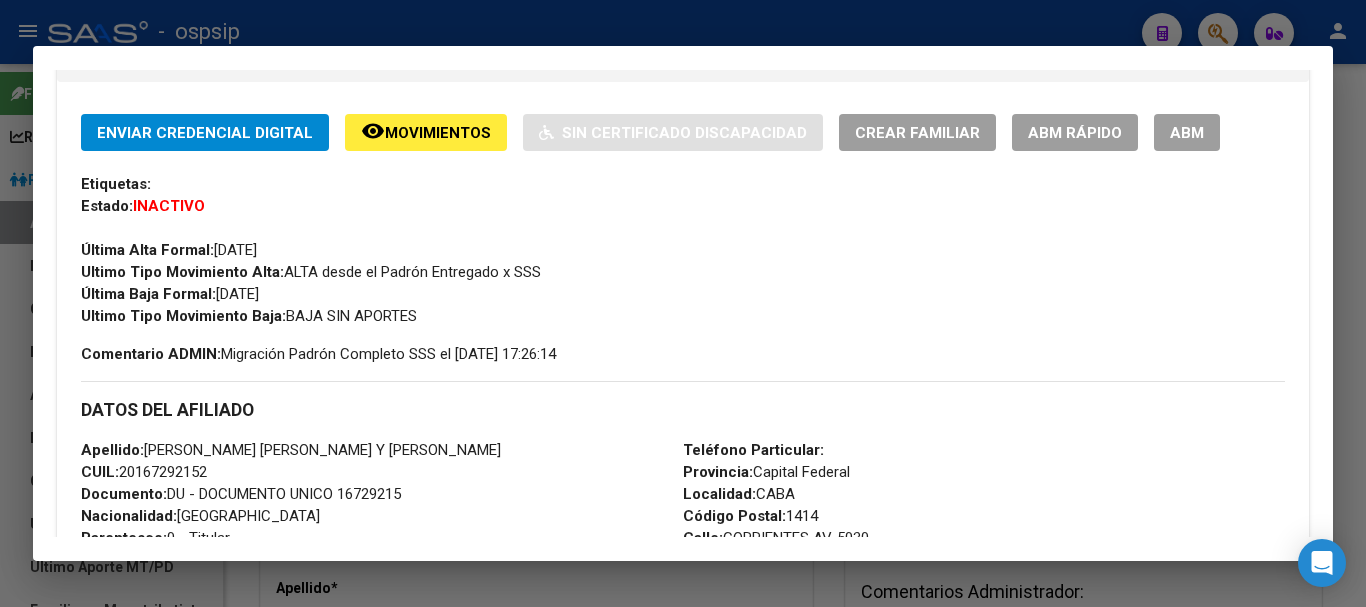 scroll, scrollTop: 400, scrollLeft: 0, axis: vertical 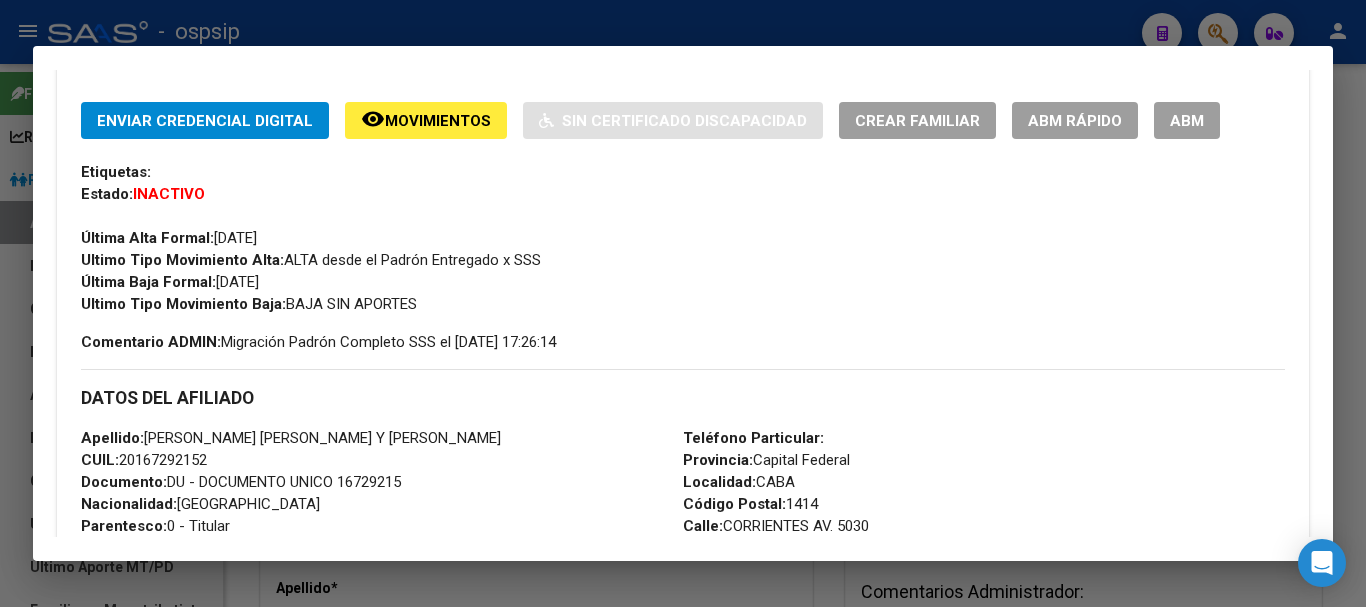 click on "ABM" at bounding box center [1187, 121] 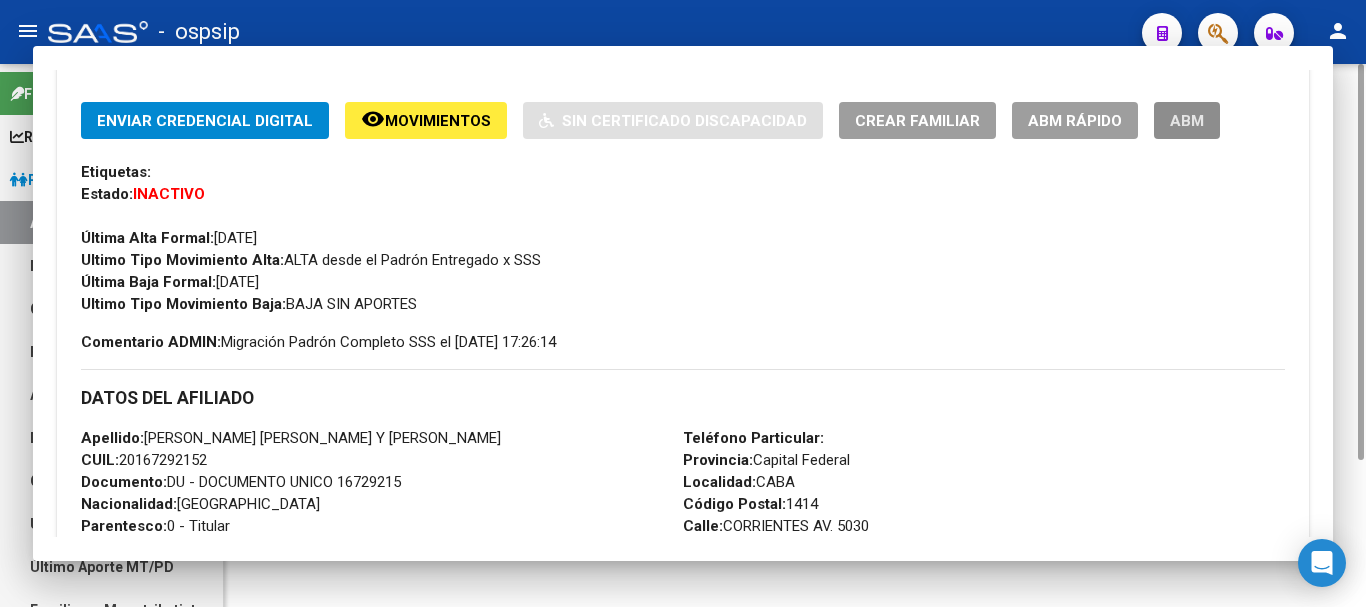 scroll, scrollTop: 0, scrollLeft: 0, axis: both 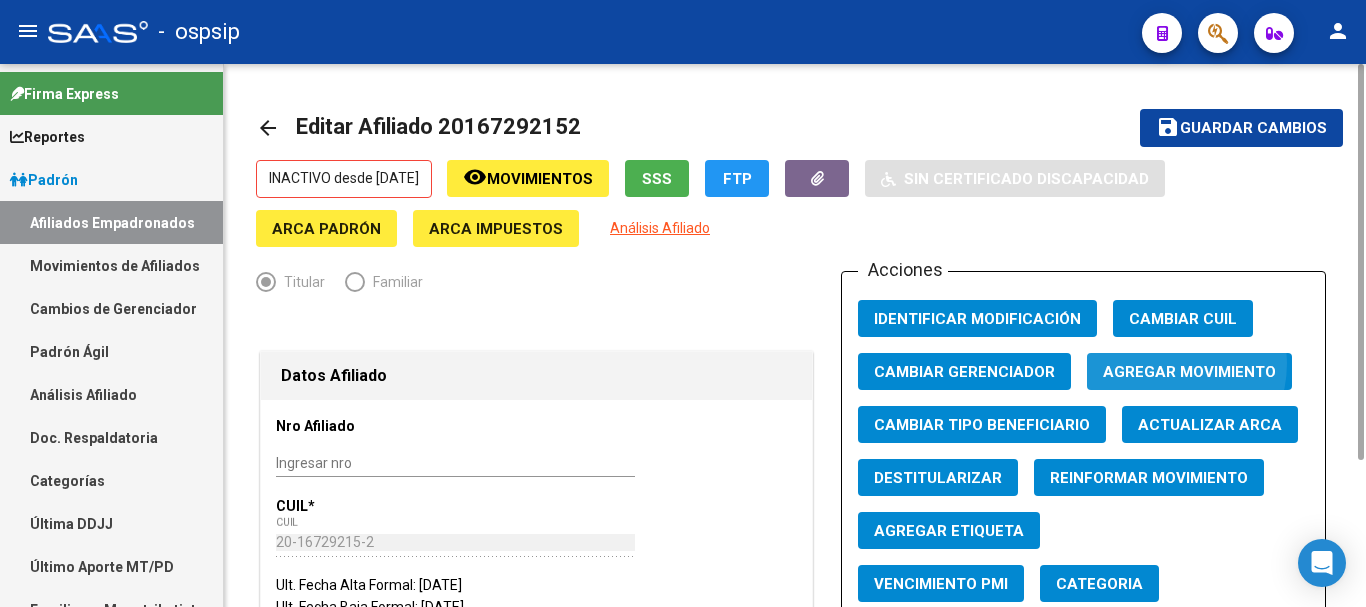 click on "Agregar Movimiento" 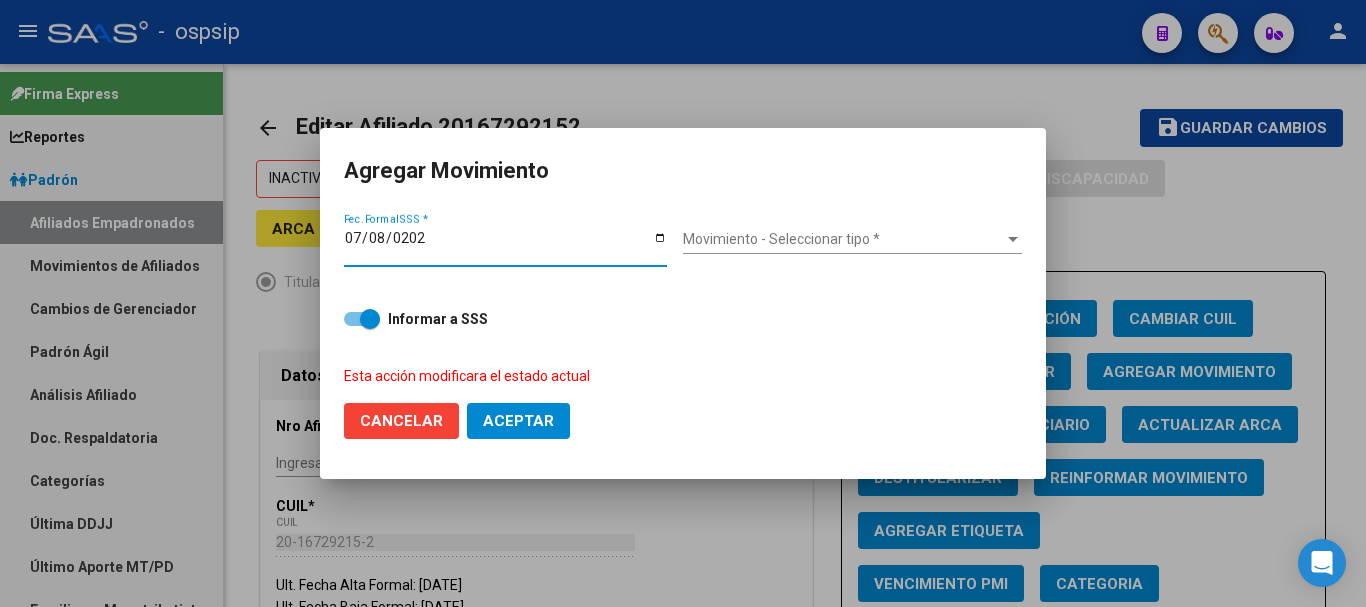 type on "[DATE]" 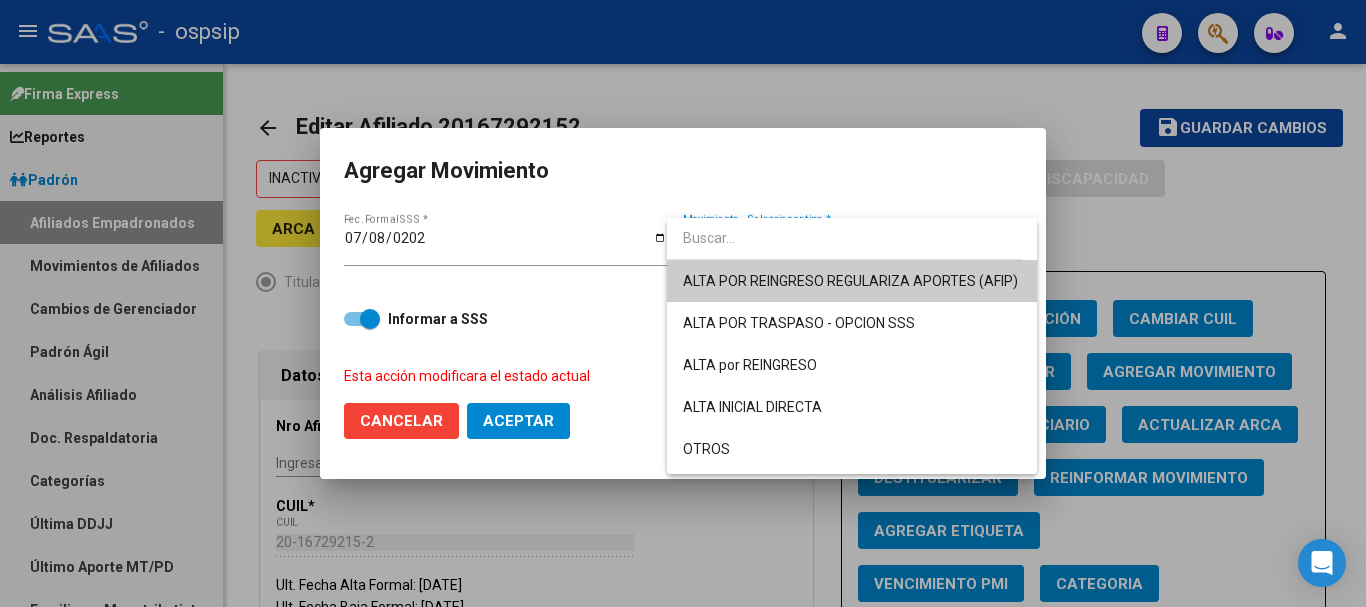 click on "ALTA POR REINGRESO REGULARIZA APORTES (AFIP)" at bounding box center [852, 281] 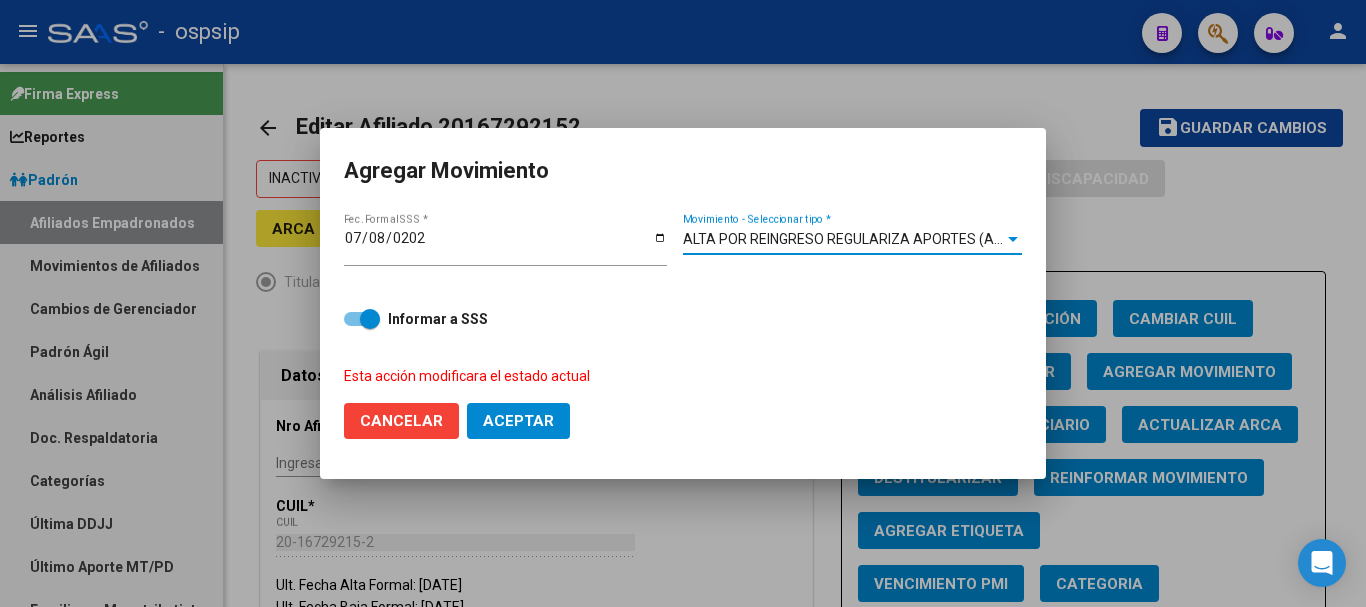 click on "Aceptar" 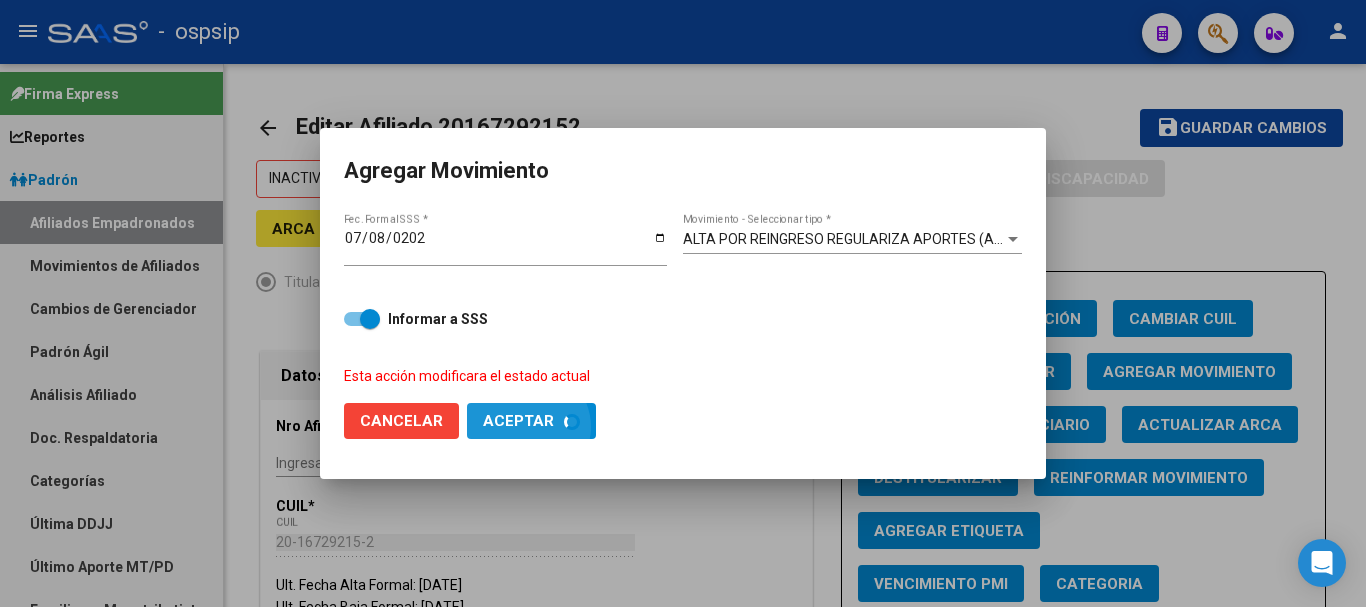 checkbox on "false" 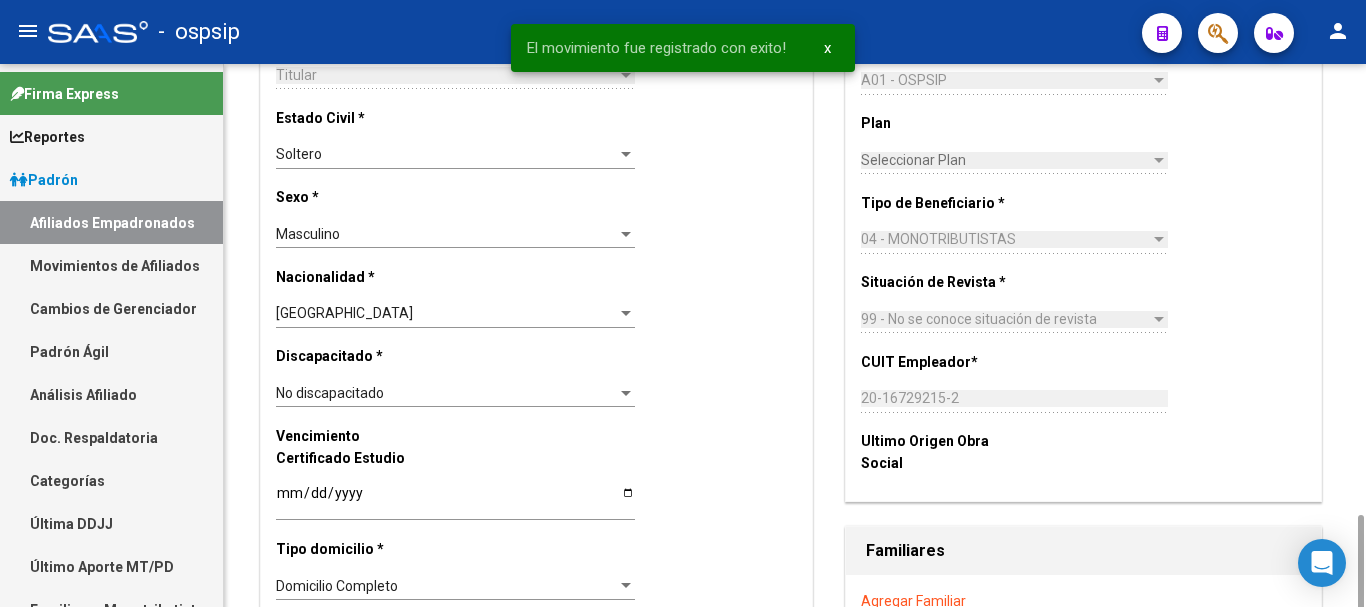 scroll, scrollTop: 1200, scrollLeft: 0, axis: vertical 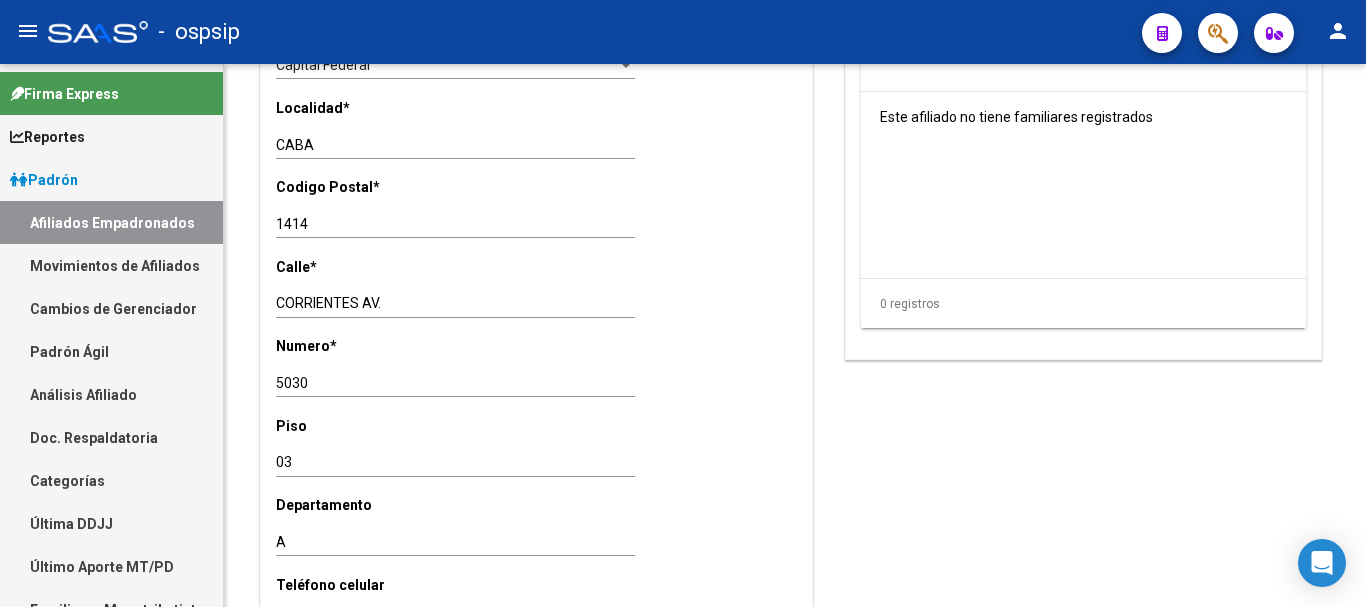 click 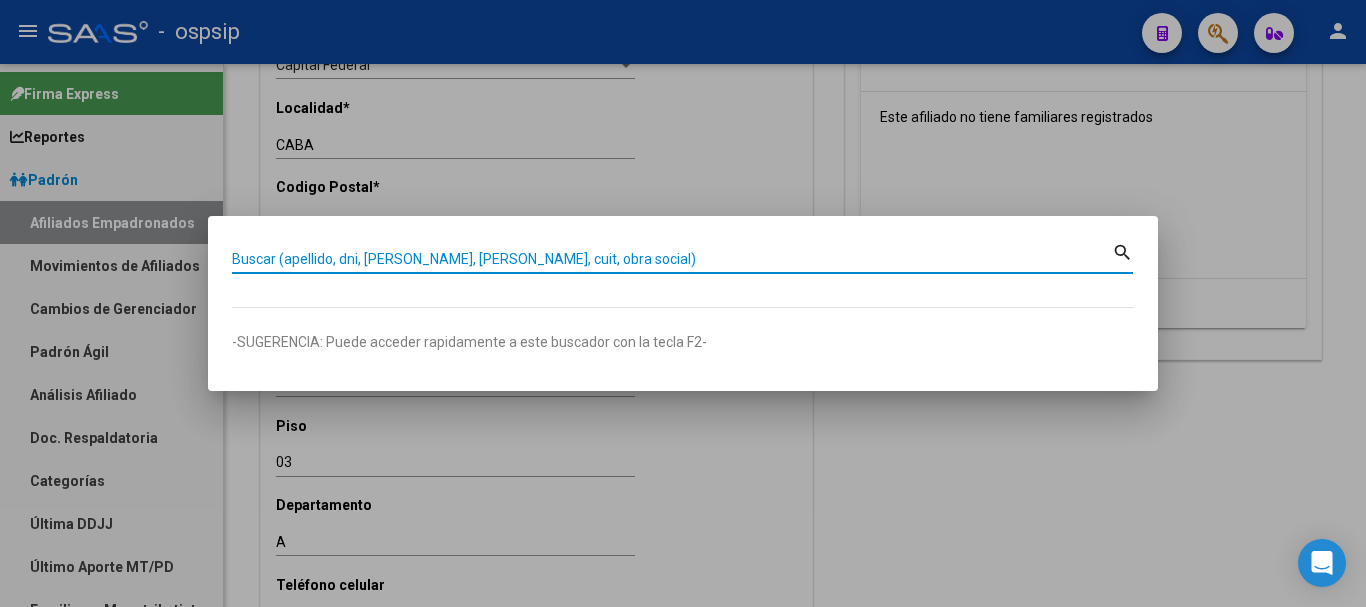 click on "Buscar (apellido, dni, [PERSON_NAME], [PERSON_NAME], cuit, obra social)" at bounding box center (672, 259) 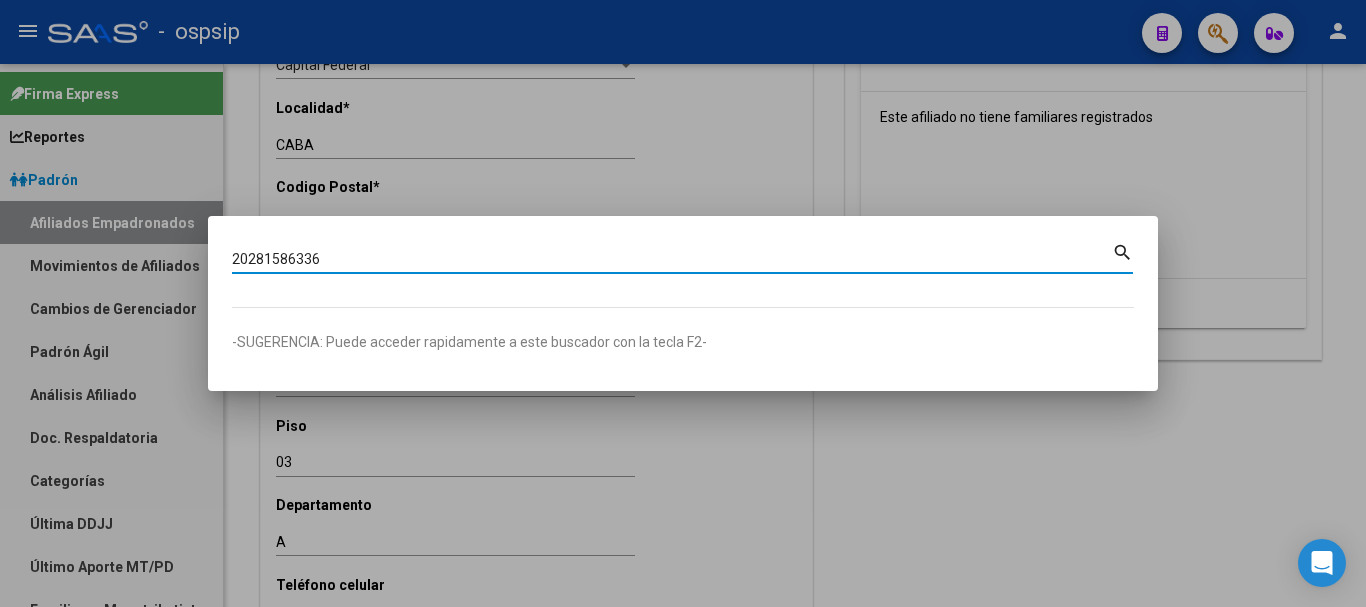 type on "20281586336" 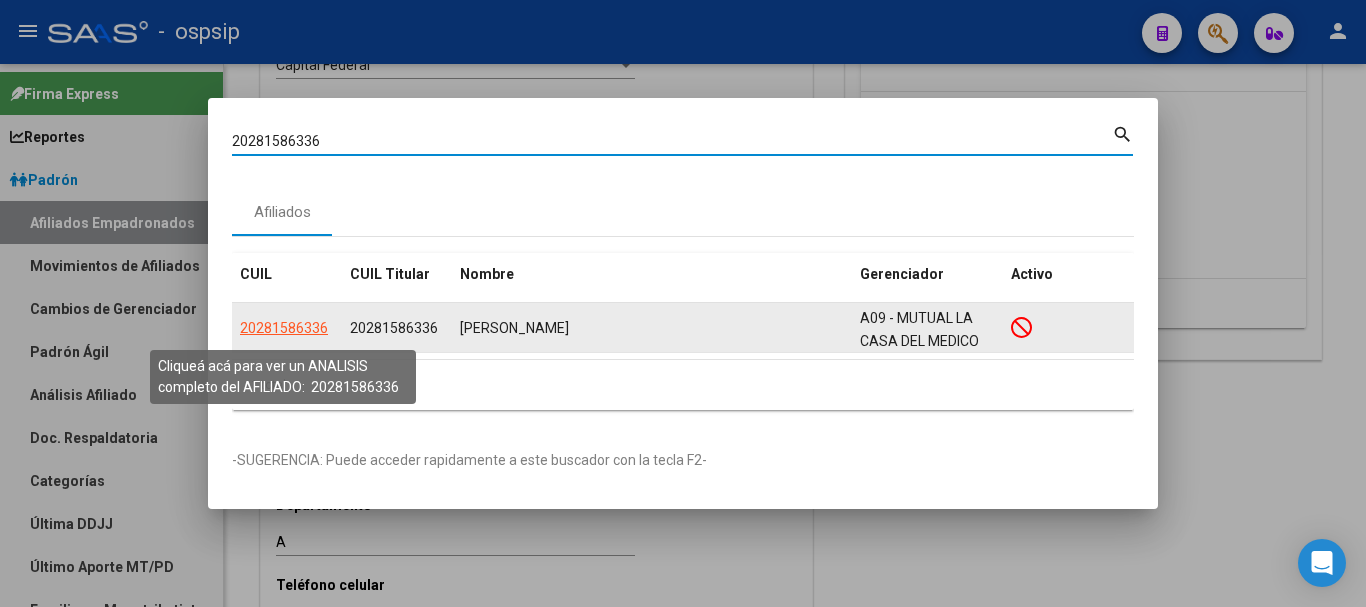click on "20281586336" 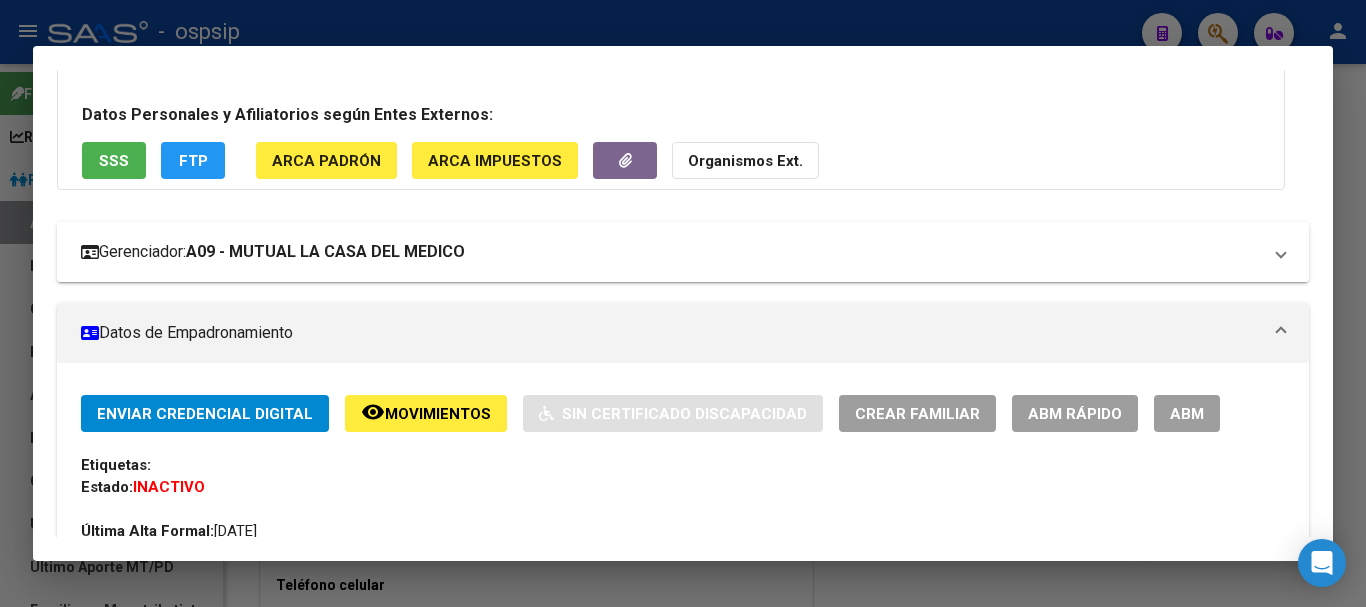 scroll, scrollTop: 100, scrollLeft: 0, axis: vertical 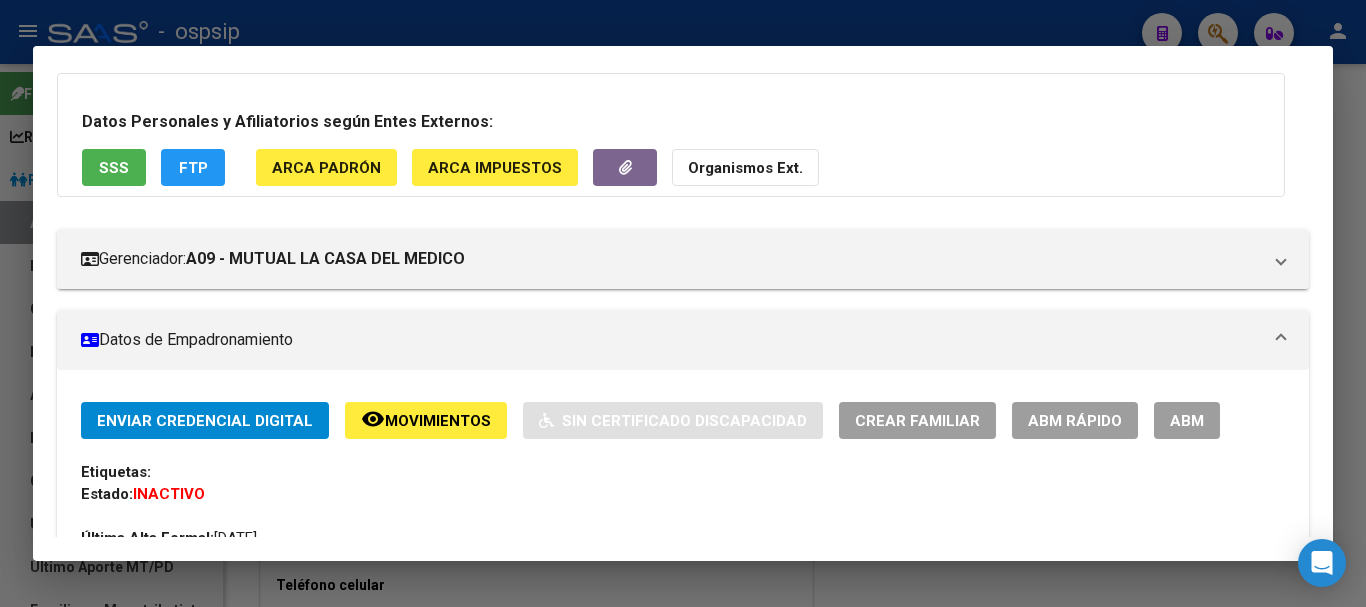 click on "ABM" at bounding box center (1187, 421) 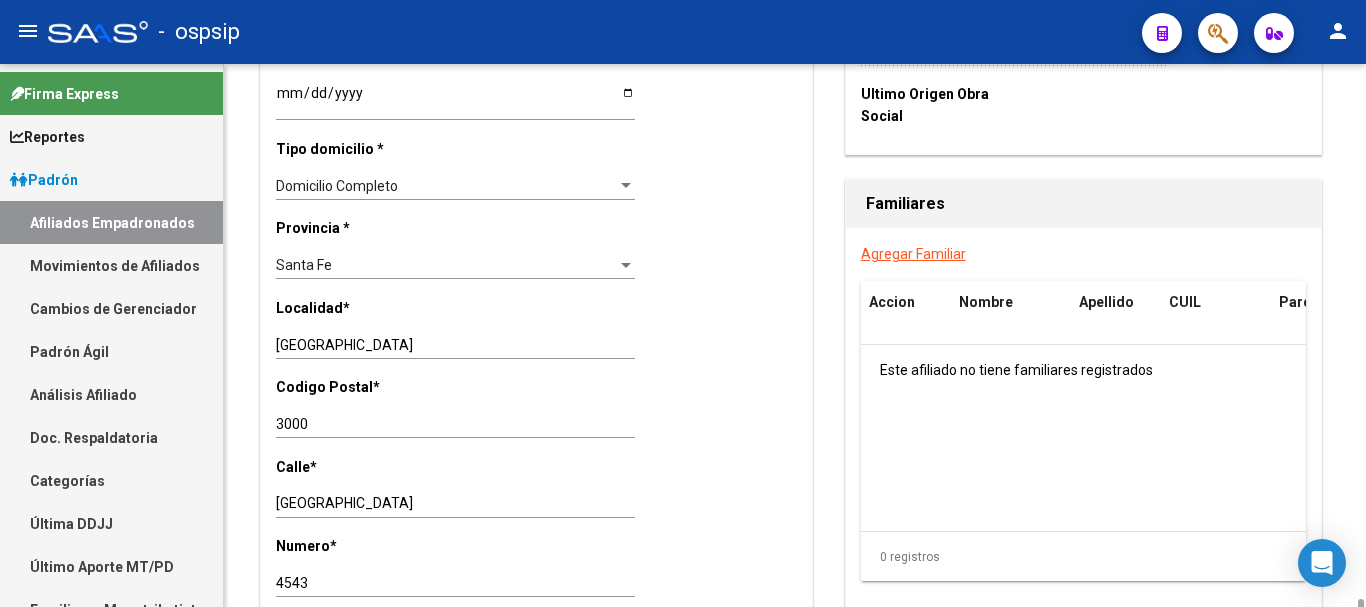 scroll, scrollTop: 1600, scrollLeft: 0, axis: vertical 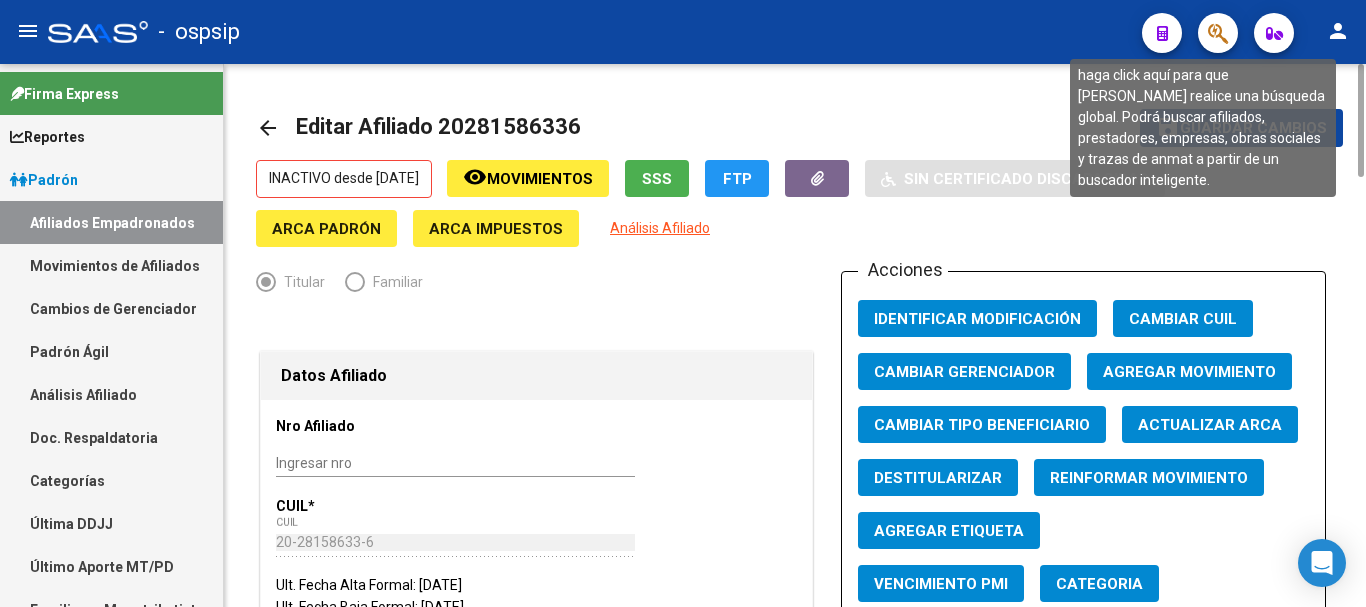 click 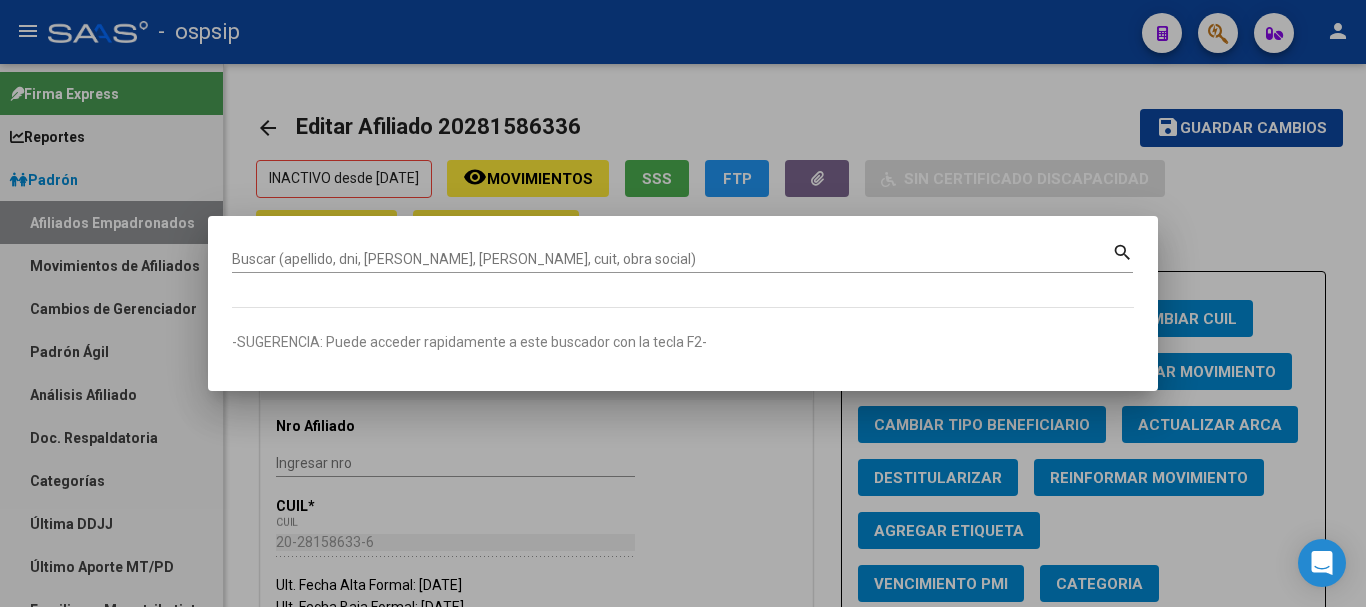 click at bounding box center [683, 303] 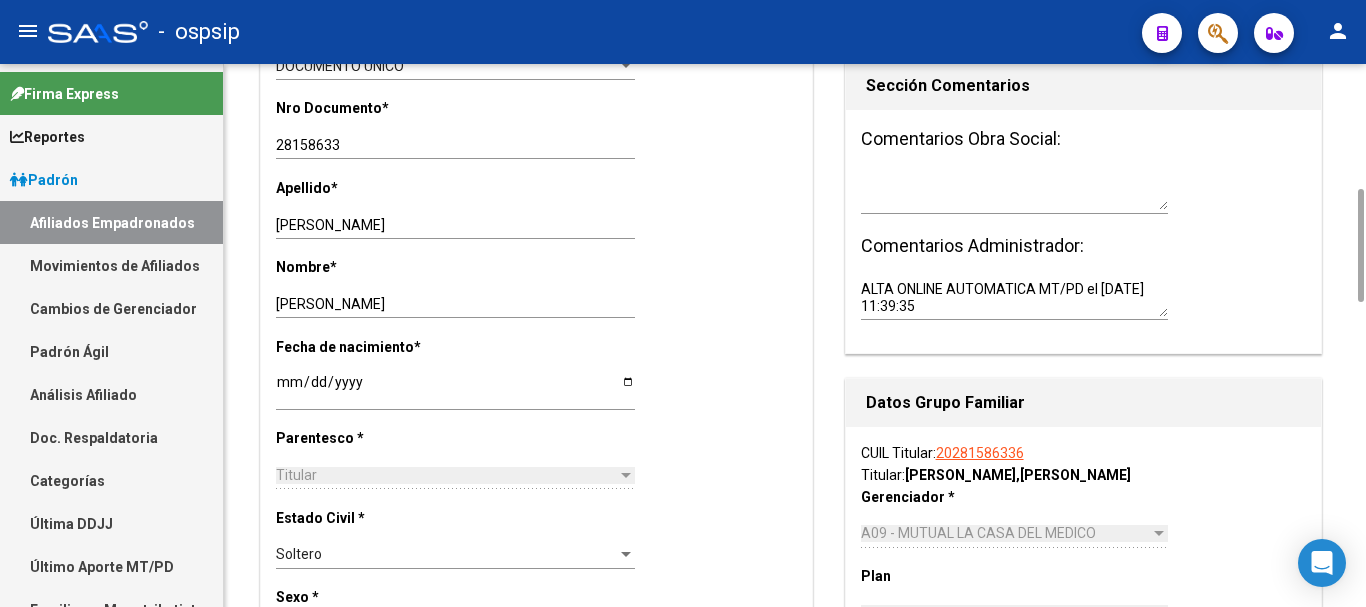 scroll, scrollTop: 0, scrollLeft: 0, axis: both 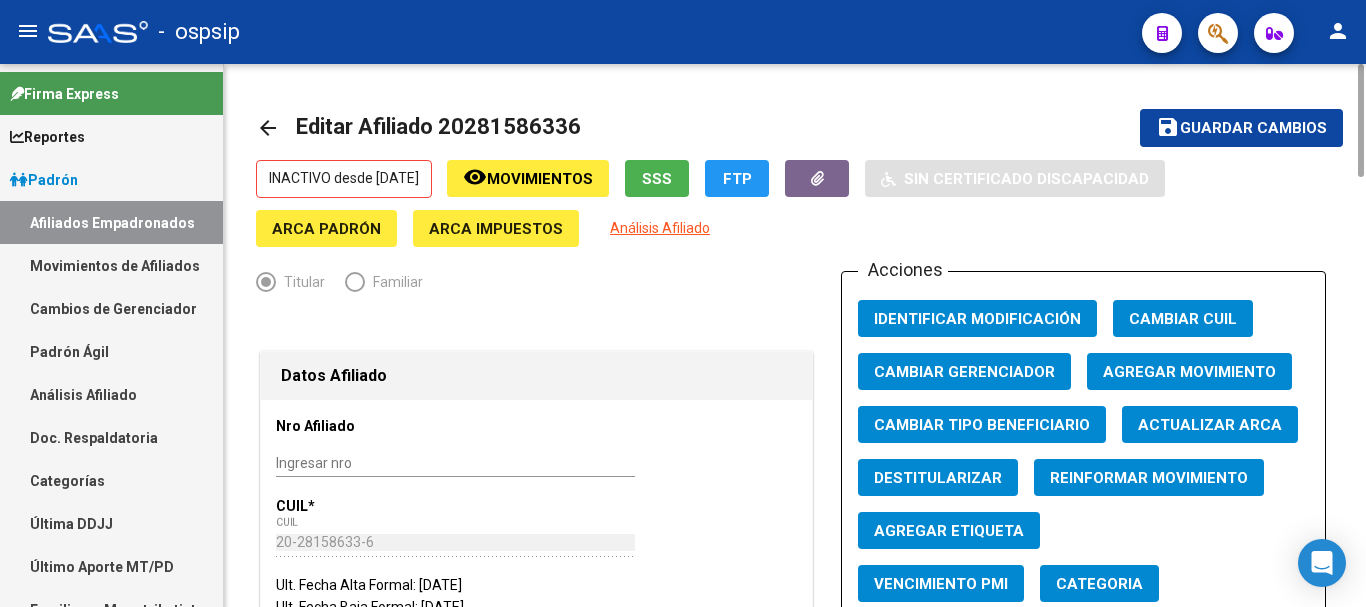 click 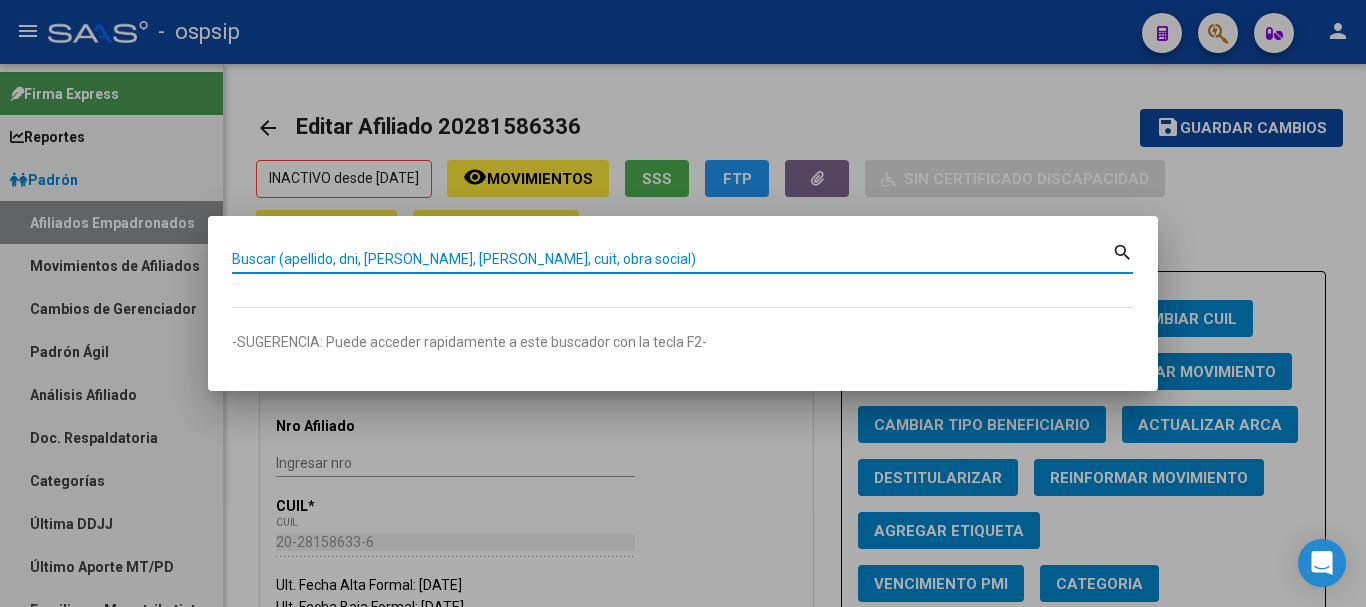 paste on "20281586336" 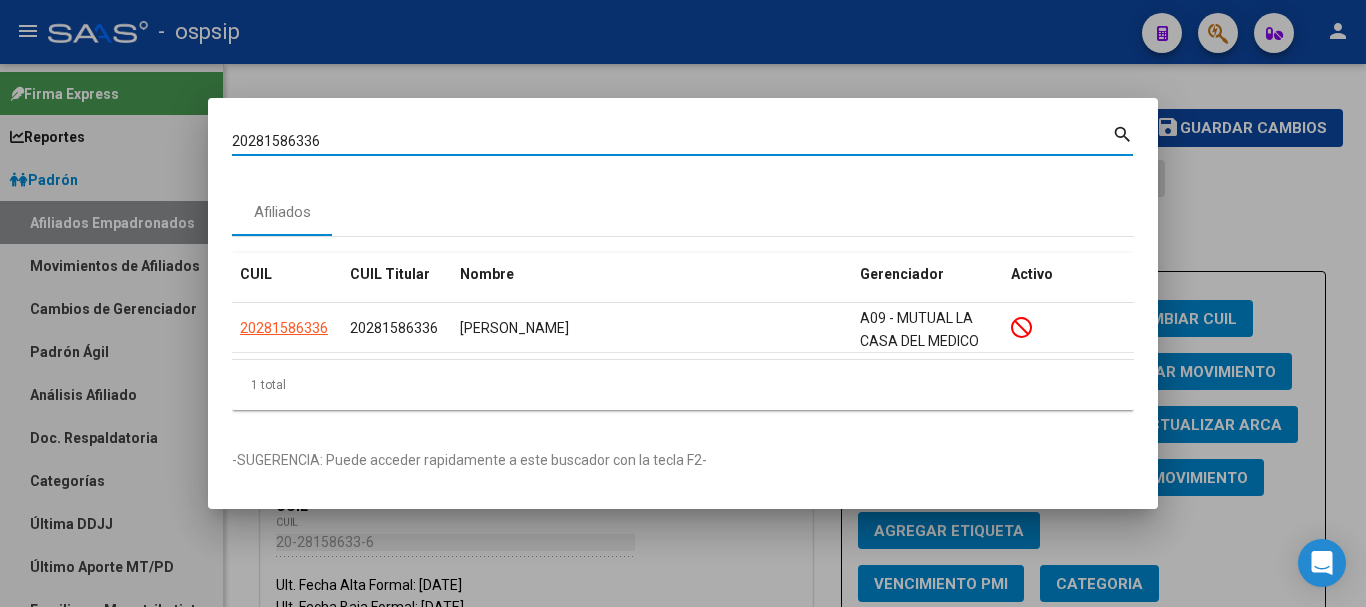 click on "20281586336" at bounding box center [672, 141] 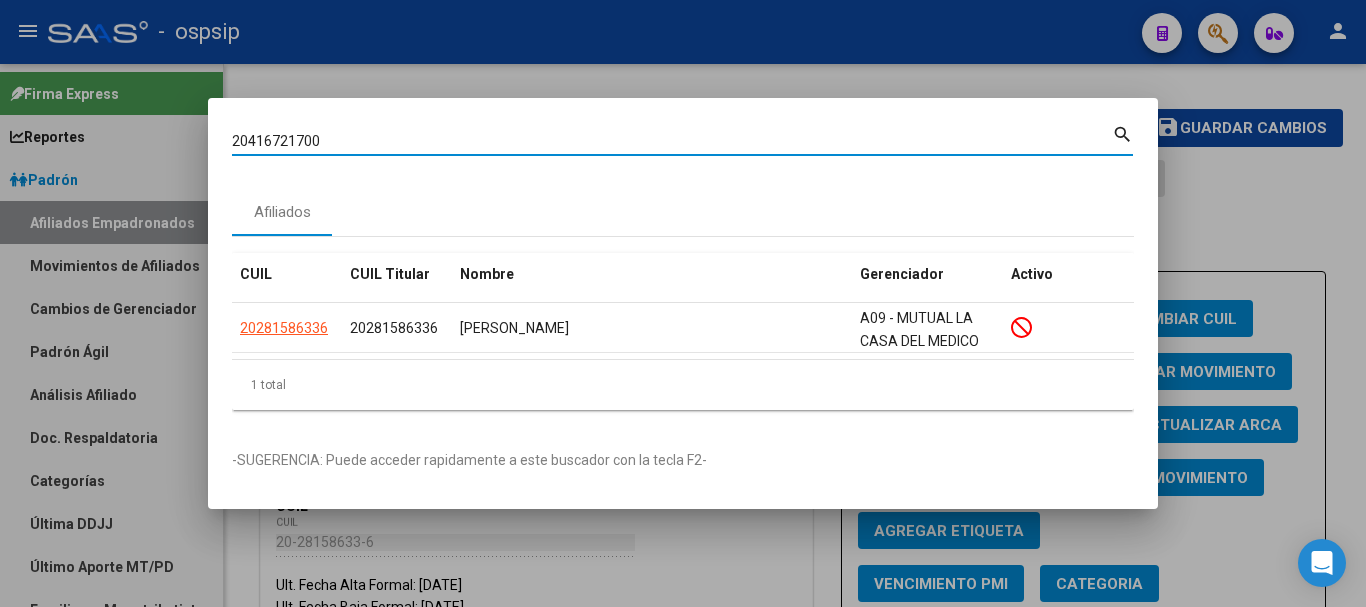 type on "20416721700" 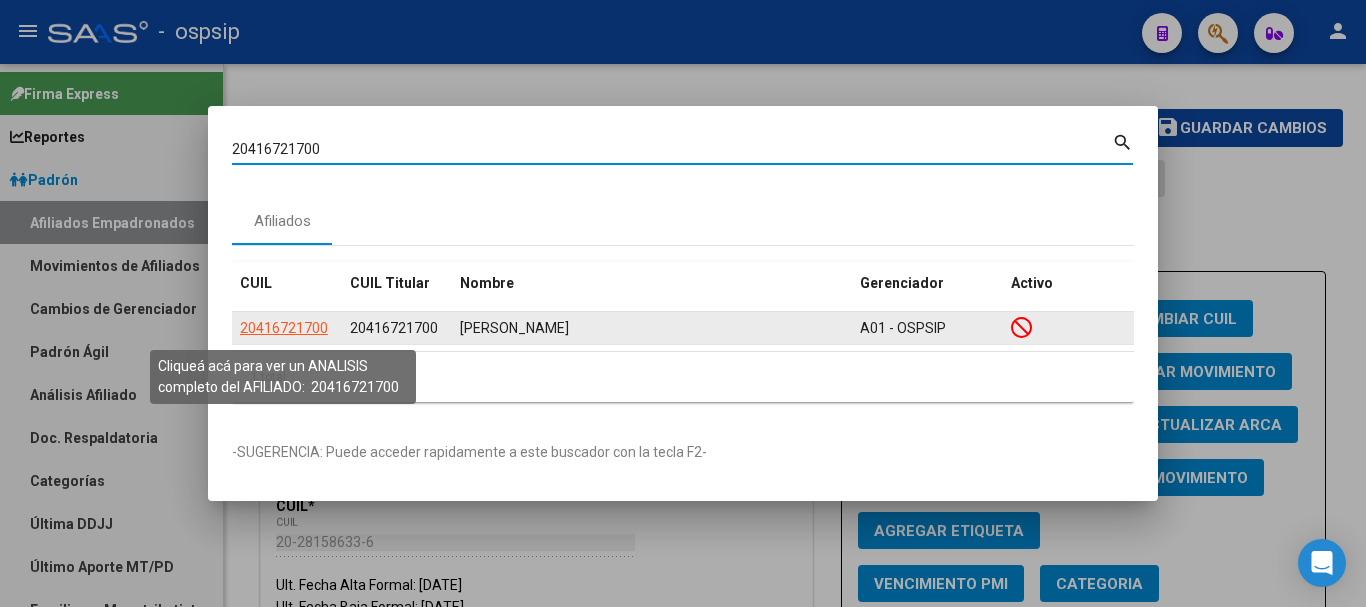 click on "20416721700" 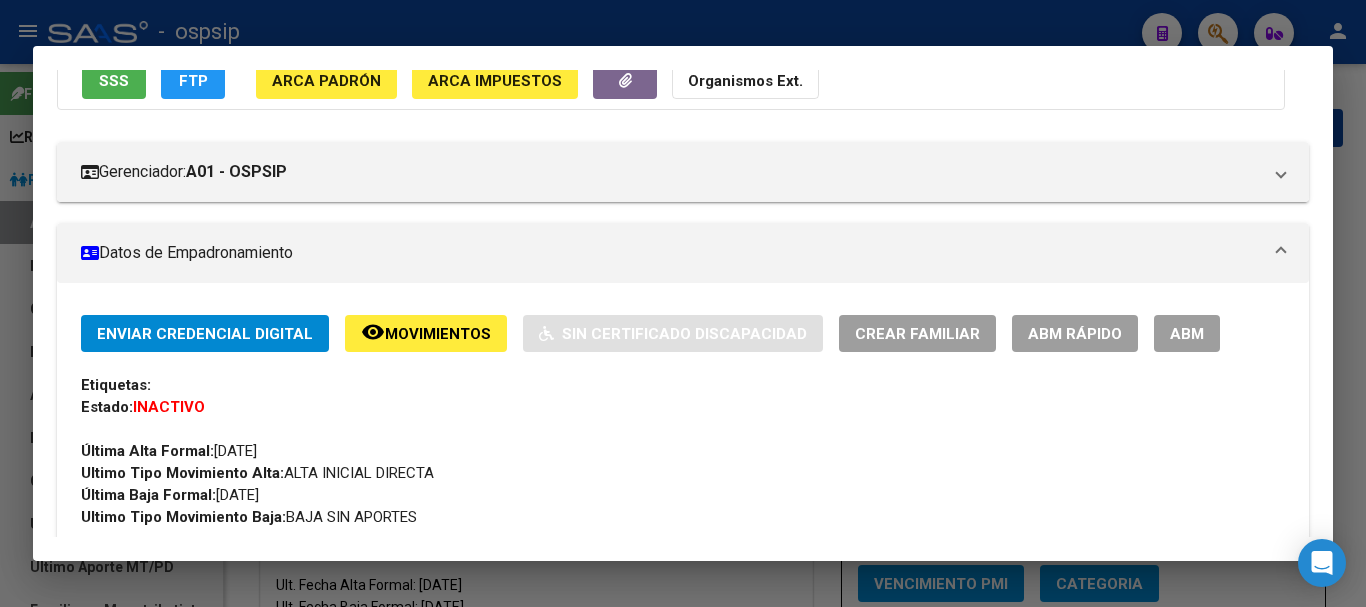 scroll, scrollTop: 200, scrollLeft: 0, axis: vertical 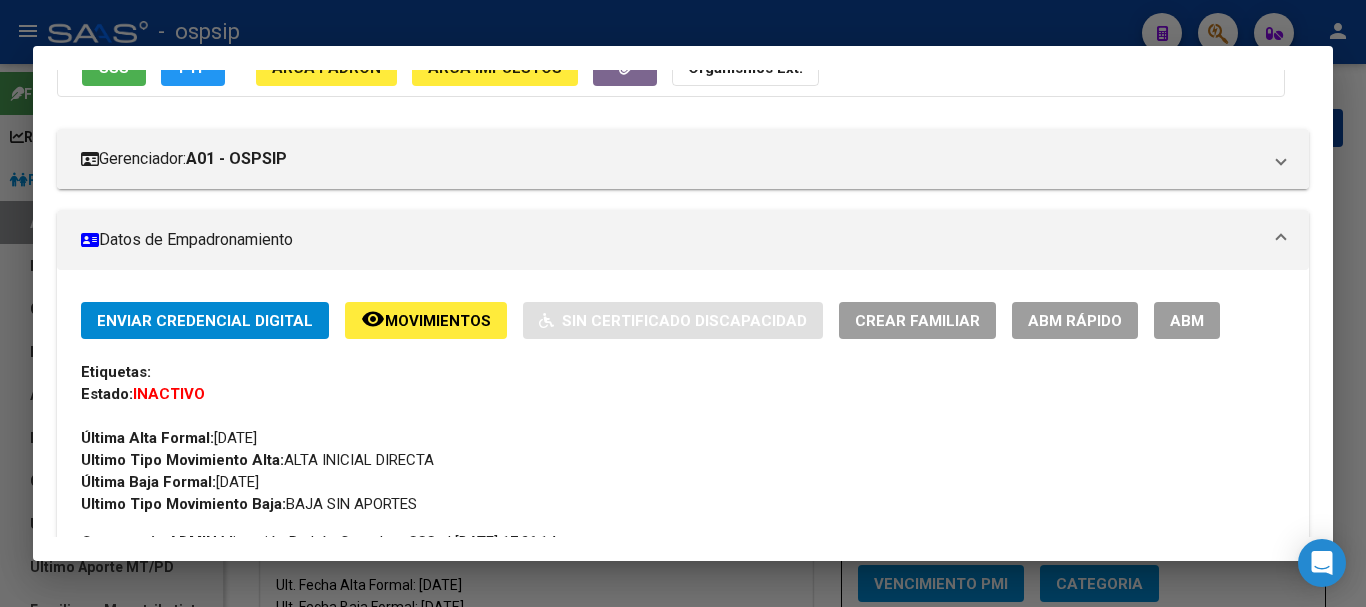 click on "ABM" at bounding box center (1187, 321) 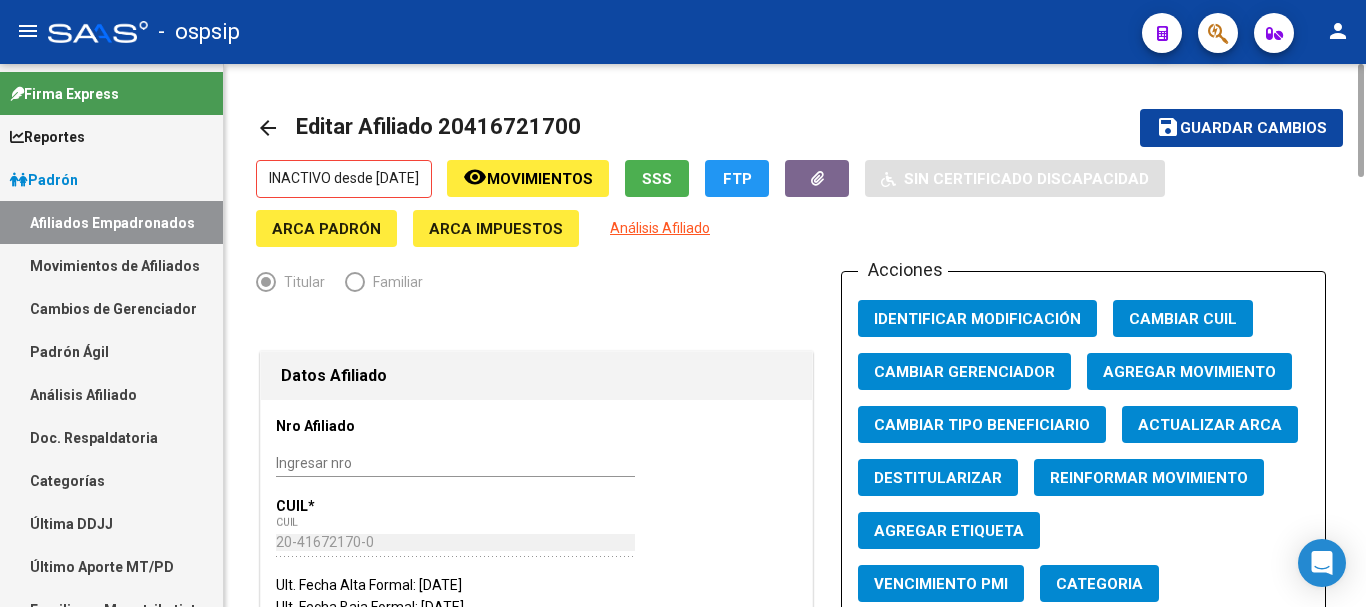 click on "Agregar Movimiento" 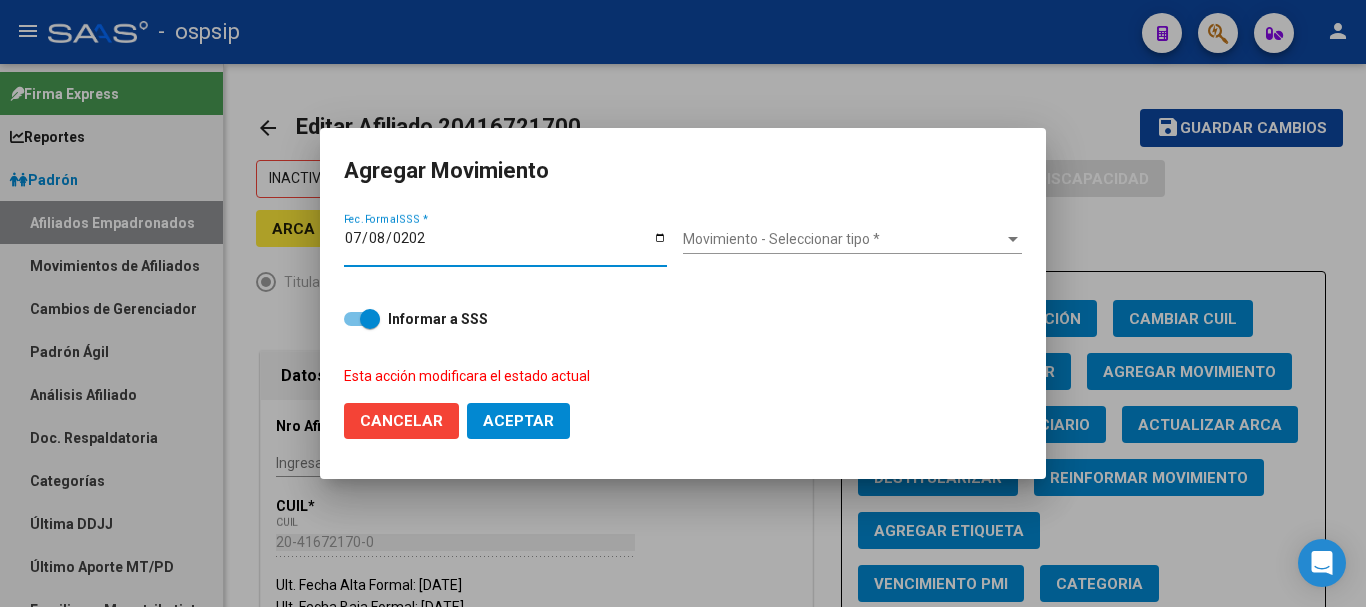 type on "[DATE]" 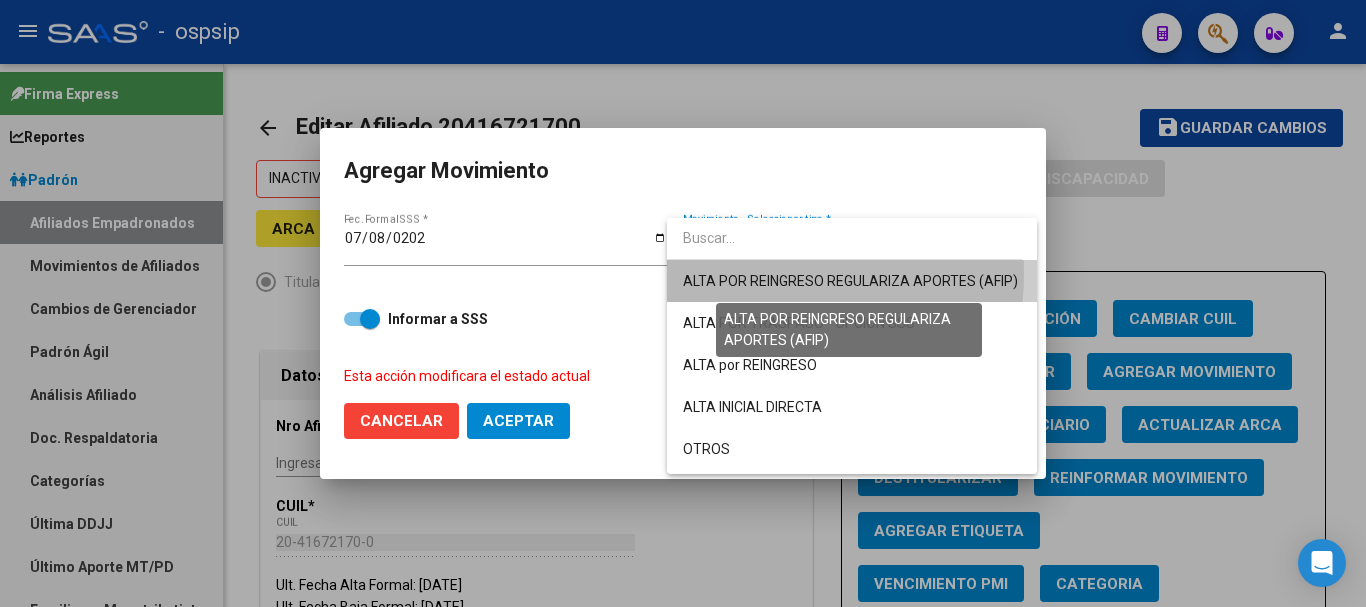 click on "ALTA POR REINGRESO REGULARIZA APORTES (AFIP)" at bounding box center [850, 281] 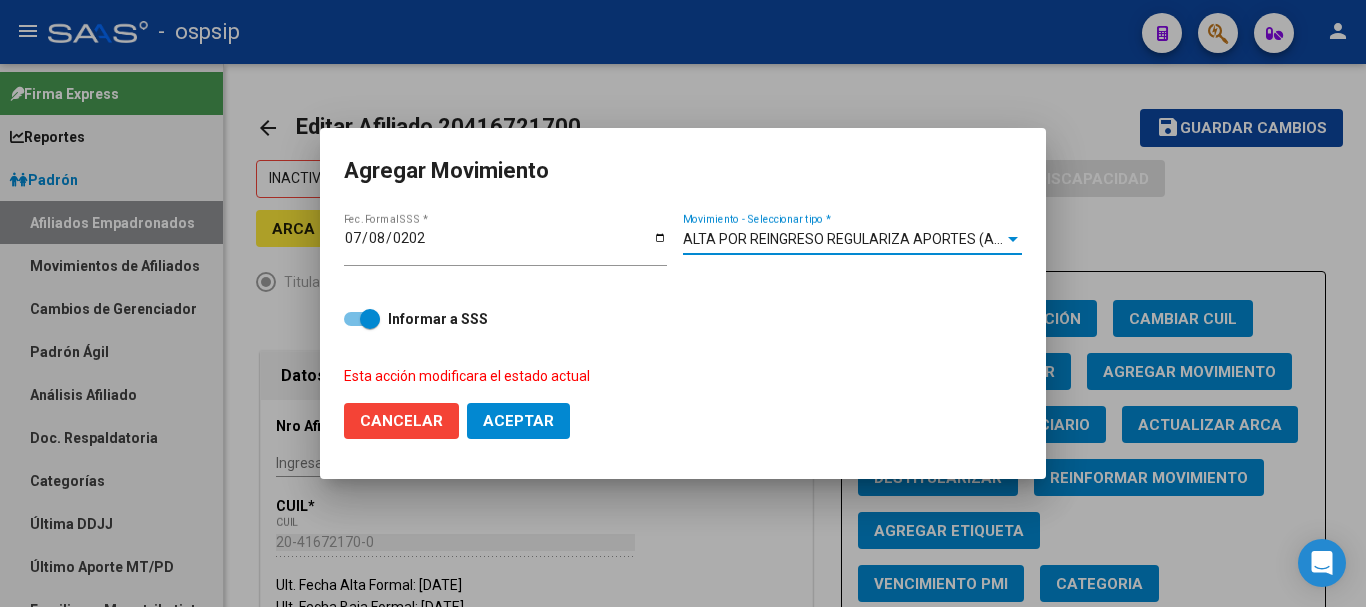 click on "Aceptar" 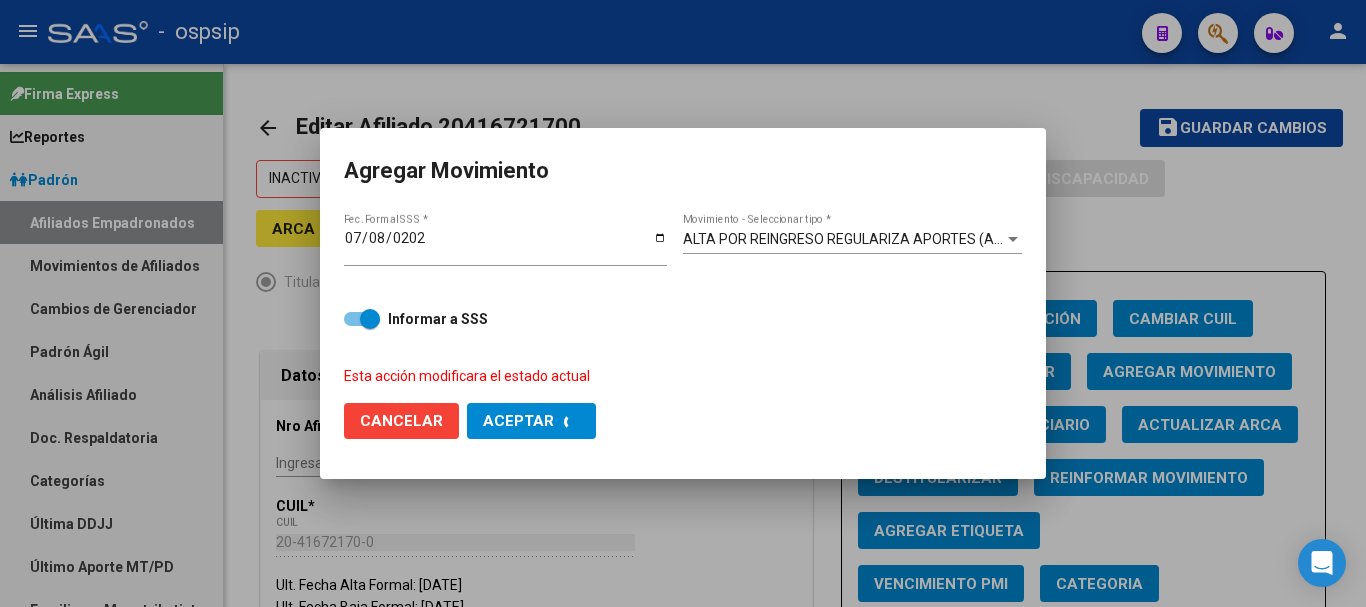 checkbox on "false" 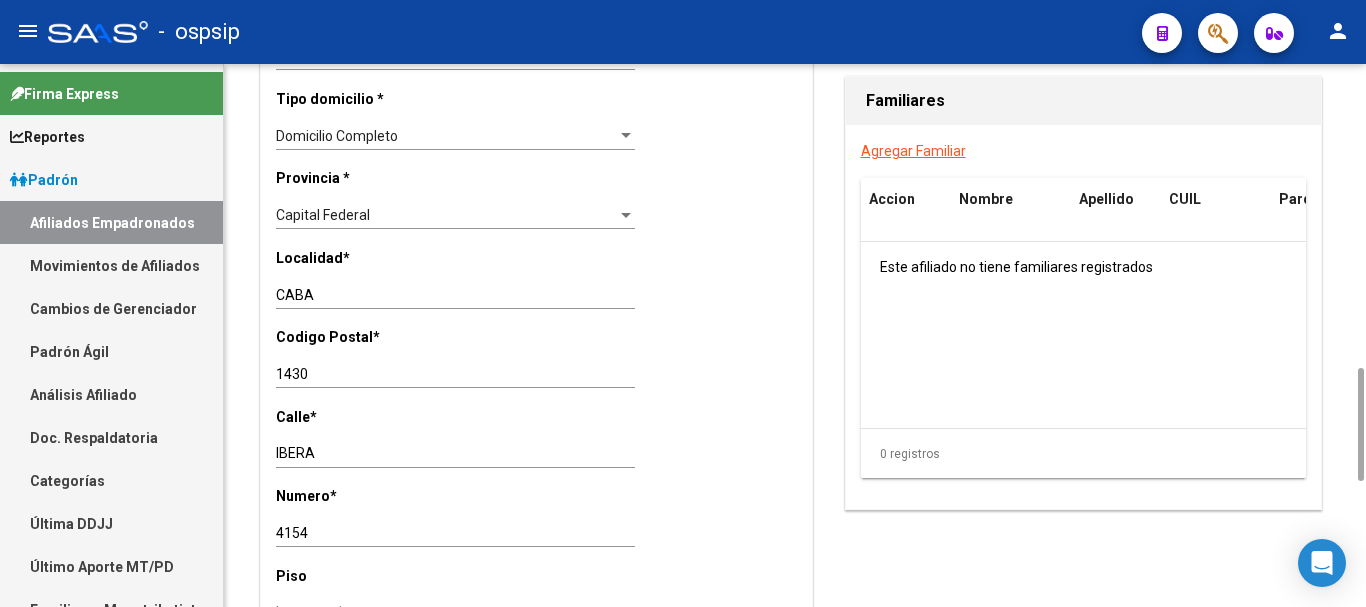 scroll, scrollTop: 1650, scrollLeft: 0, axis: vertical 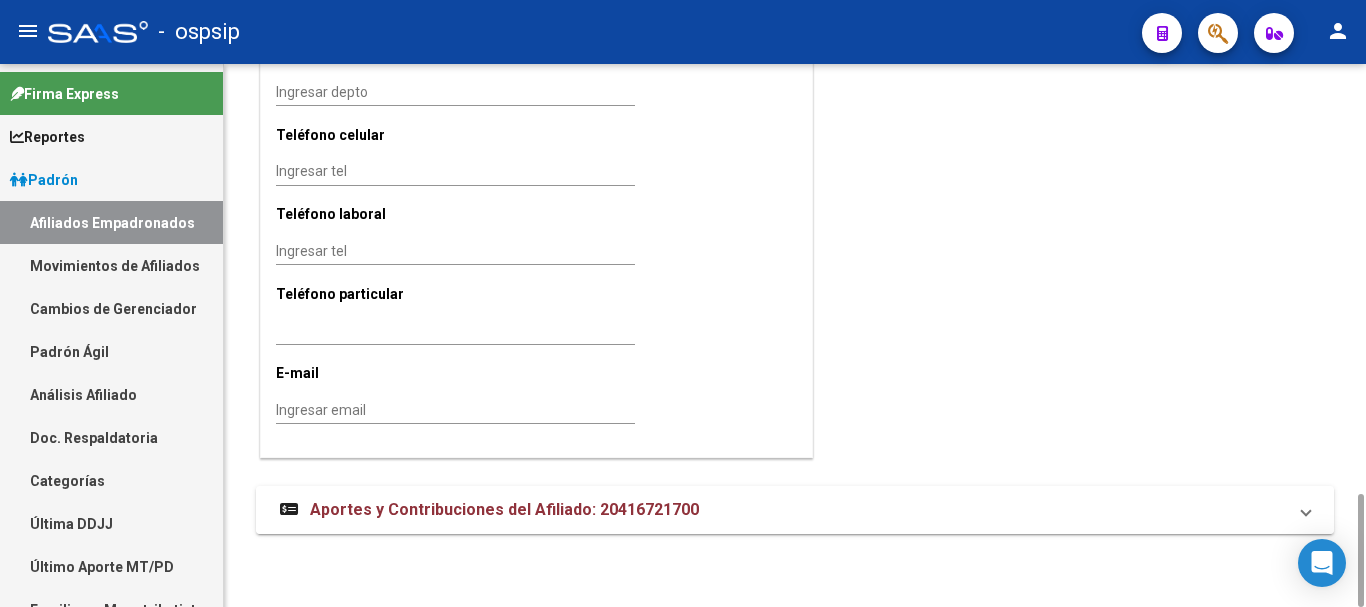 click on "Aportes y Contribuciones del Afiliado: 20416721700" at bounding box center [795, 510] 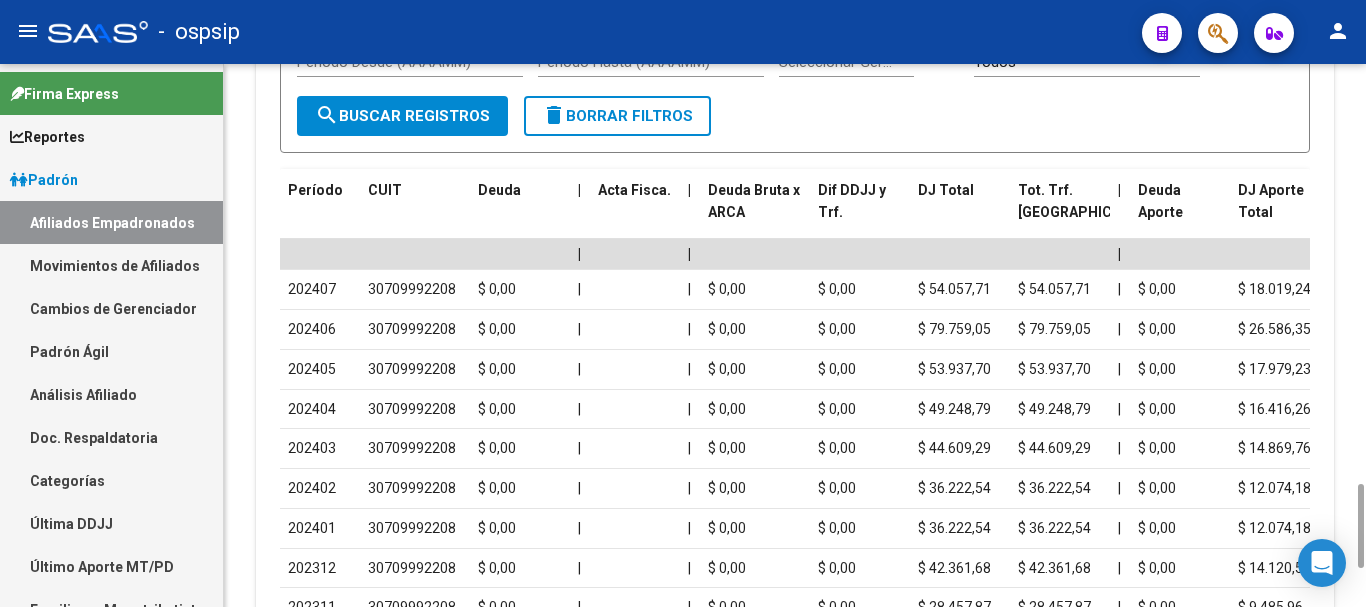 scroll, scrollTop: 2519, scrollLeft: 0, axis: vertical 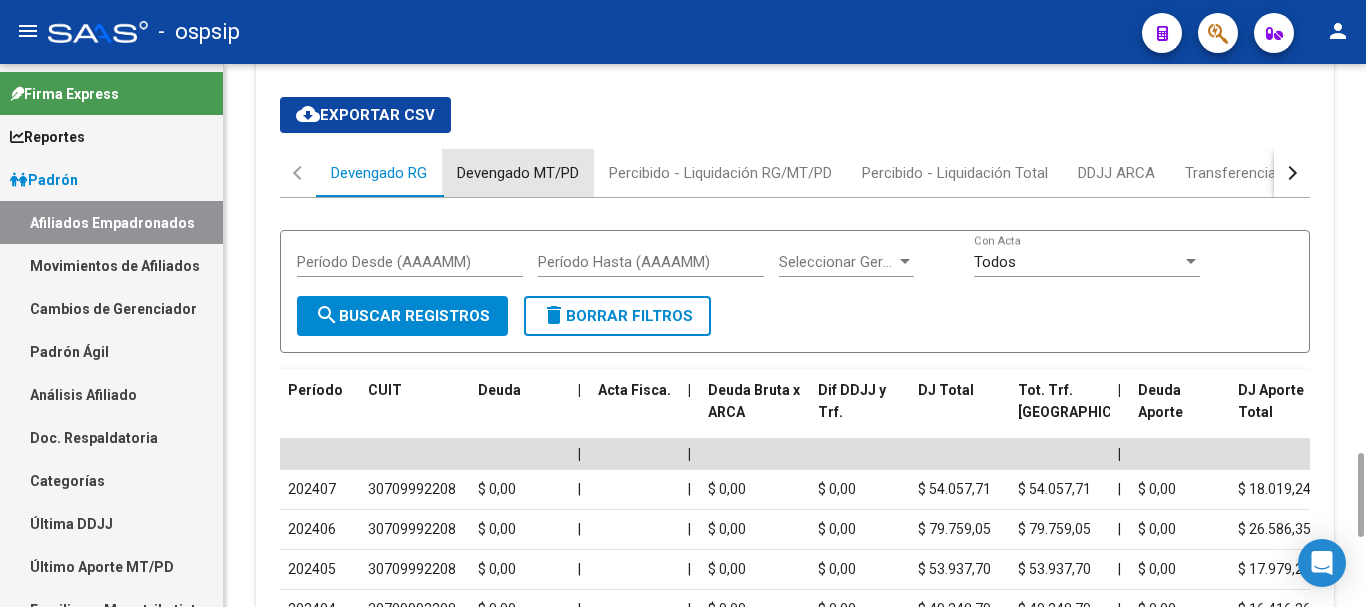 click on "Devengado MT/PD" at bounding box center [518, 173] 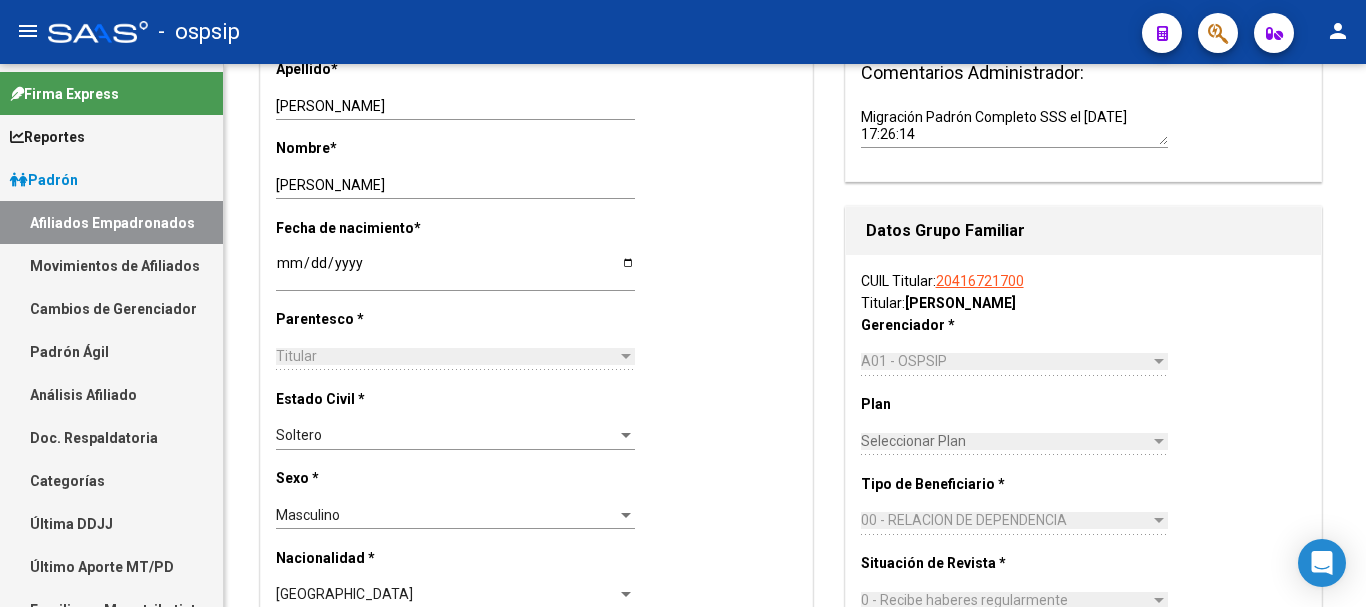 scroll, scrollTop: 0, scrollLeft: 0, axis: both 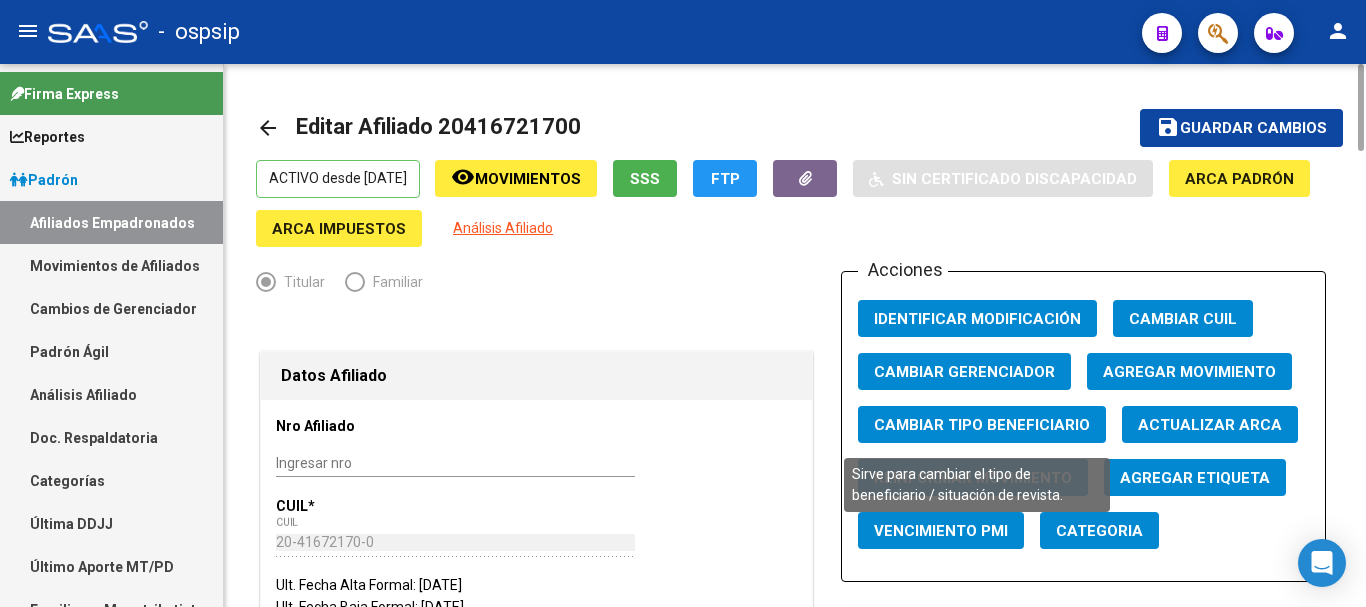 click on "Cambiar Tipo Beneficiario" 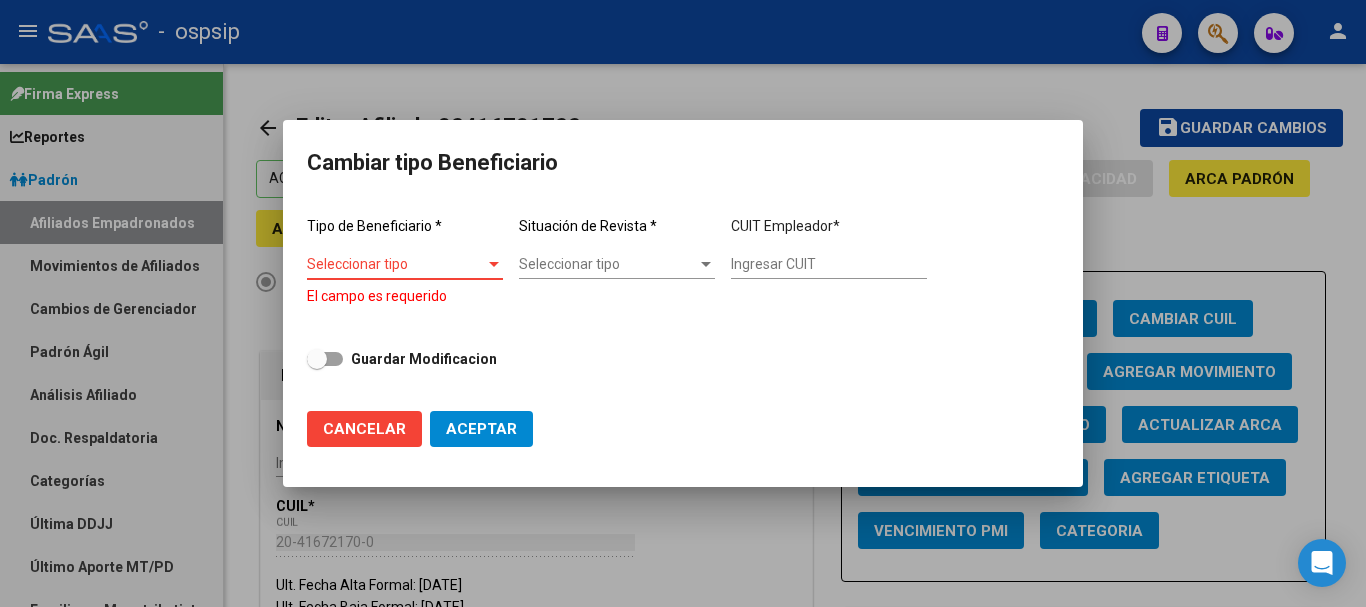 click on "Seleccionar tipo" at bounding box center (396, 264) 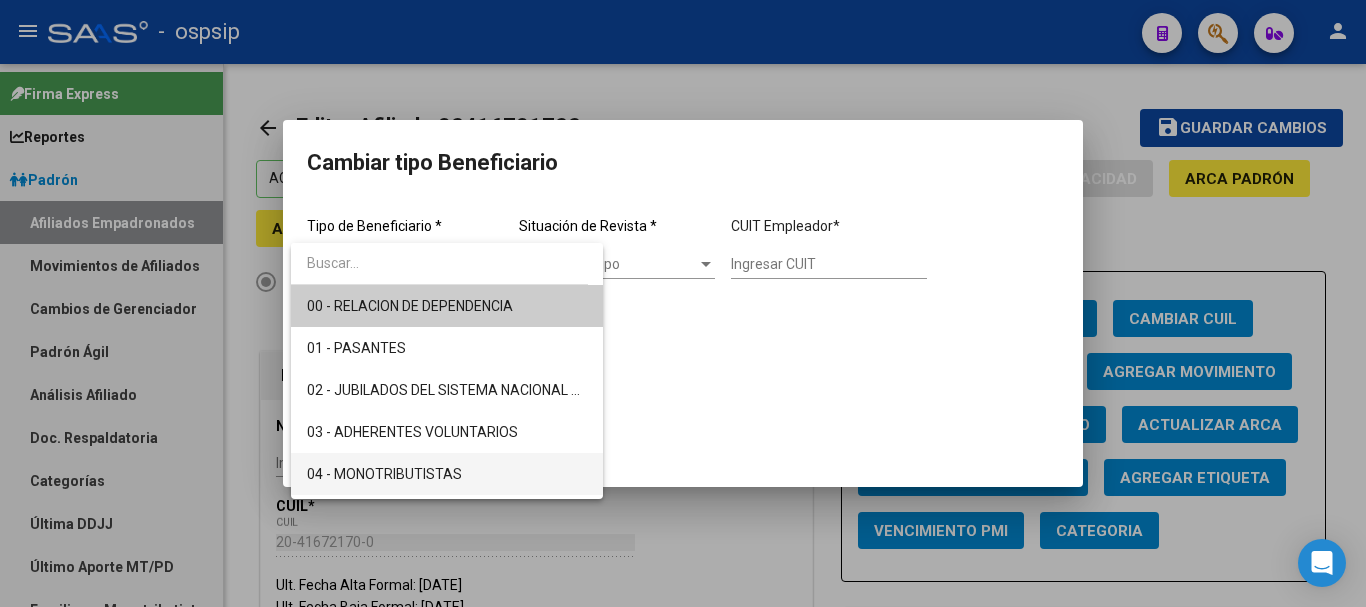 click on "04 - MONOTRIBUTISTAS" at bounding box center [447, 474] 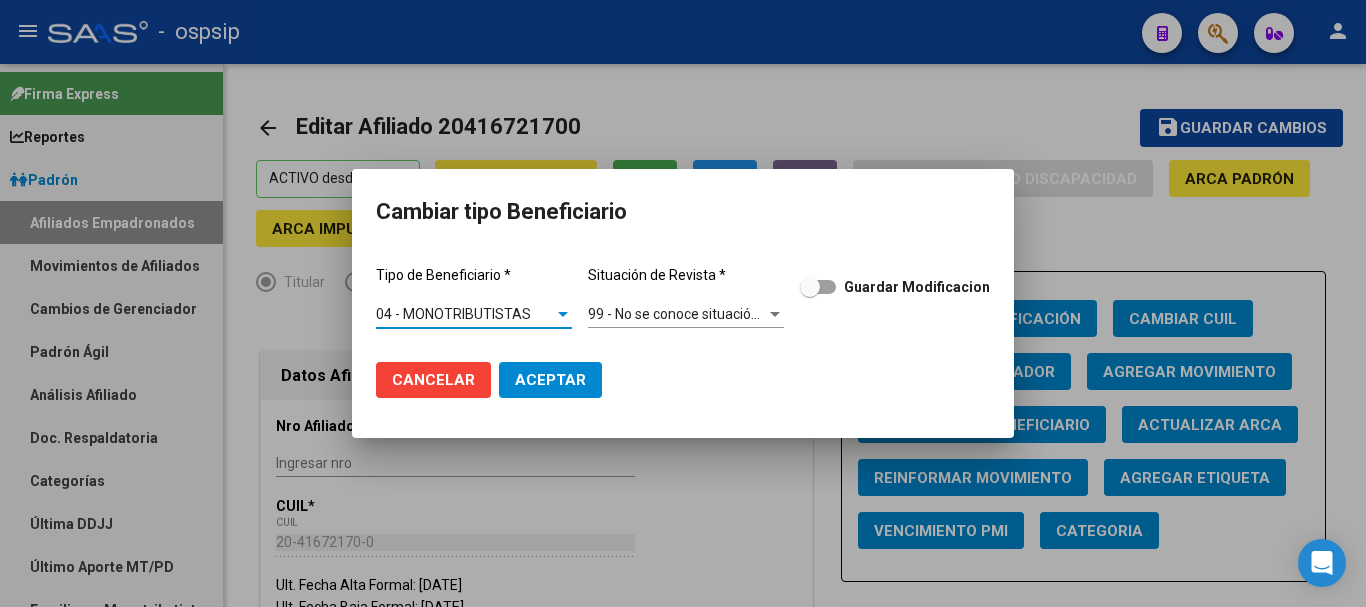 click on "99 - No se conoce situación de revista" at bounding box center (706, 314) 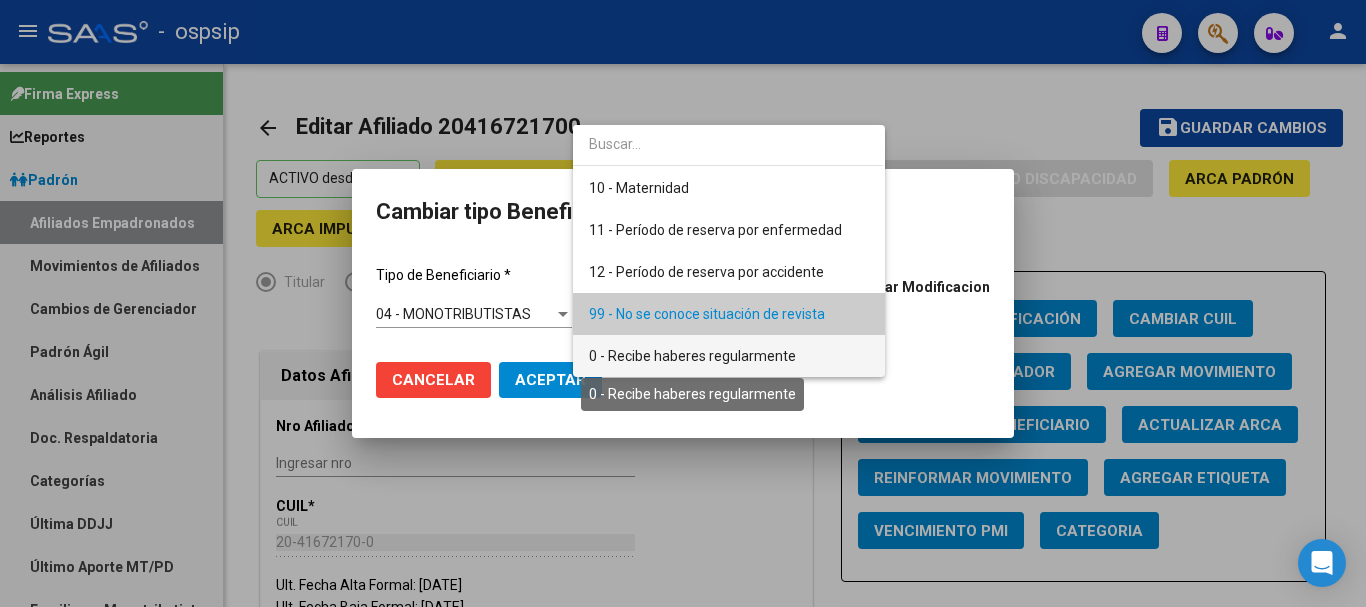 click on "0 - Recibe haberes regularmente" at bounding box center (692, 356) 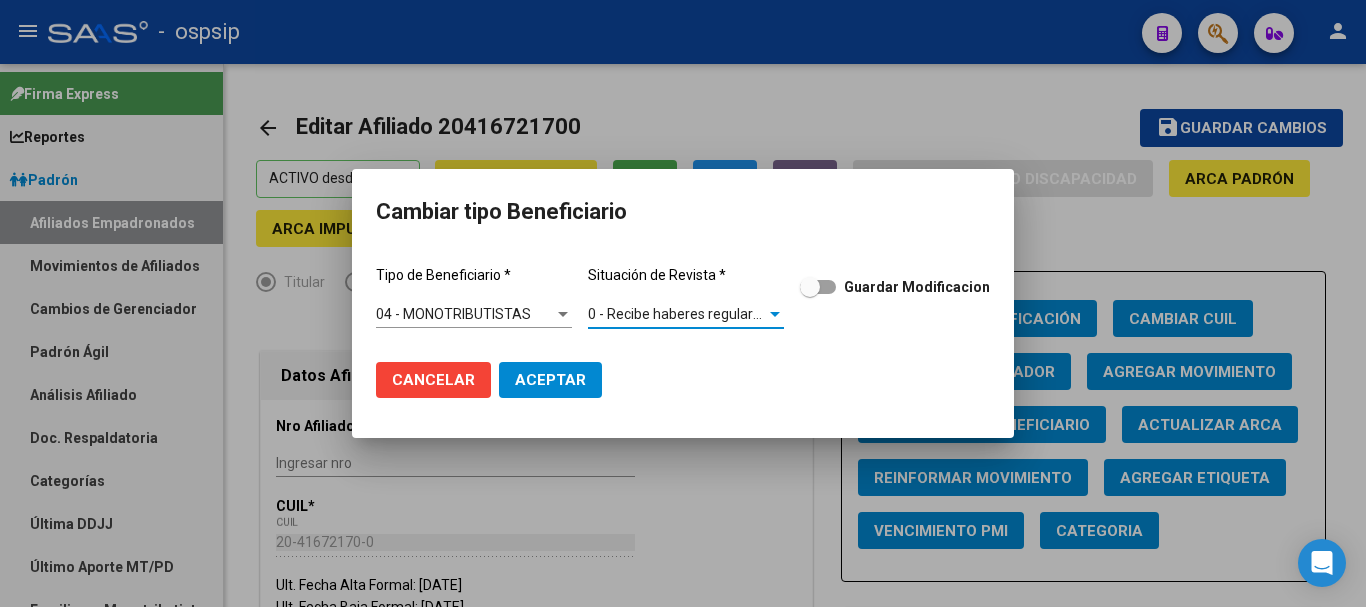 click on "Aceptar" 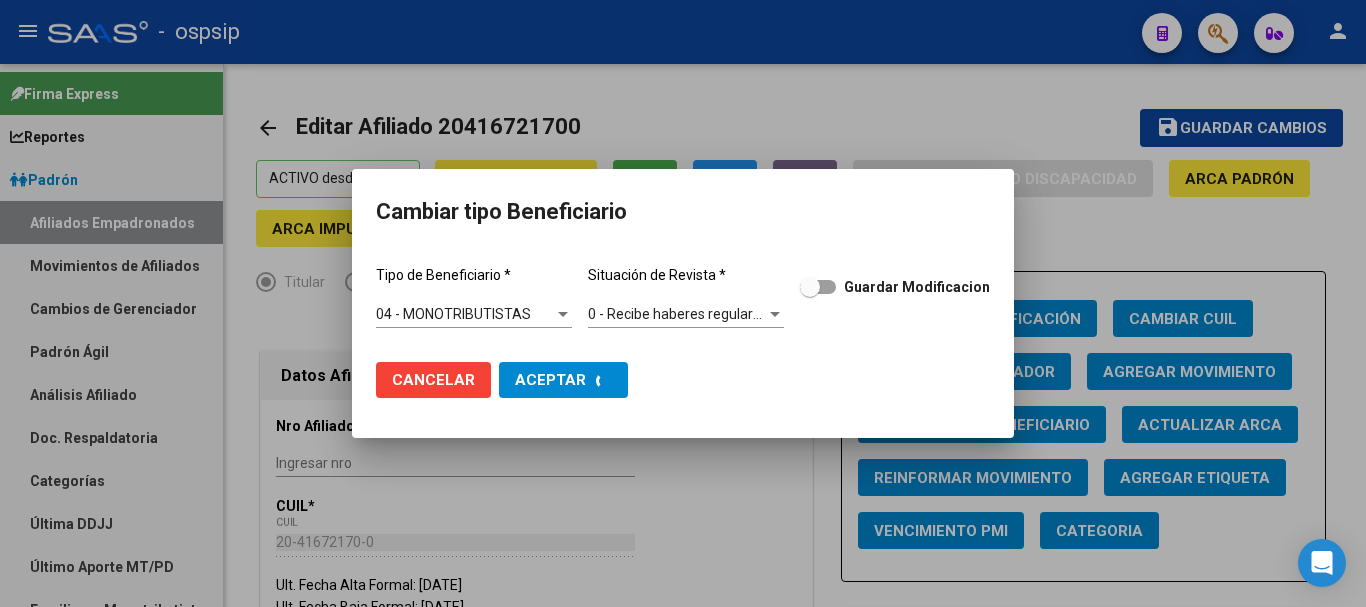 type on "20-41672170-0" 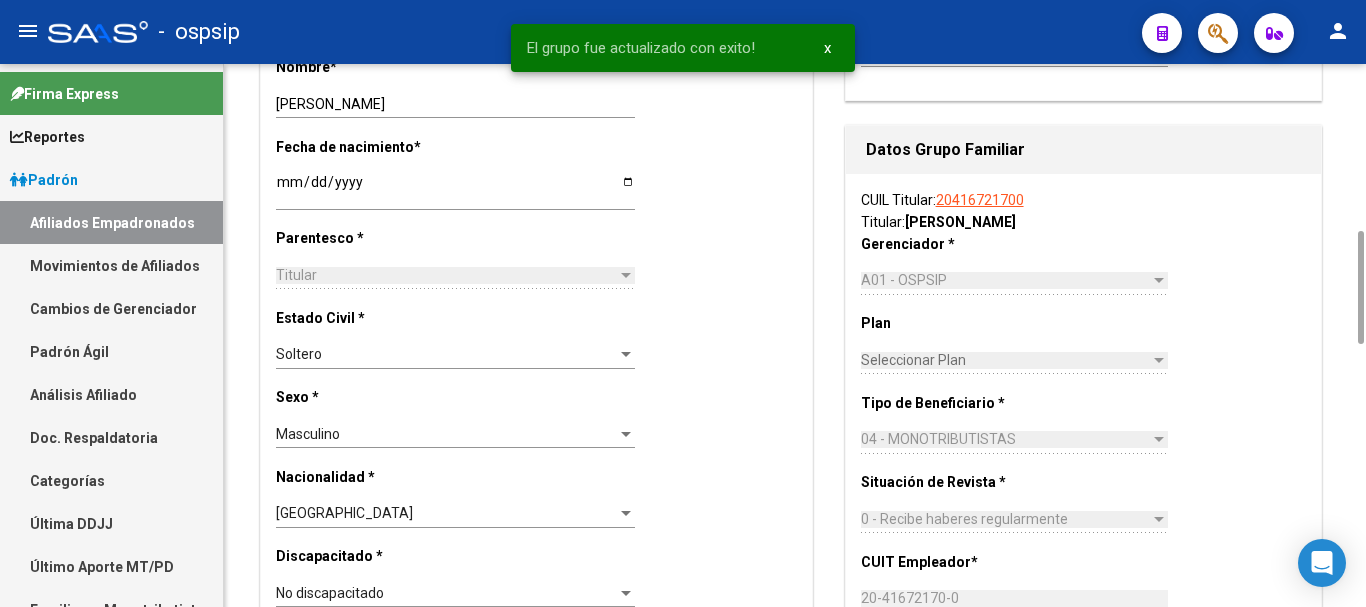 scroll, scrollTop: 1200, scrollLeft: 0, axis: vertical 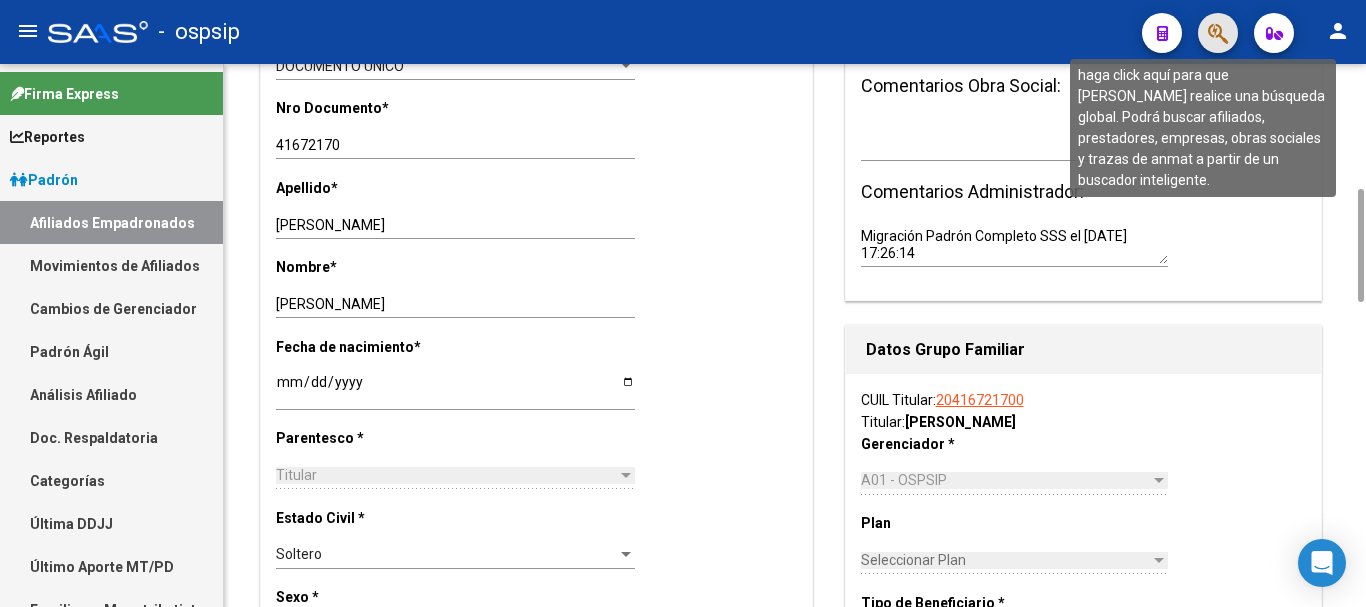 click 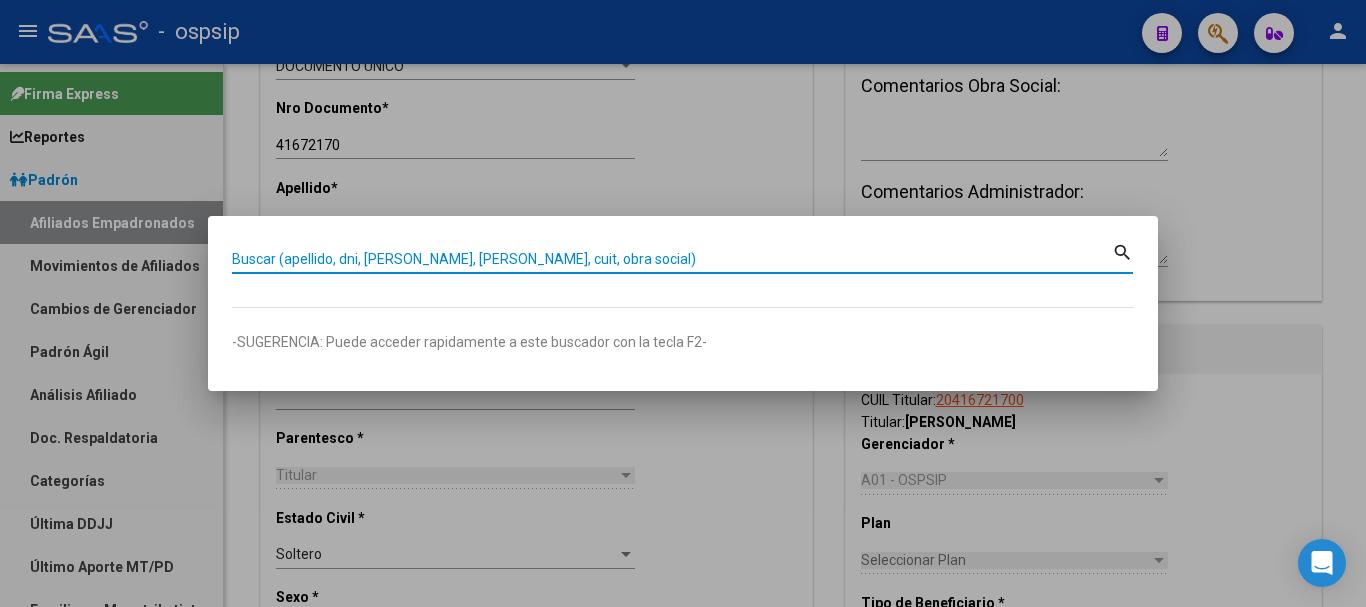 click on "Buscar (apellido, dni, [PERSON_NAME], [PERSON_NAME], cuit, obra social)" at bounding box center (672, 259) 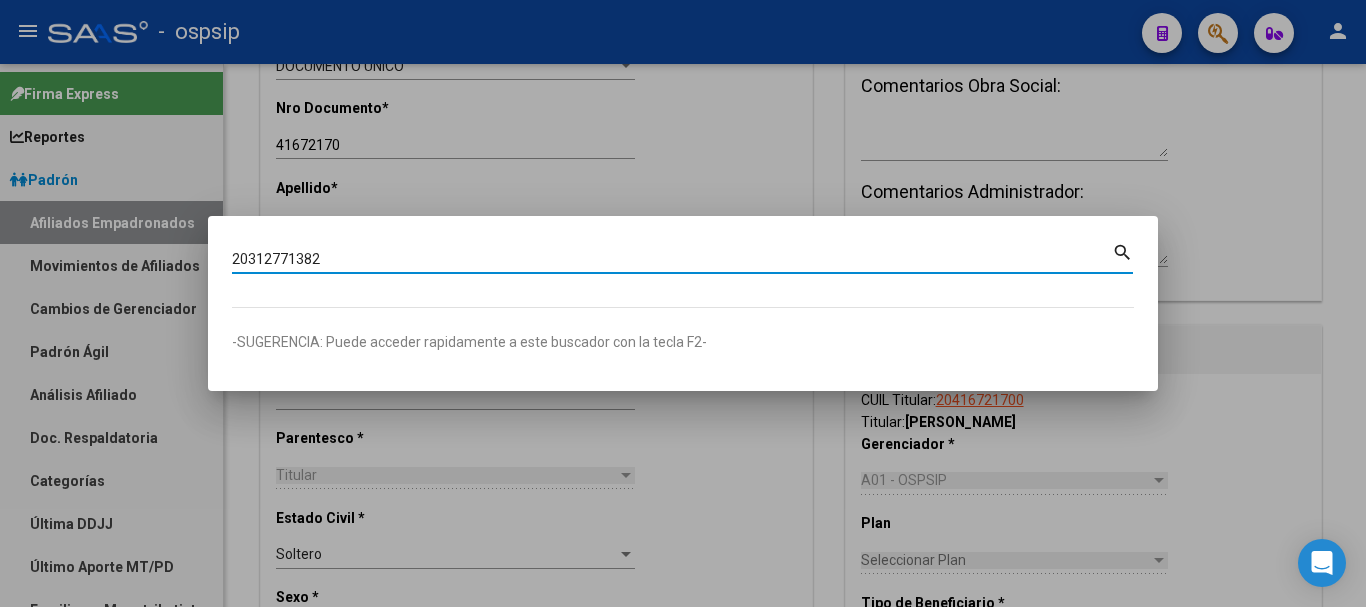 type on "20312771382" 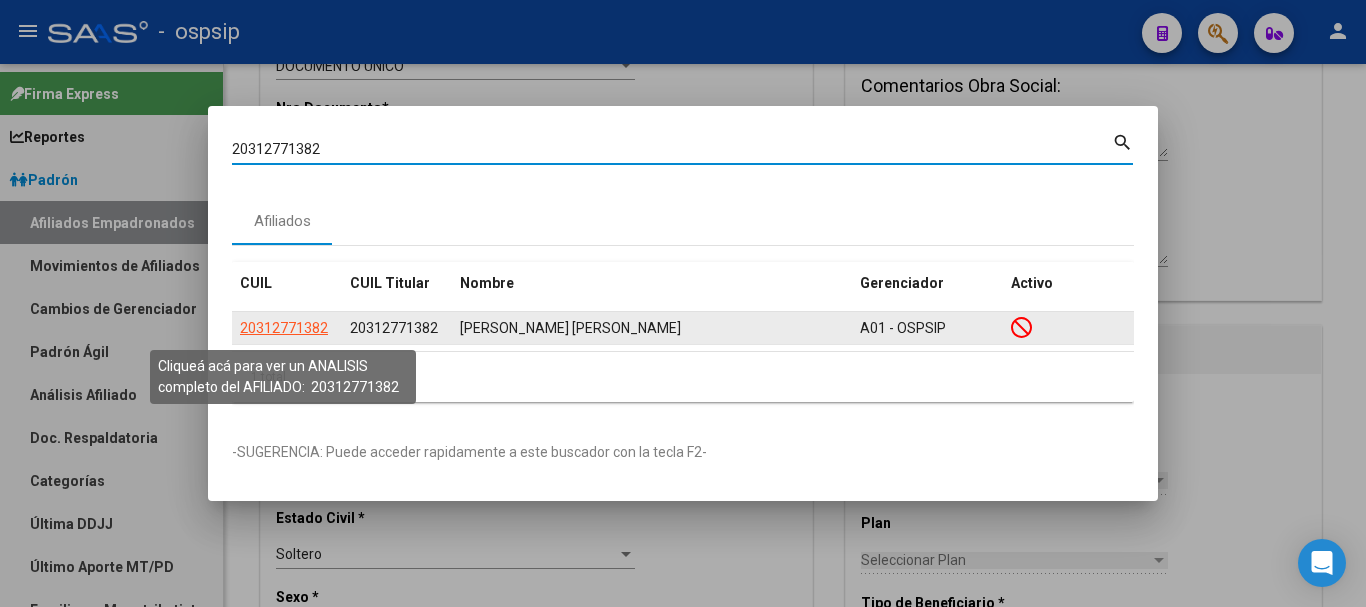 click on "20312771382" 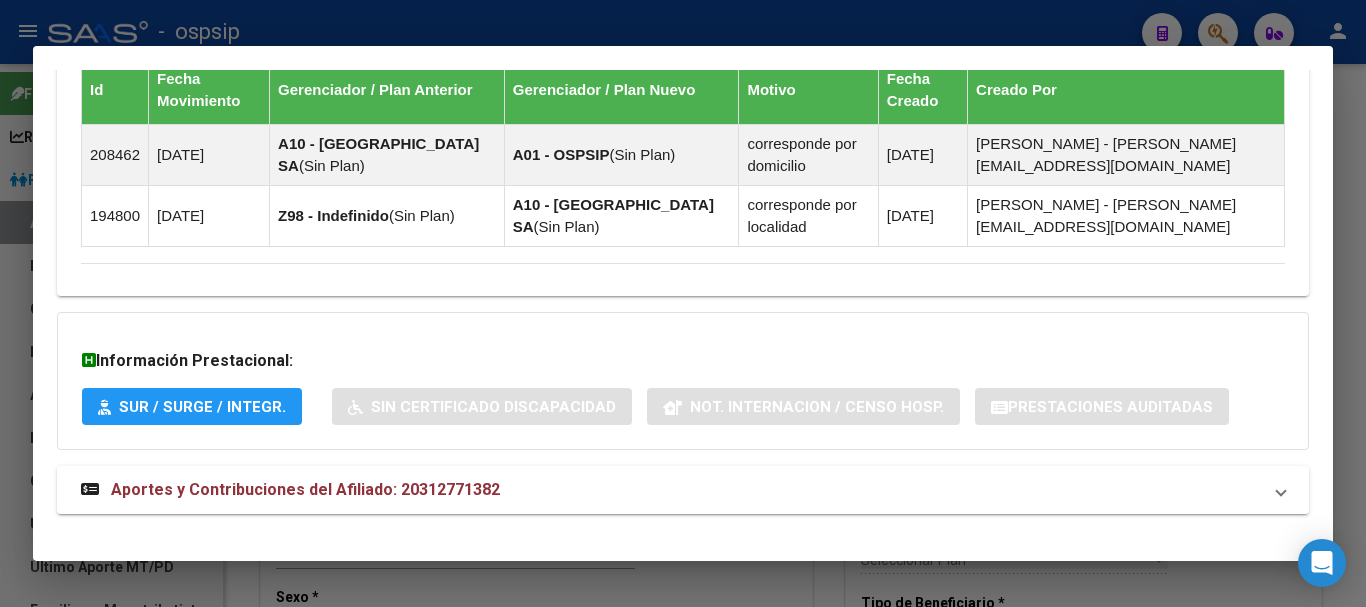 scroll, scrollTop: 1315, scrollLeft: 0, axis: vertical 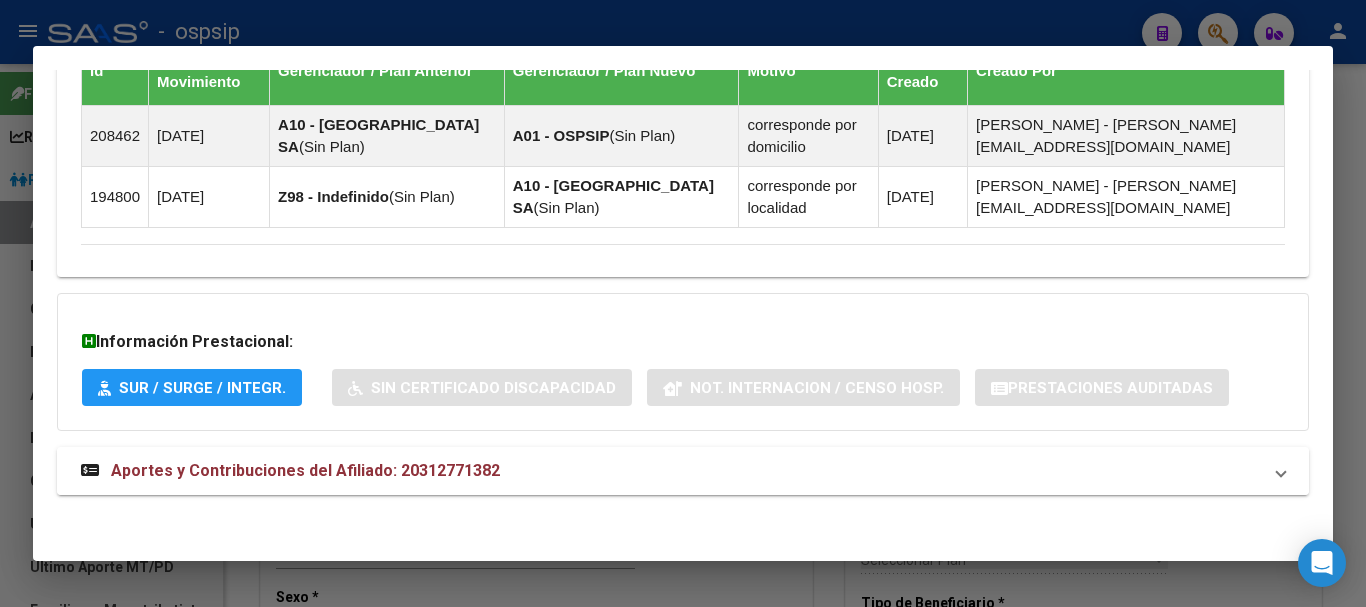 click on "Aportes y Contribuciones del Afiliado: 20312771382" at bounding box center [305, 470] 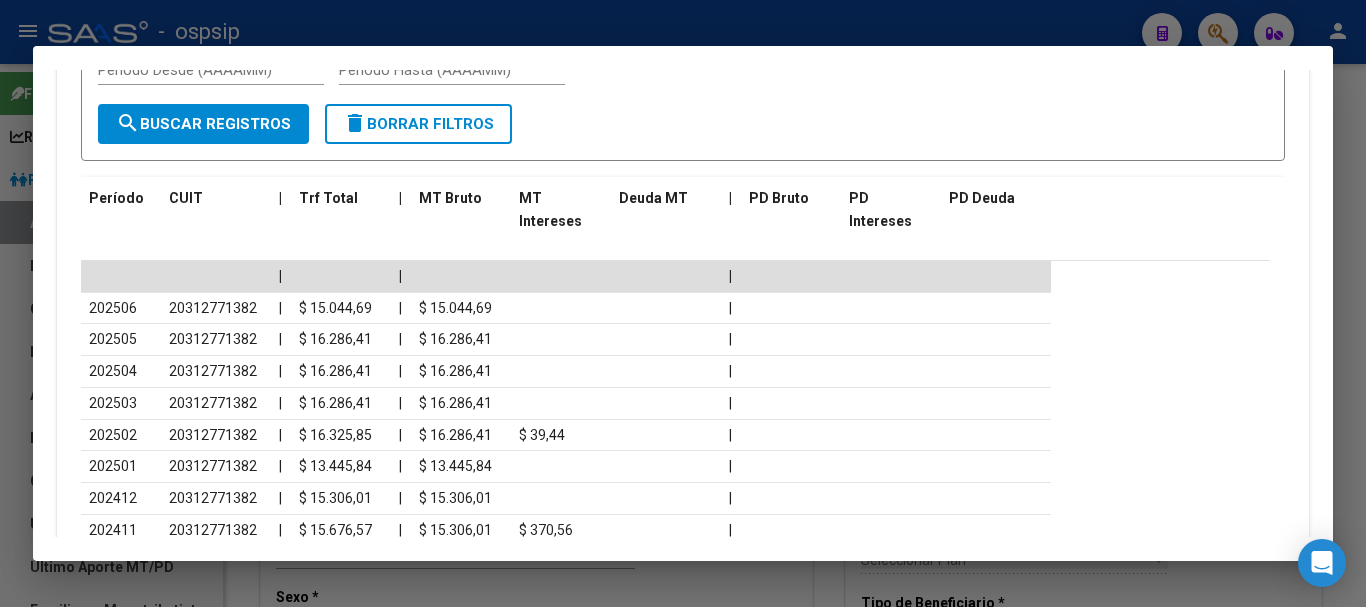 scroll, scrollTop: 2015, scrollLeft: 0, axis: vertical 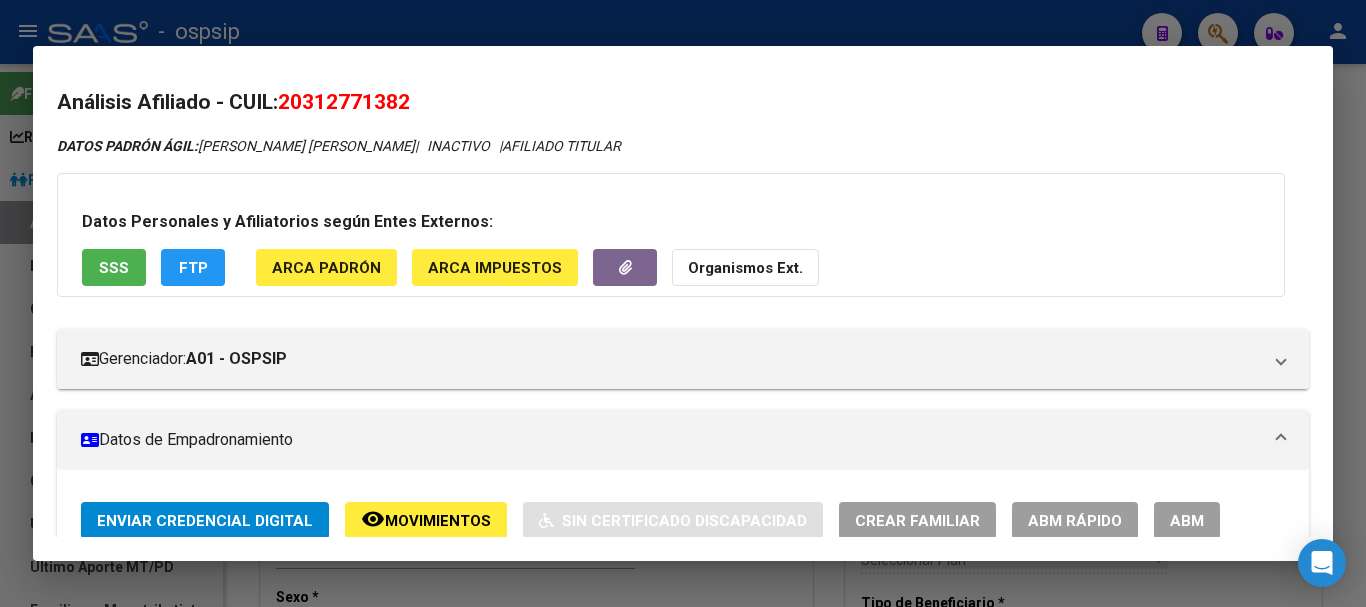 click on "ABM" at bounding box center (1187, 521) 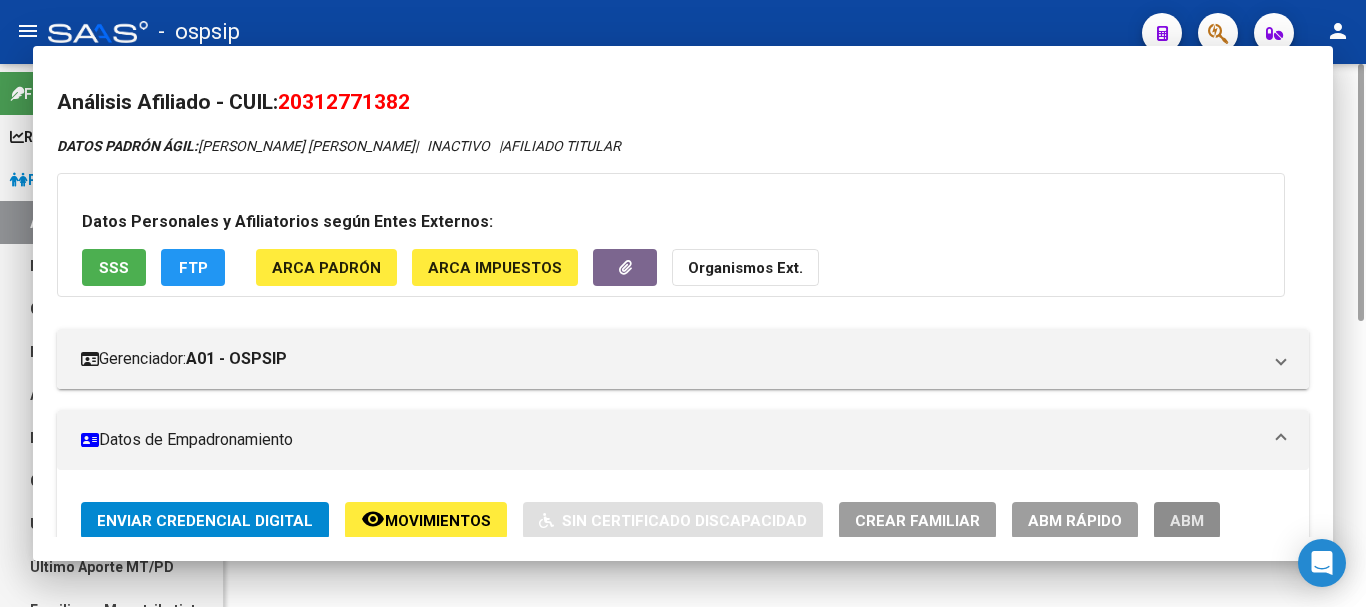 scroll, scrollTop: 0, scrollLeft: 0, axis: both 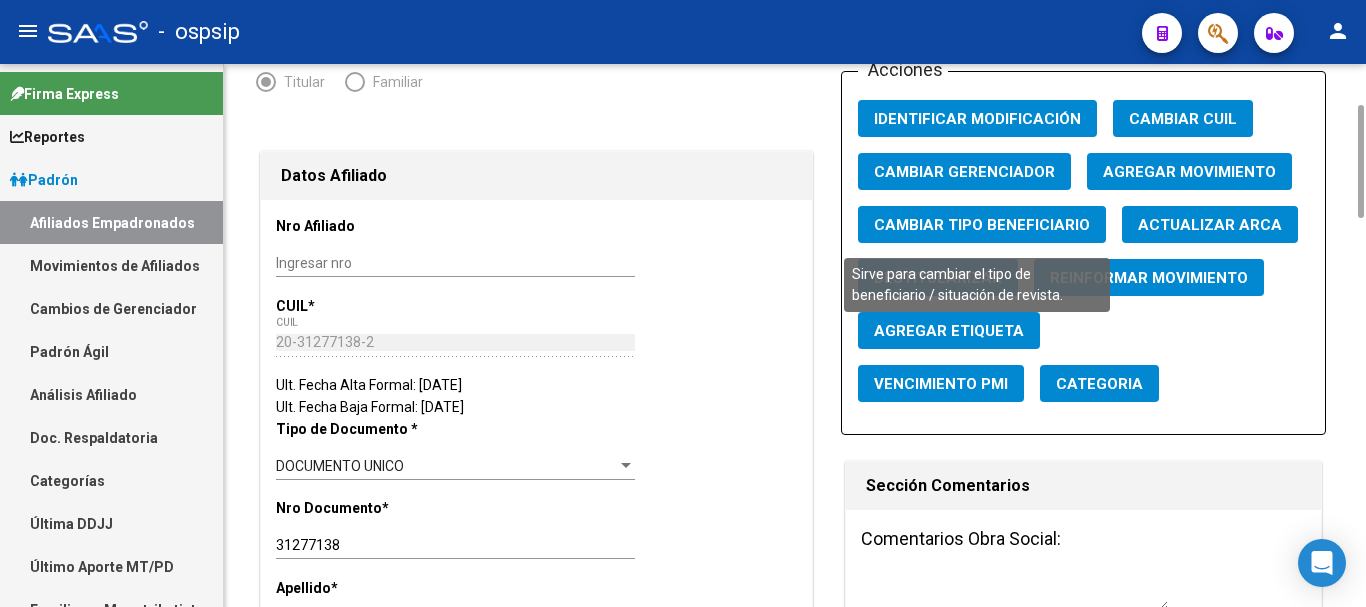 click on "Cambiar Tipo Beneficiario" 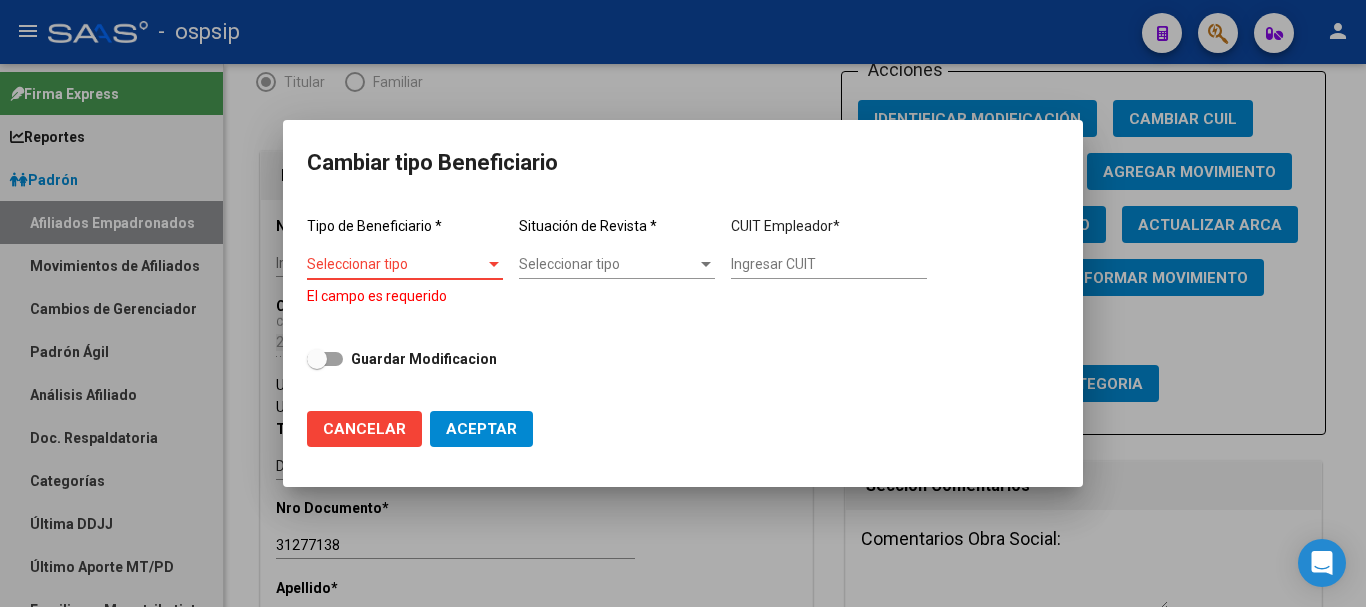 click on "Seleccionar tipo" at bounding box center [396, 264] 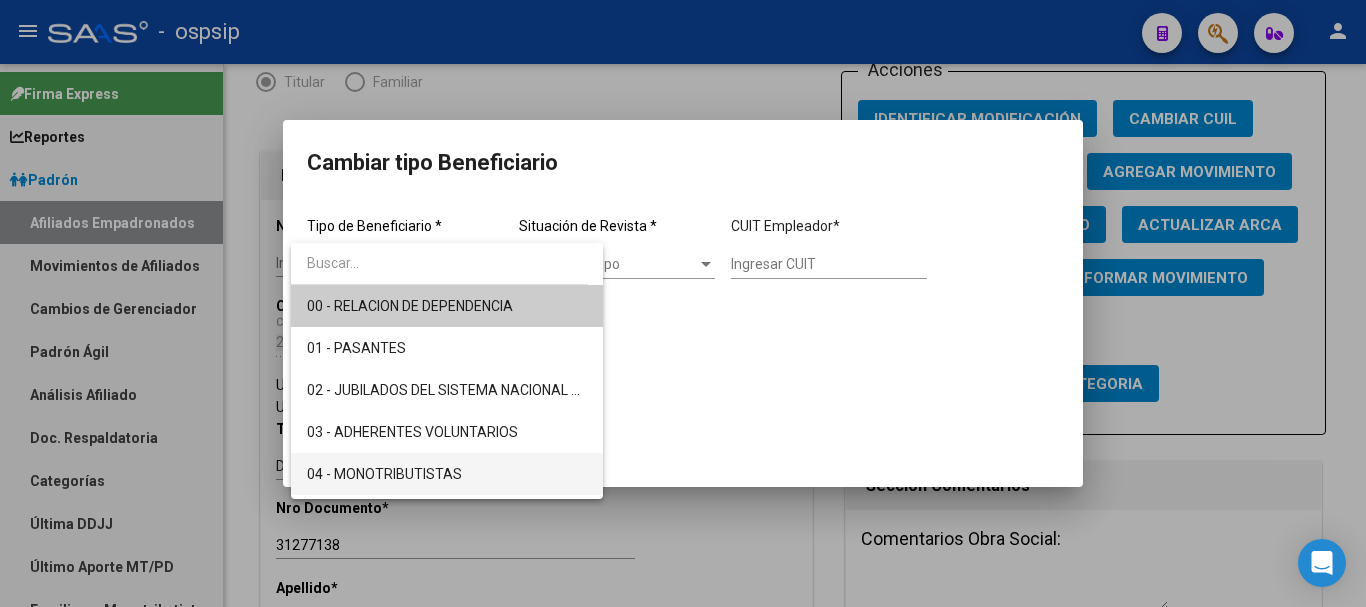 drag, startPoint x: 394, startPoint y: 461, endPoint x: 456, endPoint y: 418, distance: 75.45197 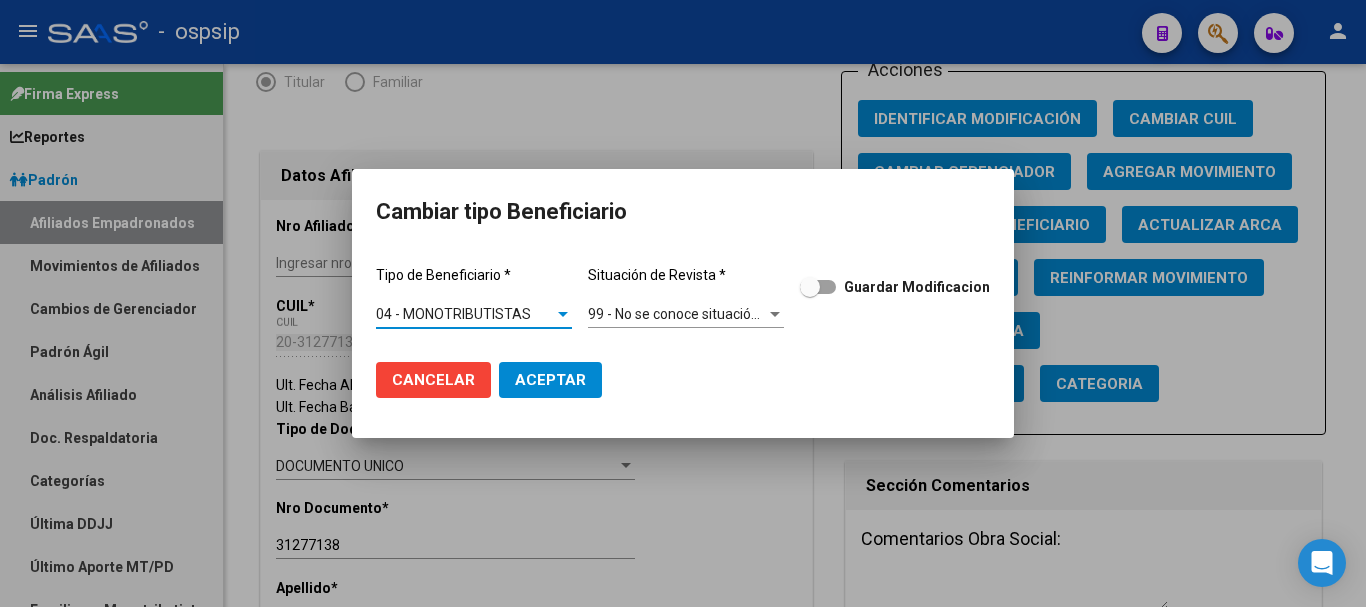 click on "99 - No se conoce situación de revista" at bounding box center (706, 314) 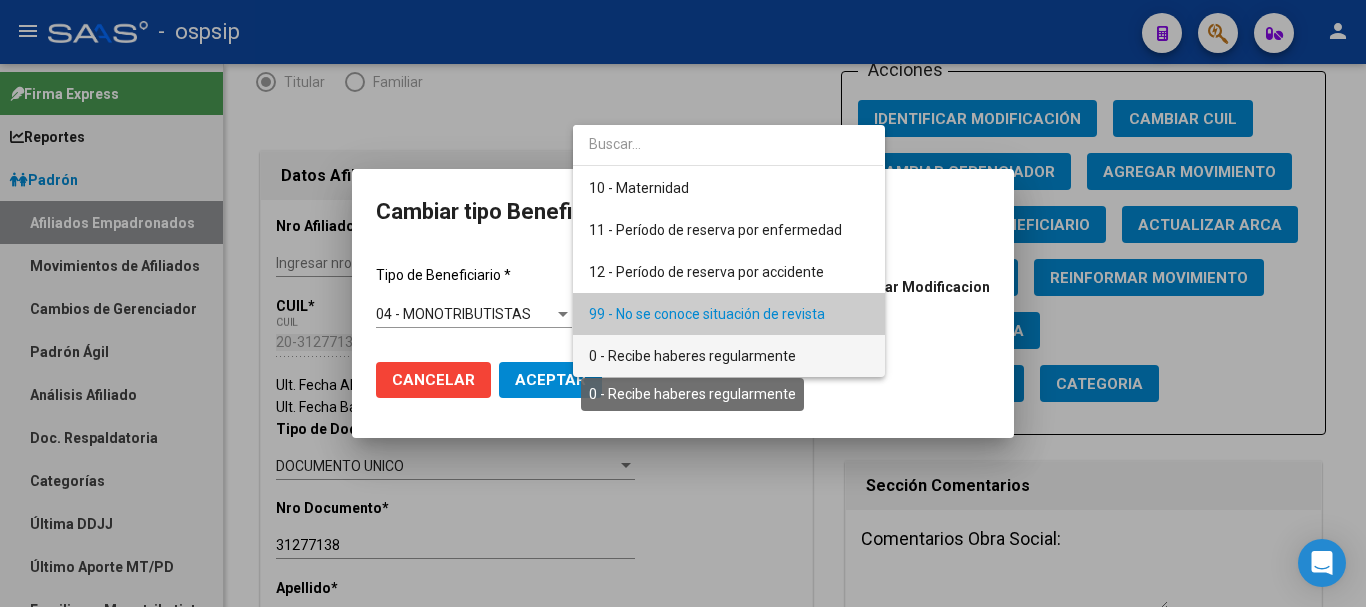 click on "0 - Recibe haberes regularmente" at bounding box center [692, 356] 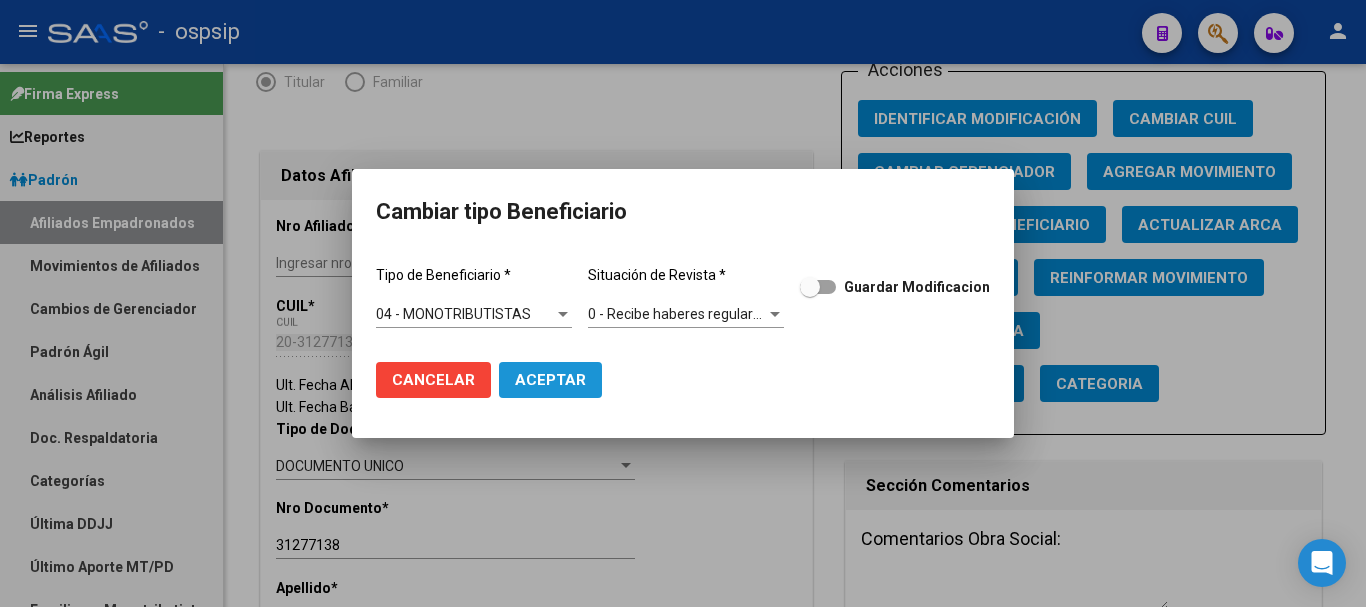 click on "Aceptar" 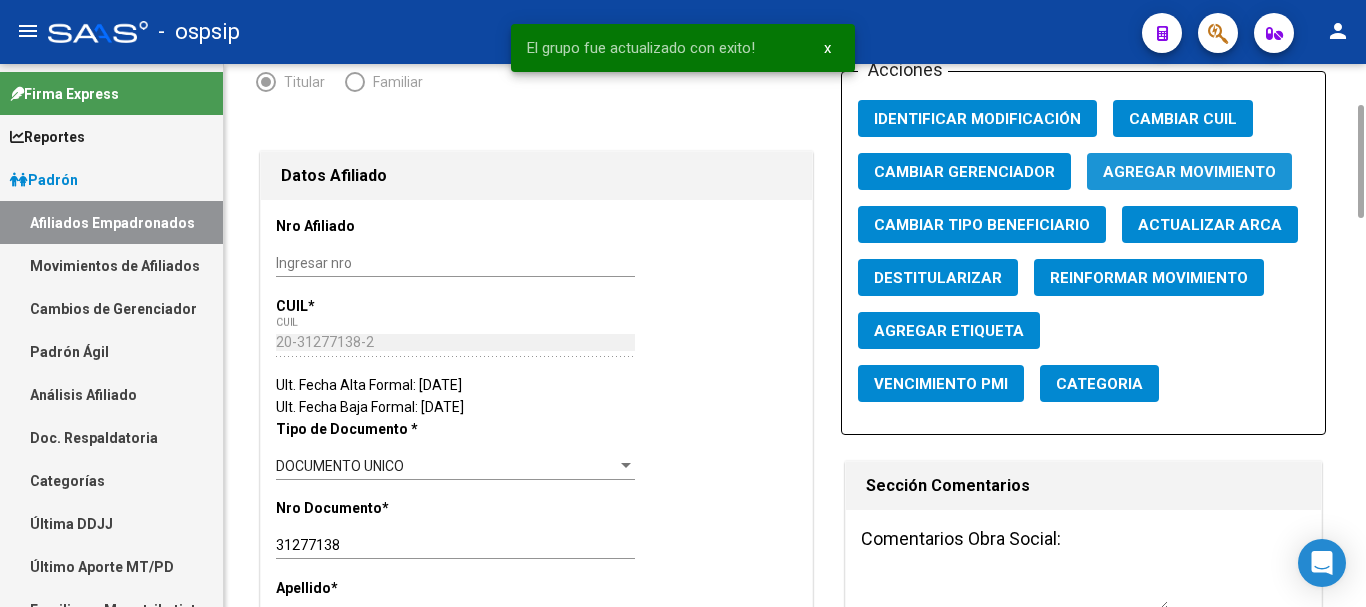 click on "Agregar Movimiento" 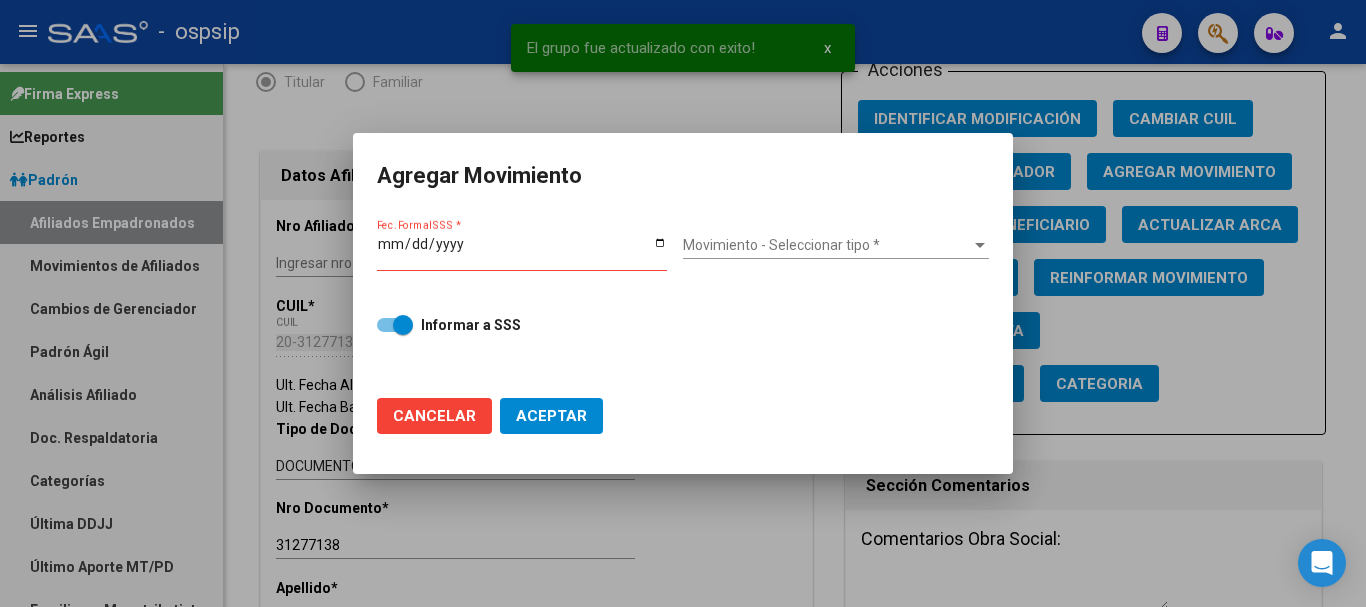 click on "Movimiento - Seleccionar tipo * Movimiento - Seleccionar tipo *" at bounding box center (836, 251) 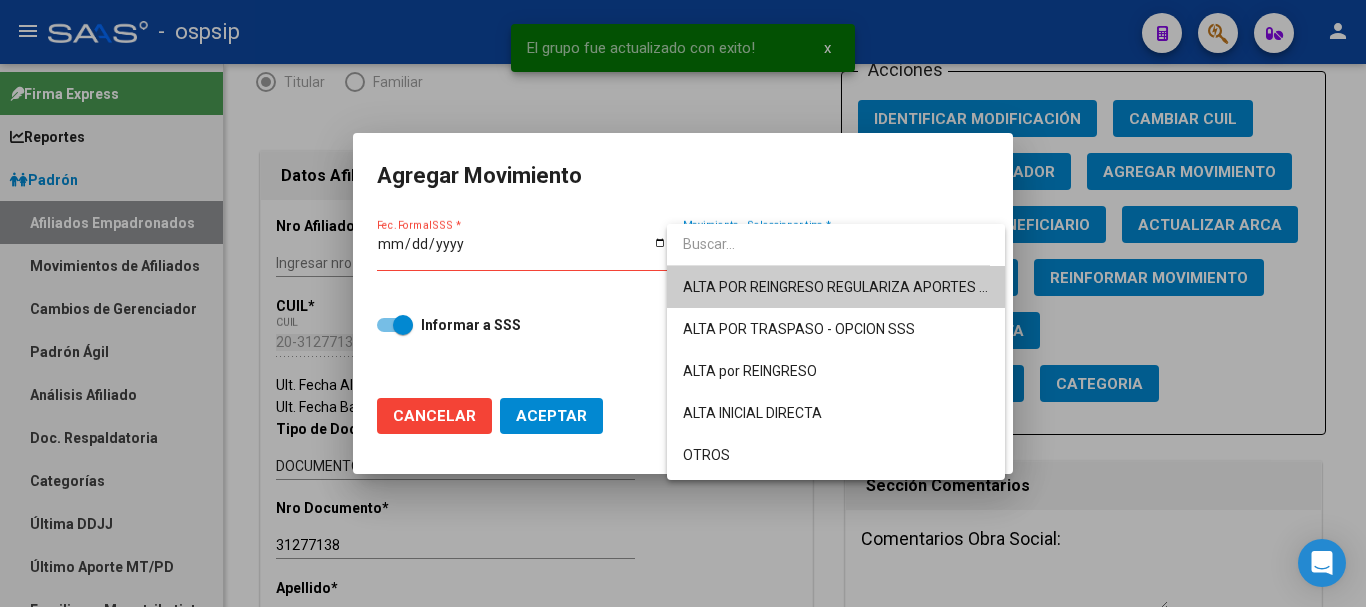 click at bounding box center (683, 303) 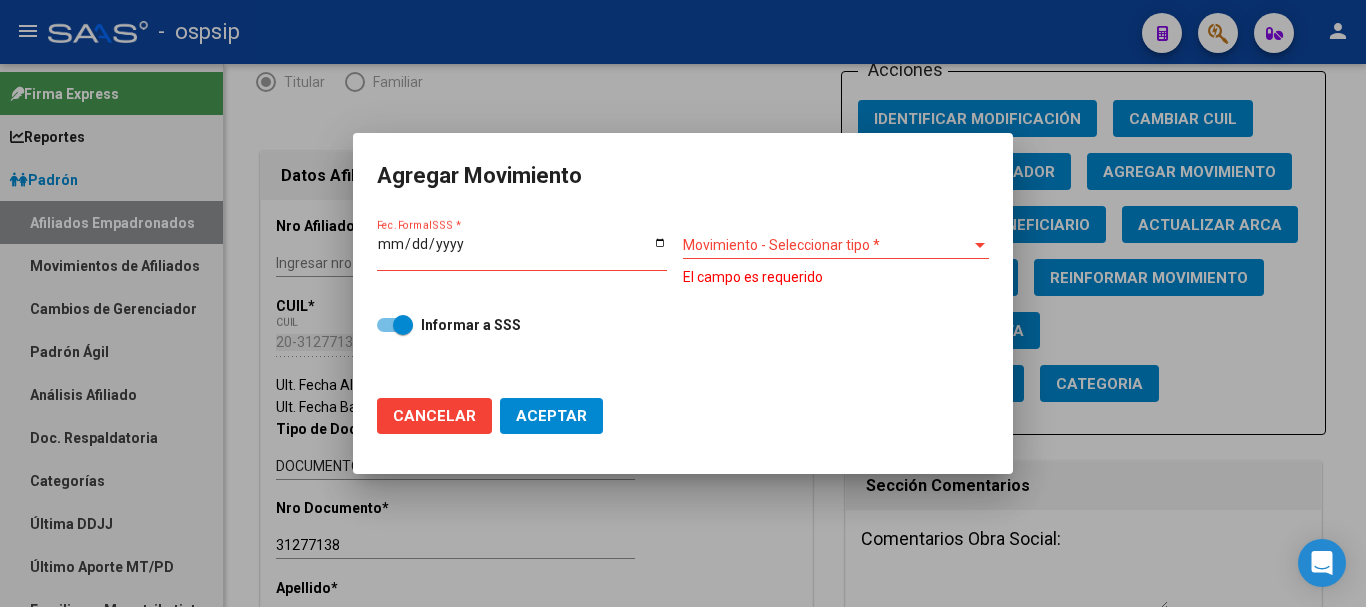 click on "Fec. Formal SSS *" at bounding box center (522, 251) 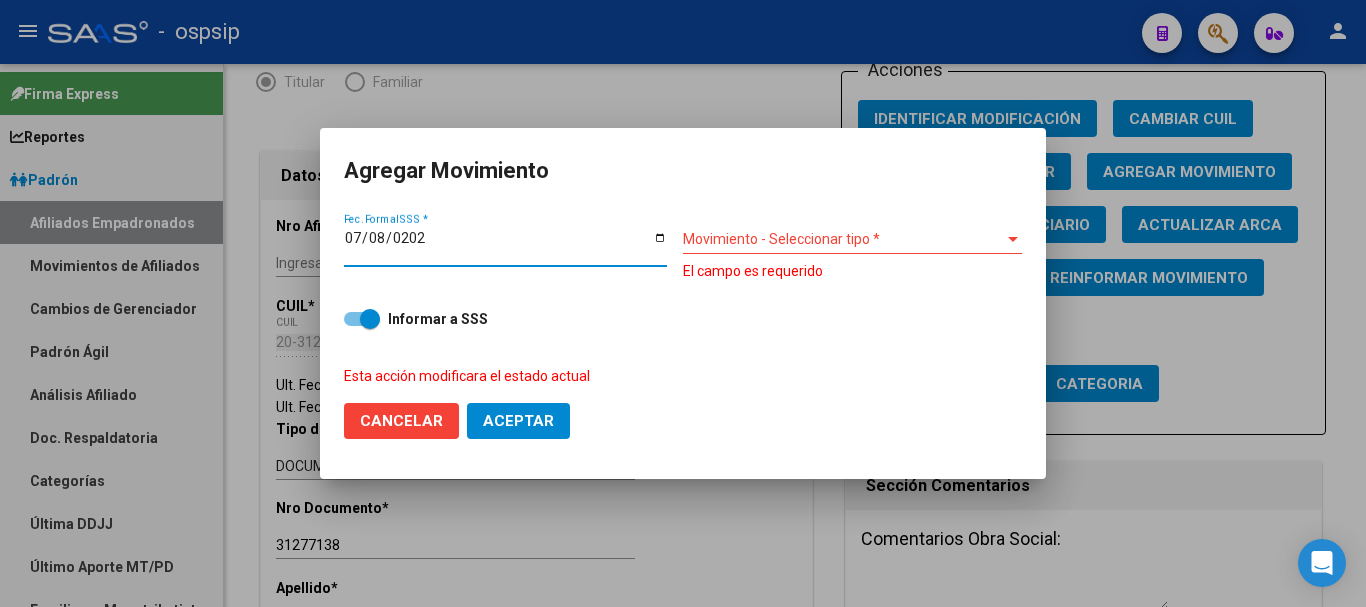 type on "[DATE]" 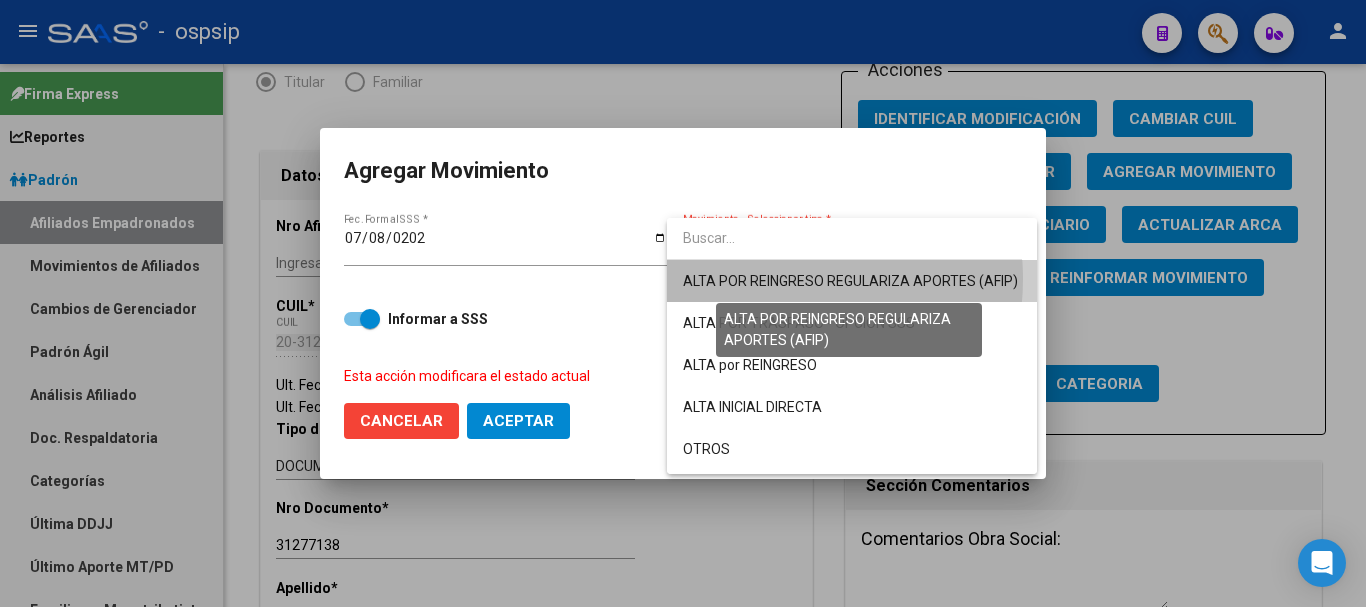 click on "ALTA POR REINGRESO REGULARIZA APORTES (AFIP)" at bounding box center (850, 281) 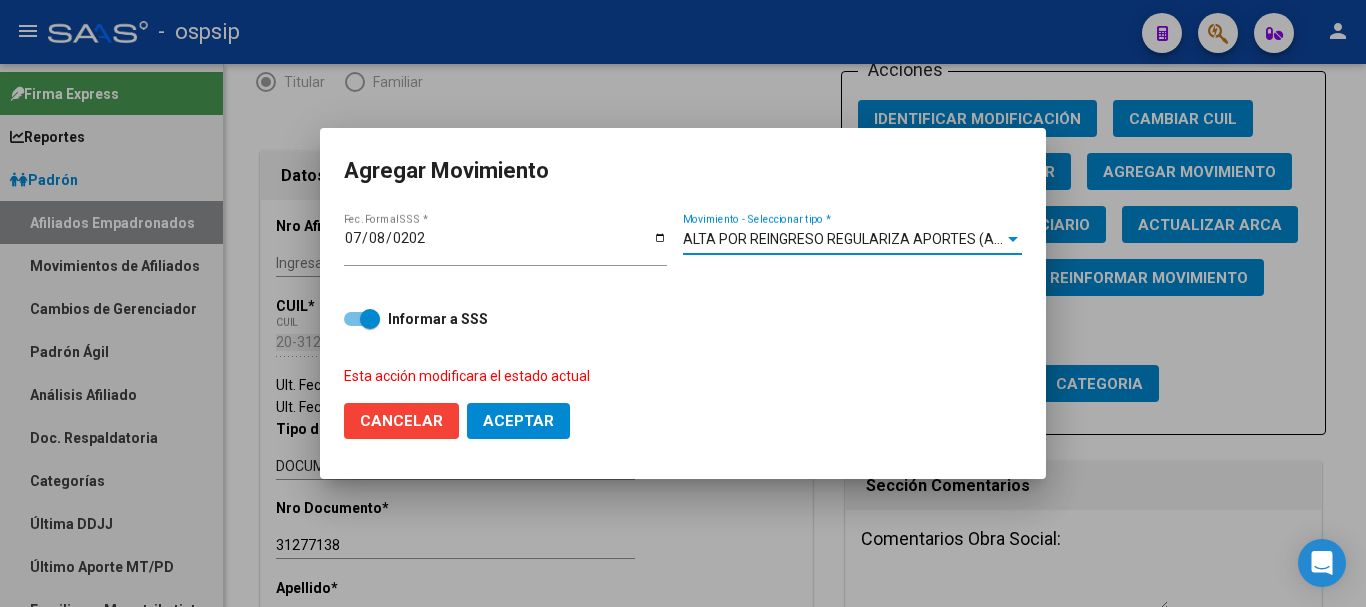 click on "Aceptar" 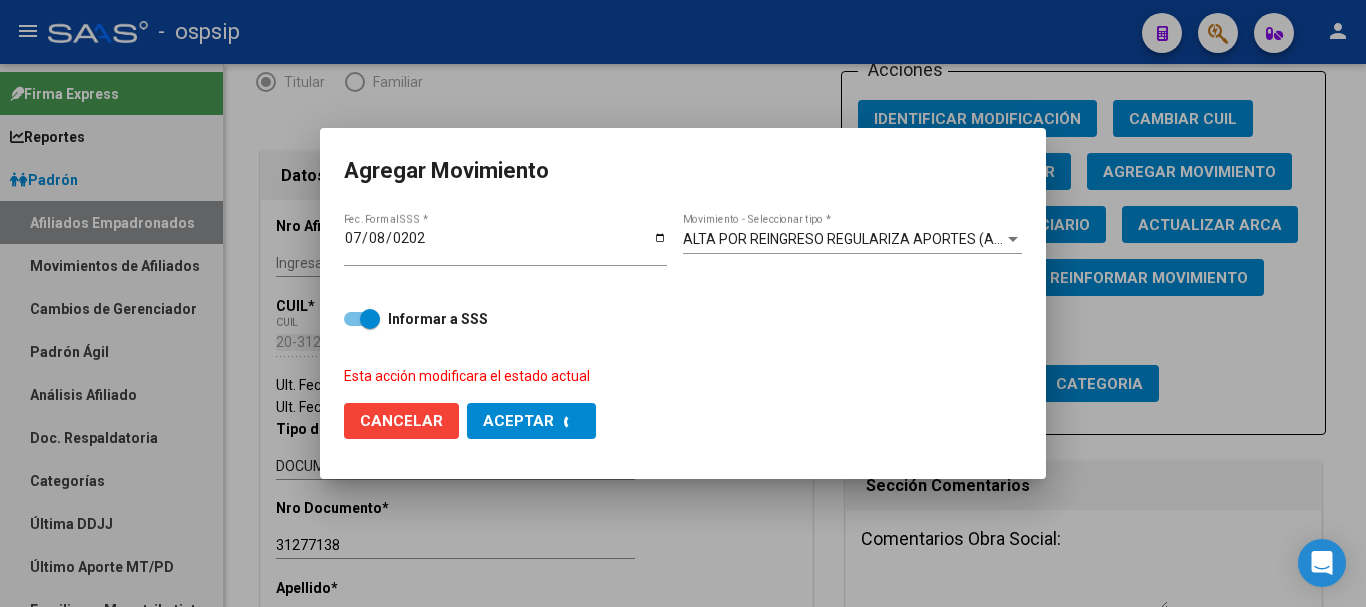 checkbox on "false" 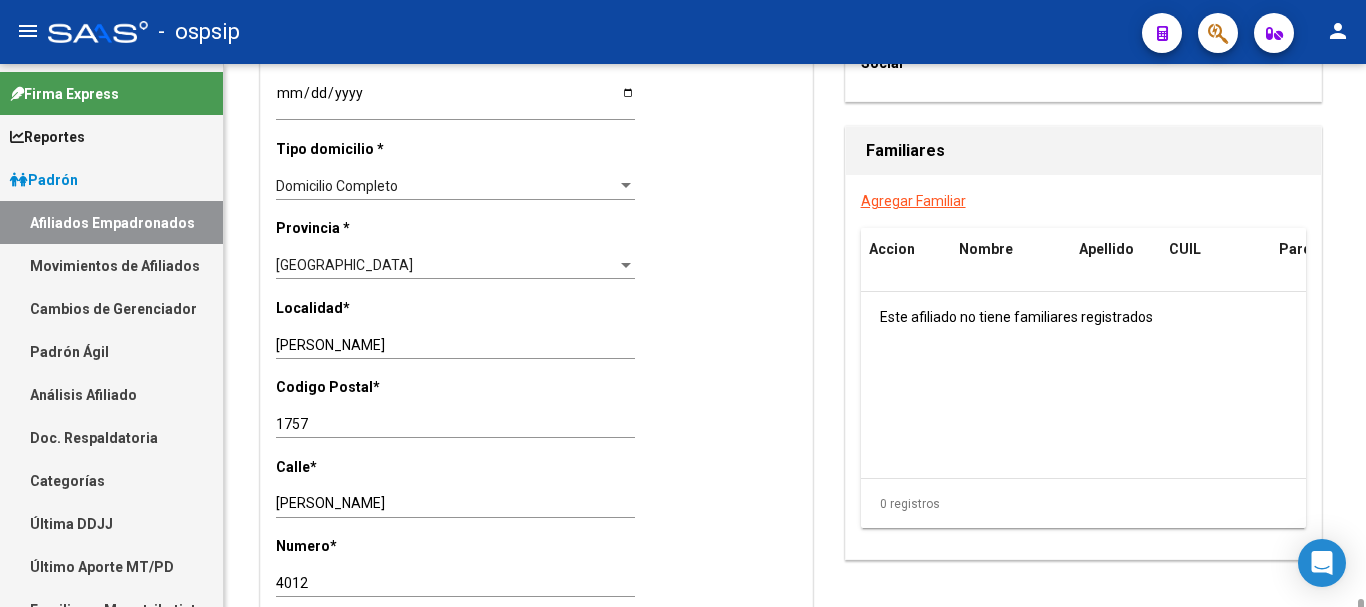scroll, scrollTop: 1600, scrollLeft: 0, axis: vertical 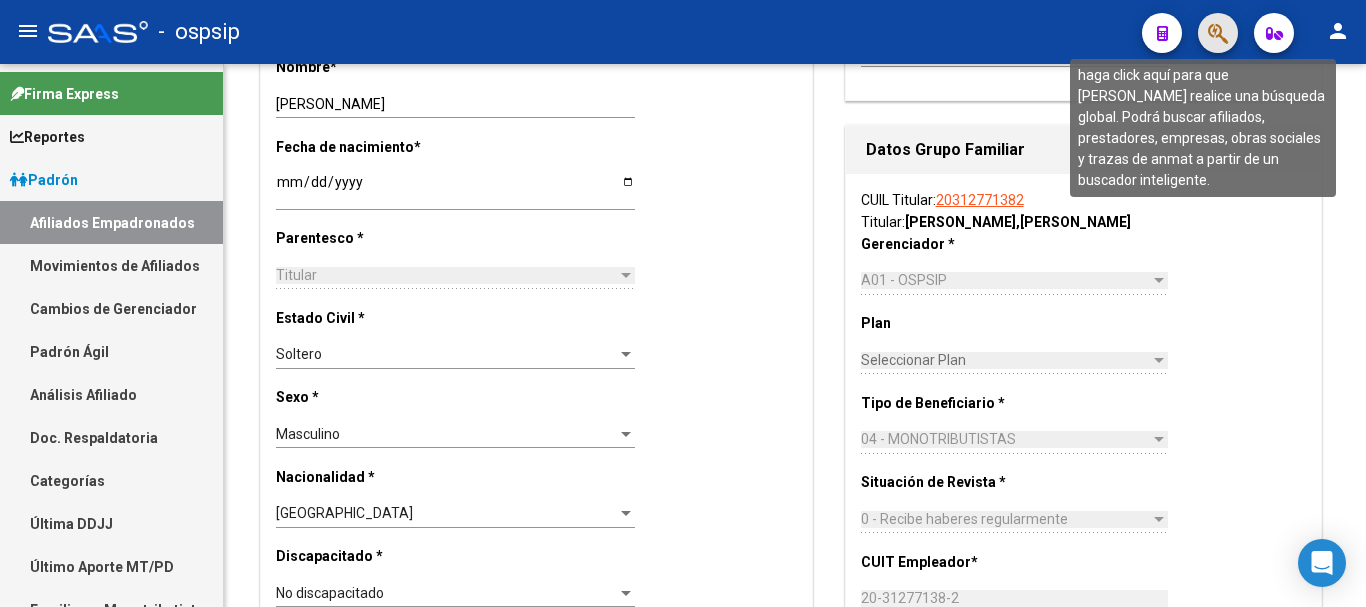 click 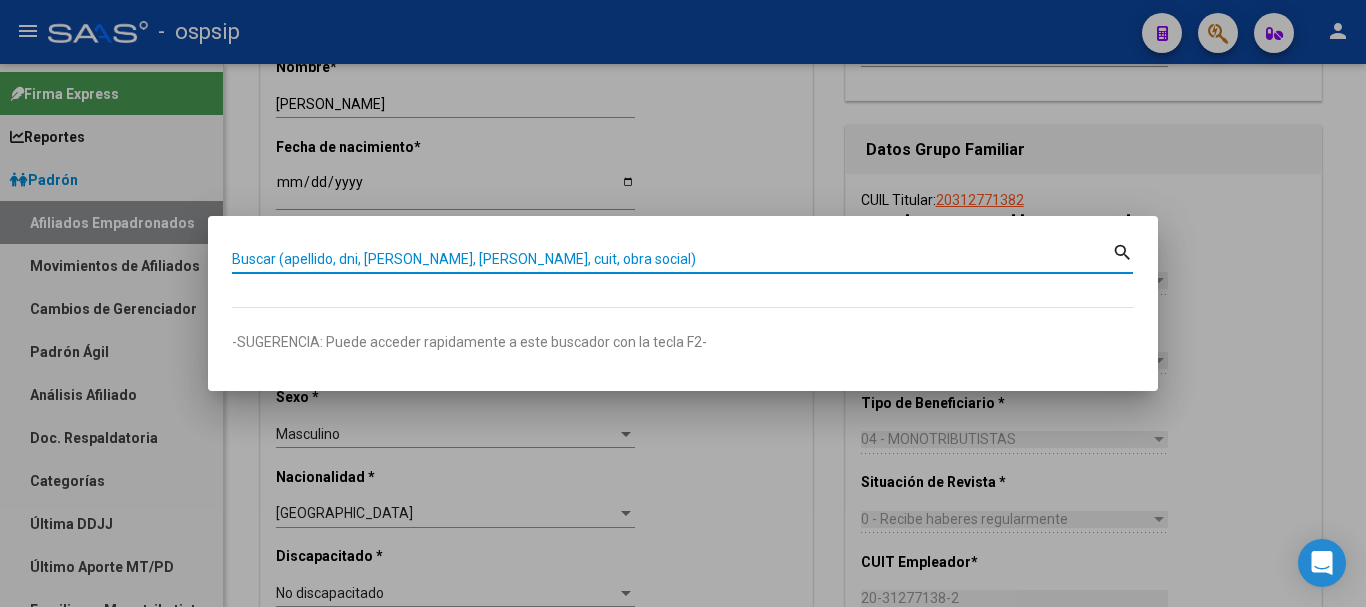 click on "Buscar (apellido, dni, [PERSON_NAME], [PERSON_NAME], cuit, obra social)" at bounding box center [672, 259] 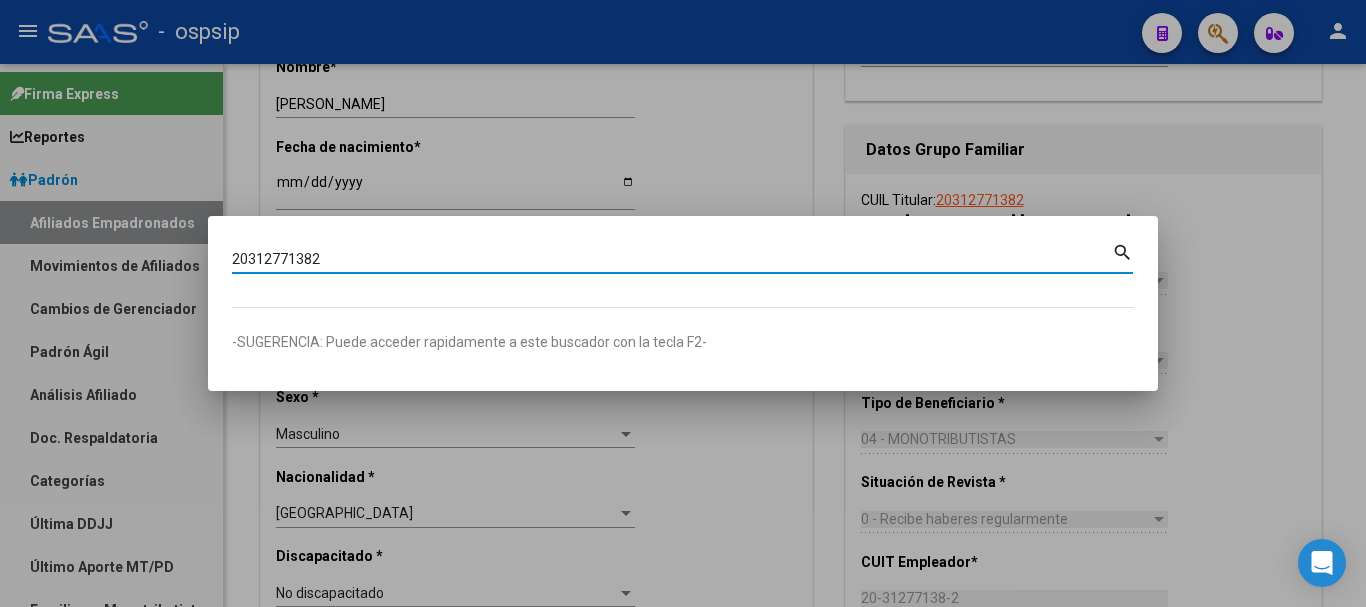 type on "20312771382" 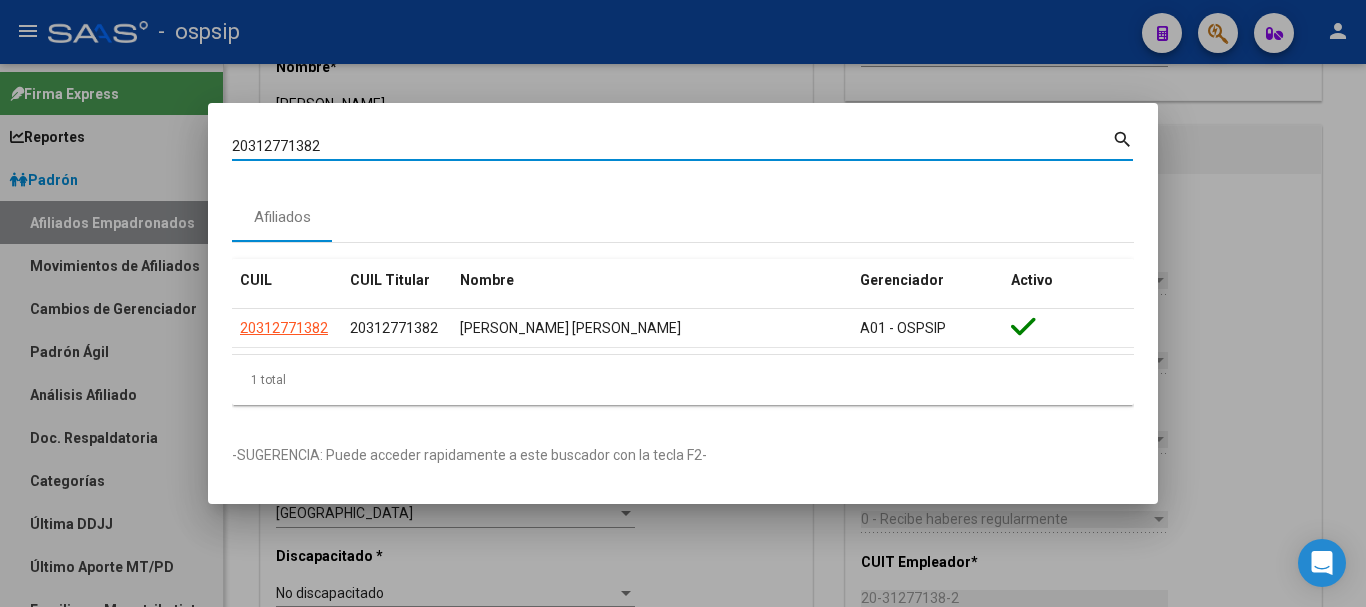 click on "20312771382" at bounding box center [672, 146] 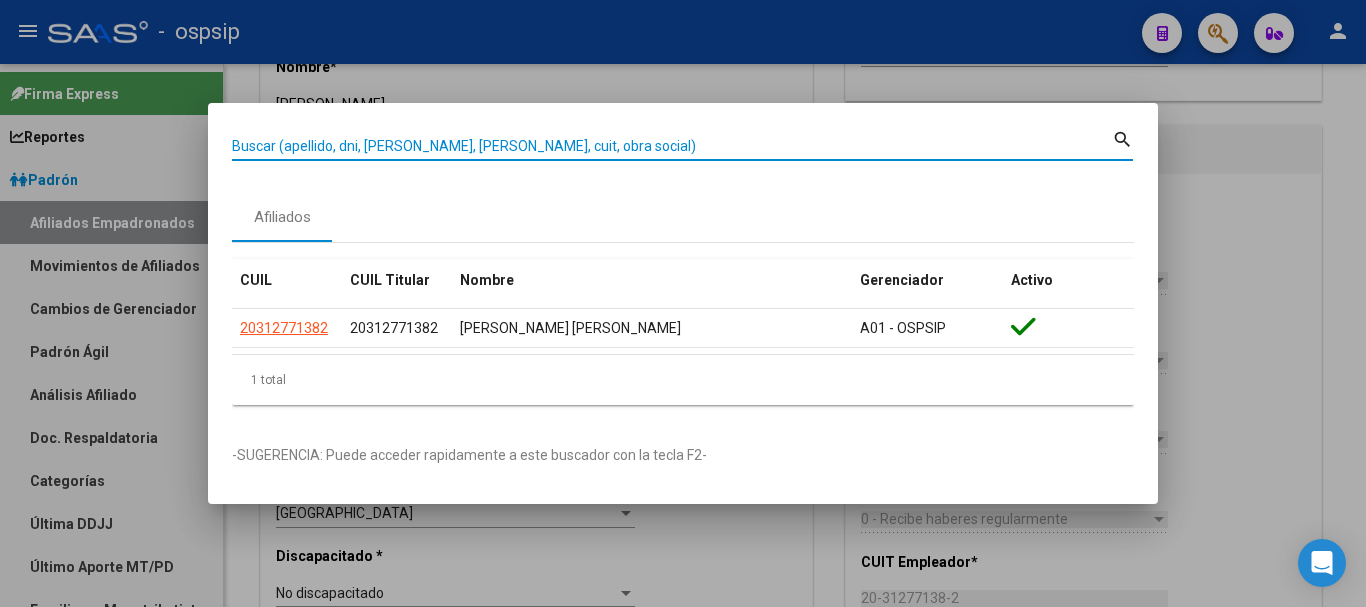 paste on "20395611799" 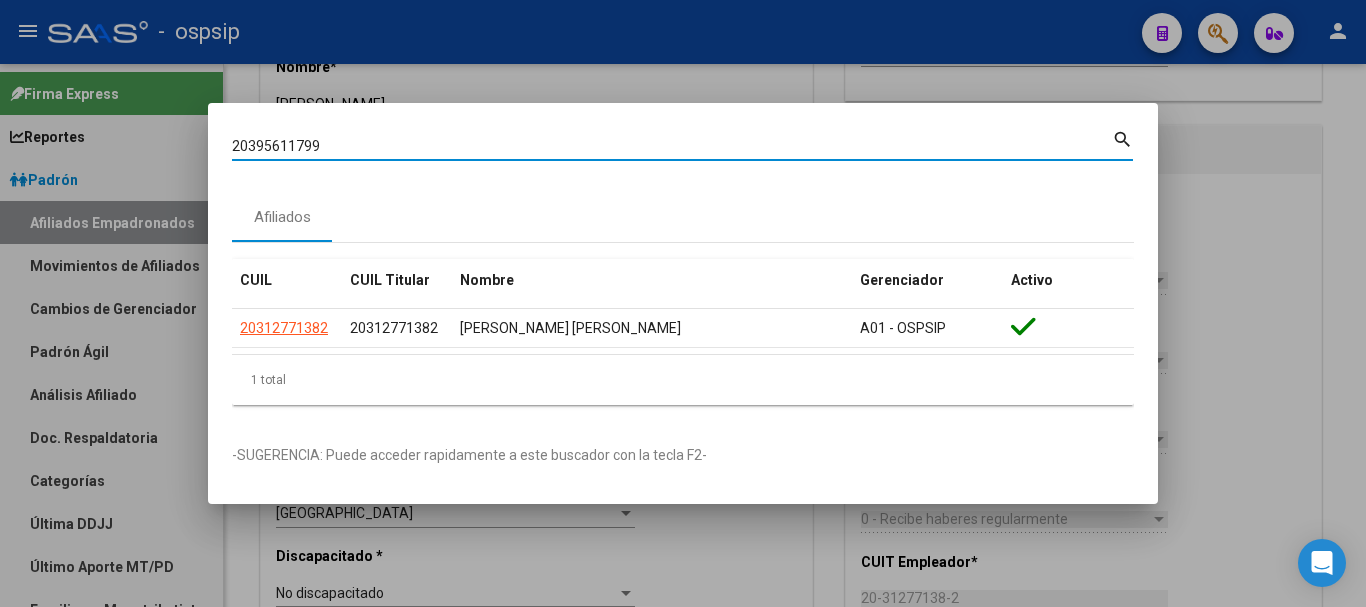 type on "20395611799" 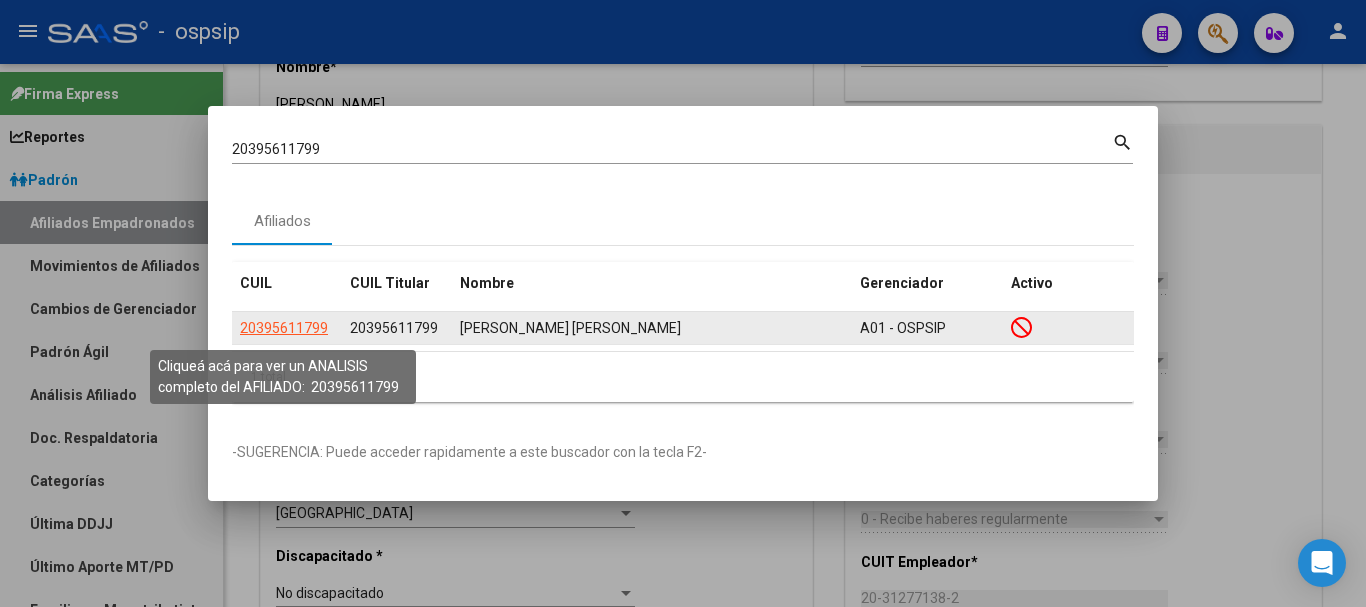 click on "20395611799" 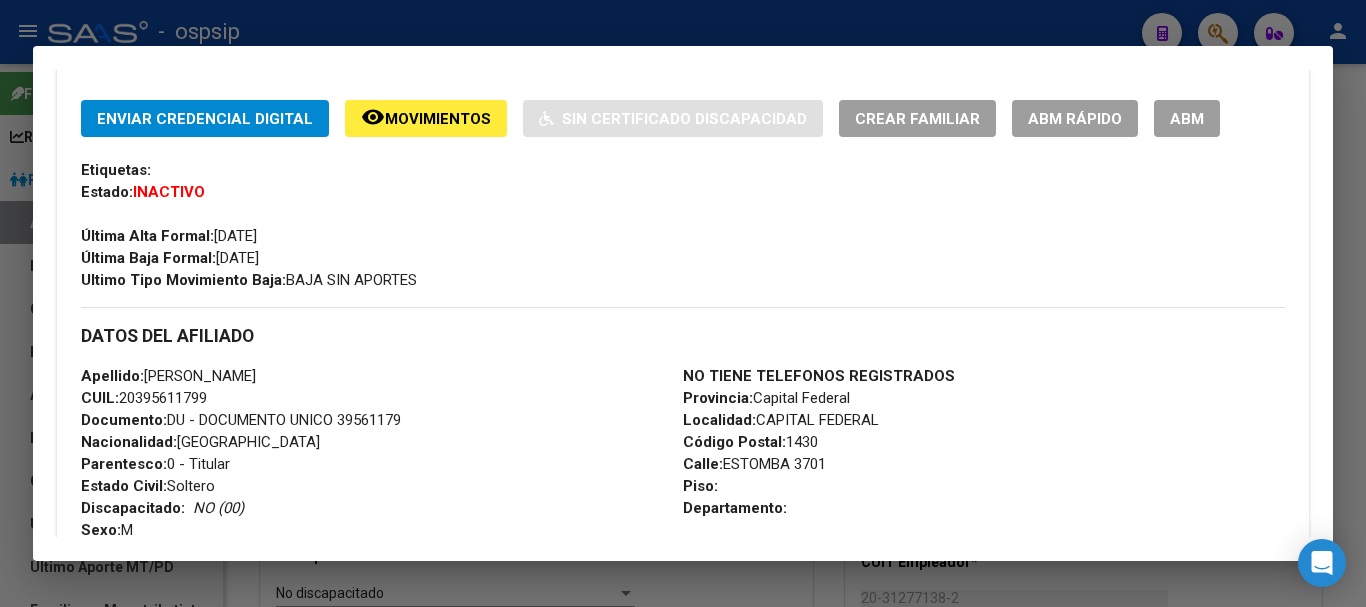 scroll, scrollTop: 700, scrollLeft: 0, axis: vertical 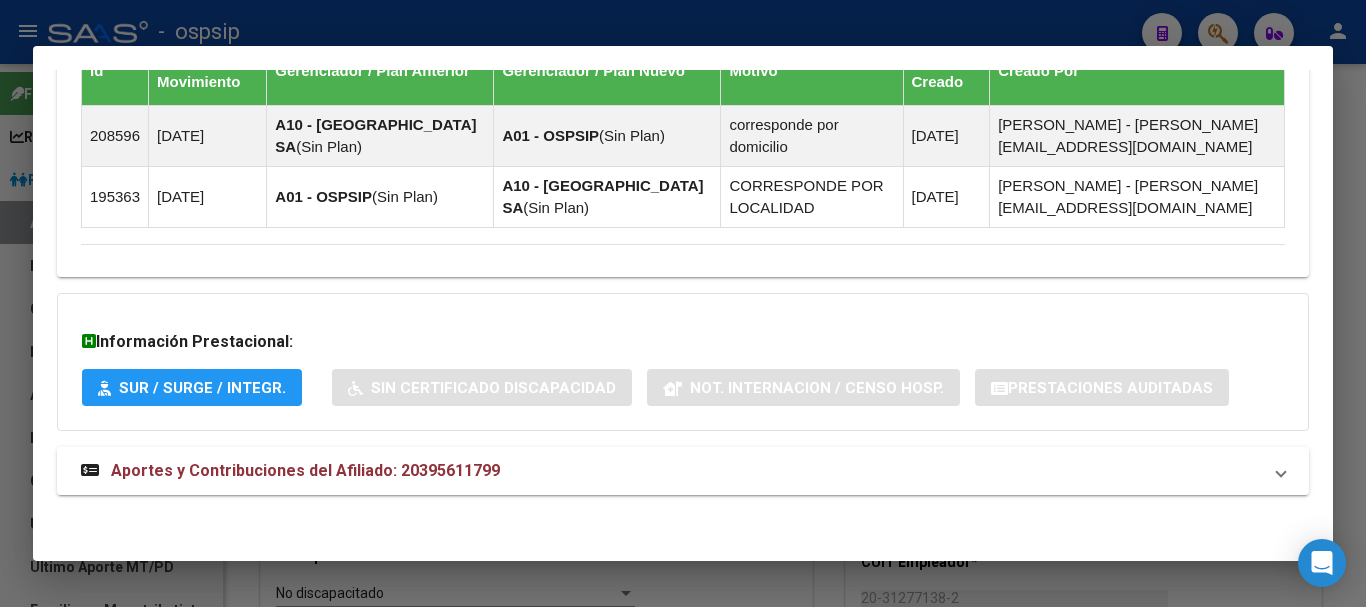 click on "Aportes y Contribuciones del Afiliado: 20395611799" at bounding box center (683, 471) 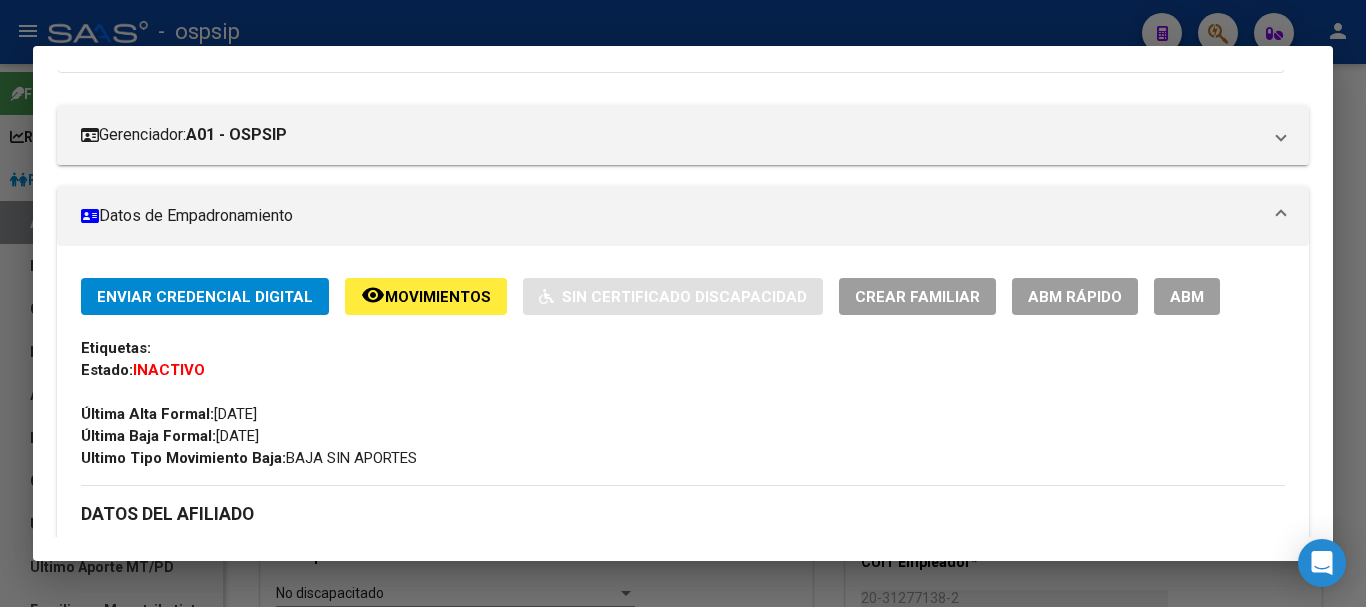 scroll, scrollTop: 55, scrollLeft: 0, axis: vertical 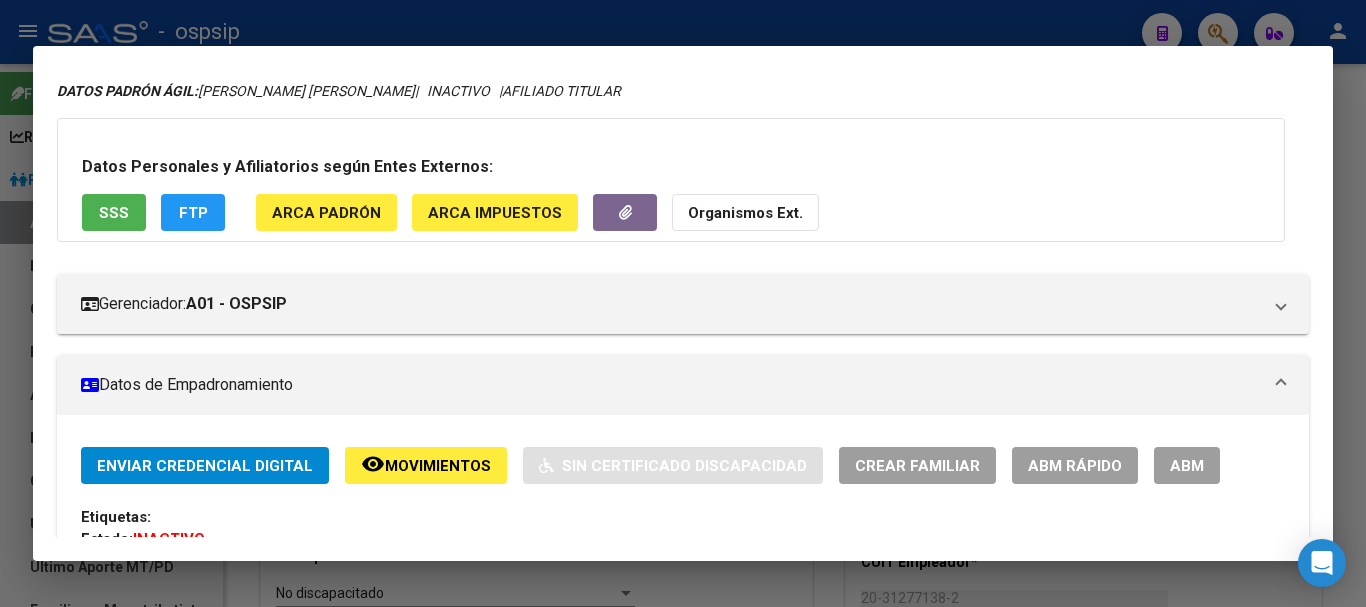 click on "ABM" at bounding box center [1187, 466] 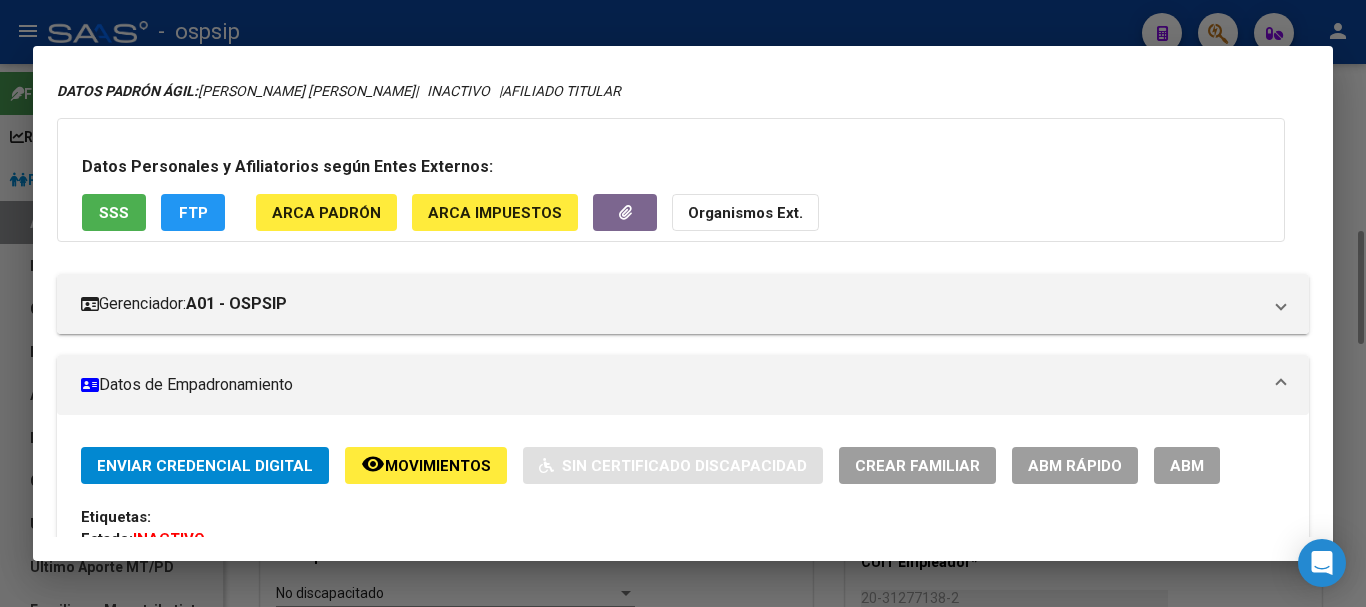 type 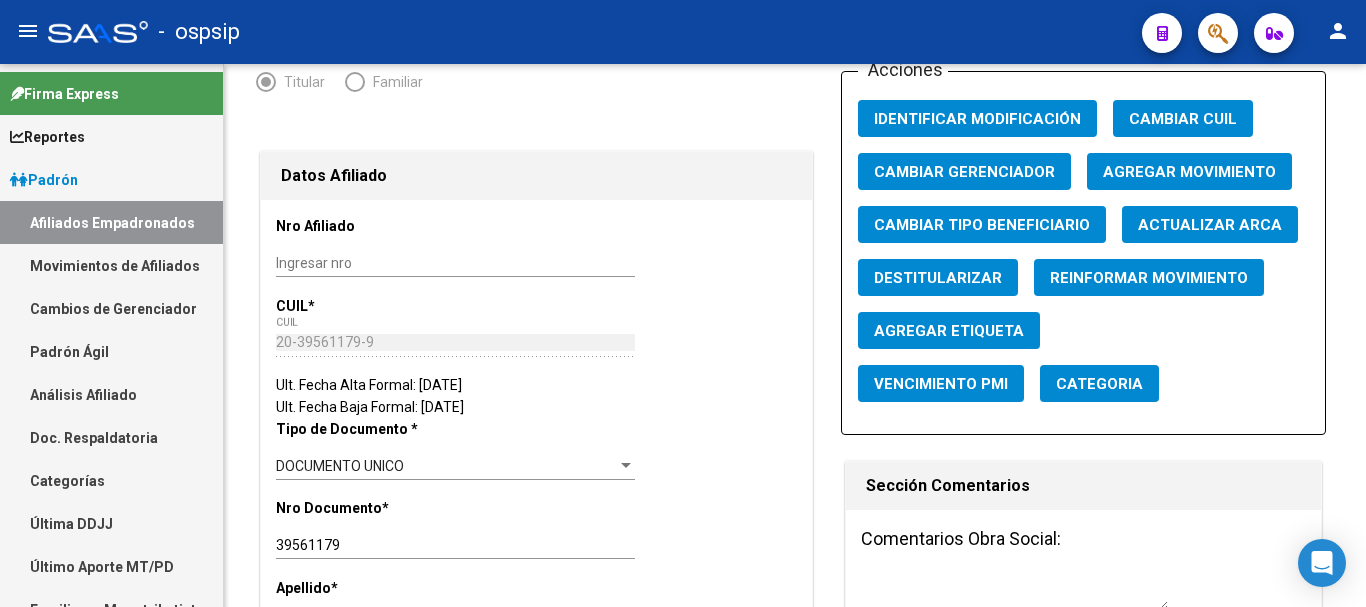 scroll, scrollTop: 0, scrollLeft: 0, axis: both 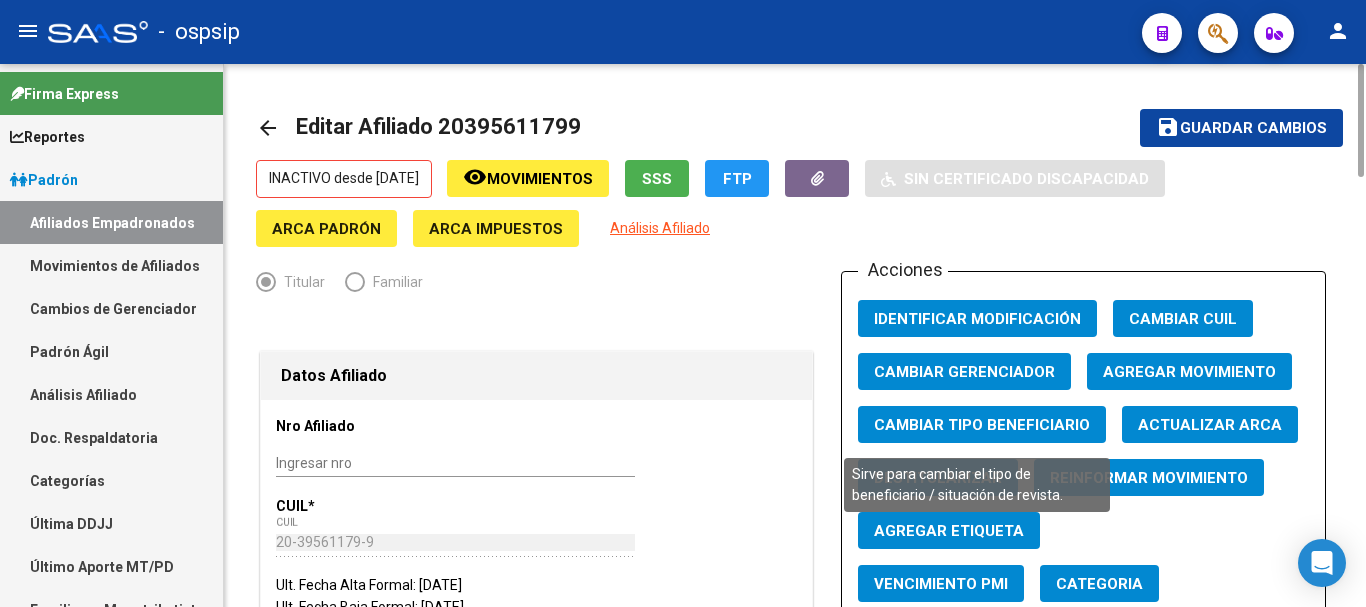 click on "Cambiar Tipo Beneficiario" 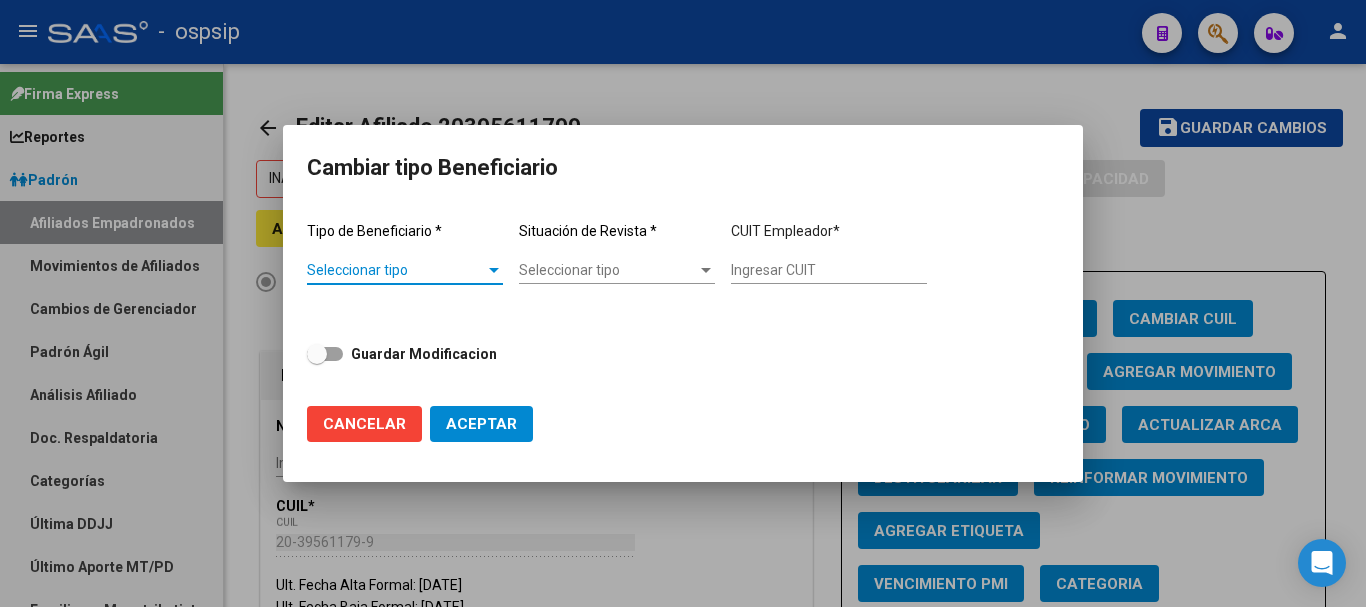 click on "Seleccionar tipo" at bounding box center (396, 270) 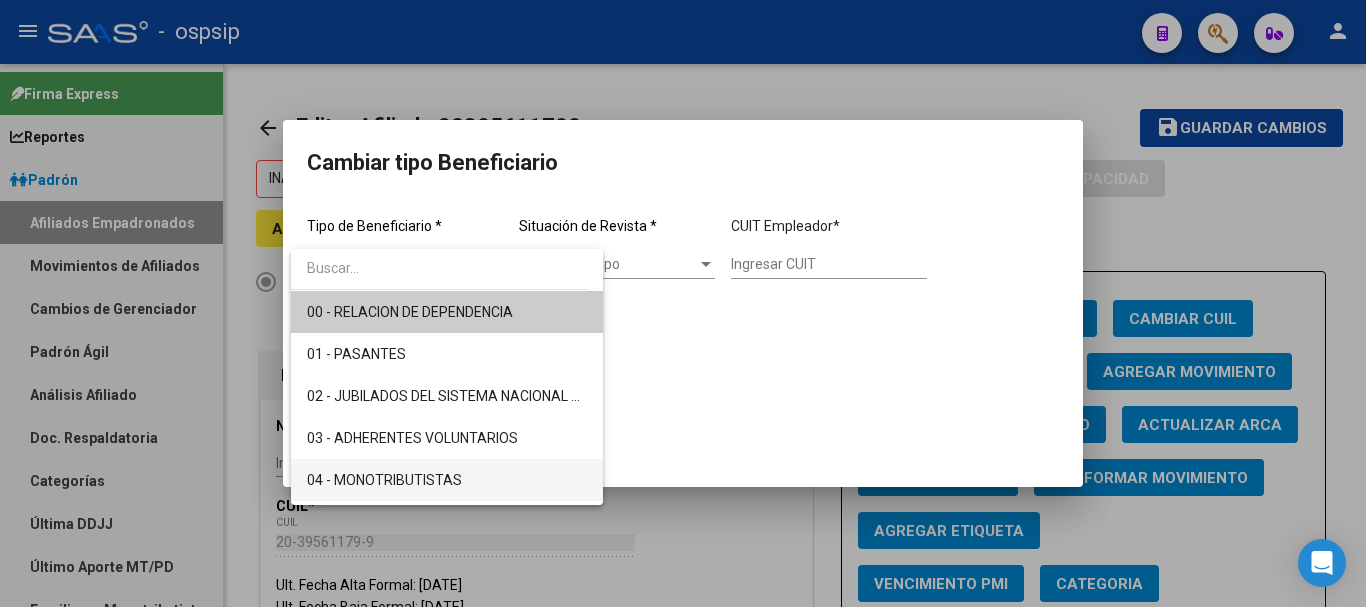 click on "04 - MONOTRIBUTISTAS" at bounding box center [447, 480] 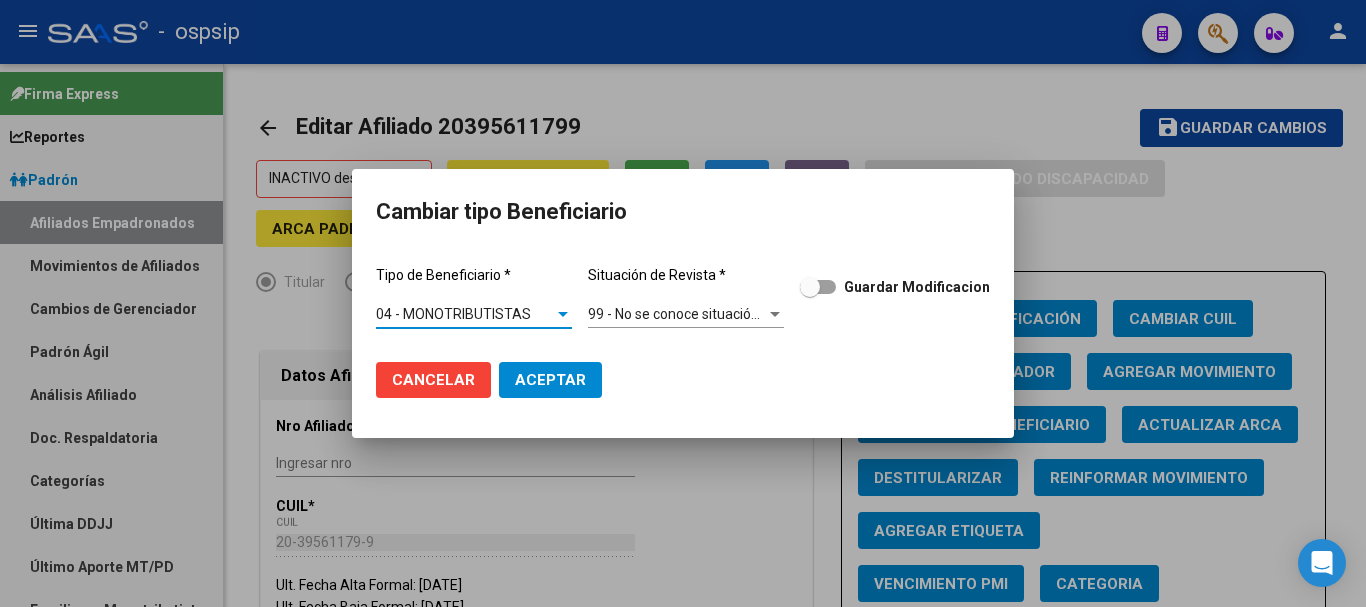 click on "99 - No se conoce situación de revista" at bounding box center [706, 314] 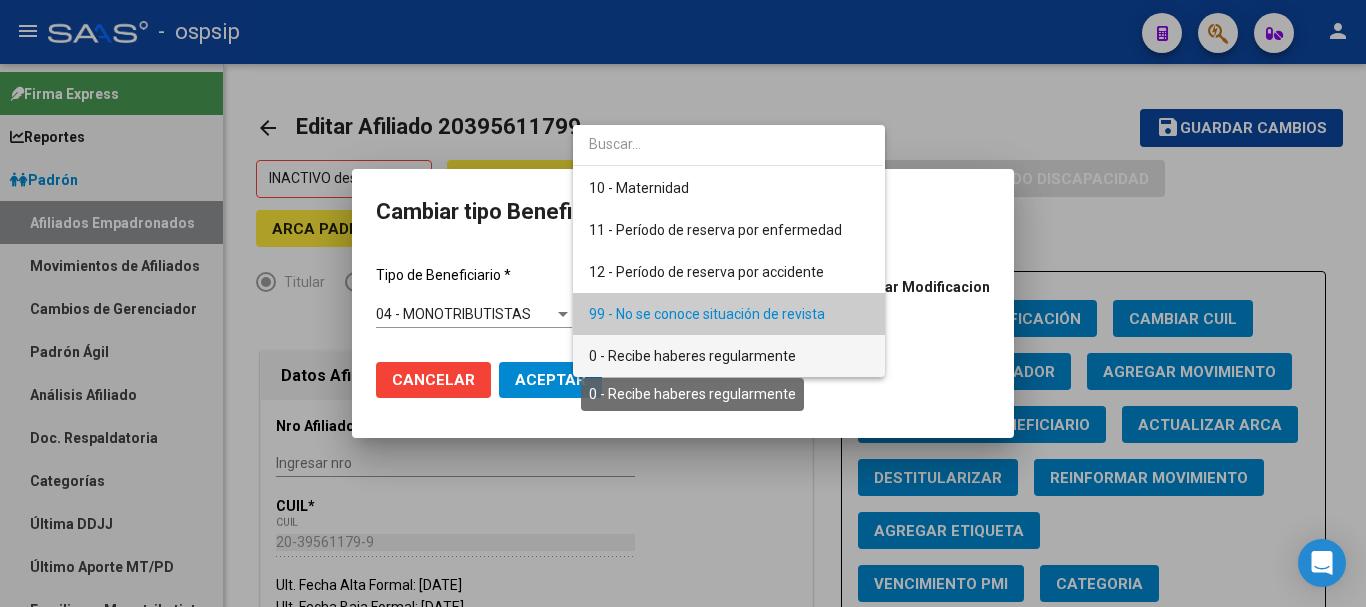 click on "0 - Recibe haberes regularmente" at bounding box center [692, 356] 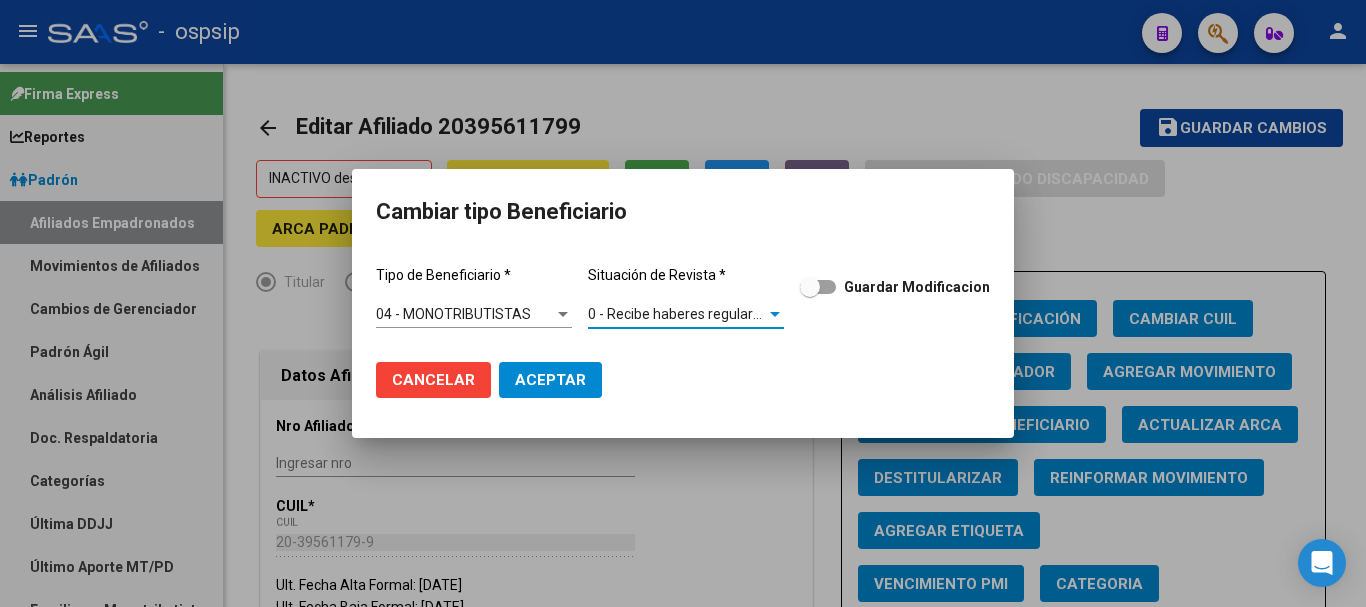 click on "Aceptar" 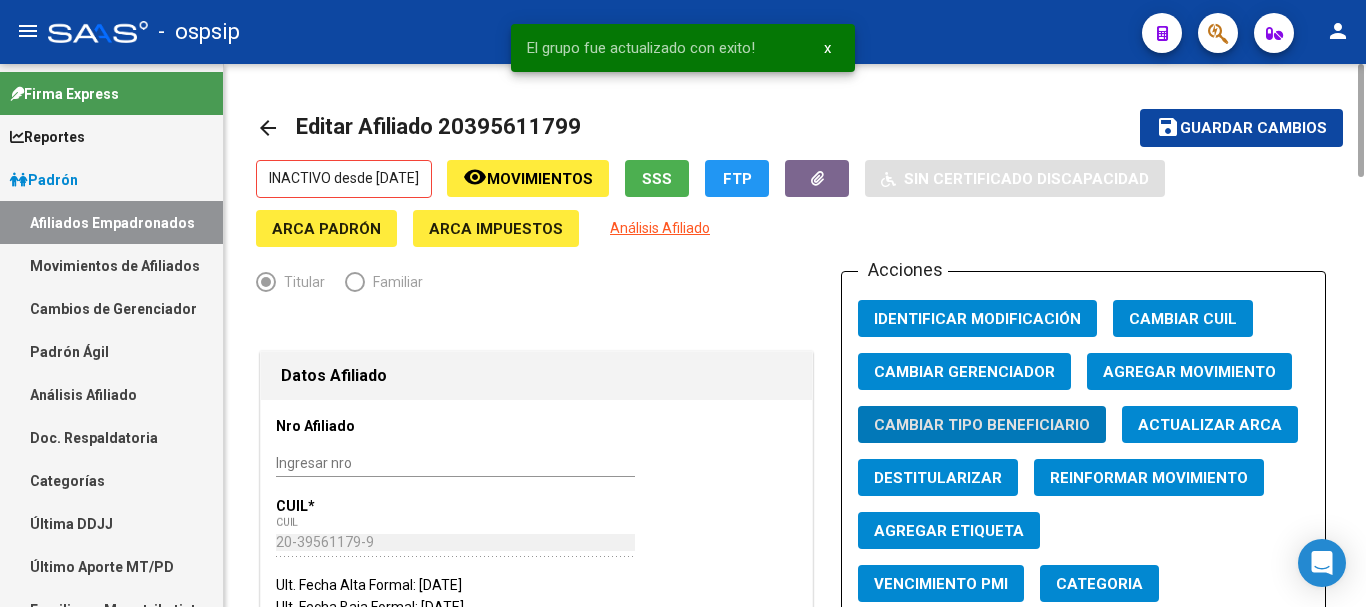 click on "Agregar Movimiento" 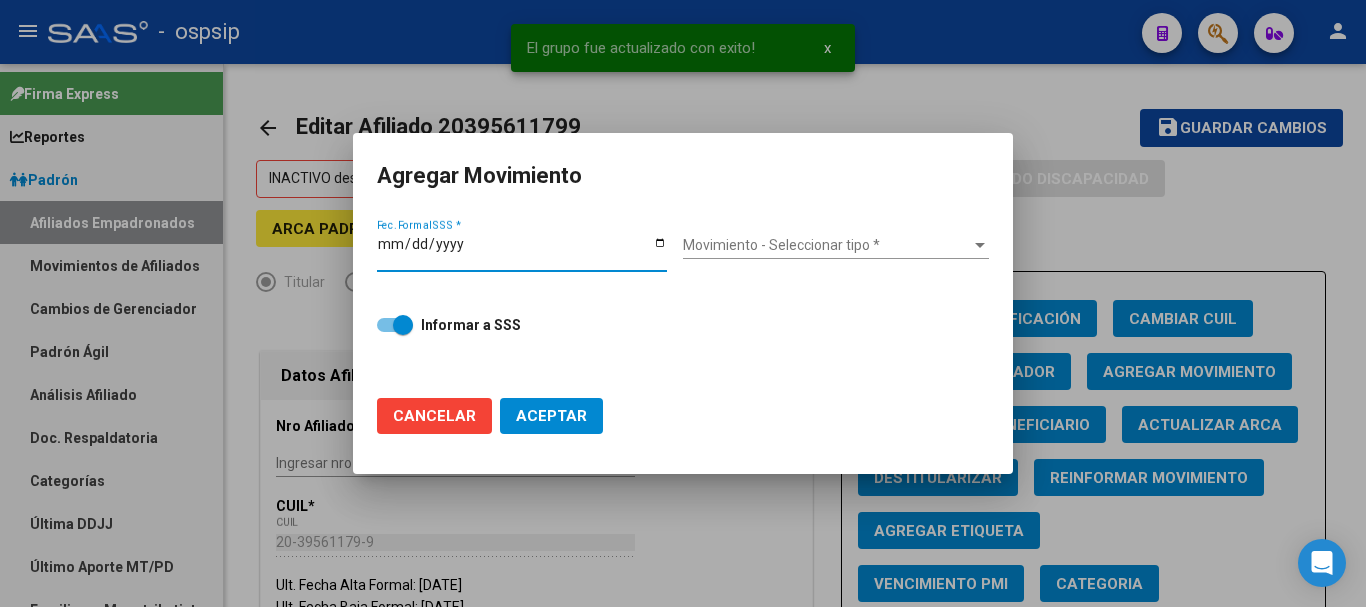 click on "Fec. Formal SSS *" at bounding box center (522, 251) 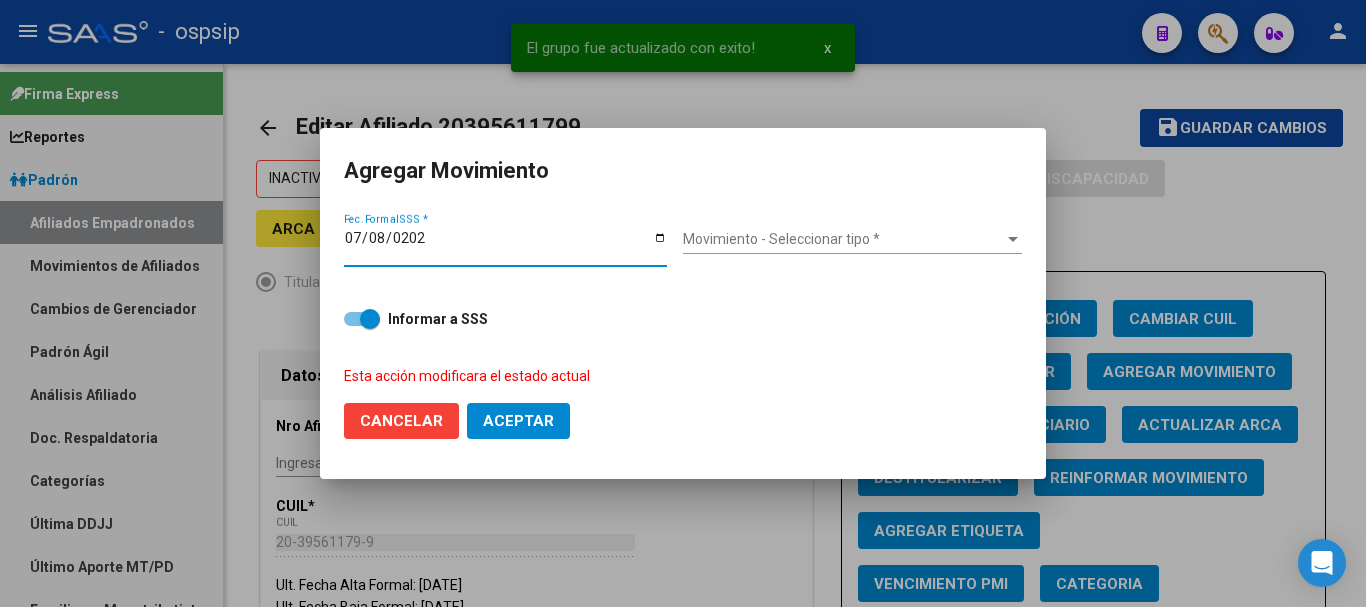type on "[DATE]" 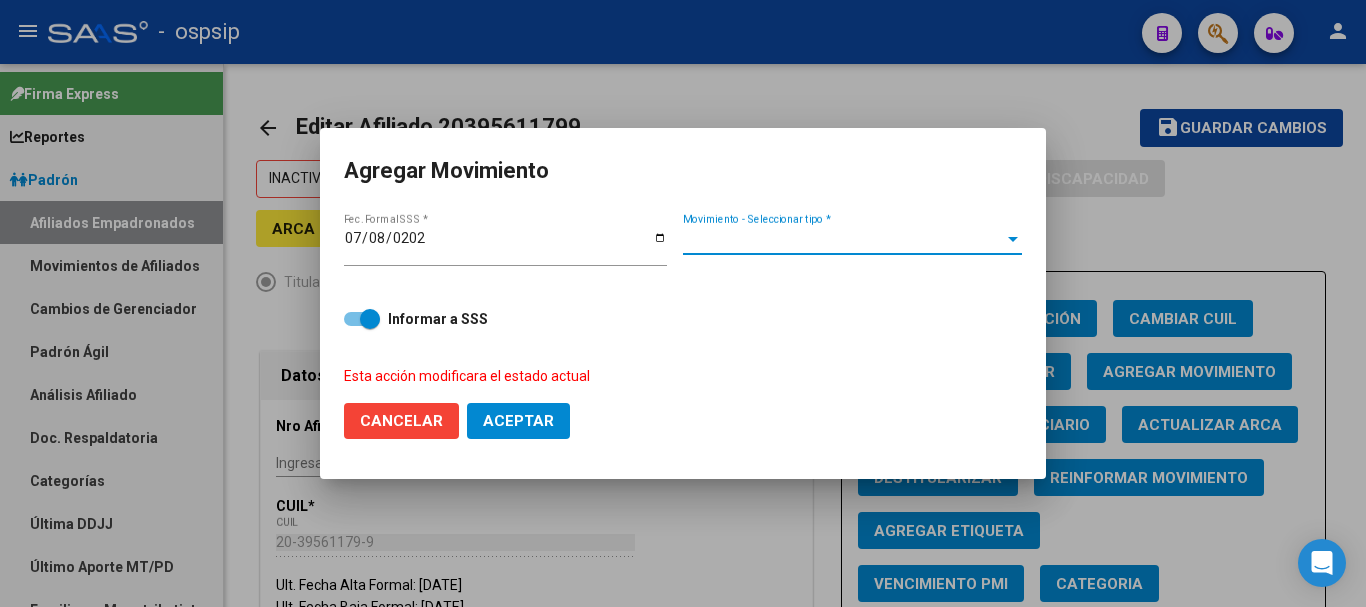 click on "Movimiento - Seleccionar tipo *" at bounding box center [843, 239] 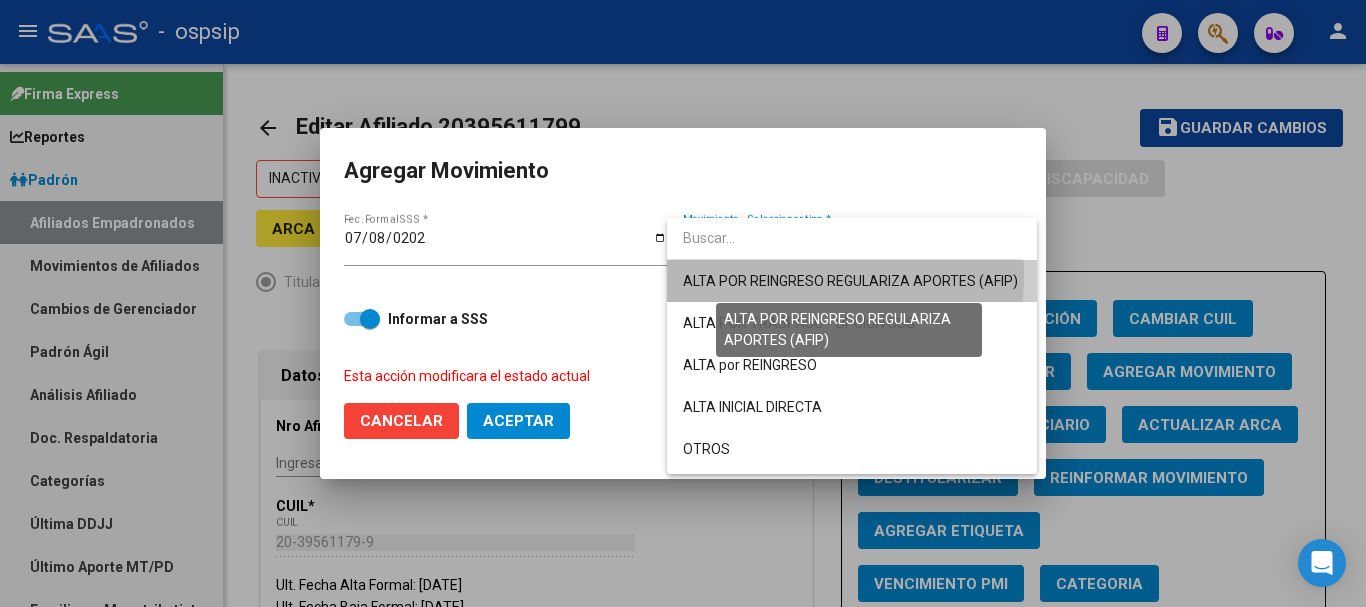 click on "ALTA POR REINGRESO REGULARIZA APORTES (AFIP)" at bounding box center (850, 281) 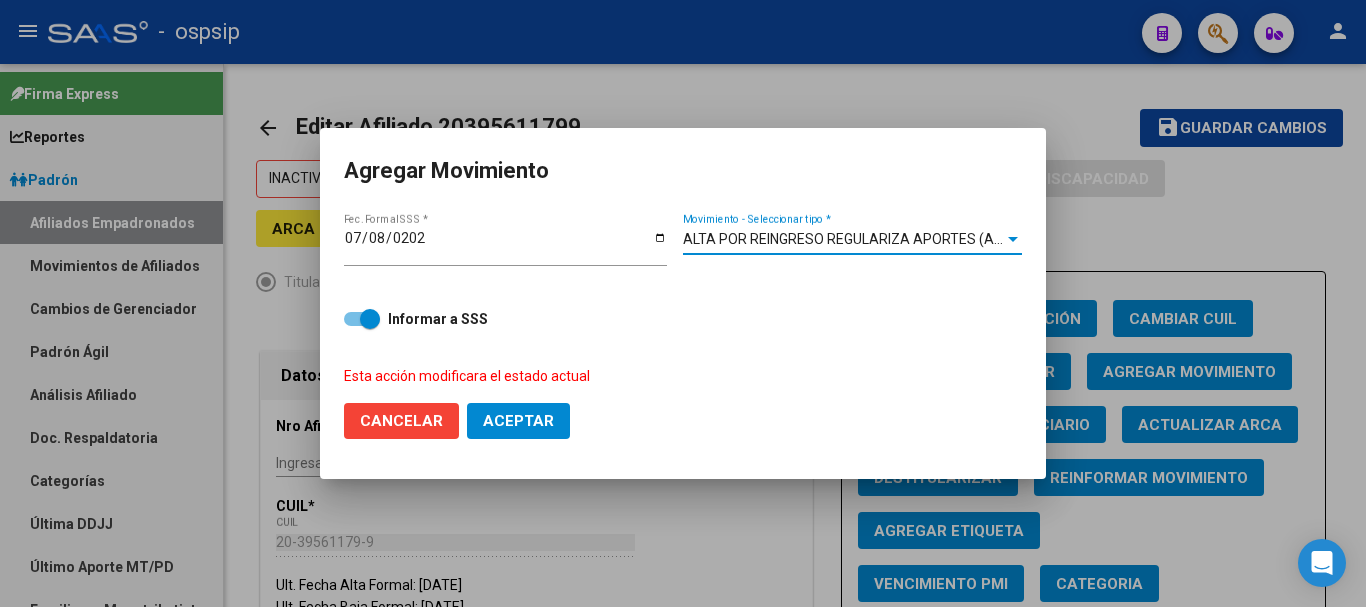 click on "Aceptar" 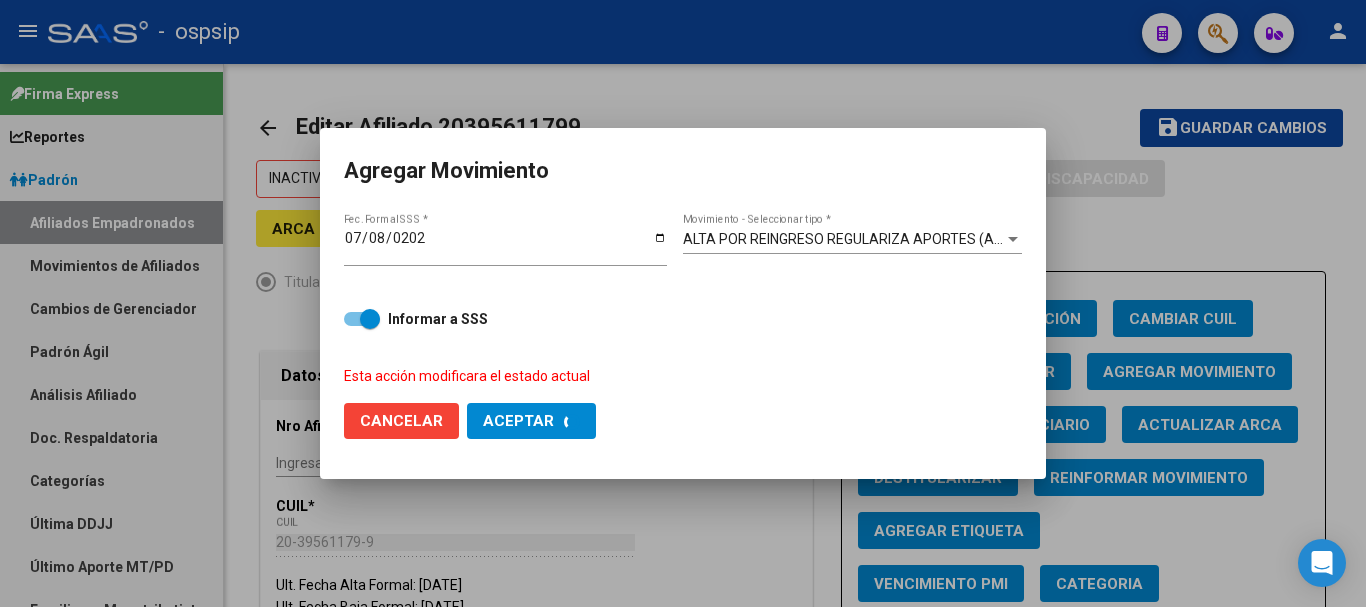 checkbox on "false" 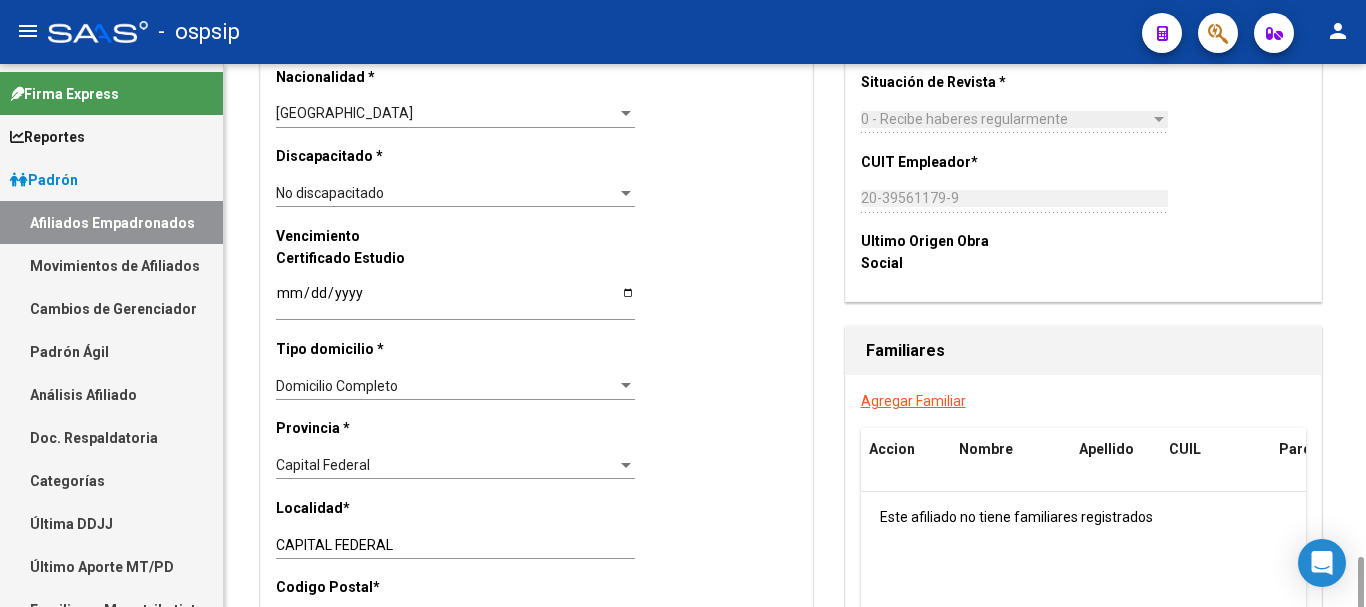 scroll, scrollTop: 1400, scrollLeft: 0, axis: vertical 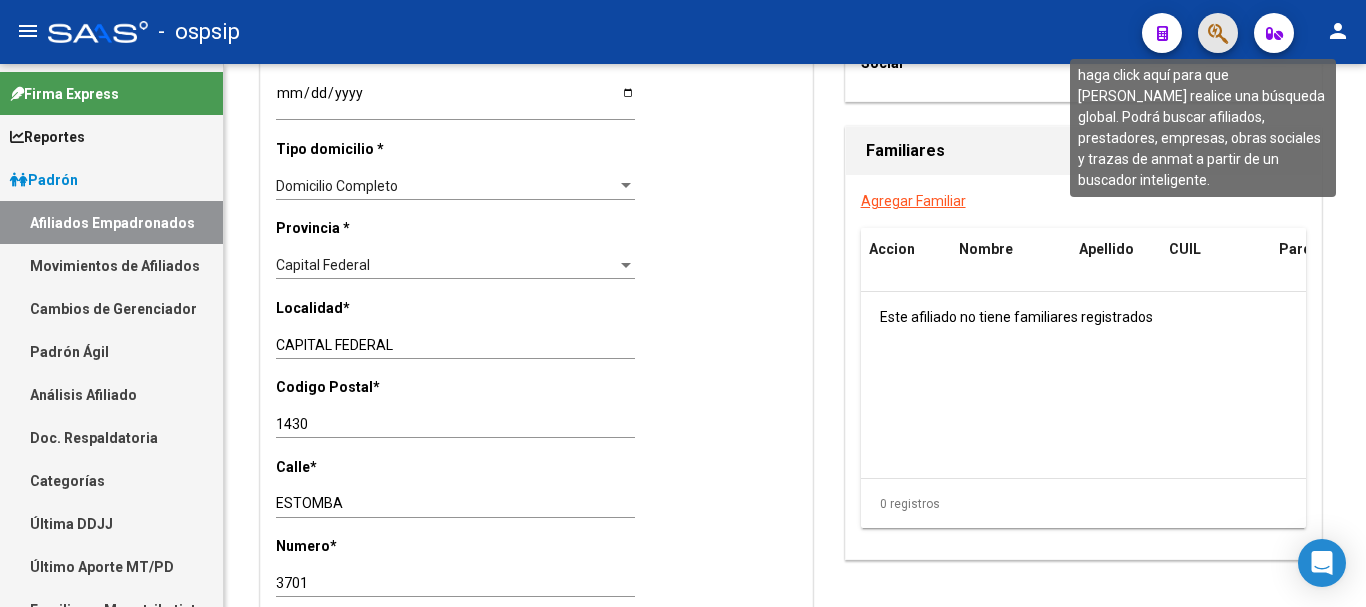 click 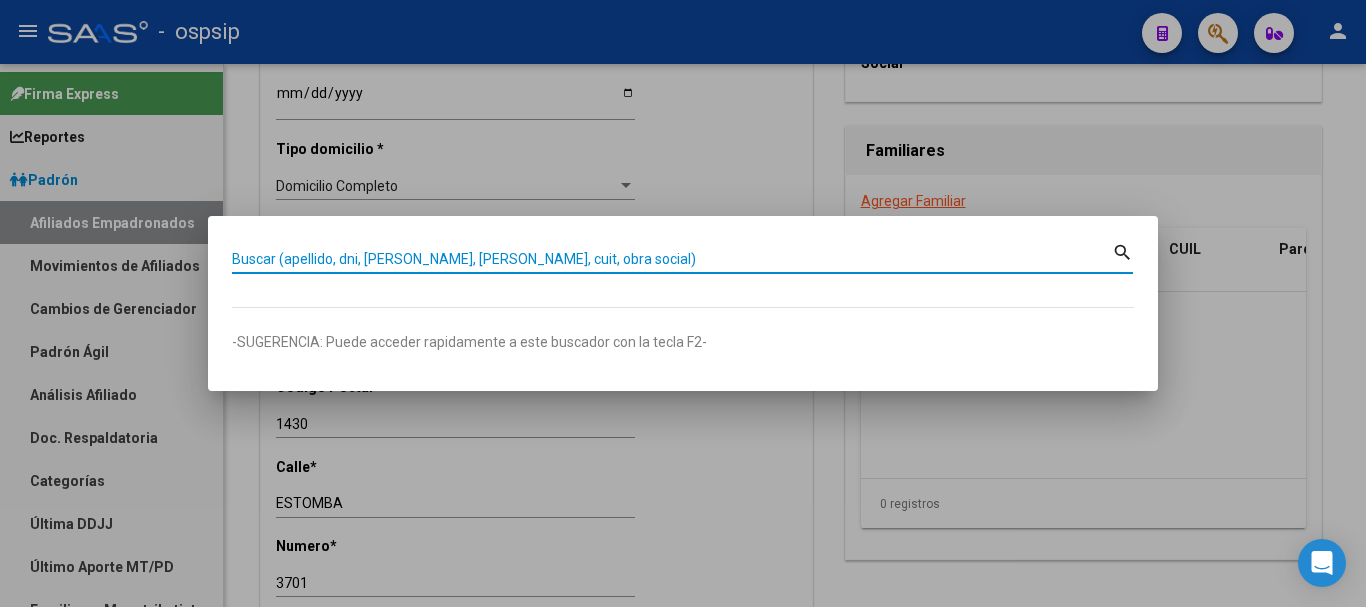 click on "Buscar (apellido, dni, [PERSON_NAME], [PERSON_NAME], cuit, obra social)" at bounding box center [672, 259] 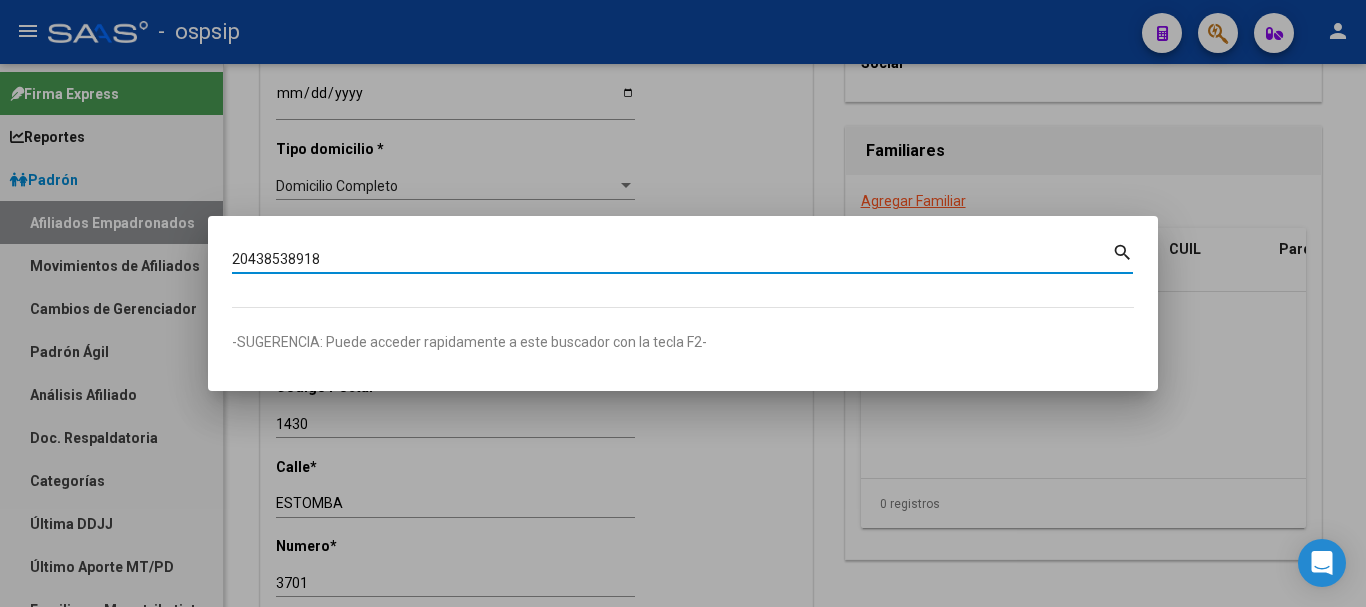 type on "20438538918" 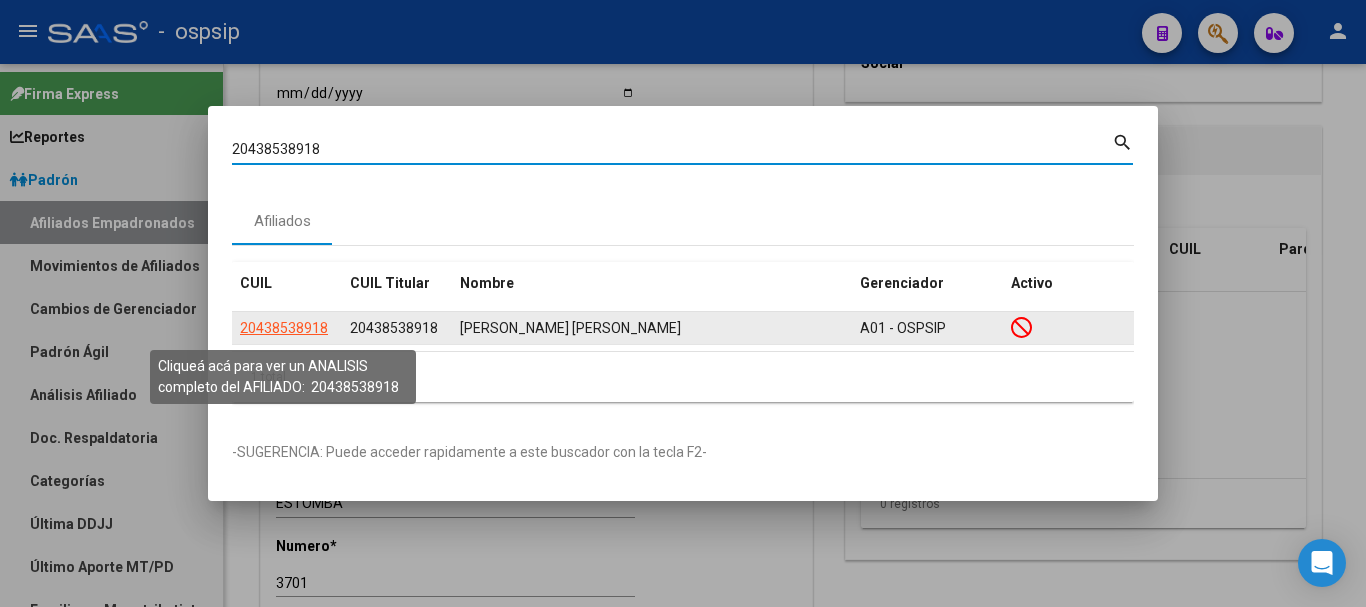 click on "20438538918" 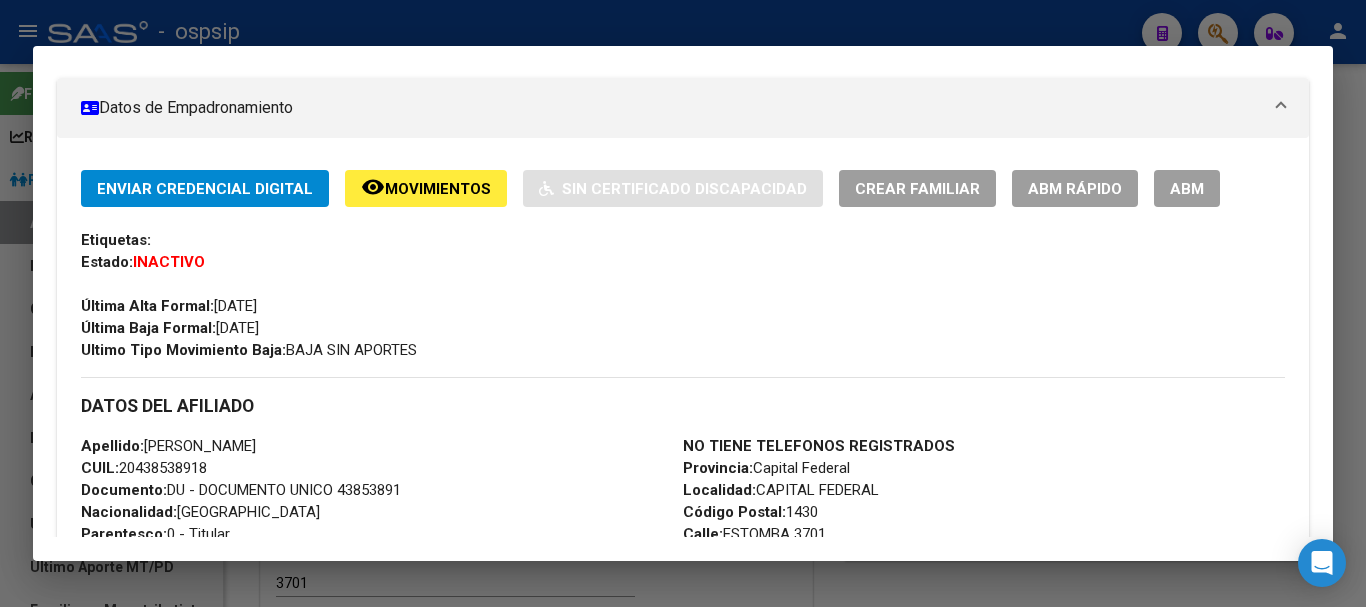scroll, scrollTop: 292, scrollLeft: 0, axis: vertical 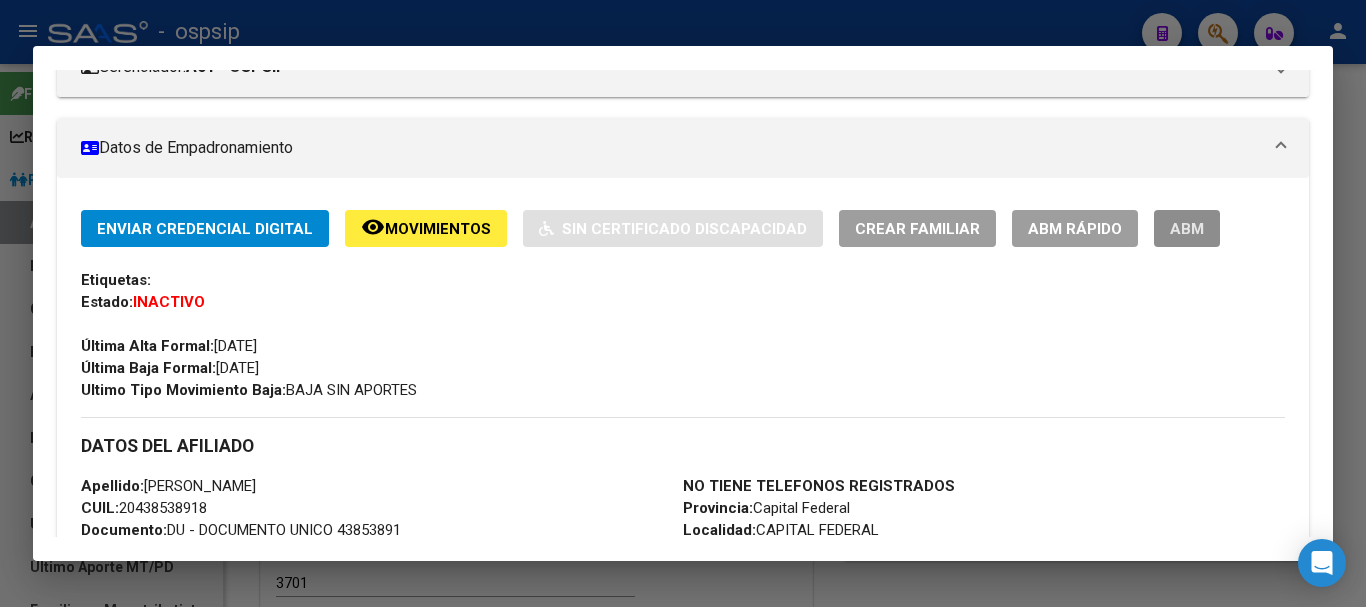 click on "ABM" at bounding box center [1187, 228] 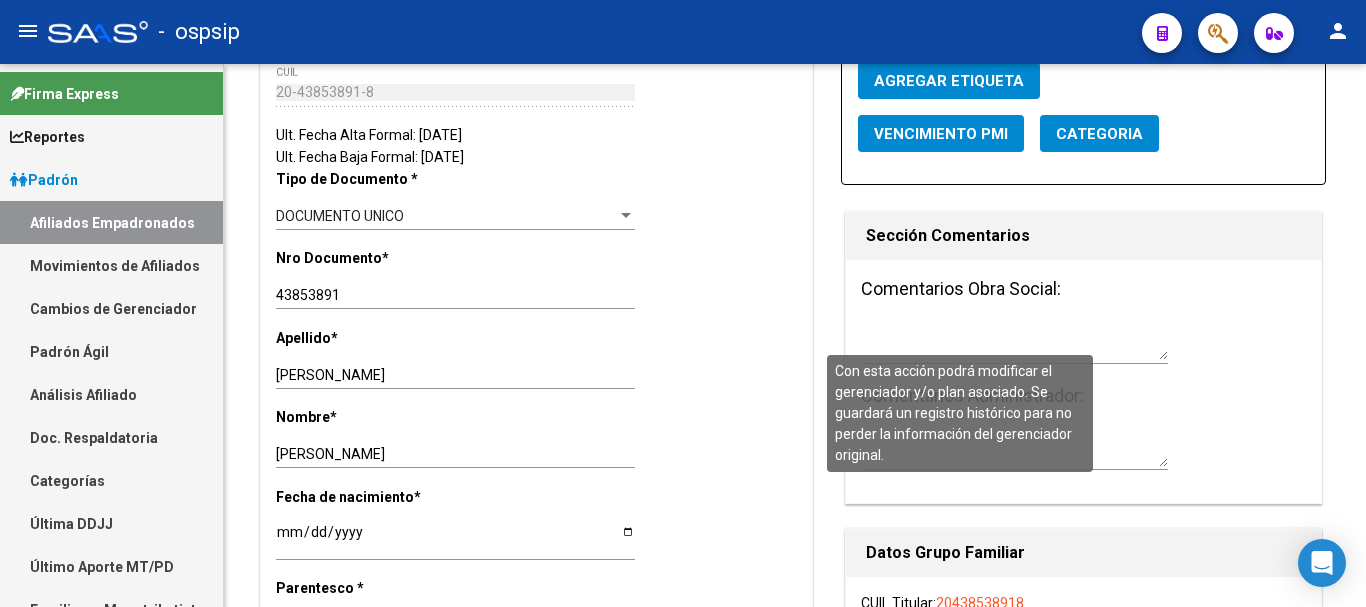 scroll, scrollTop: 50, scrollLeft: 0, axis: vertical 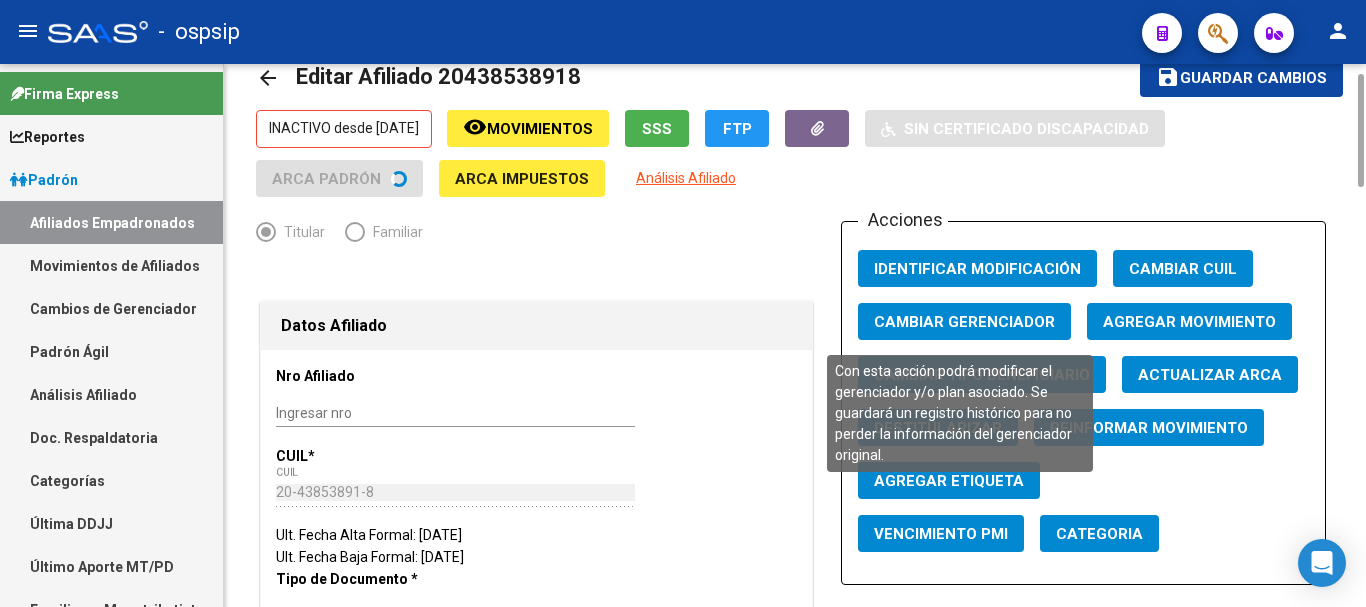 click on "Cambiar Gerenciador" 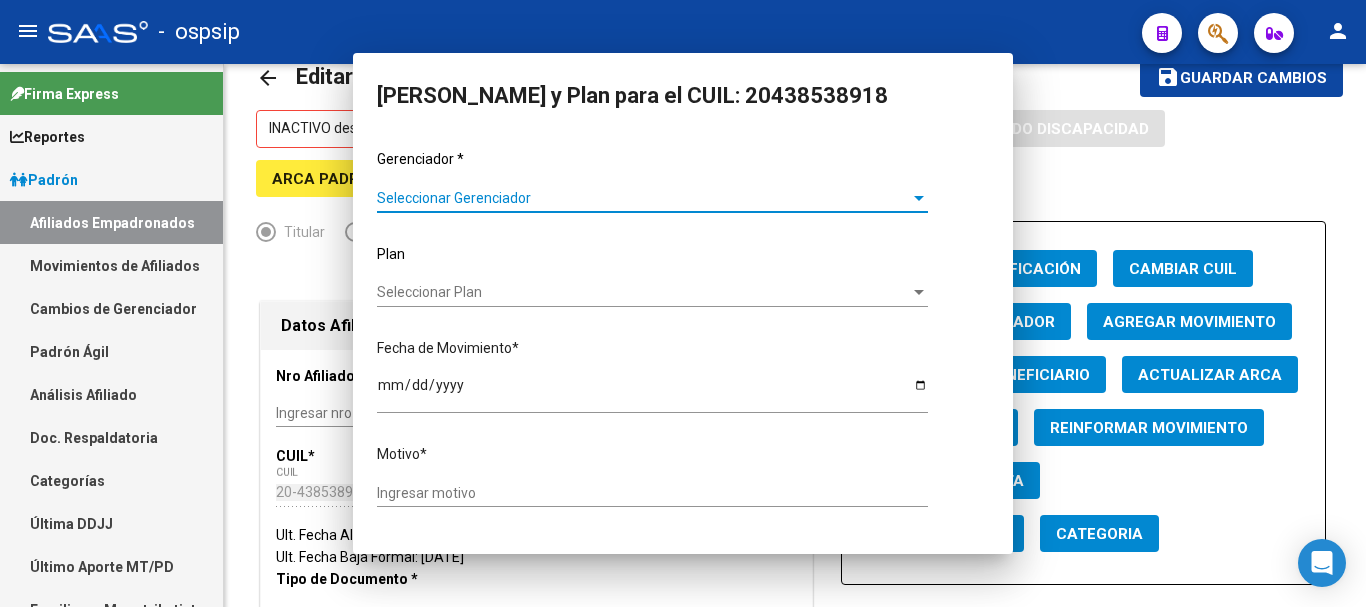 type 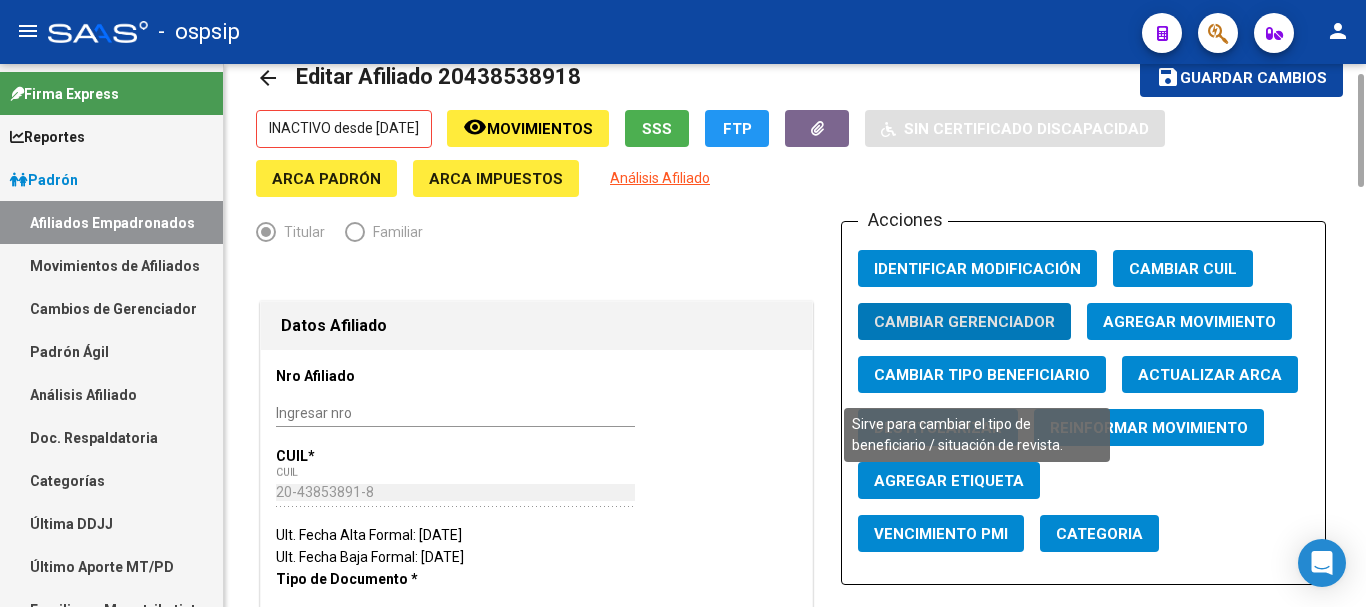 click on "Cambiar Tipo Beneficiario" 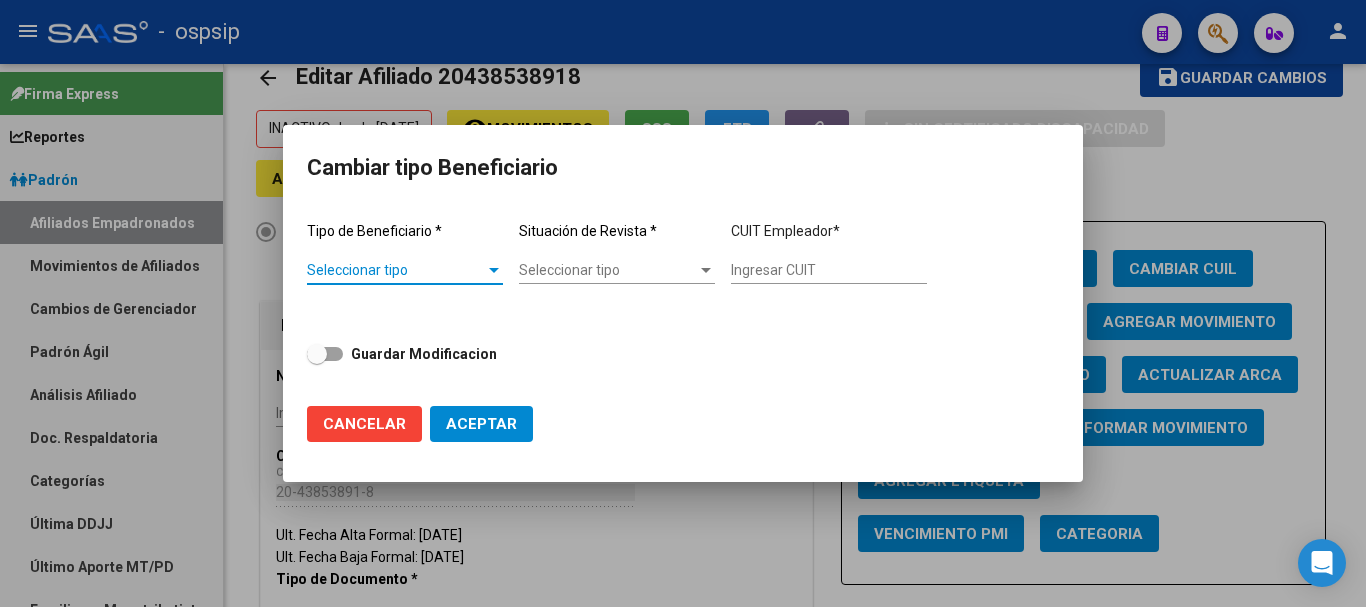 click on "Seleccionar tipo" at bounding box center (396, 270) 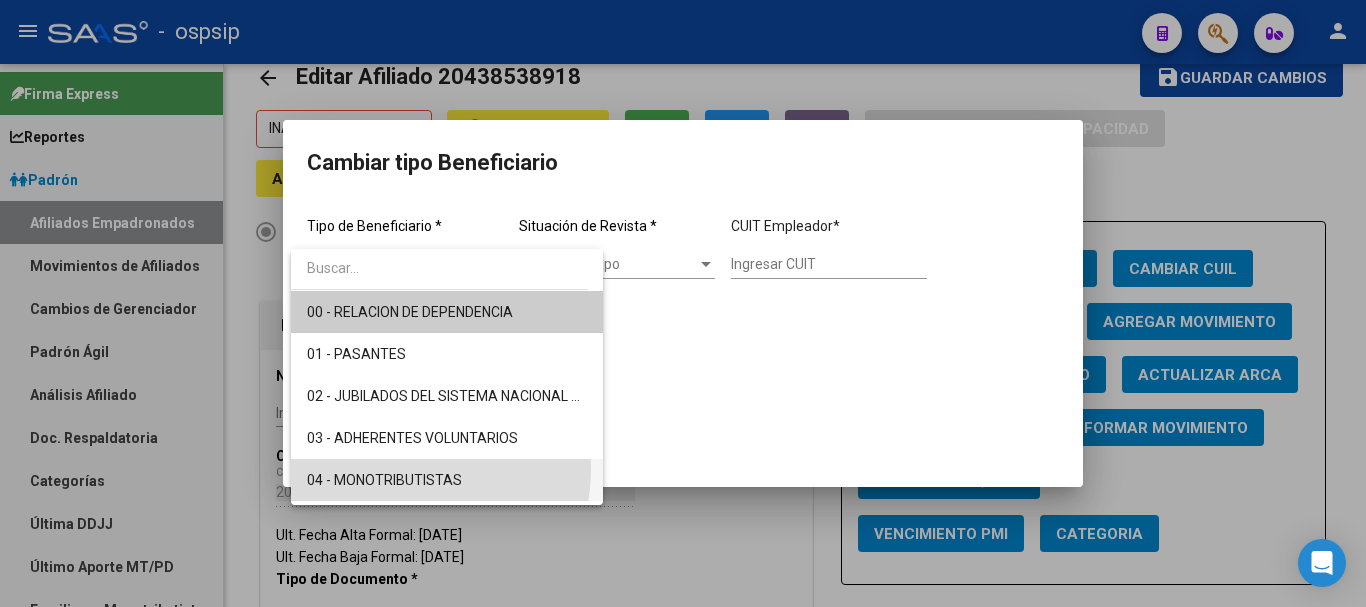 click on "04 - MONOTRIBUTISTAS" at bounding box center [447, 480] 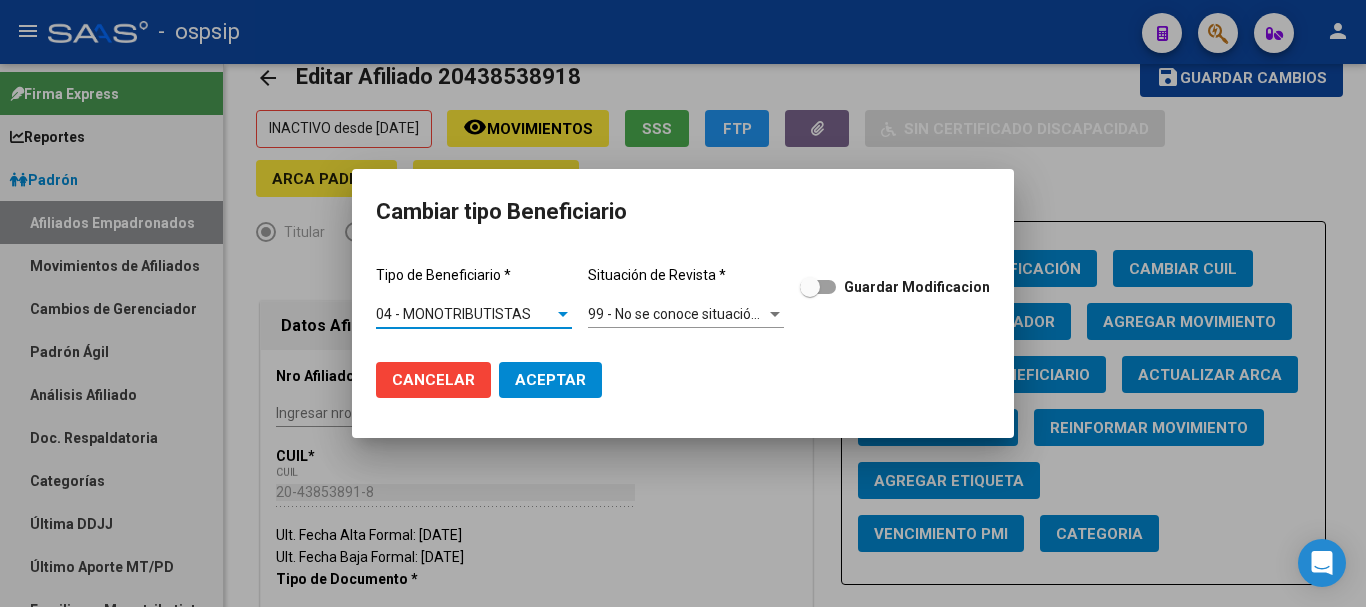 click on "99 - No se conoce situación de revista Seleccionar tipo" at bounding box center (686, 314) 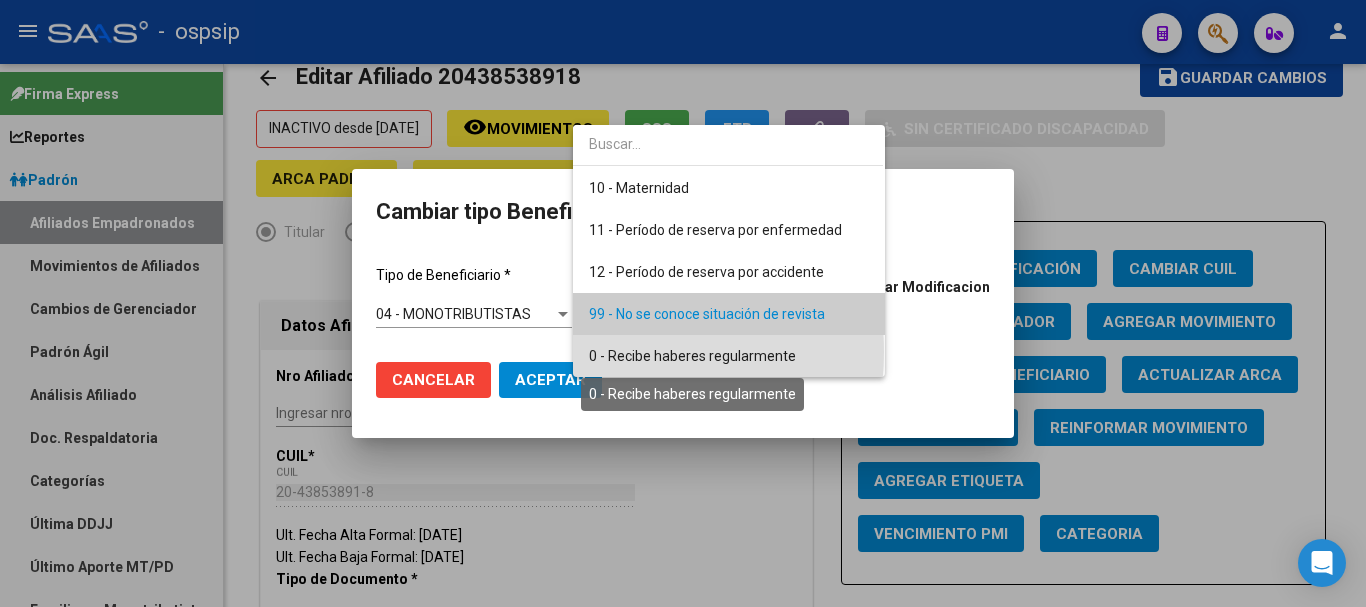 click on "0 - Recibe haberes regularmente" at bounding box center [692, 356] 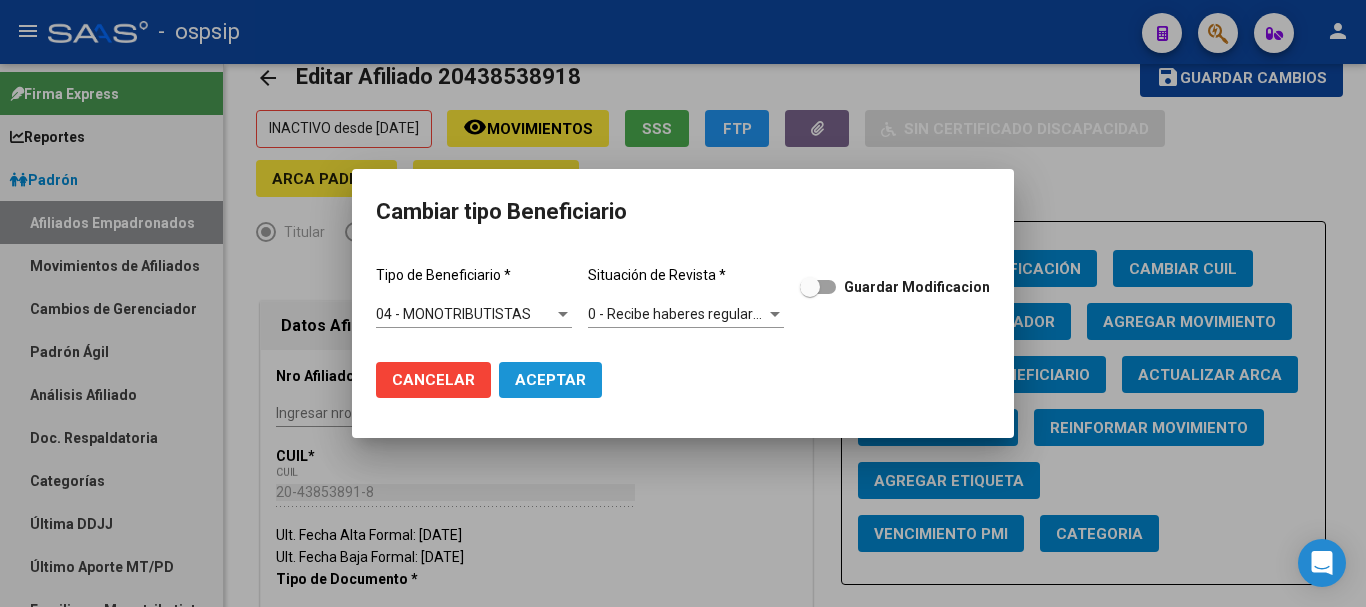 click on "Aceptar" 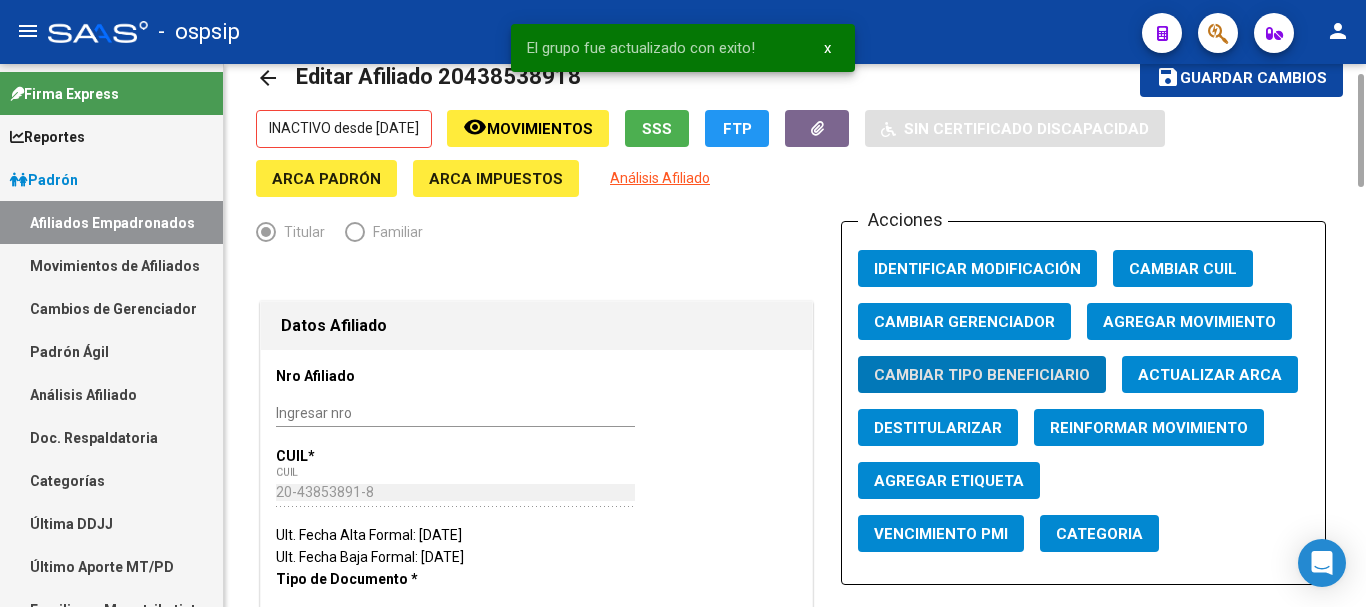 click on "Agregar Movimiento" 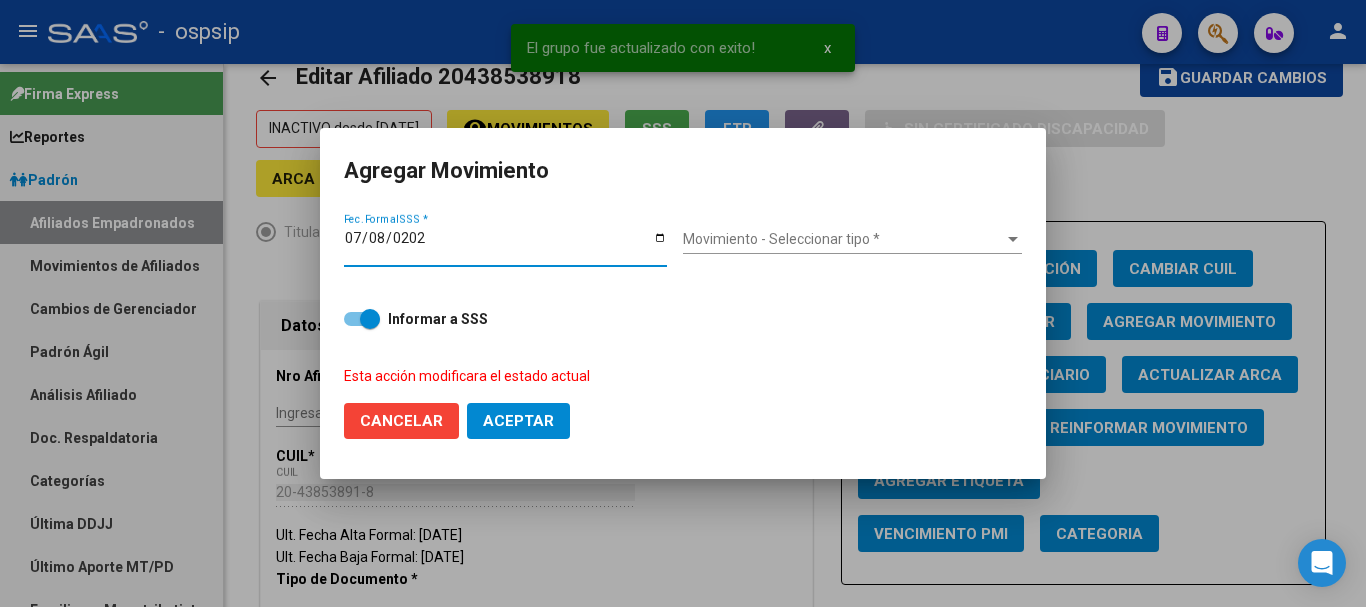 type on "[DATE]" 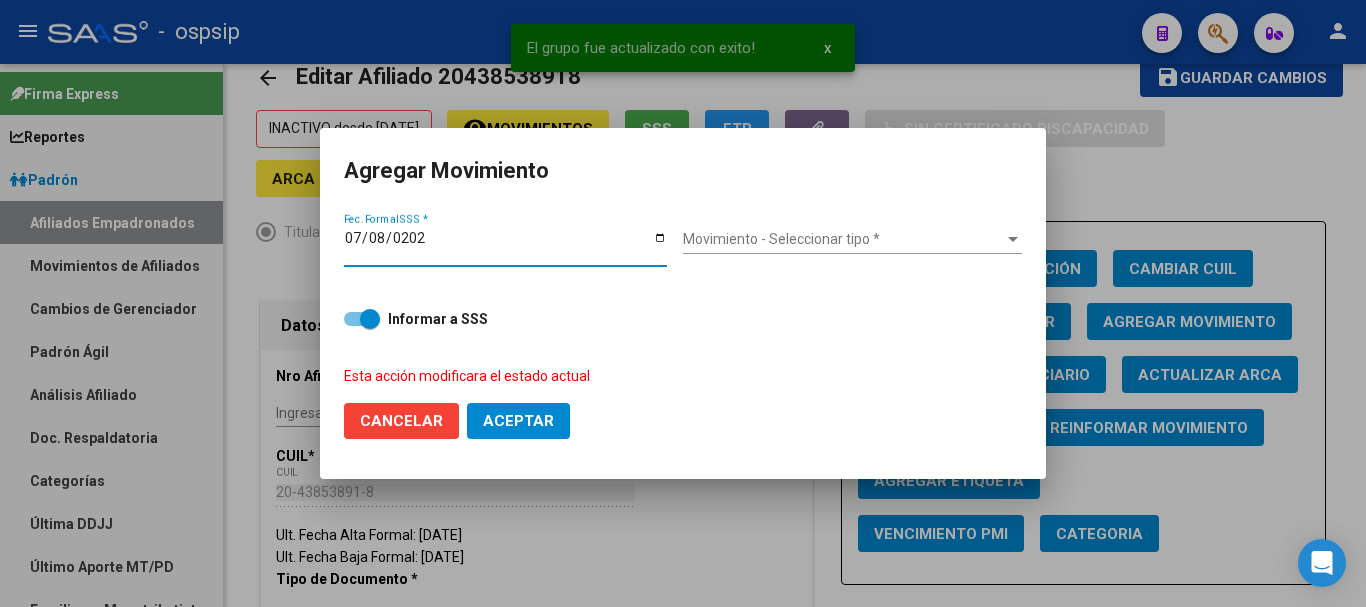 click on "Movimiento - Seleccionar tipo *" at bounding box center (843, 239) 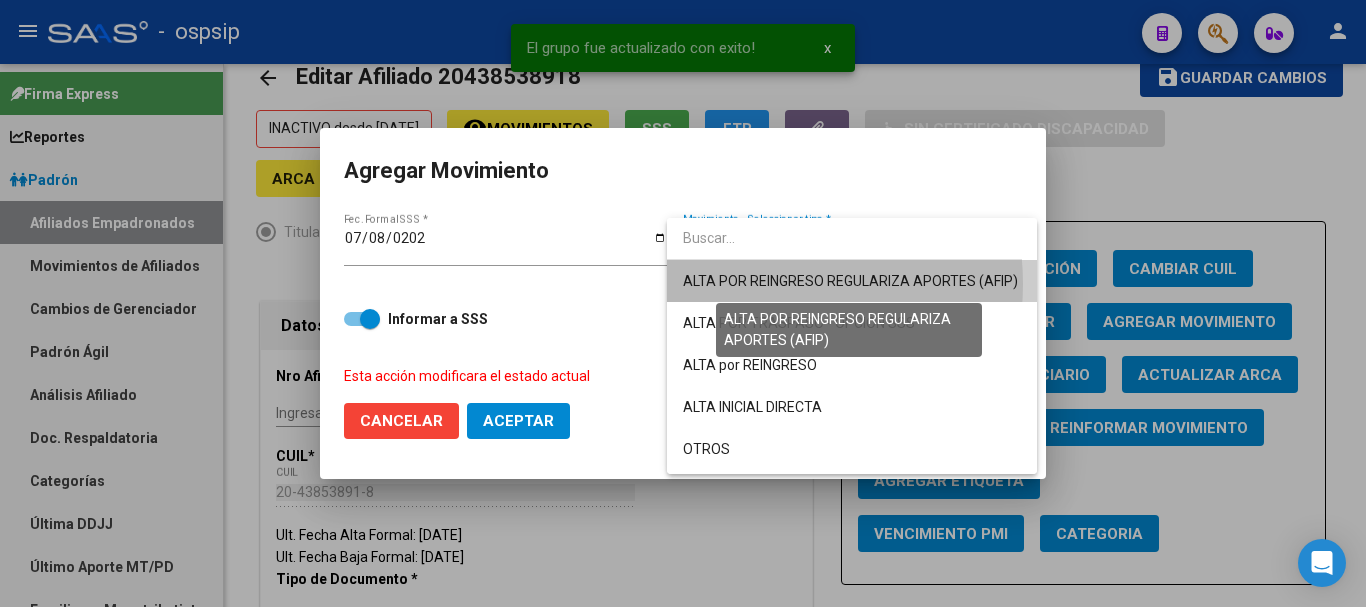 click on "ALTA POR REINGRESO REGULARIZA APORTES (AFIP)" at bounding box center (850, 281) 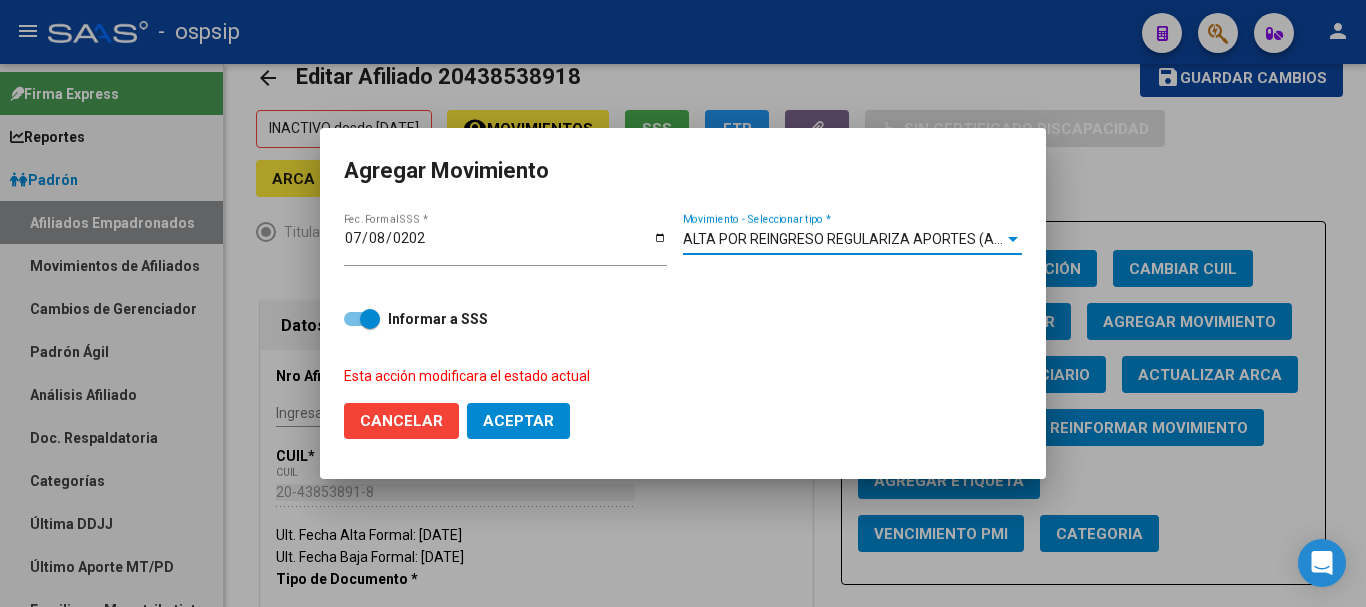 click on "Aceptar" 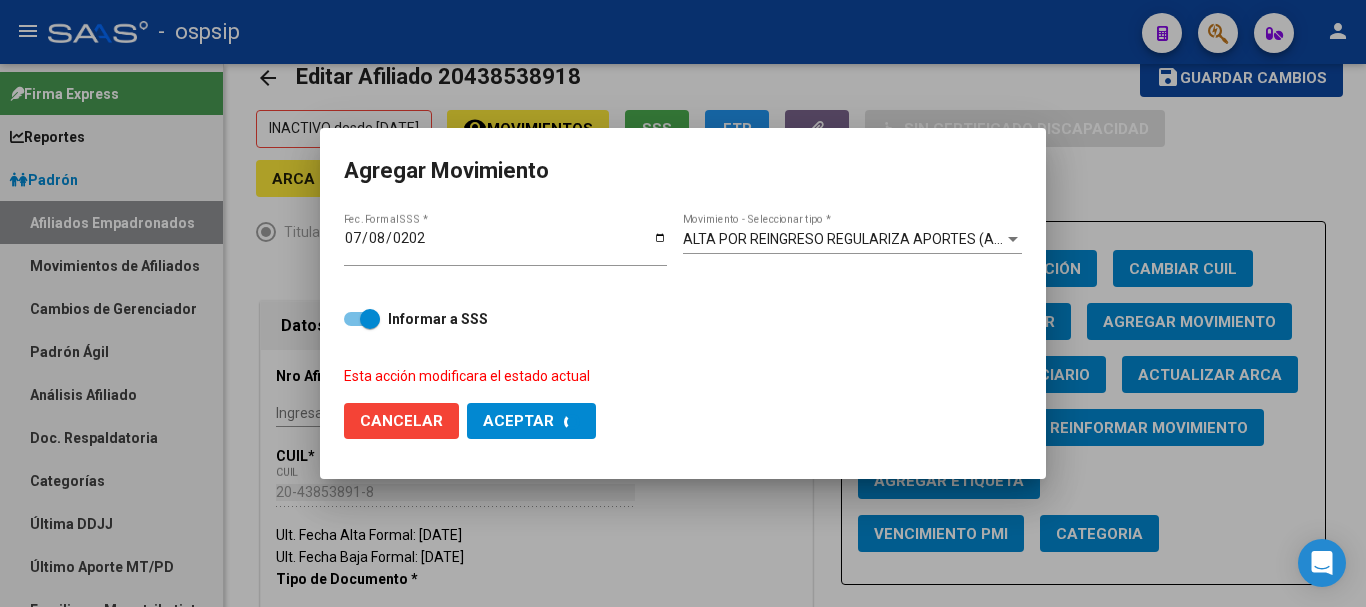 checkbox on "false" 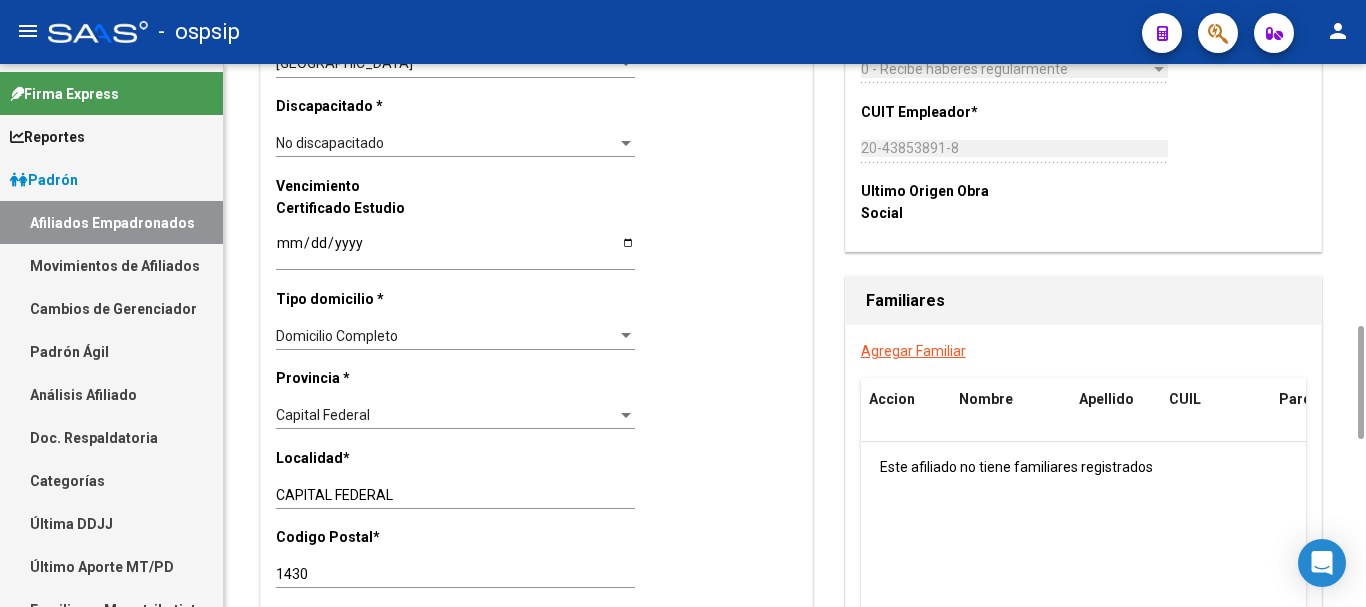 scroll, scrollTop: 1450, scrollLeft: 0, axis: vertical 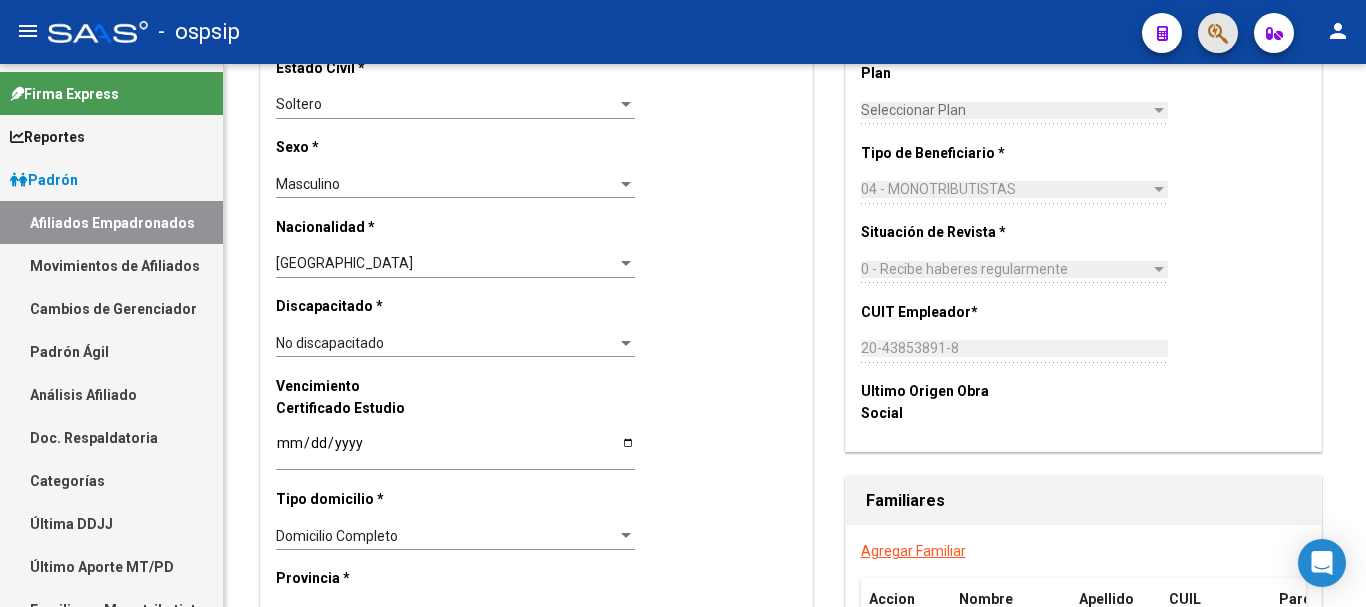 click 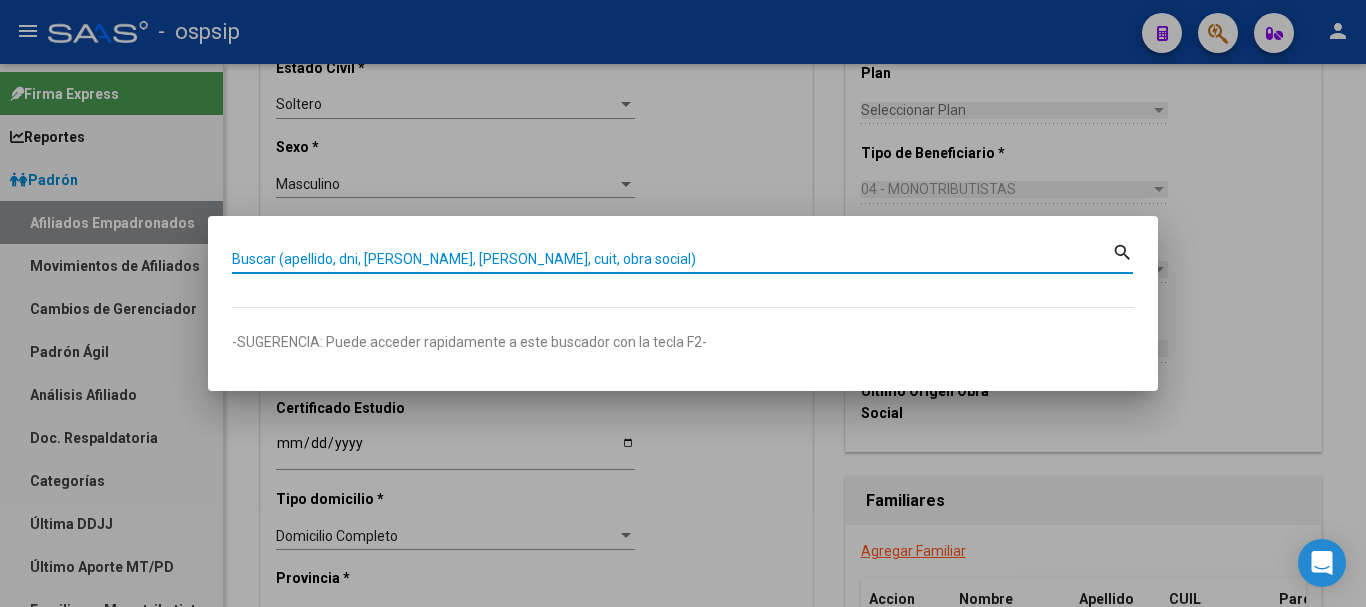 click on "Buscar (apellido, dni, [PERSON_NAME], [PERSON_NAME], cuit, obra social)" at bounding box center [672, 259] 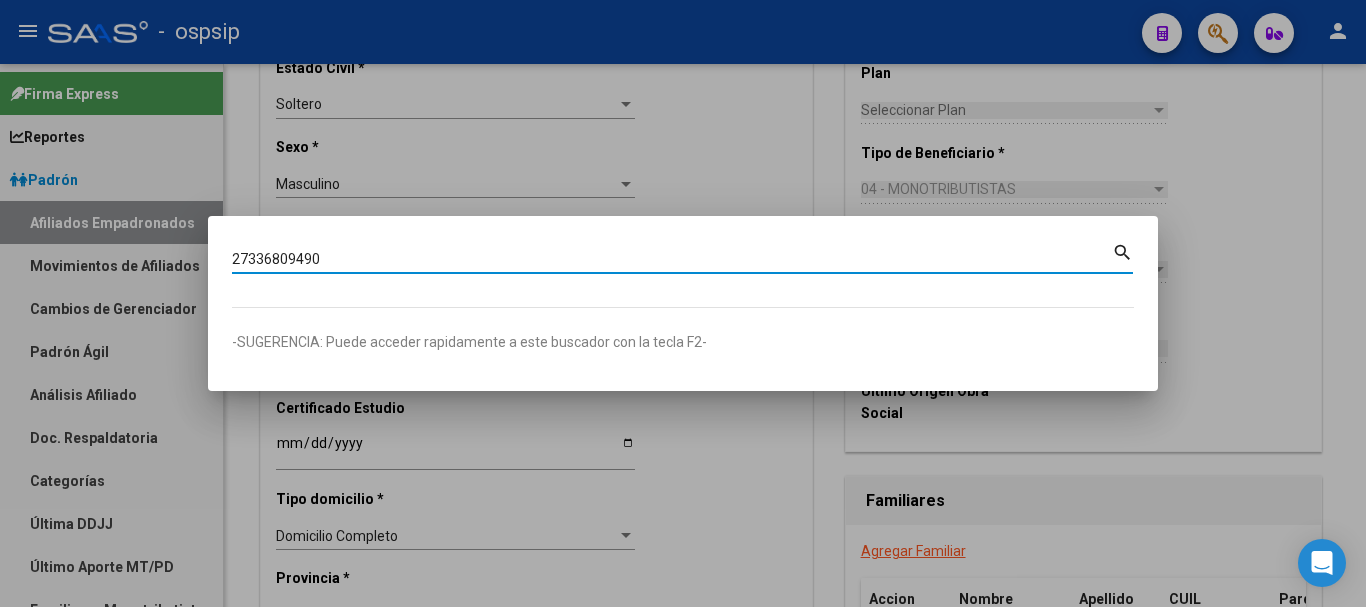 type on "27336809490" 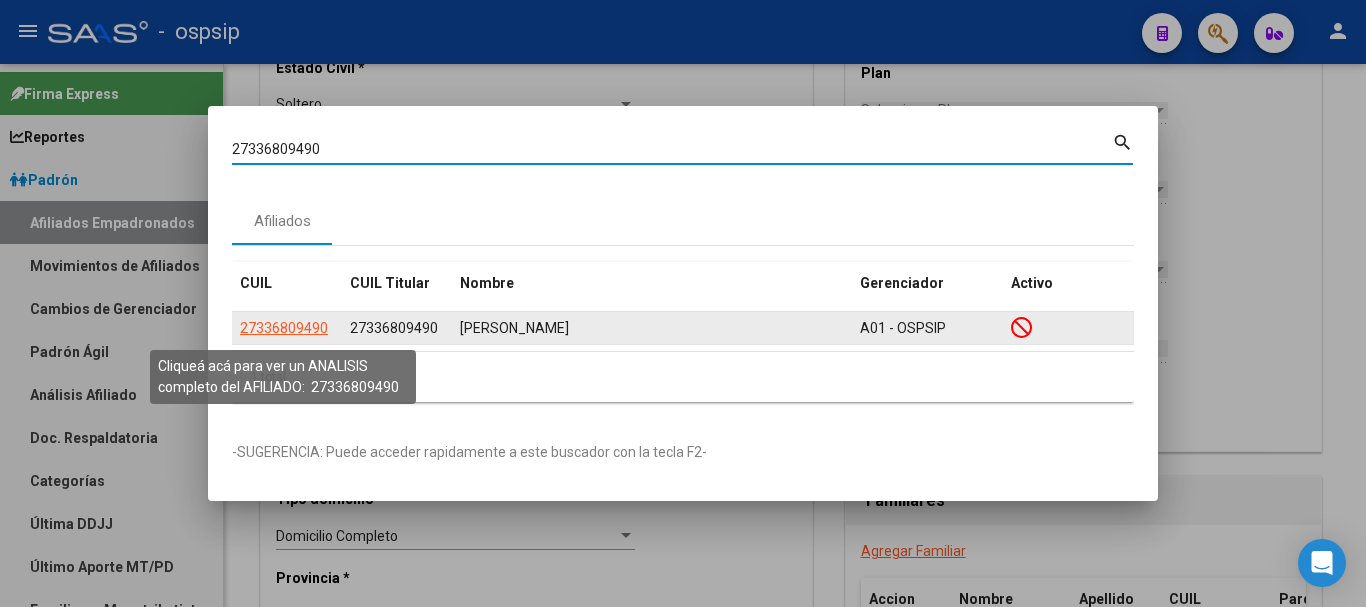 click on "27336809490" 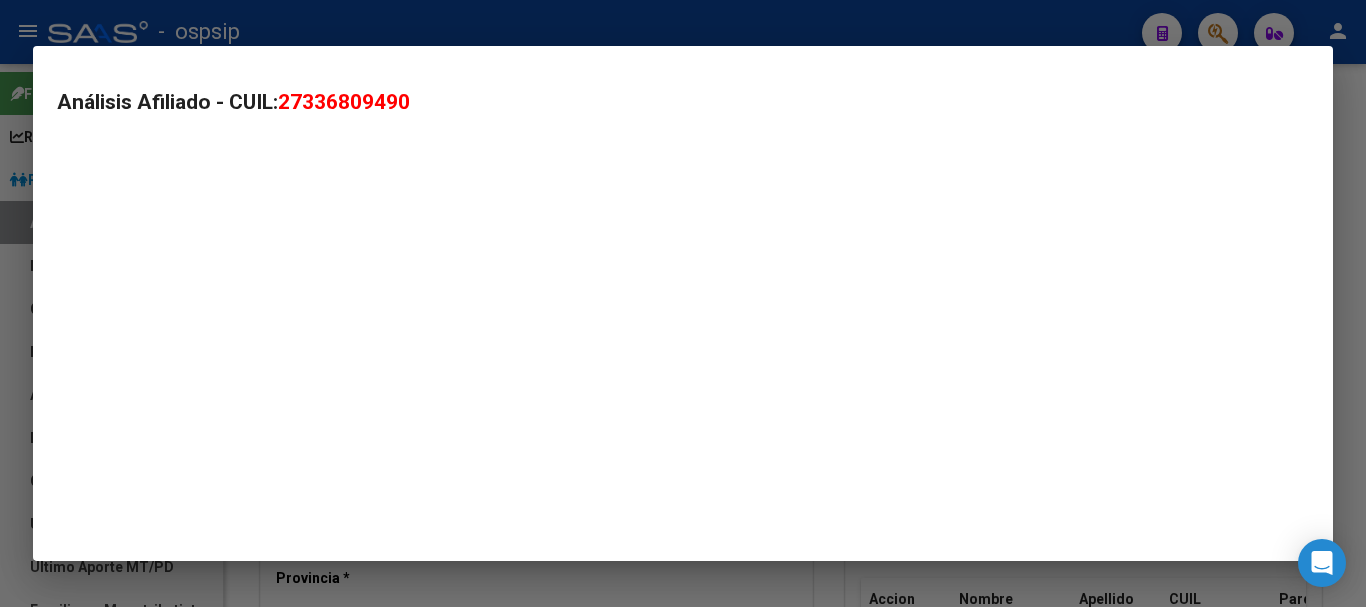 type on "27336809490" 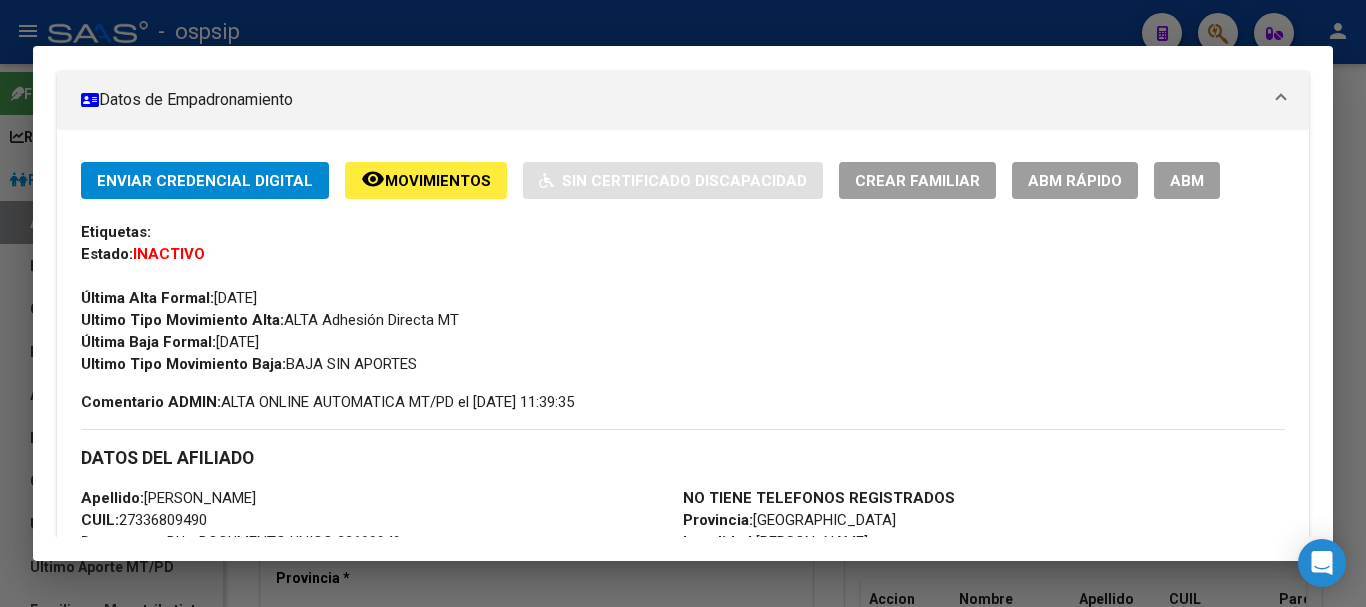 scroll, scrollTop: 400, scrollLeft: 0, axis: vertical 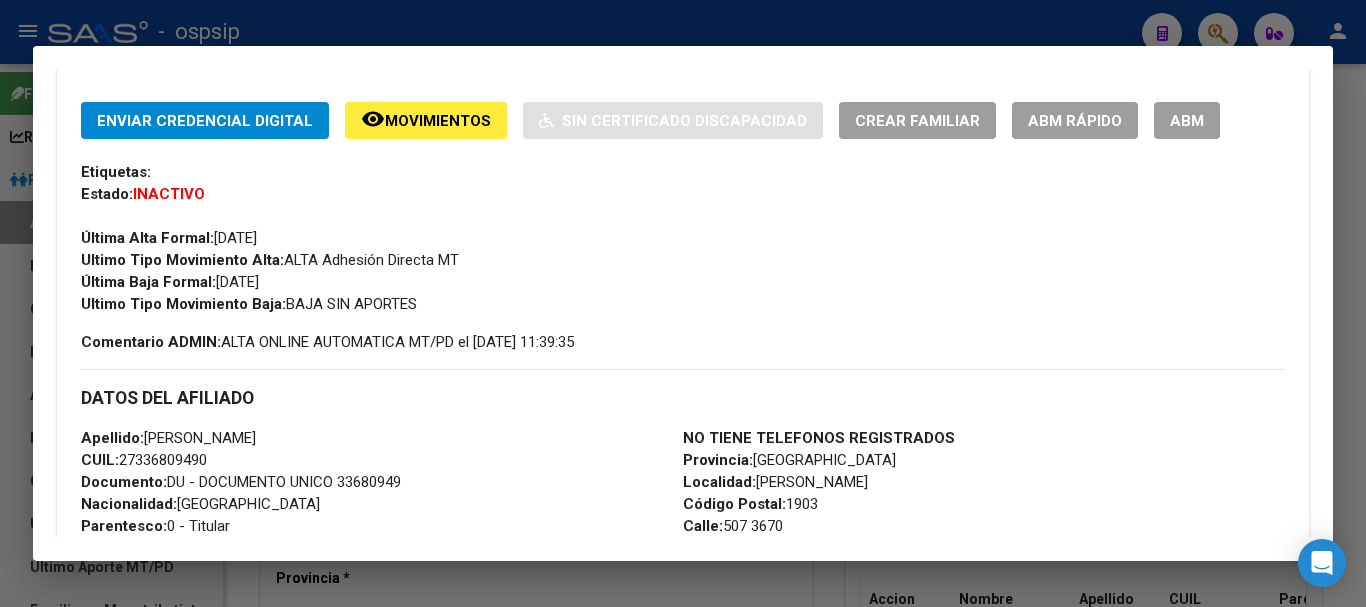 click on "ABM" at bounding box center [1187, 121] 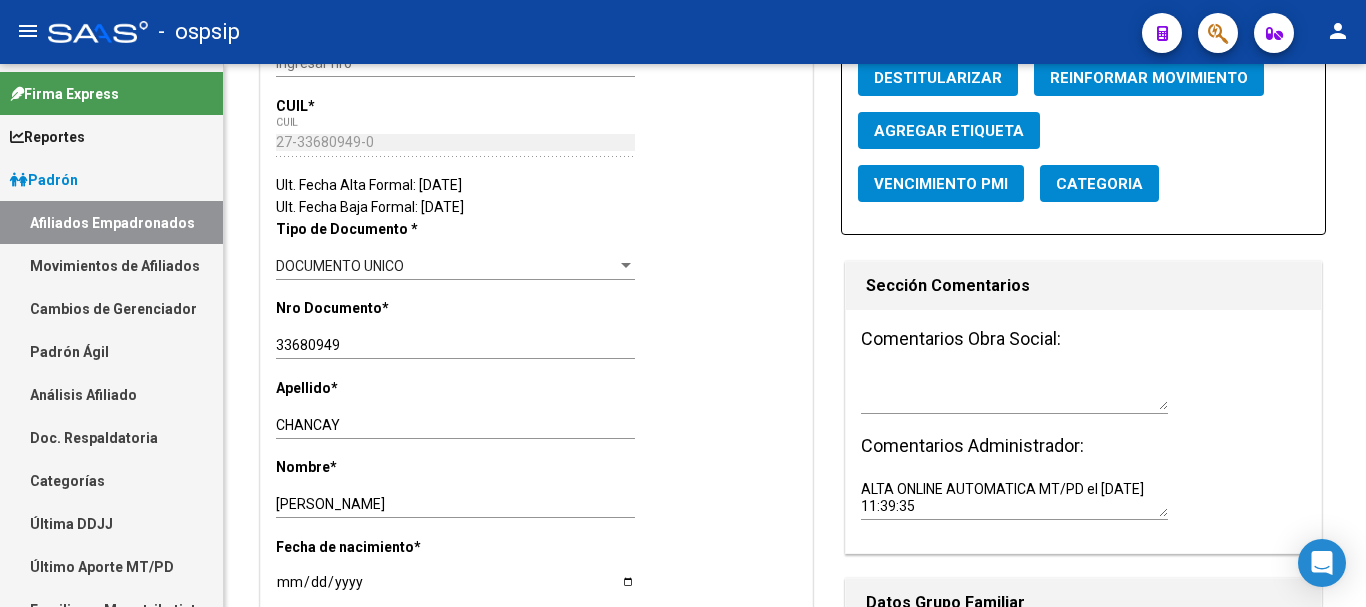 scroll, scrollTop: 0, scrollLeft: 0, axis: both 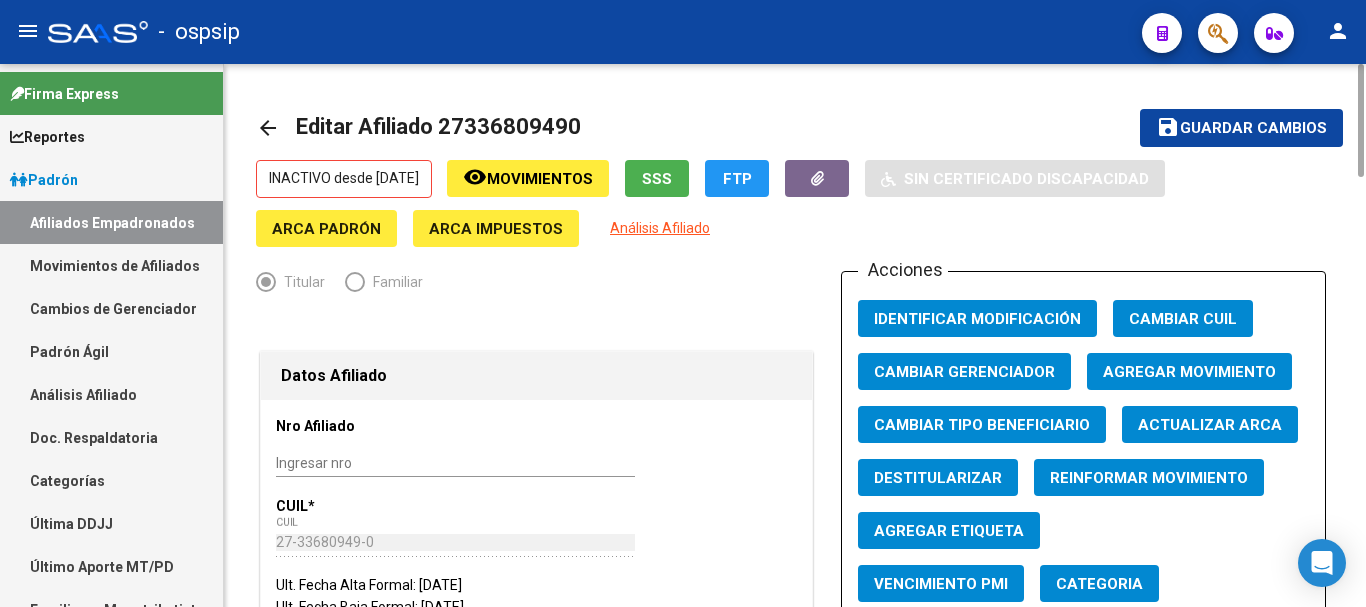 click on "Agregar Movimiento" 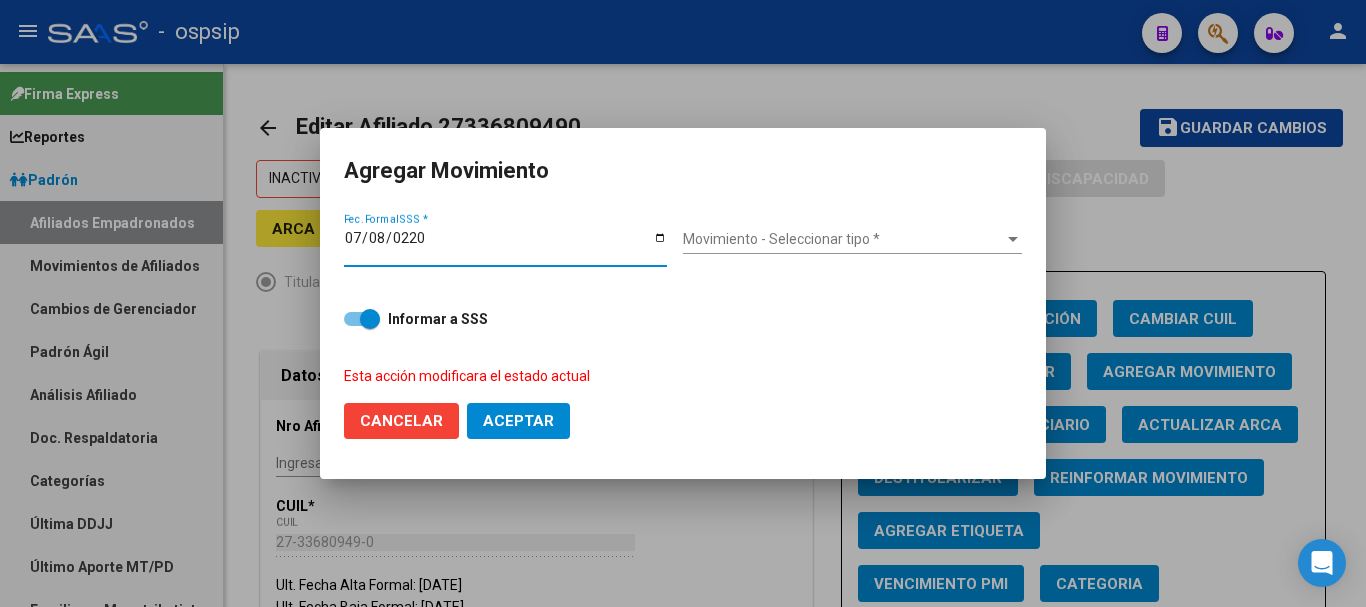 type on "[DATE]" 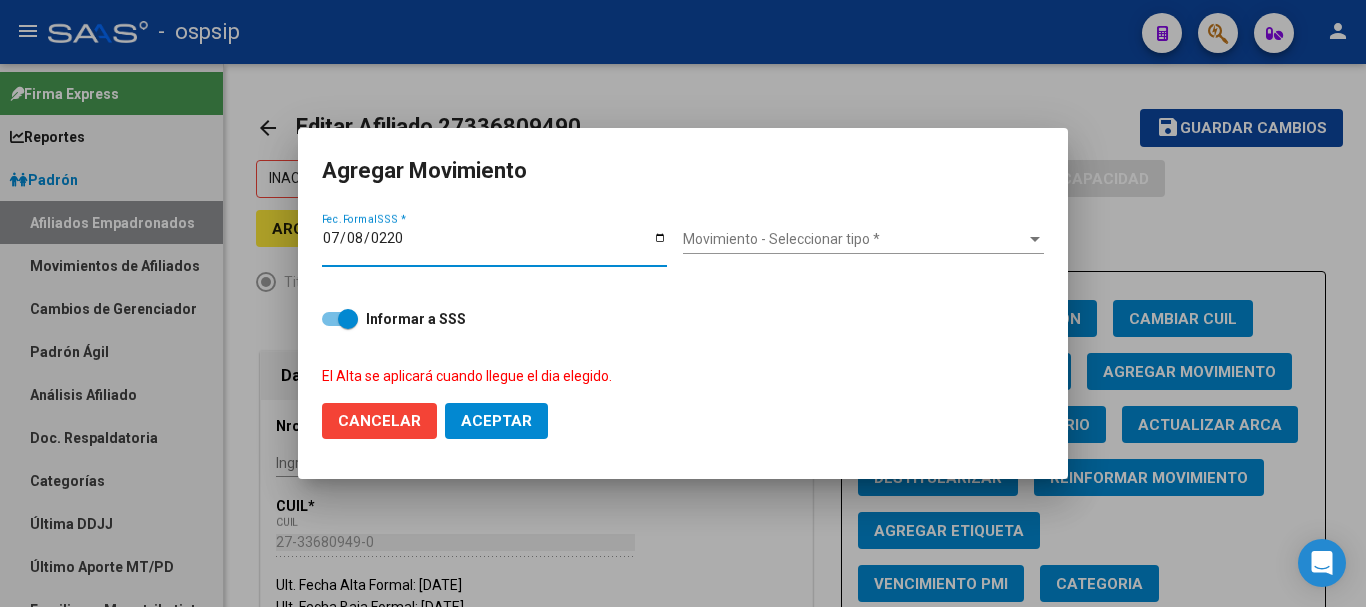 click on "Movimiento - Seleccionar tipo *" at bounding box center (854, 239) 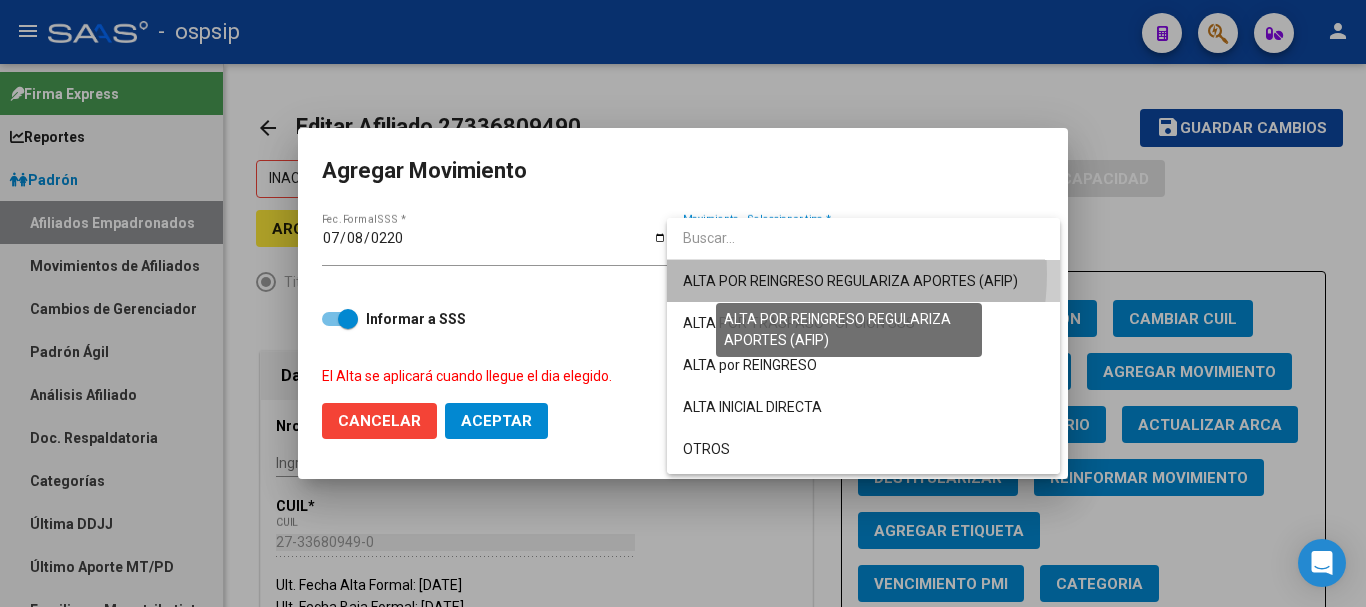 click on "ALTA POR REINGRESO REGULARIZA APORTES (AFIP)" at bounding box center (850, 281) 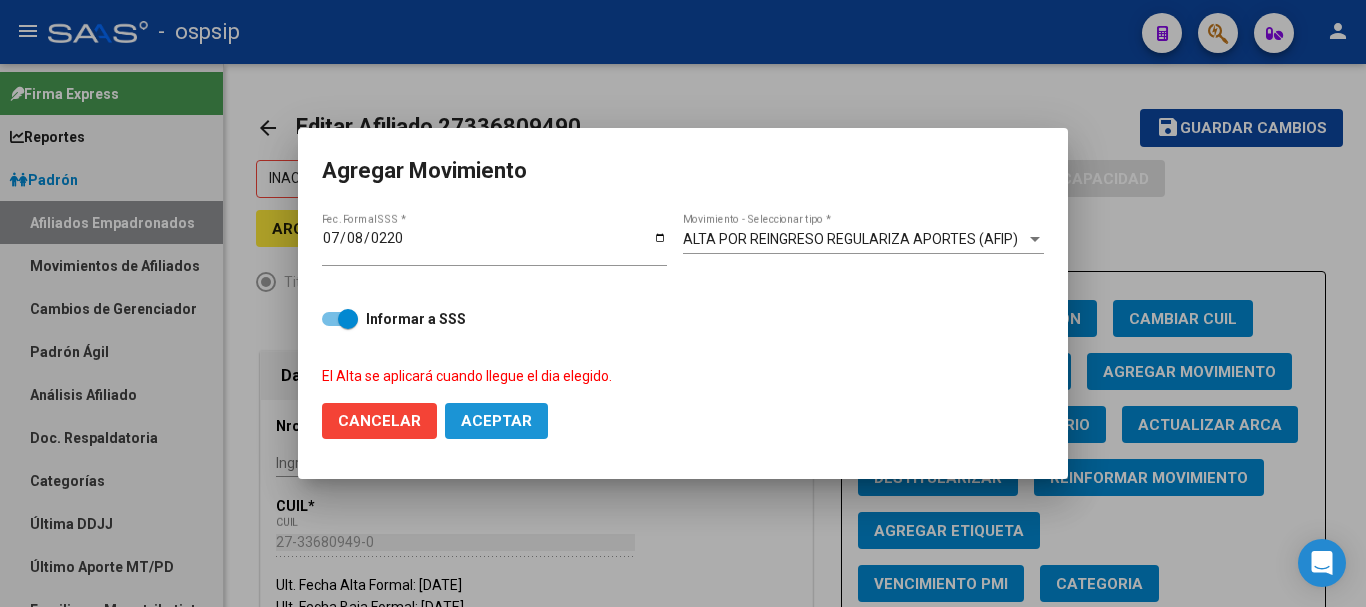 click on "Aceptar" 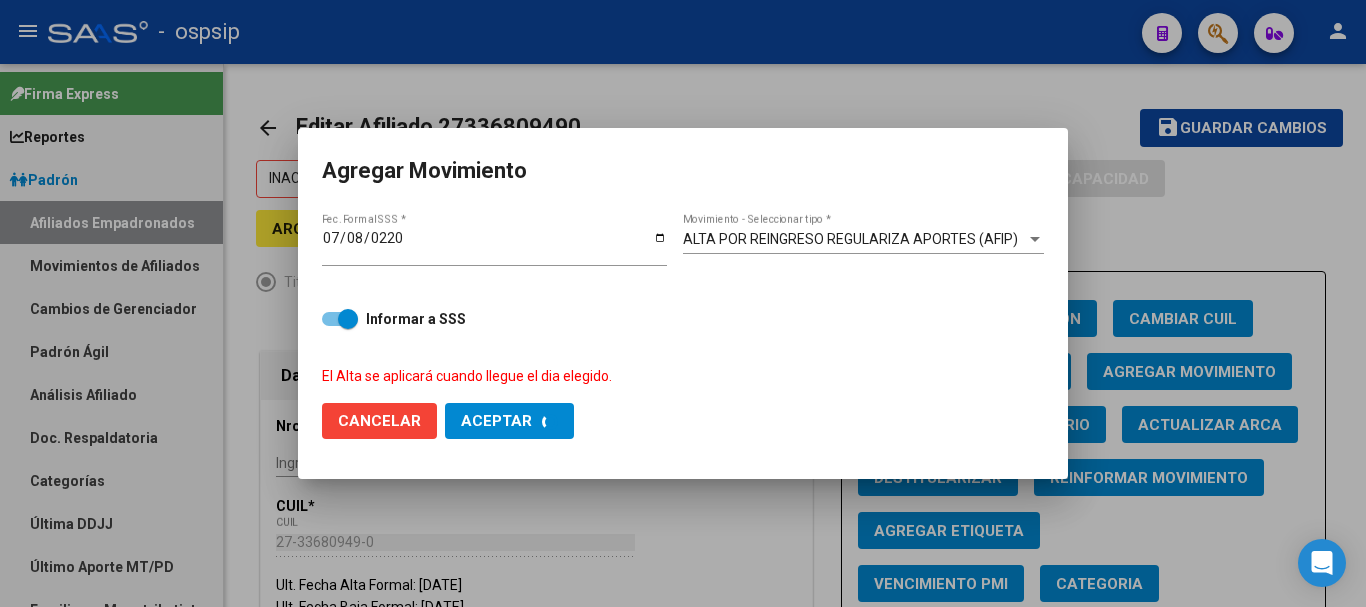 checkbox on "false" 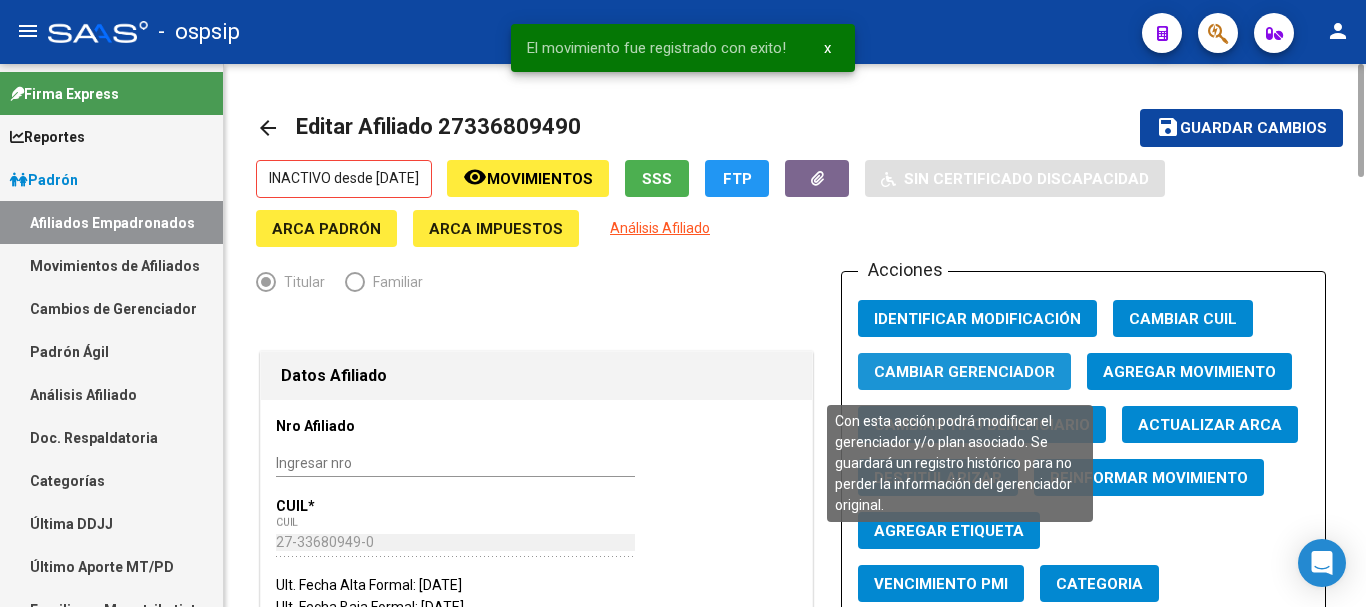 click on "Cambiar Gerenciador" 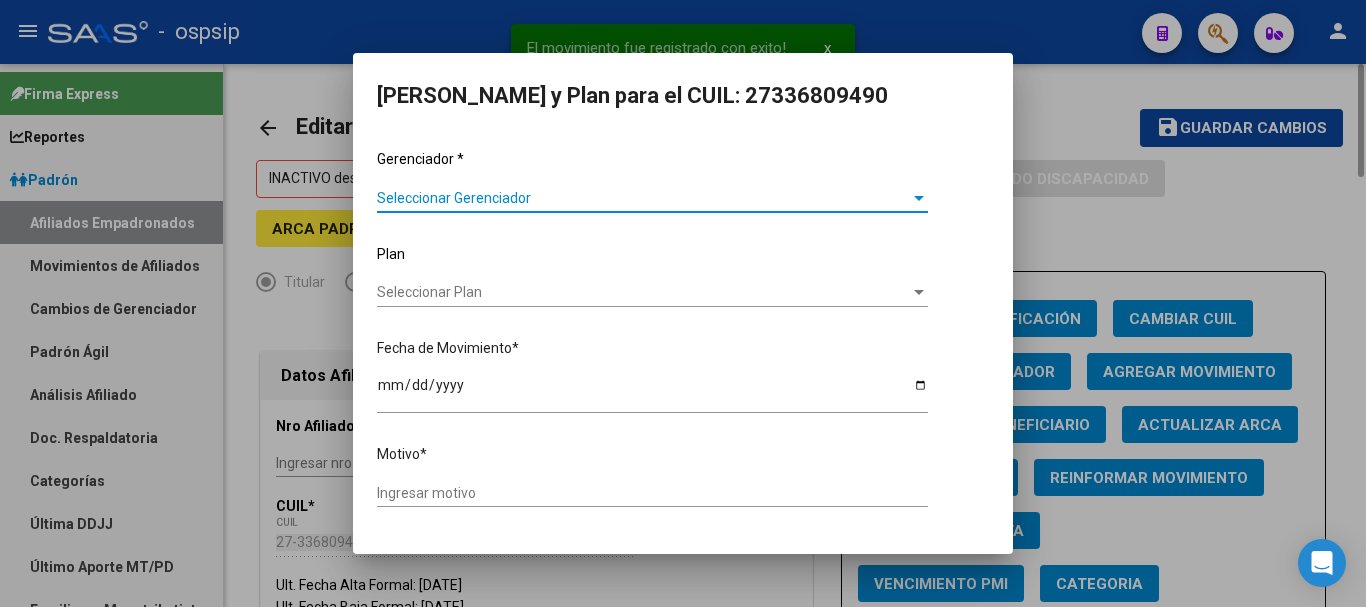 click at bounding box center [683, 303] 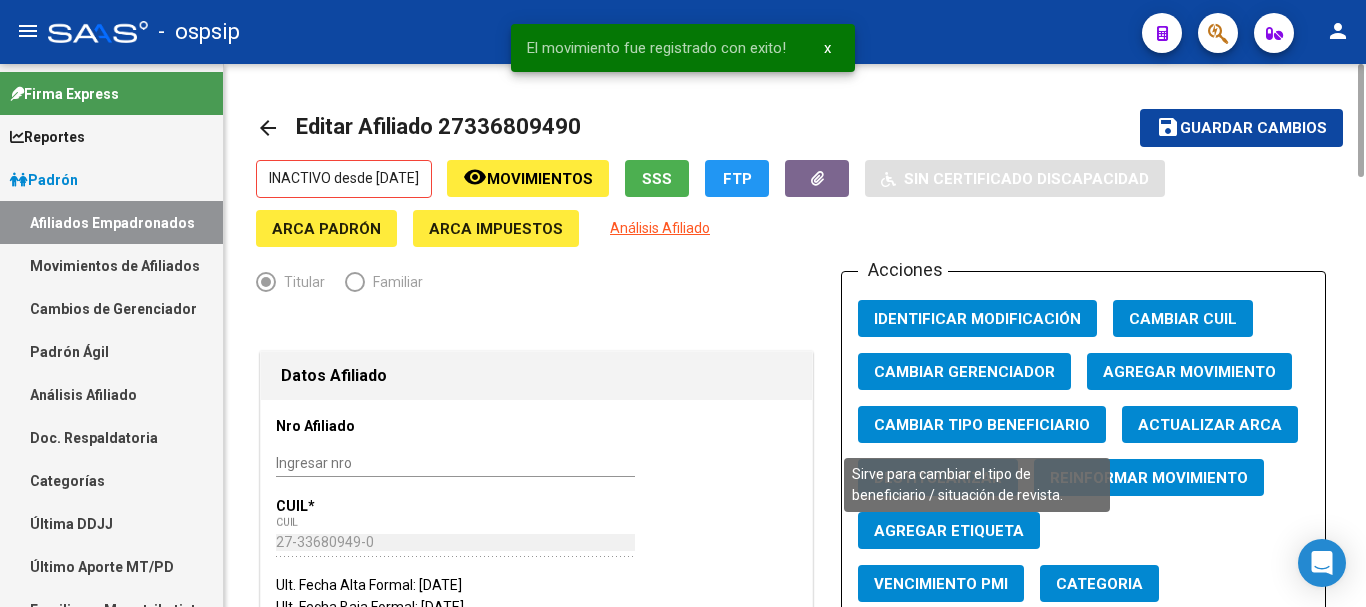 click on "Cambiar Tipo Beneficiario" 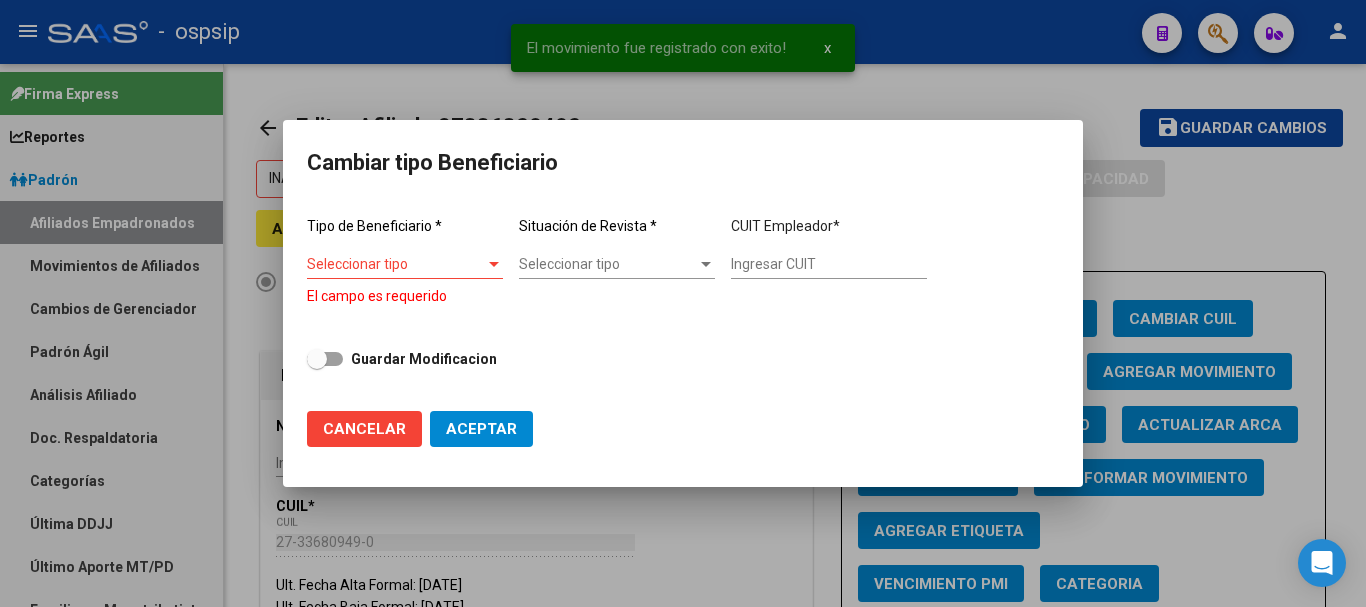click on "Seleccionar tipo Seleccionar tipo" at bounding box center (405, 273) 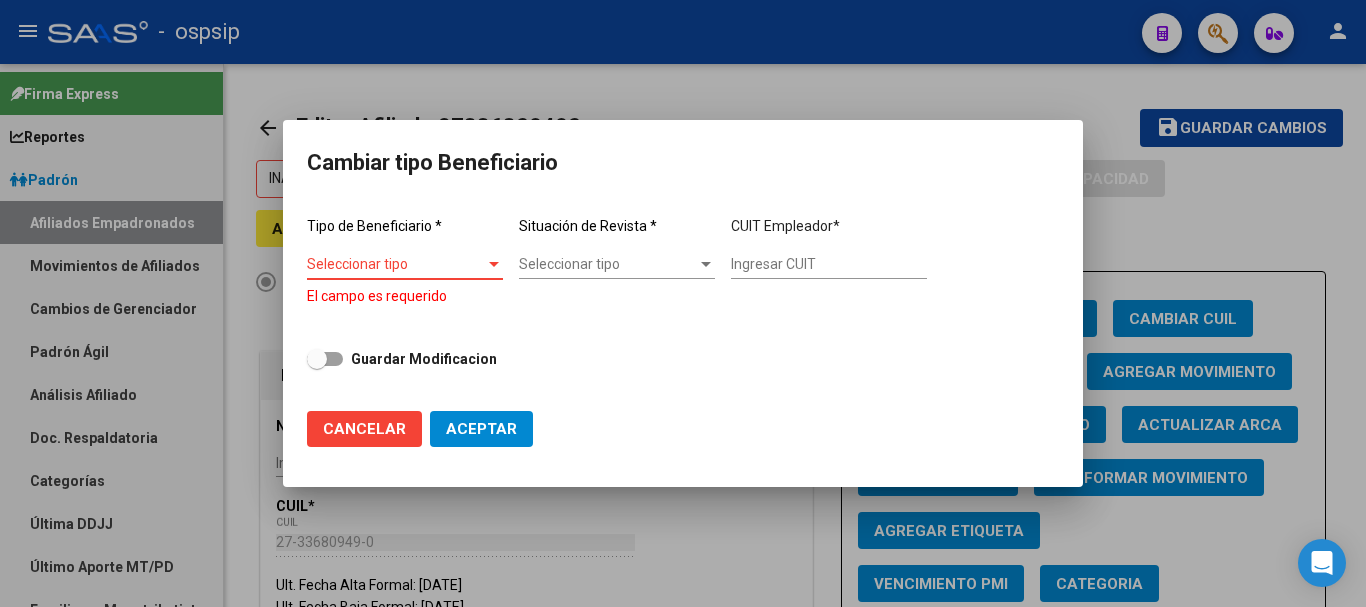 click on "Seleccionar tipo" at bounding box center (396, 264) 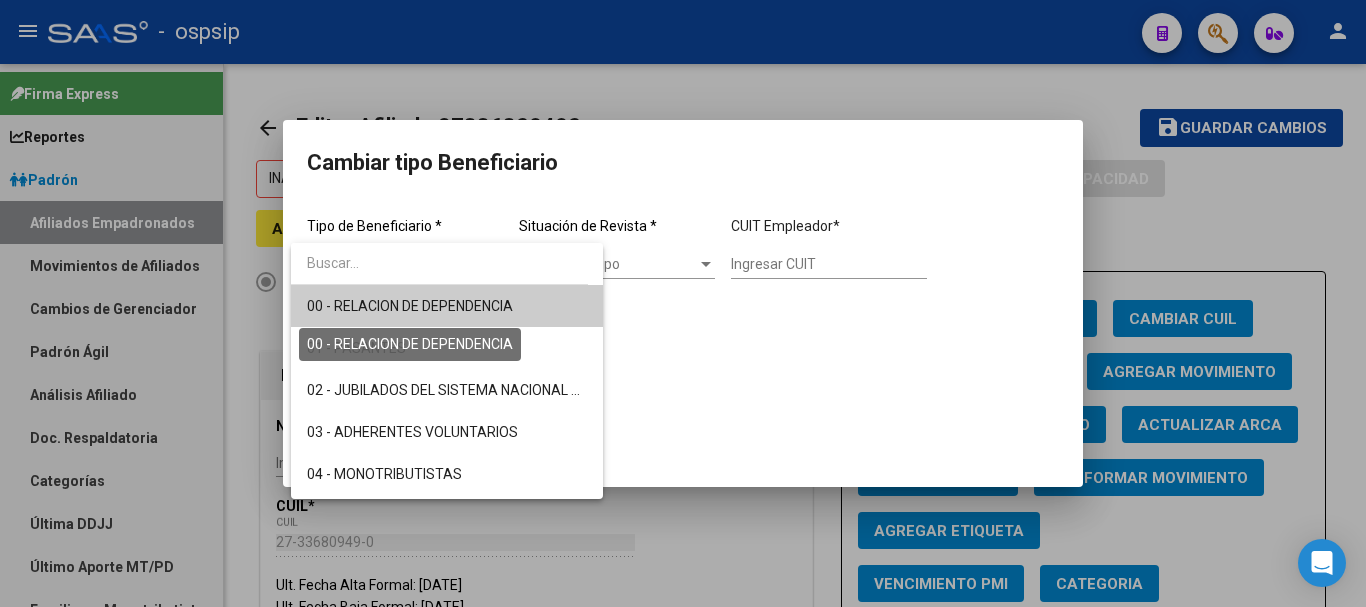 click on "00 - RELACION DE DEPENDENCIA" at bounding box center [410, 306] 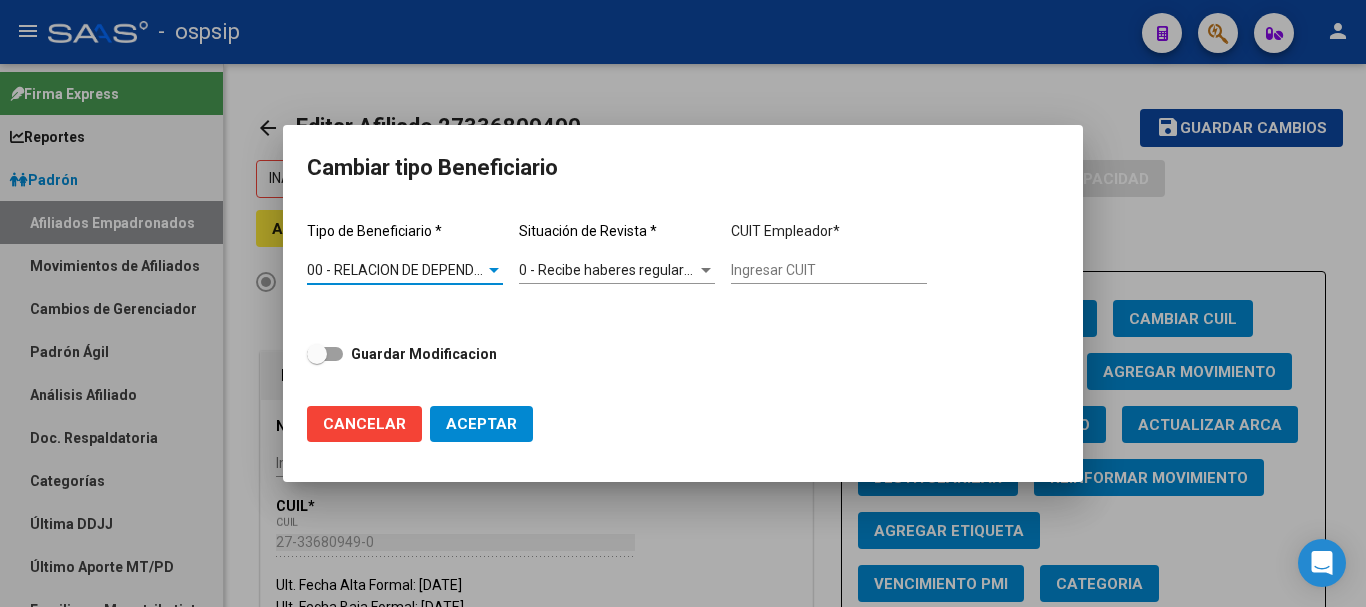 click on "00 - RELACION DE DEPENDENCIA Seleccionar tipo" at bounding box center [405, 270] 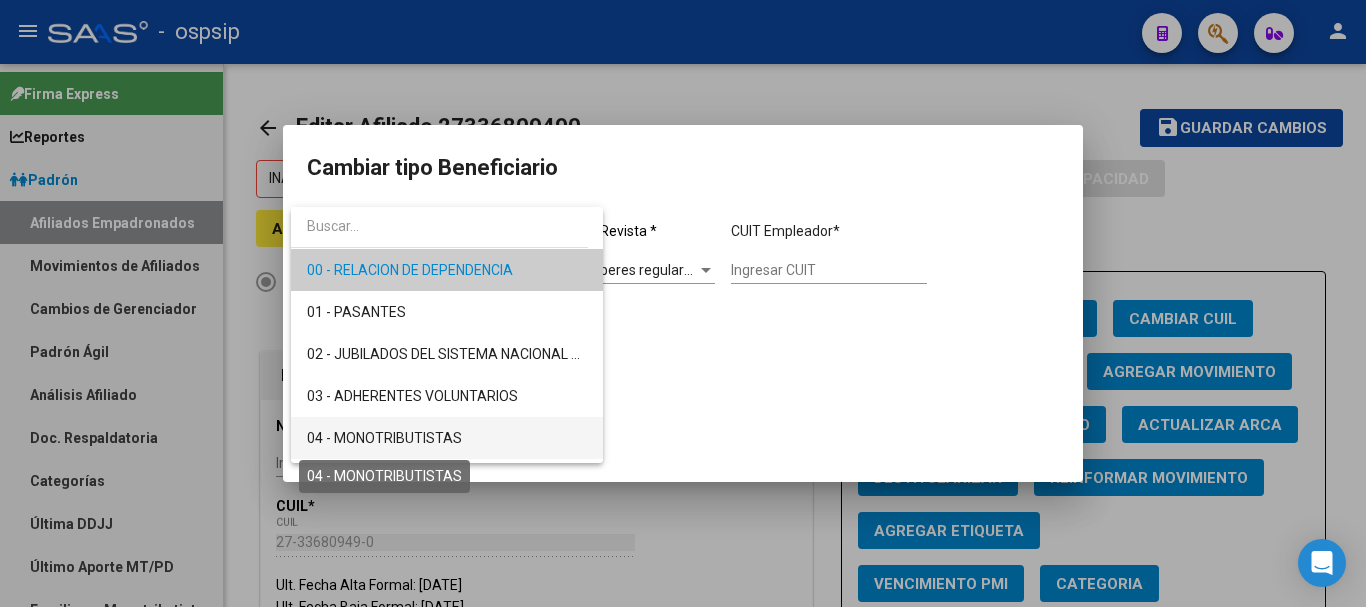 click on "04 - MONOTRIBUTISTAS" at bounding box center [384, 438] 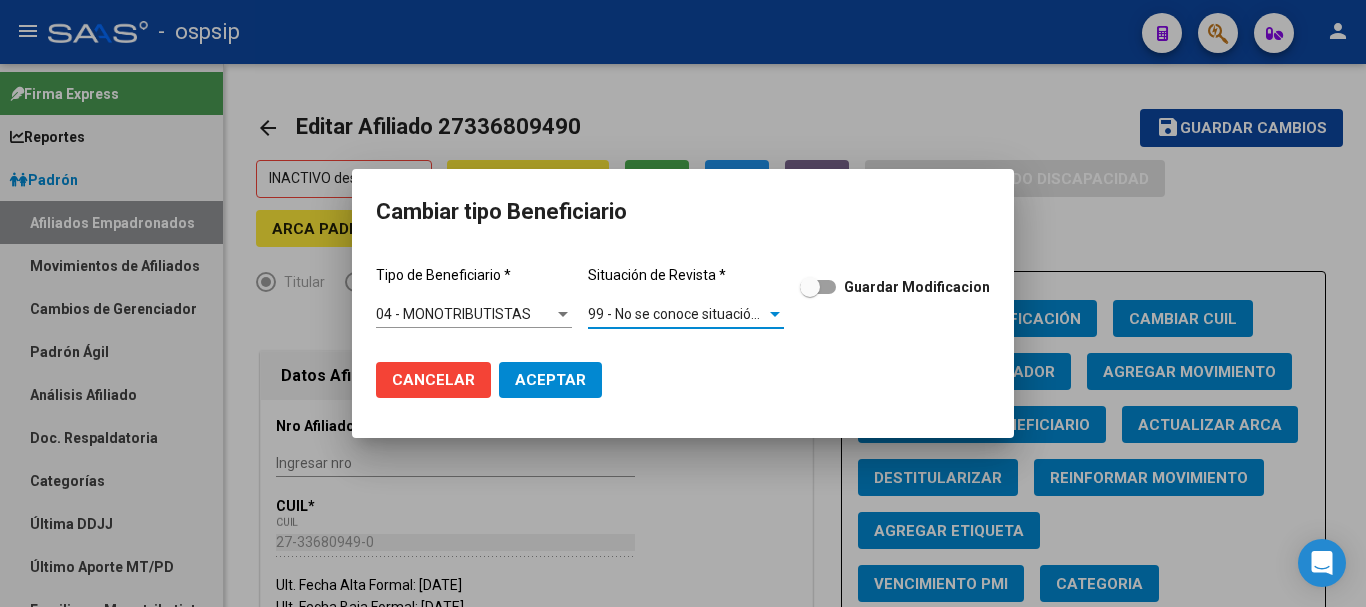 click on "99 - No se conoce situación de revista" at bounding box center (706, 314) 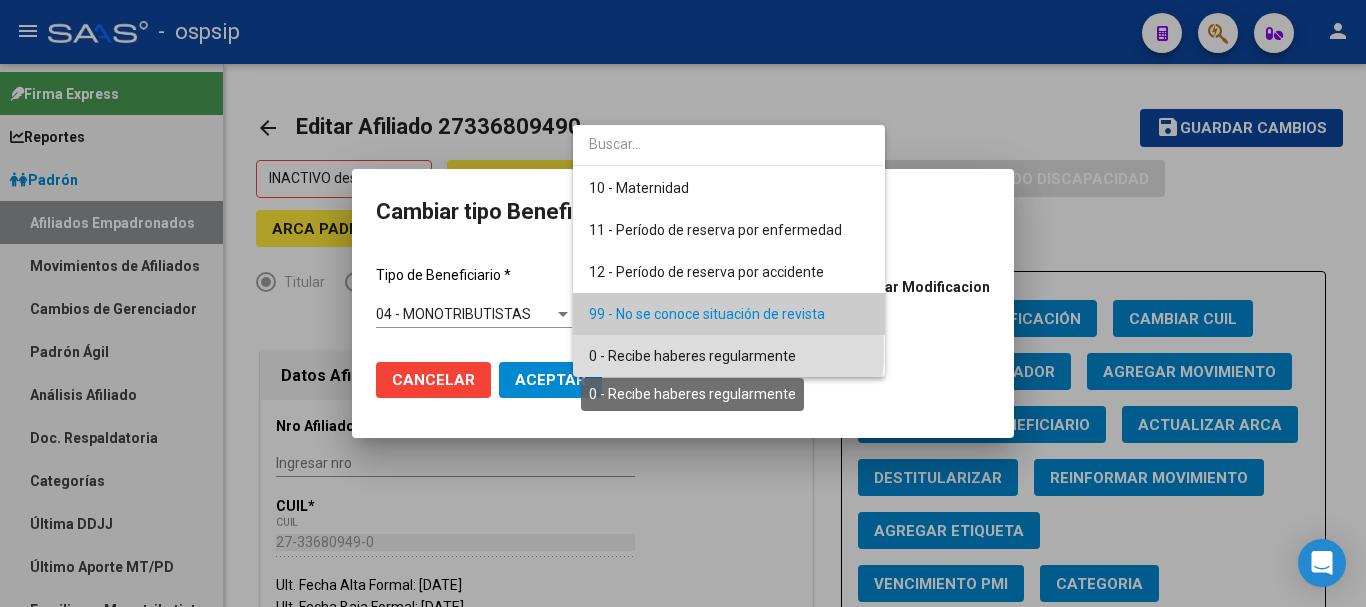 click on "0 - Recibe haberes regularmente" at bounding box center [692, 356] 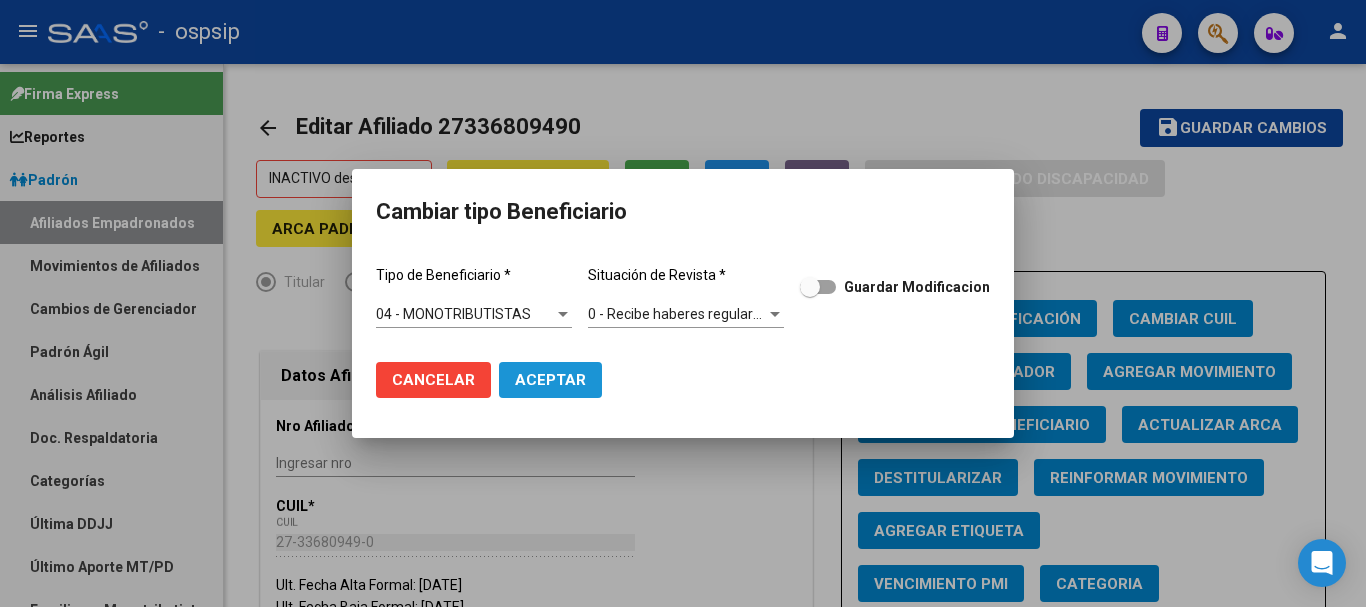click on "Aceptar" 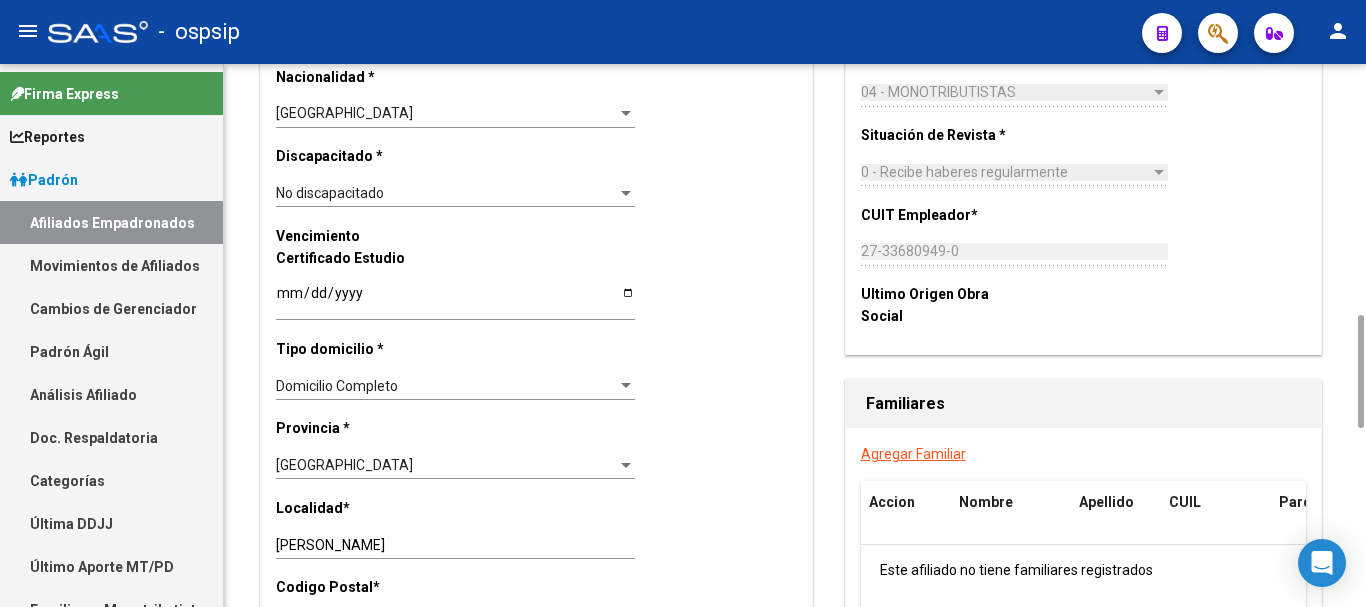 scroll, scrollTop: 1400, scrollLeft: 0, axis: vertical 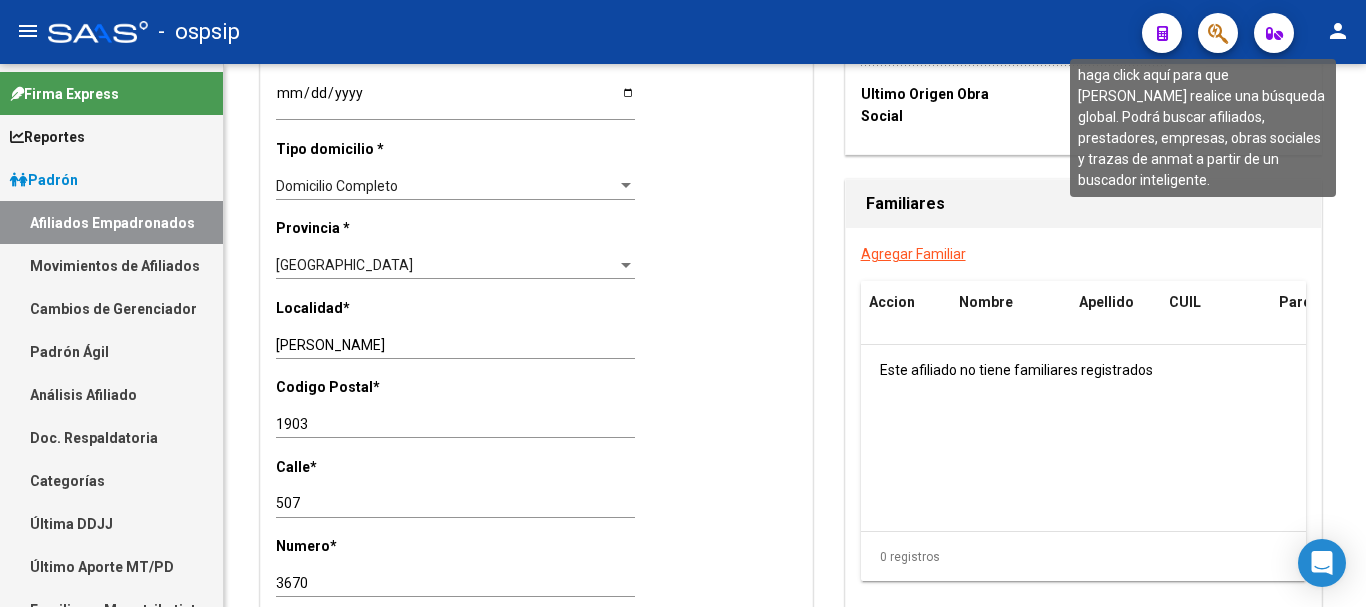 click 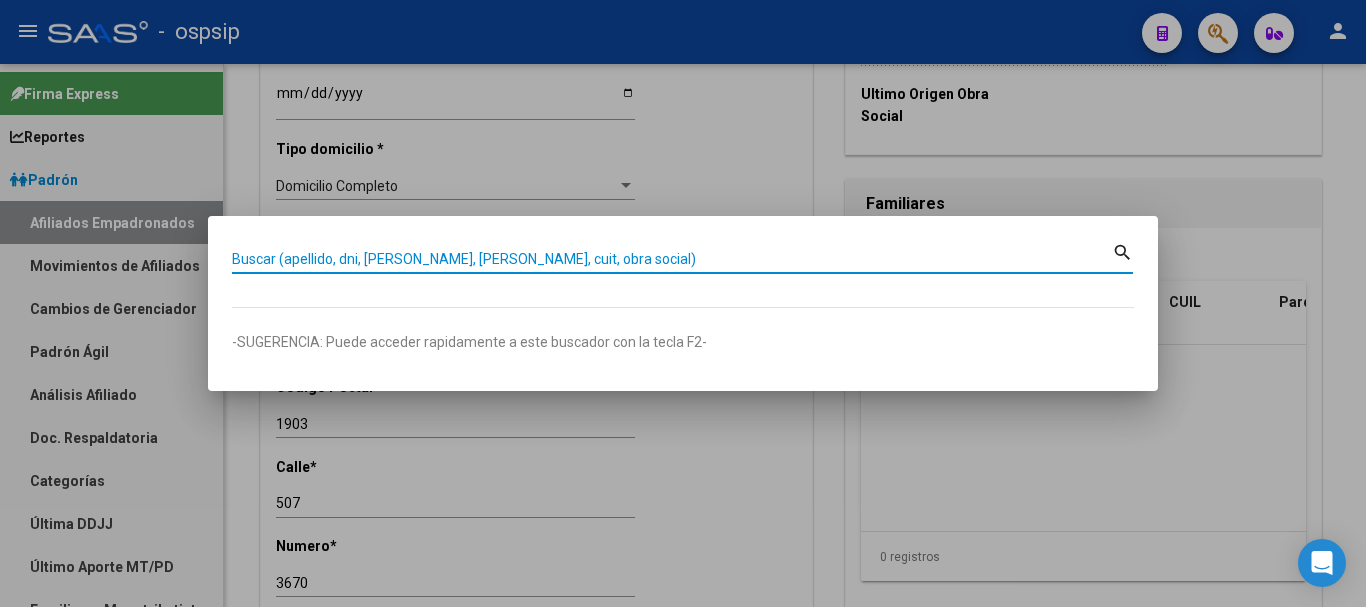 click on "Buscar (apellido, dni, [PERSON_NAME], [PERSON_NAME], cuit, obra social)" at bounding box center [672, 259] 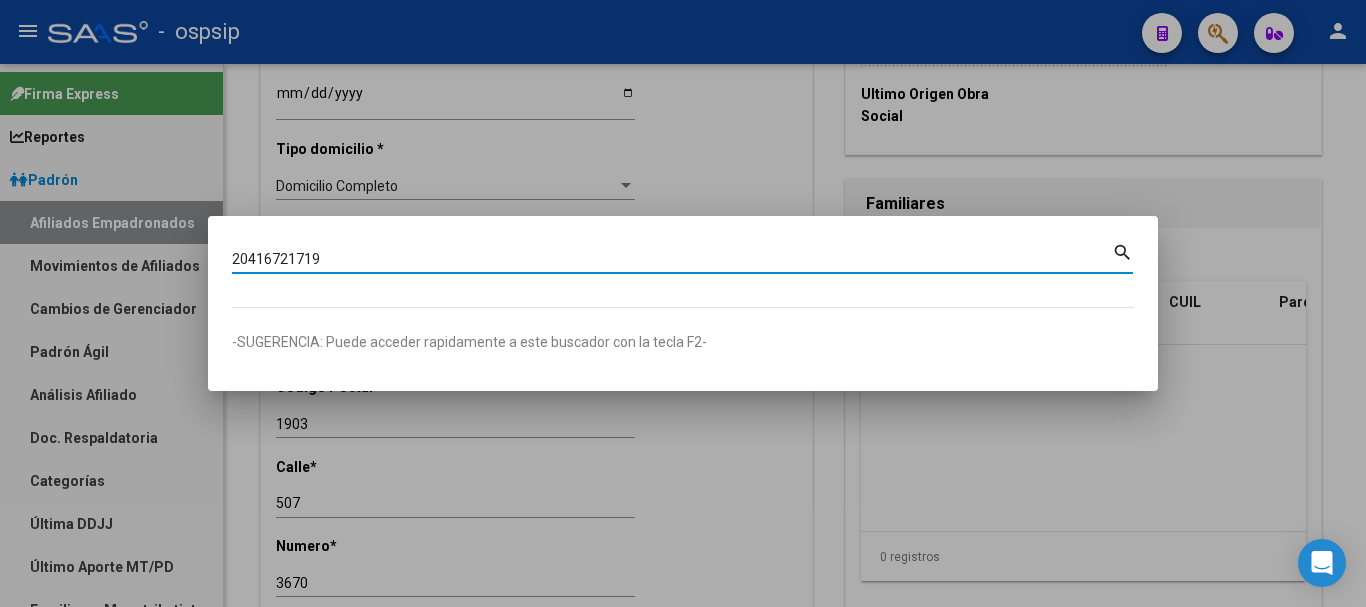 type on "20416721719" 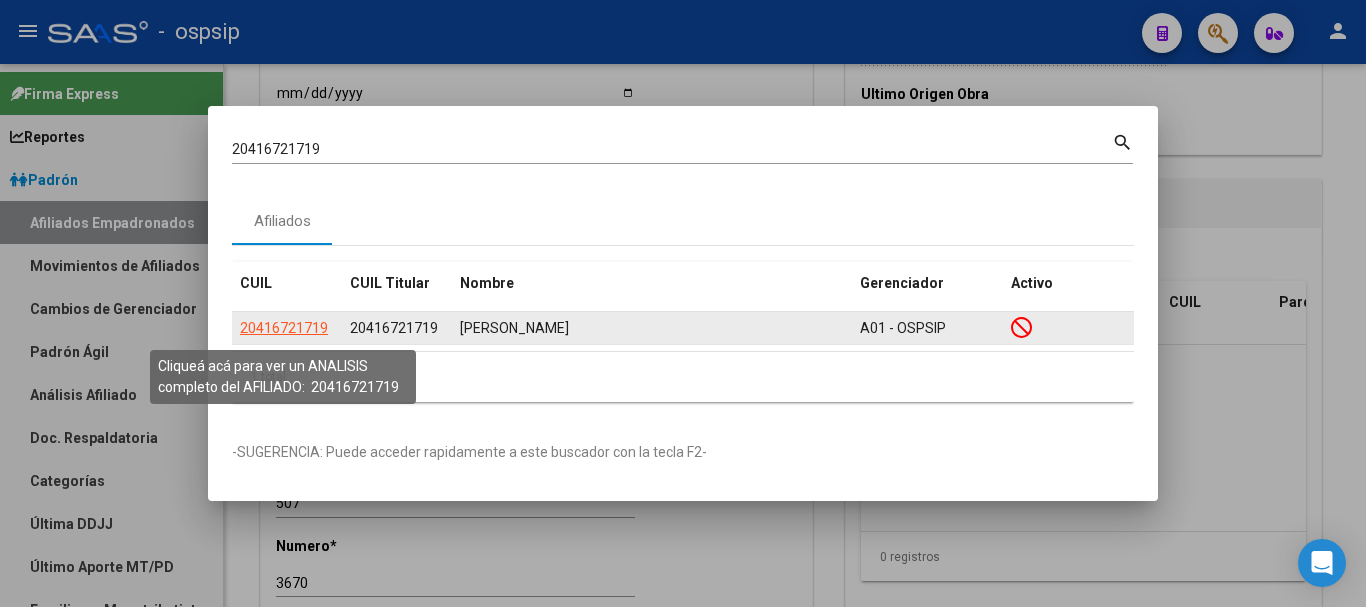 click on "20416721719" 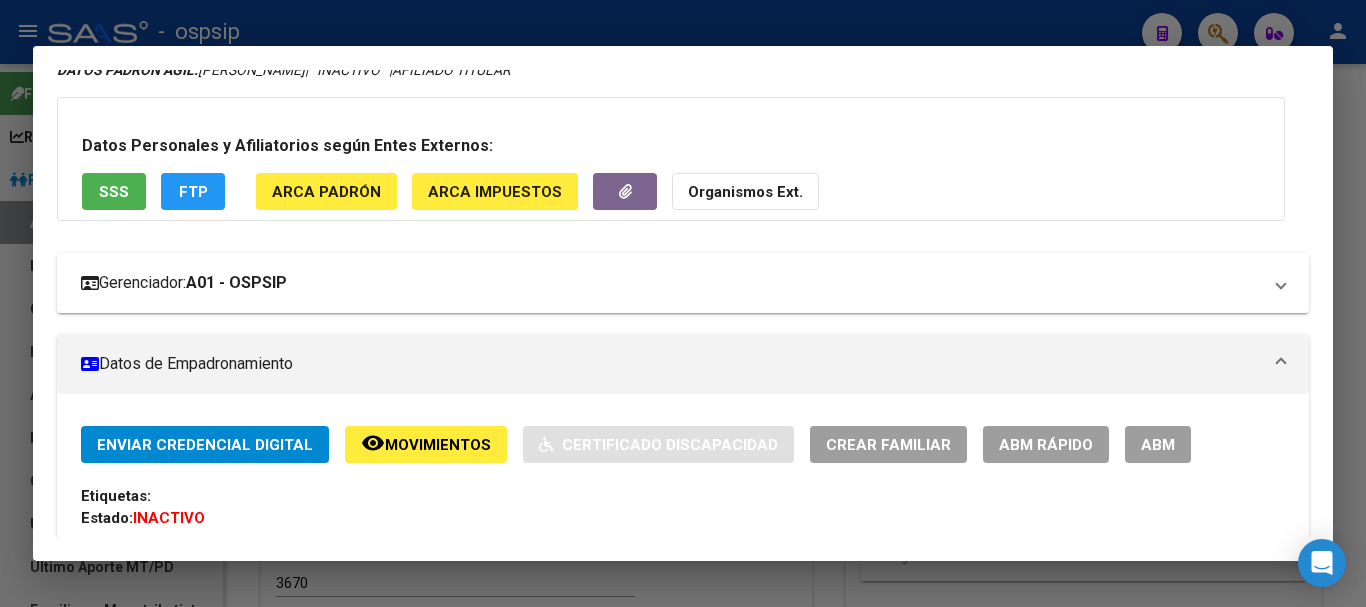 scroll, scrollTop: 400, scrollLeft: 0, axis: vertical 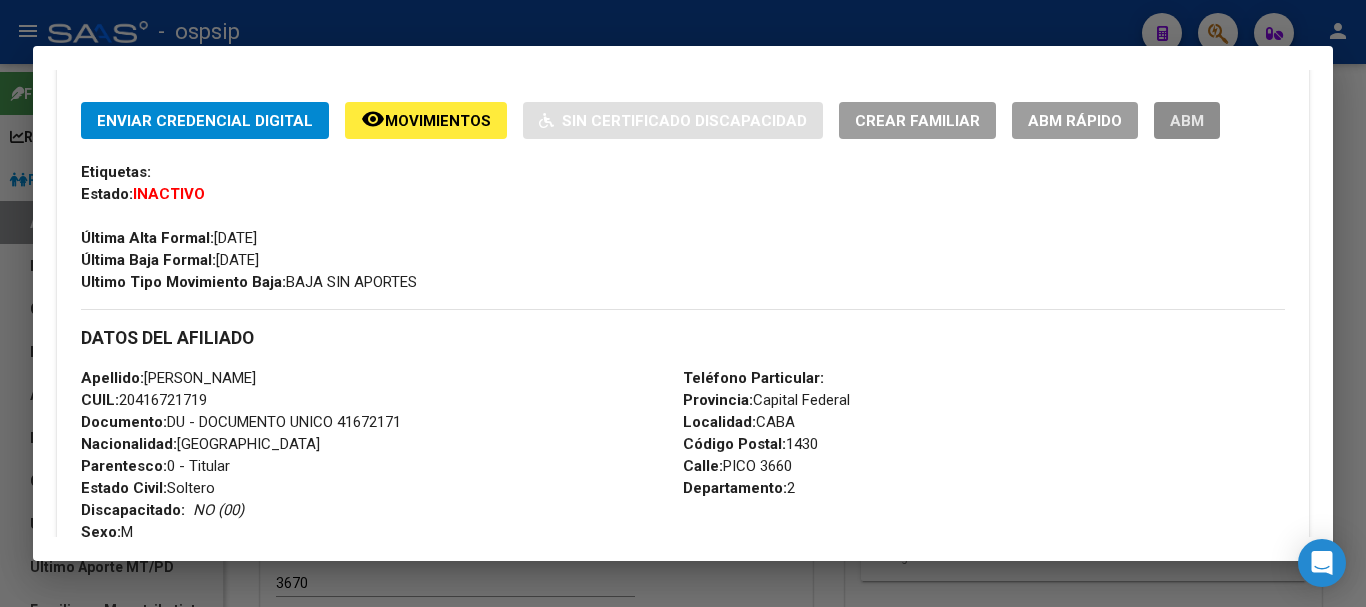 click on "ABM" at bounding box center (1187, 120) 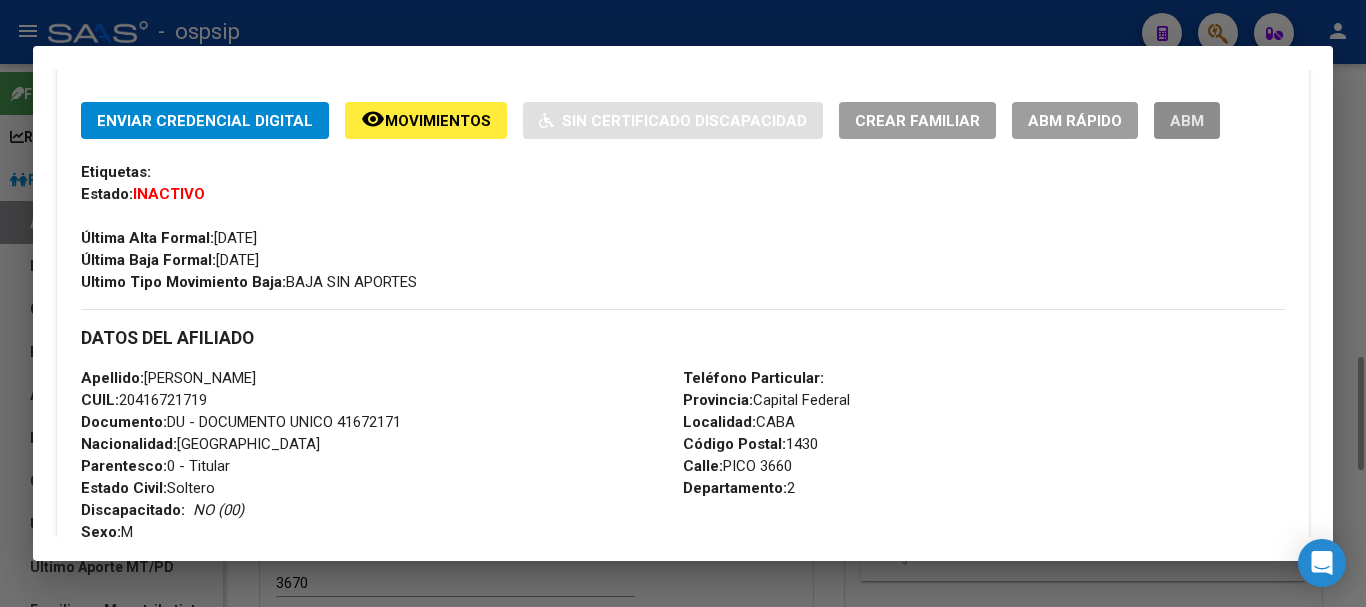 scroll, scrollTop: 0, scrollLeft: 0, axis: both 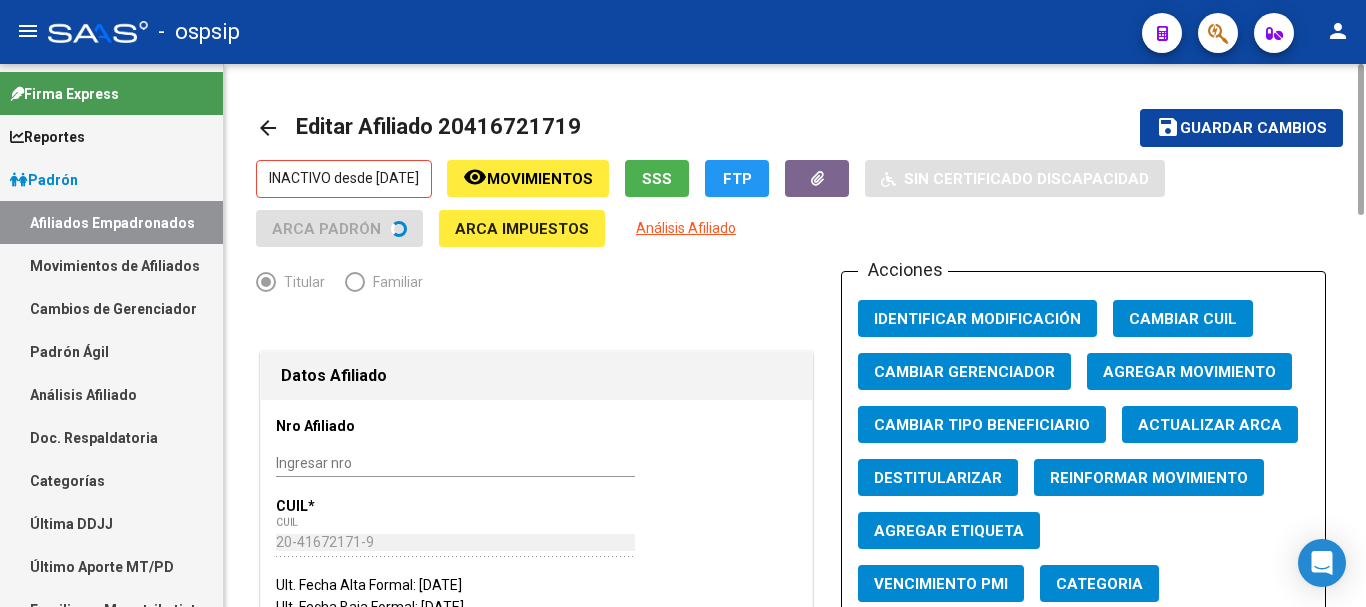 click on "Agregar Movimiento" 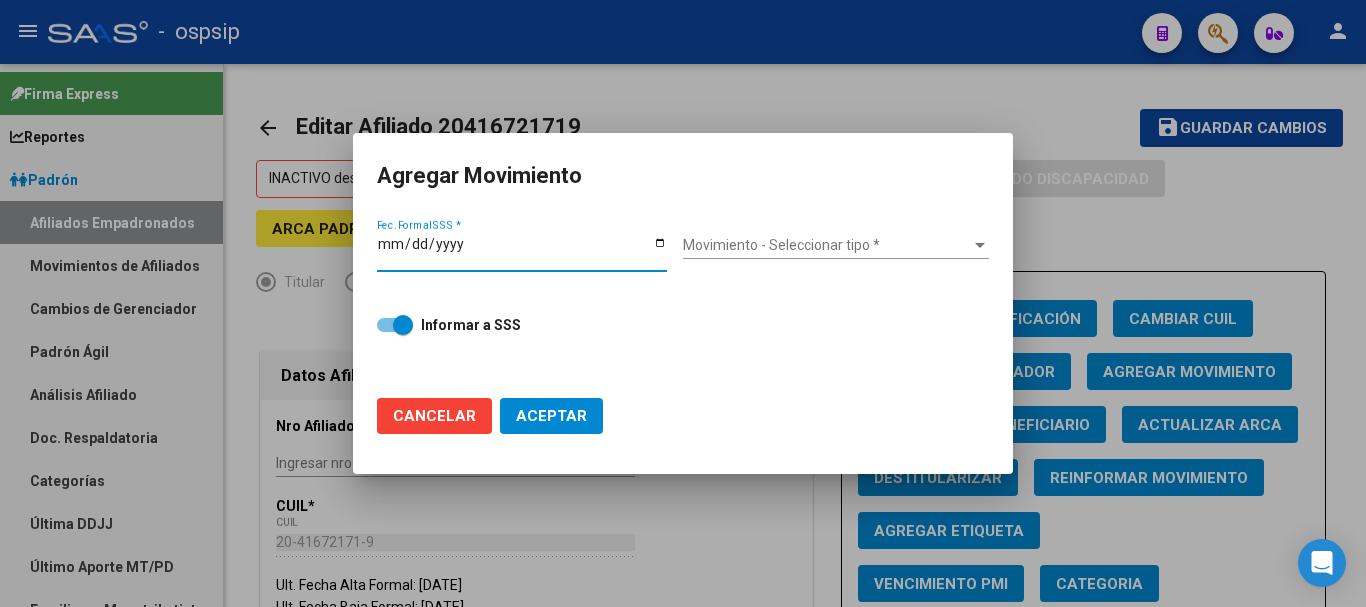 click on "Fec. Formal SSS *" at bounding box center (522, 251) 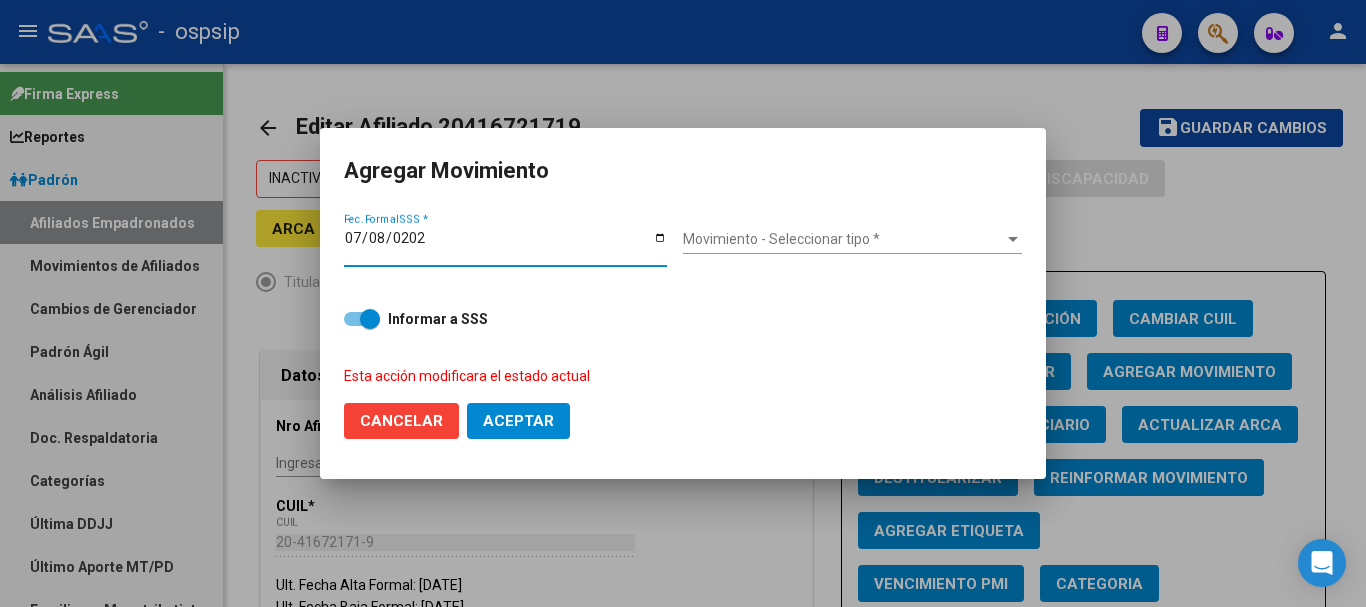 type on "[DATE]" 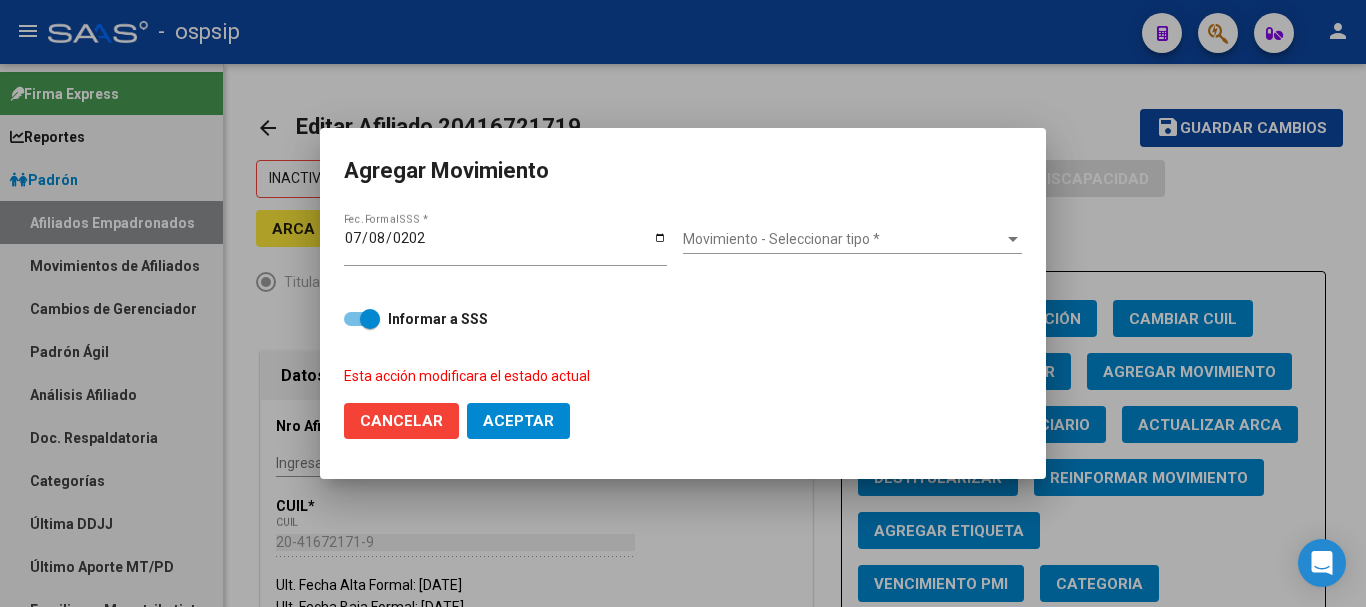 click on "Movimiento - Seleccionar tipo * Movimiento - Seleccionar tipo *" at bounding box center (852, 246) 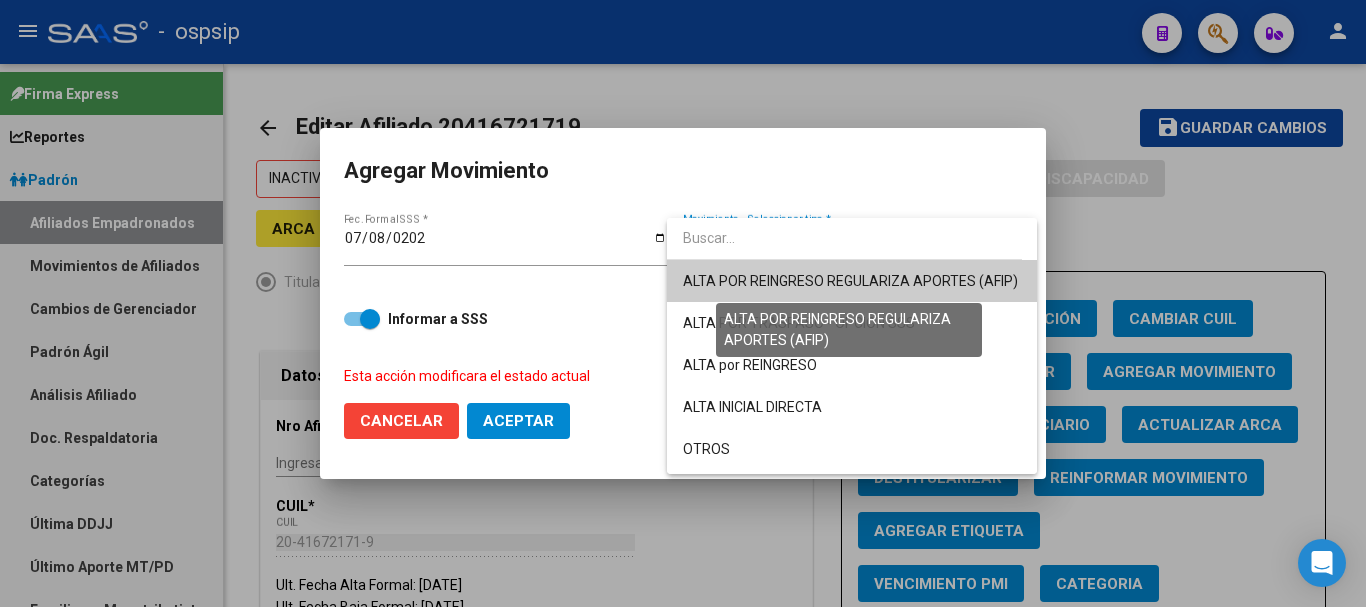 click on "ALTA POR REINGRESO REGULARIZA APORTES (AFIP)" at bounding box center (850, 281) 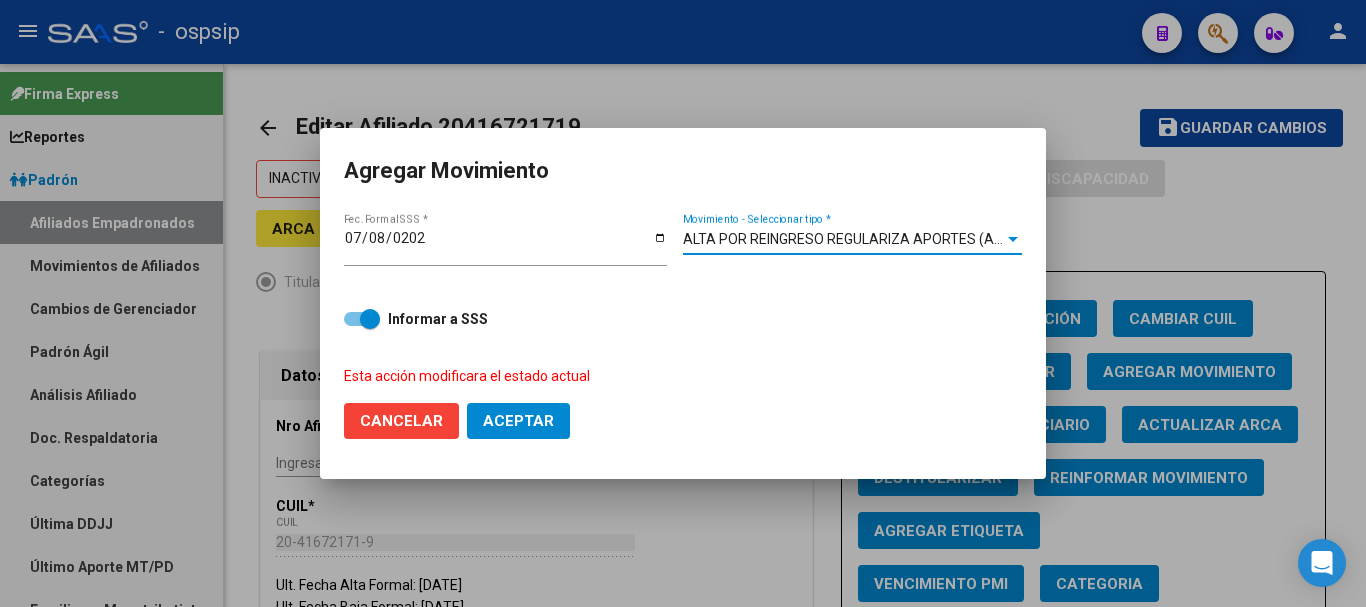 click on "Aceptar" 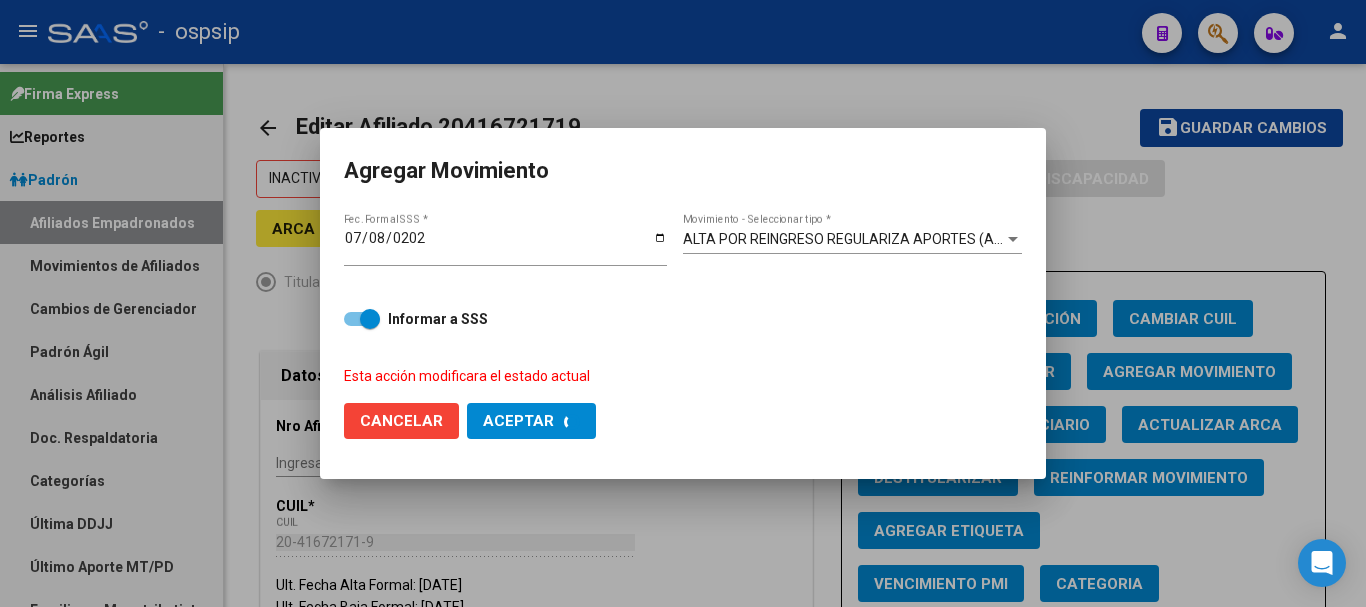 checkbox on "false" 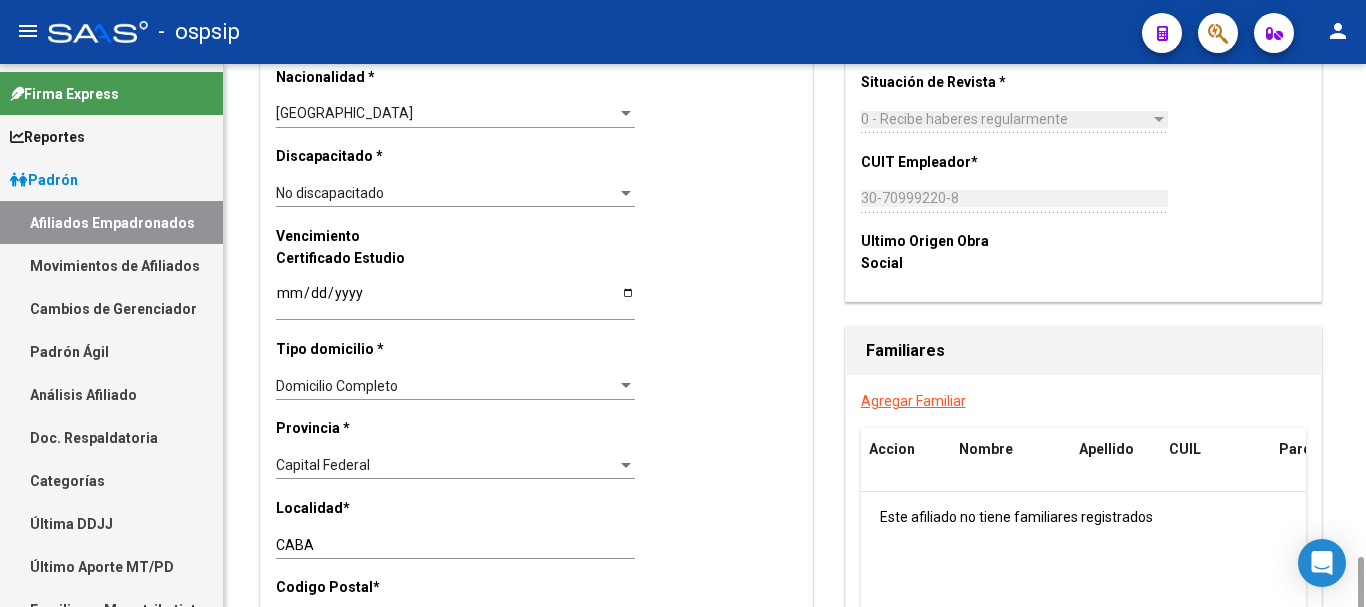 scroll, scrollTop: 1600, scrollLeft: 0, axis: vertical 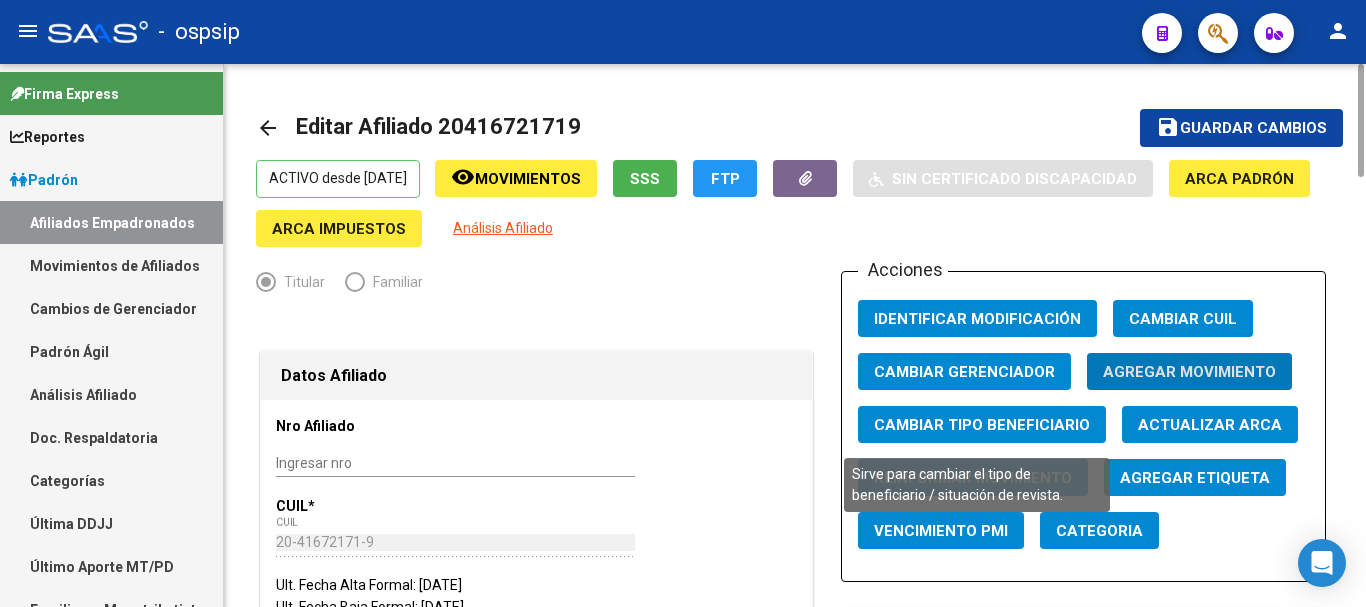 click on "Cambiar Tipo Beneficiario" 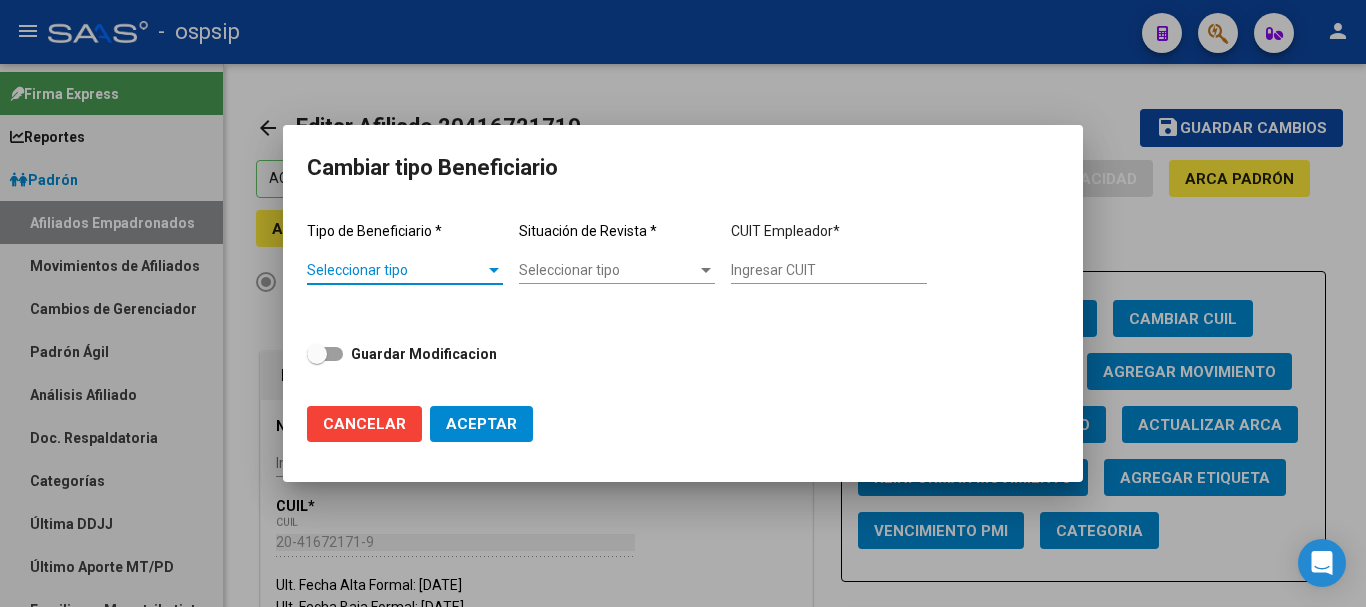 click on "Seleccionar tipo" at bounding box center [396, 270] 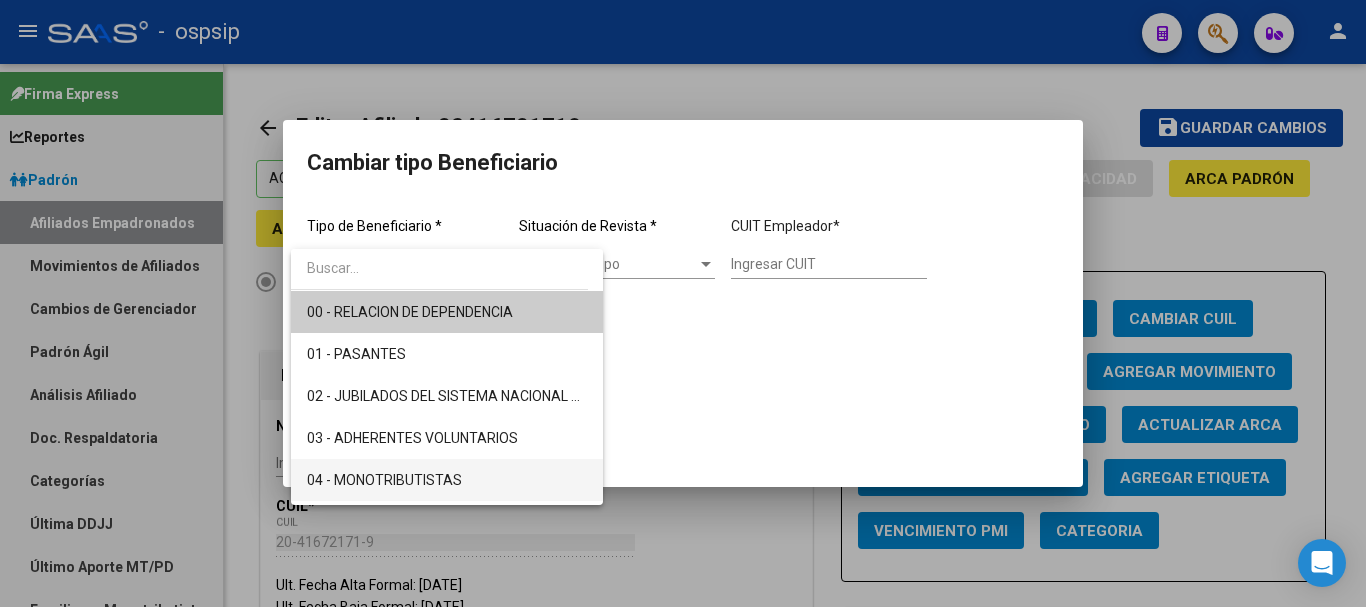 click on "04 - MONOTRIBUTISTAS" at bounding box center (384, 480) 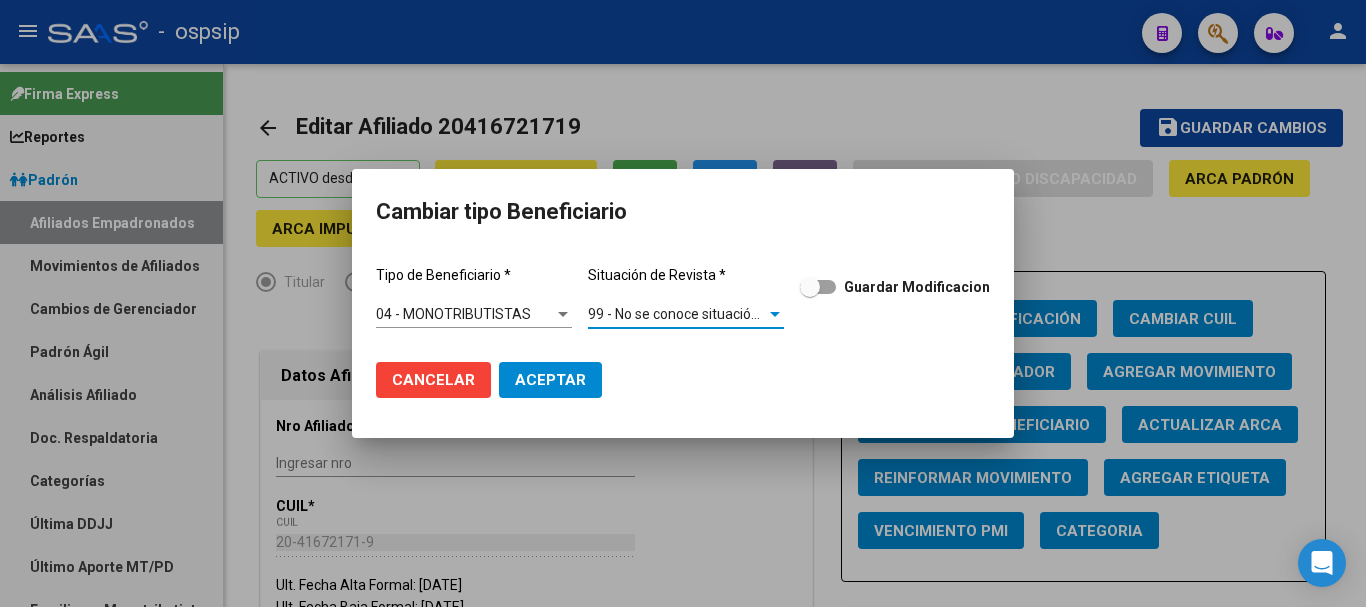 click on "99 - No se conoce situación de revista" at bounding box center (706, 314) 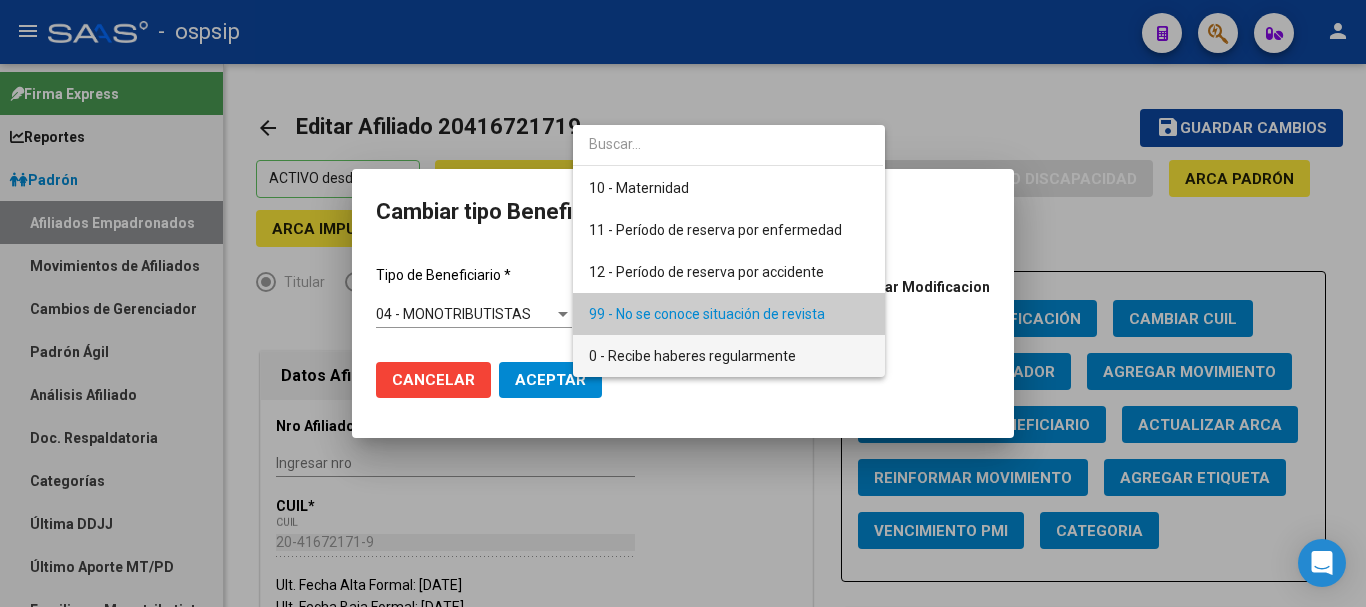 click on "0 - Recibe haberes regularmente" at bounding box center (729, 356) 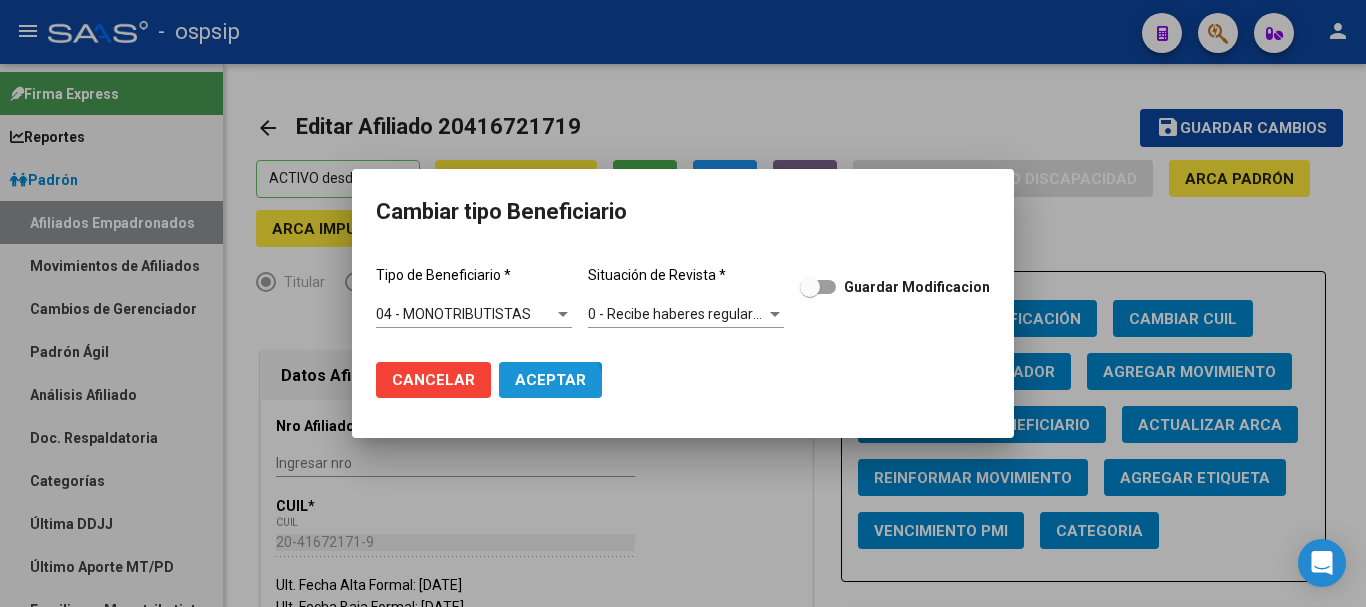 click on "Aceptar" 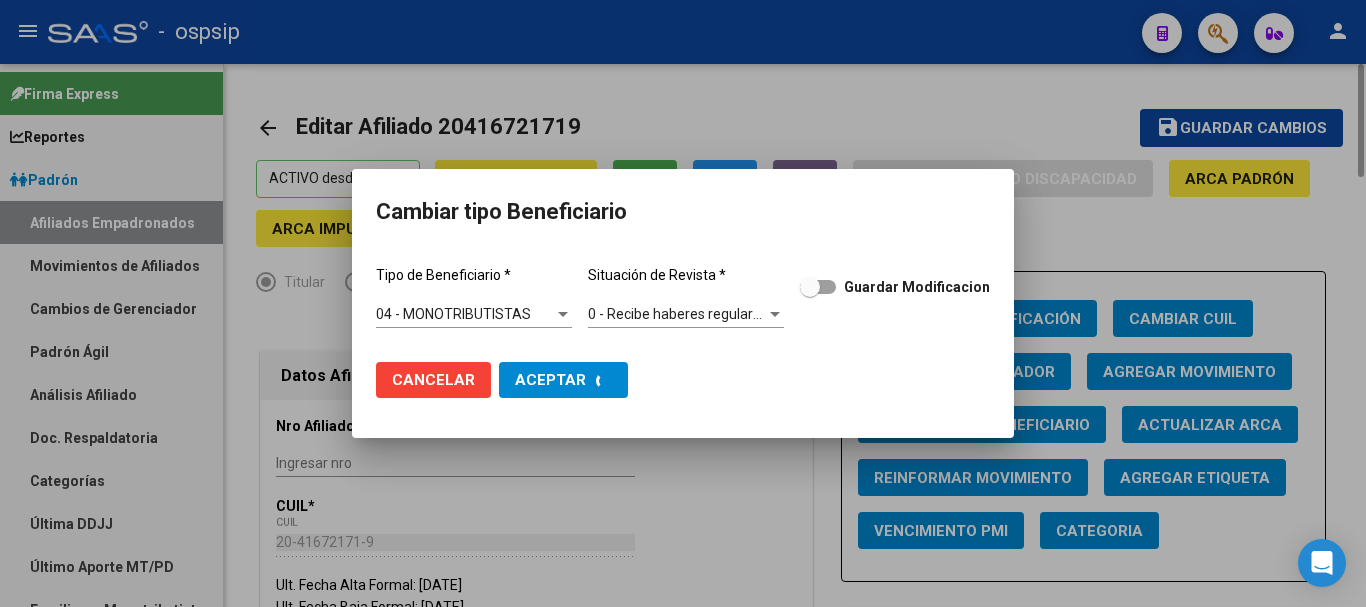 type on "20-41672171-9" 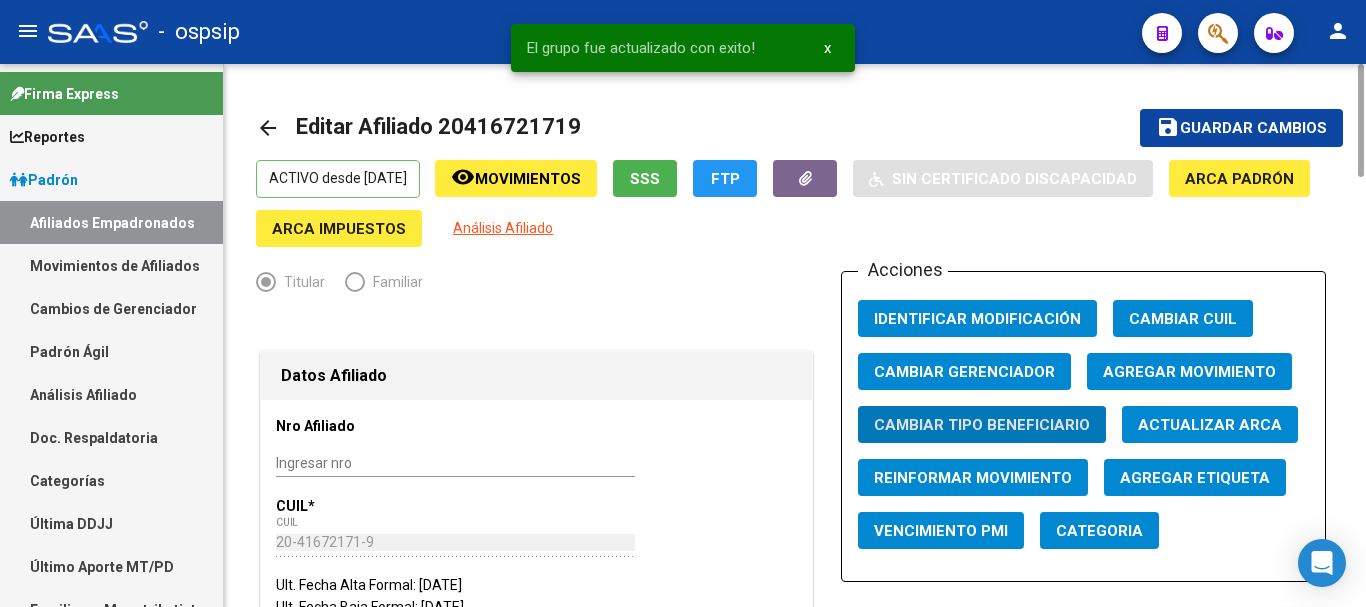 click on "Agregar Movimiento" 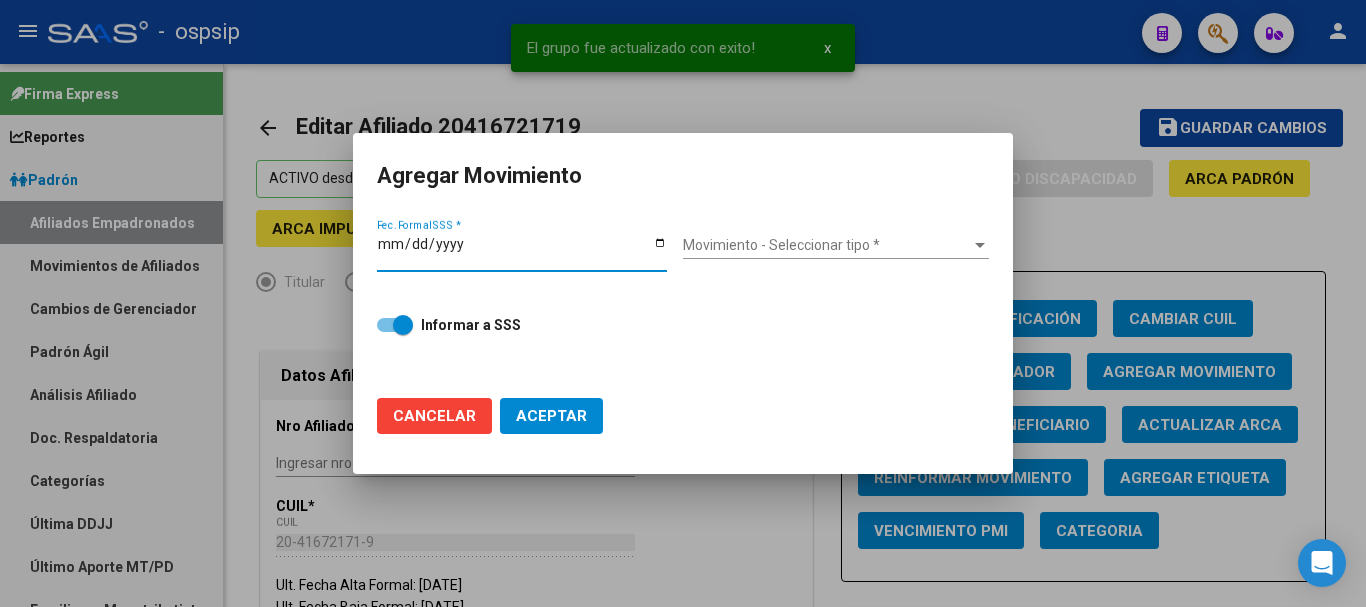 click on "Fec. Formal SSS *" at bounding box center (522, 251) 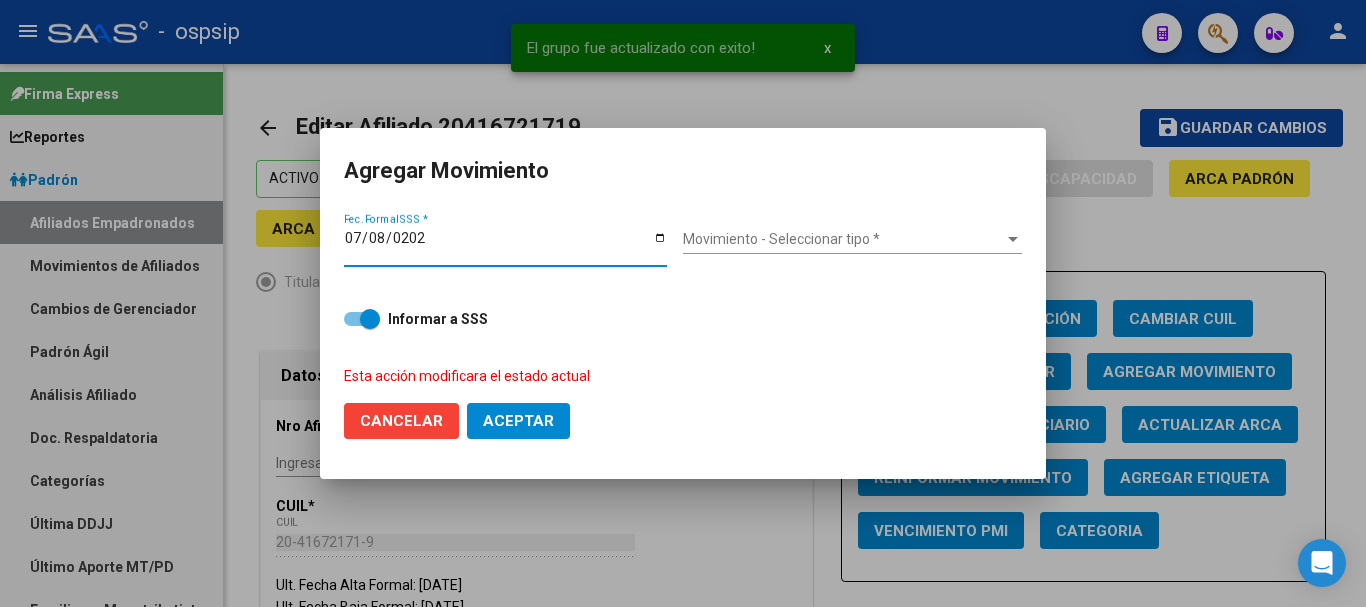type on "[DATE]" 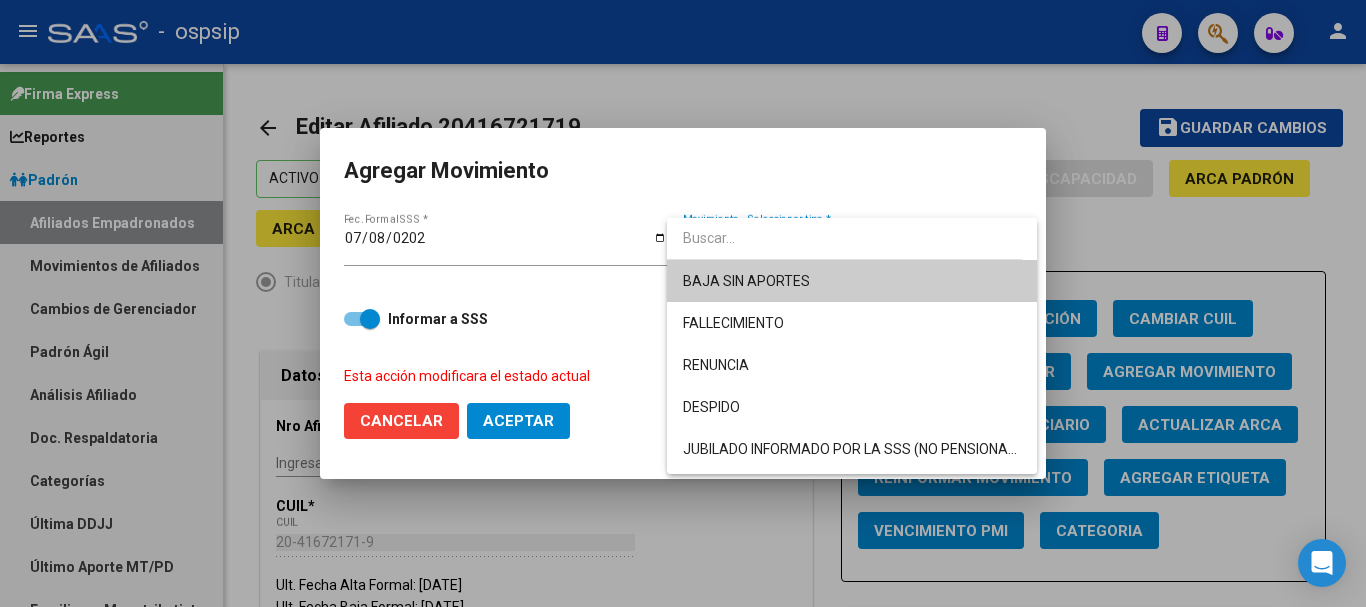 click at bounding box center (683, 303) 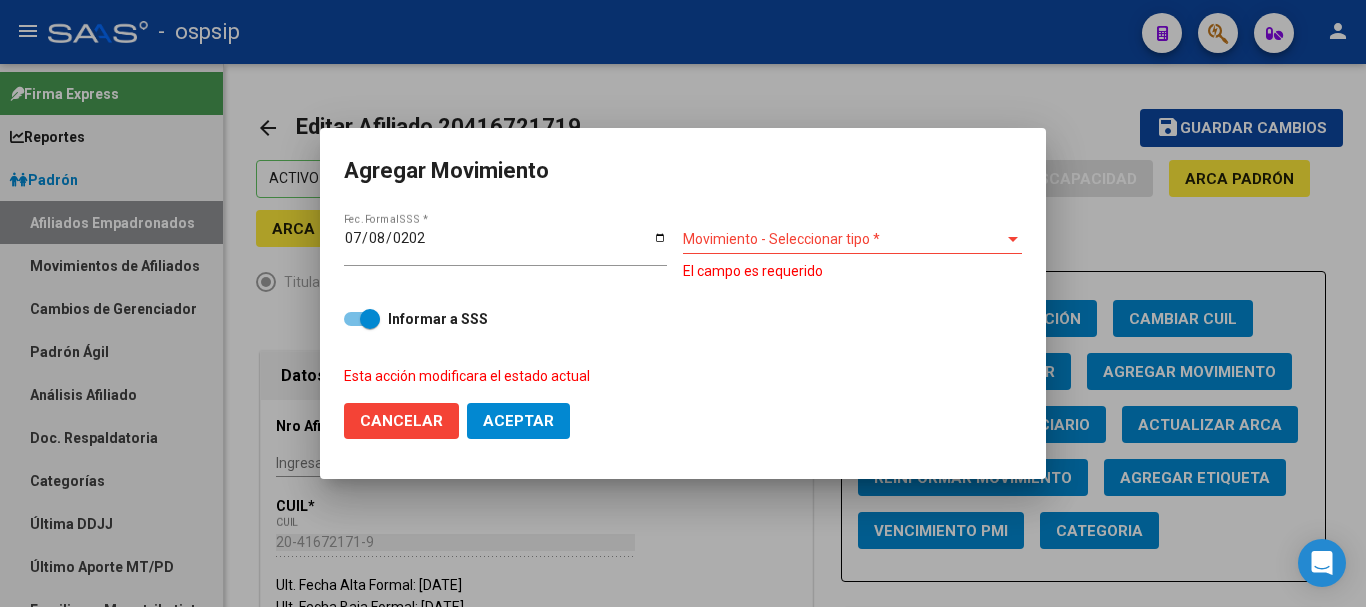click on "Cancelar" 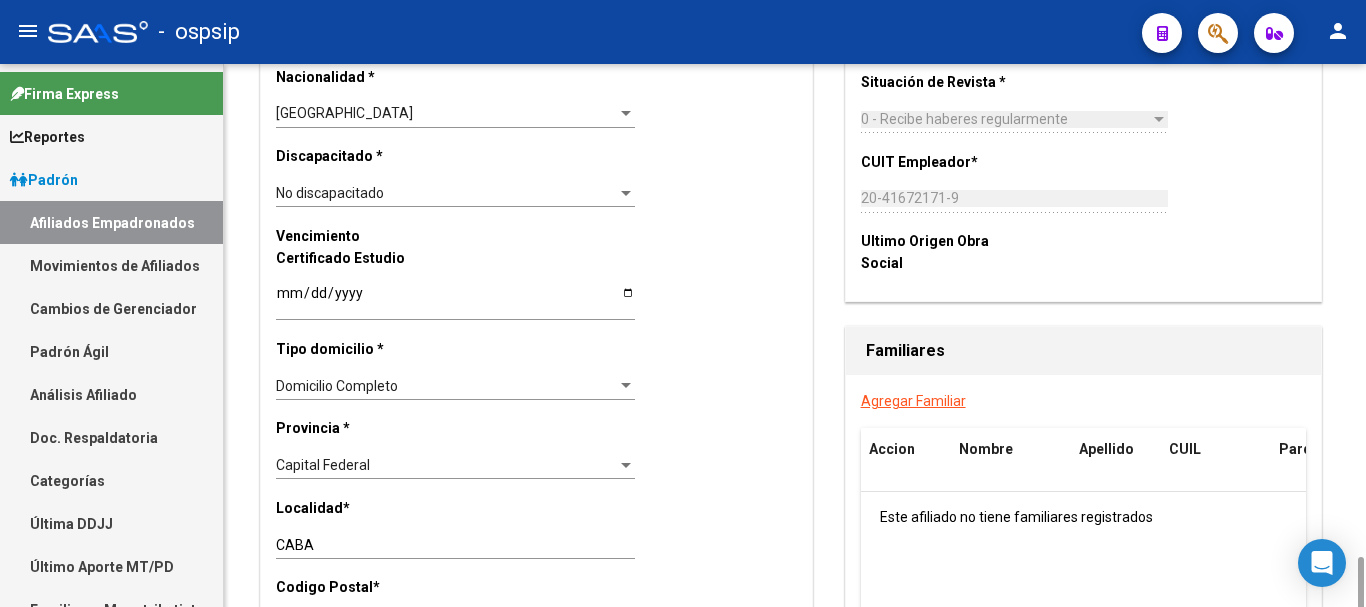 scroll, scrollTop: 1400, scrollLeft: 0, axis: vertical 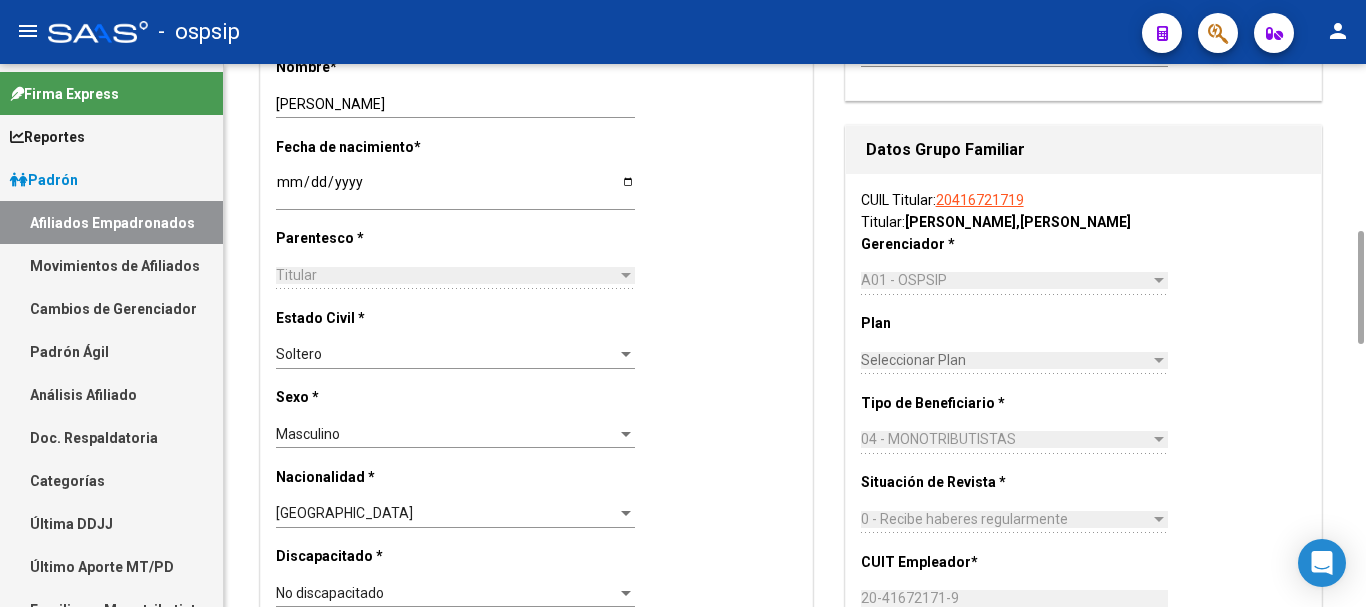 click 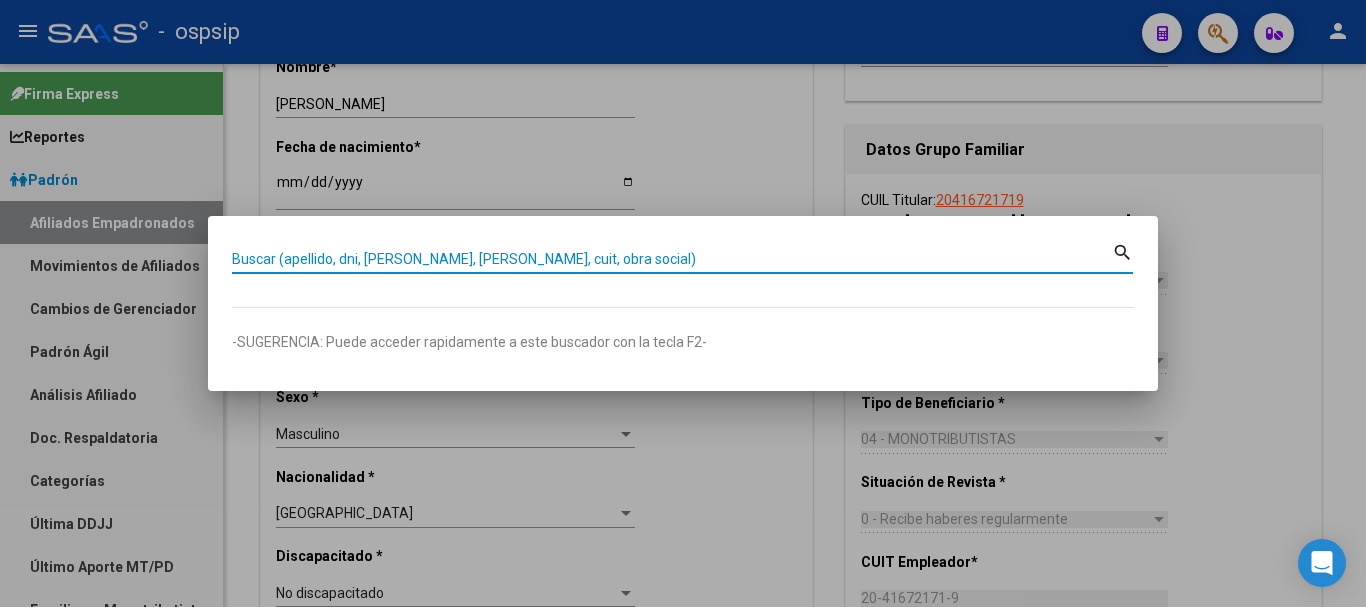 click on "Buscar (apellido, dni, [PERSON_NAME], [PERSON_NAME], cuit, obra social)" at bounding box center [672, 259] 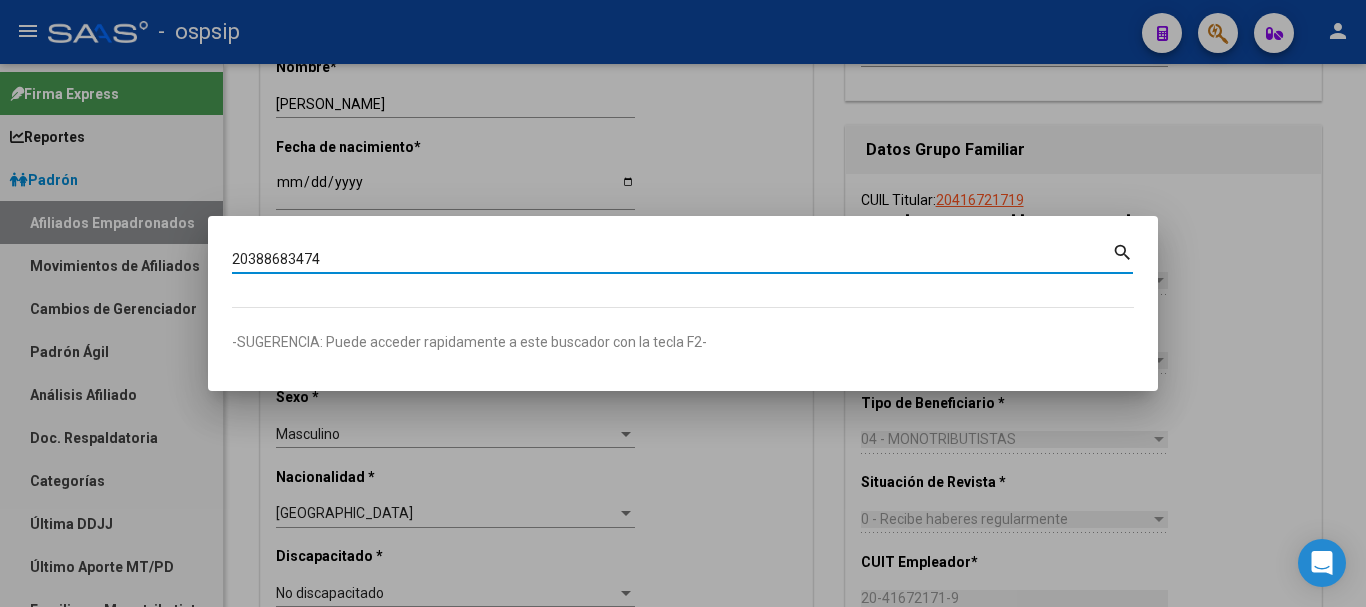 type on "20388683474" 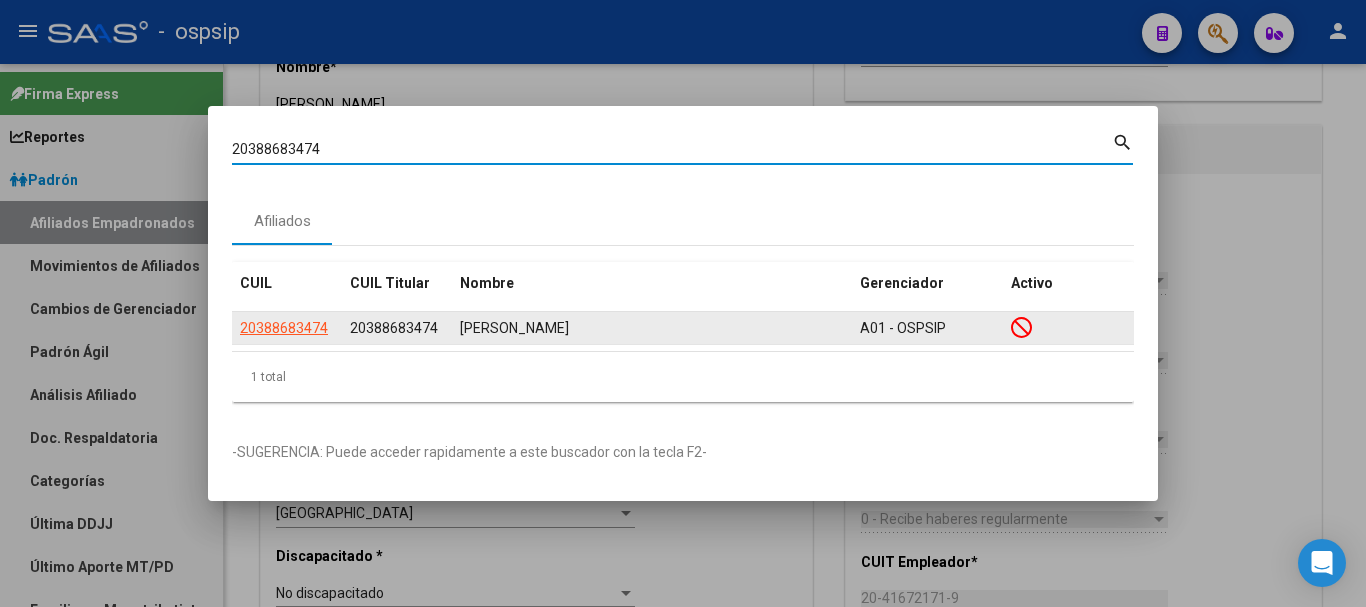 click on "20388683474" 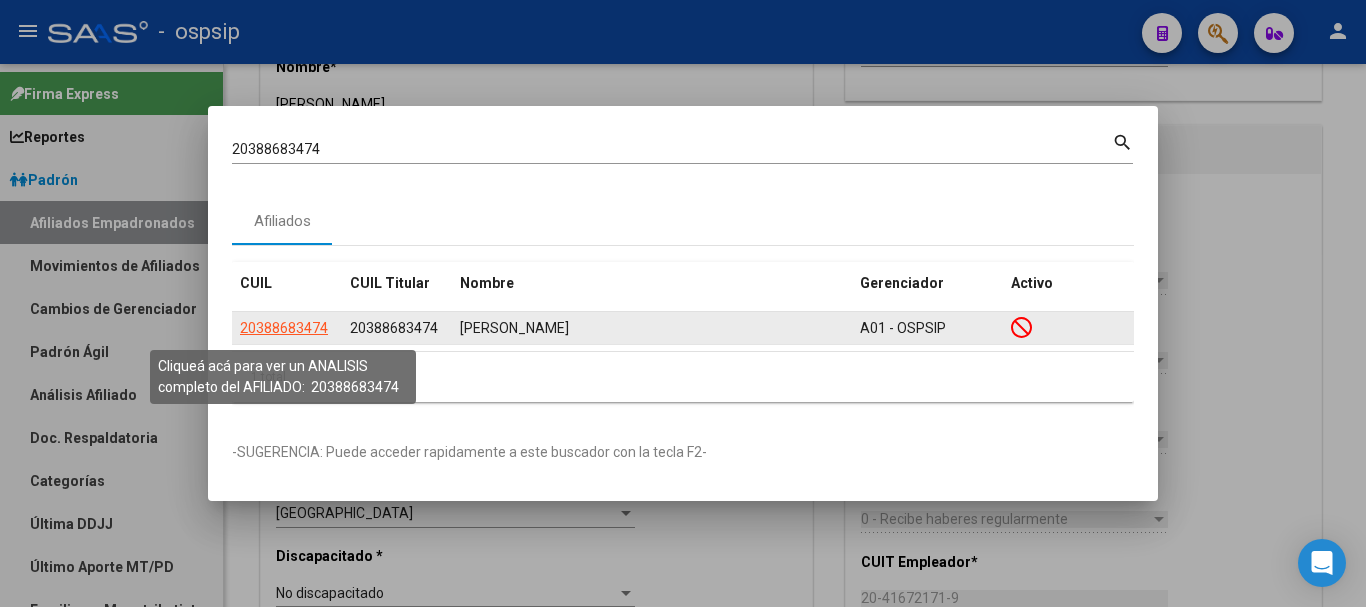 click on "20388683474" 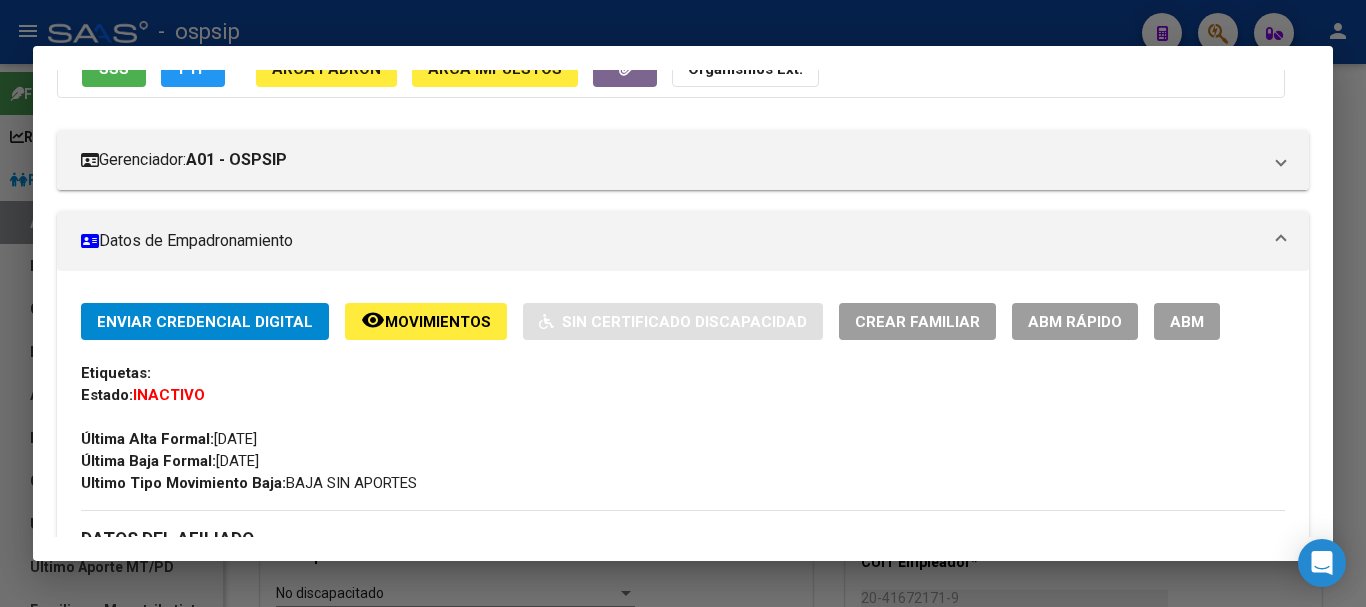 scroll, scrollTop: 200, scrollLeft: 0, axis: vertical 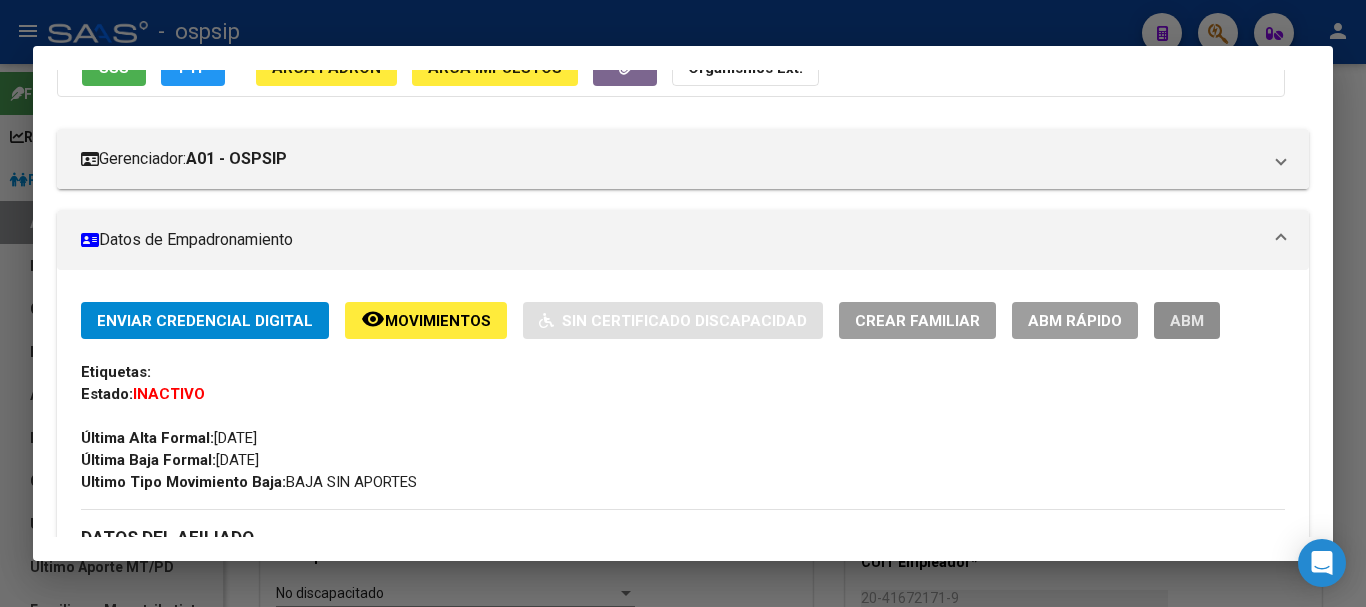 click on "ABM" at bounding box center [1187, 320] 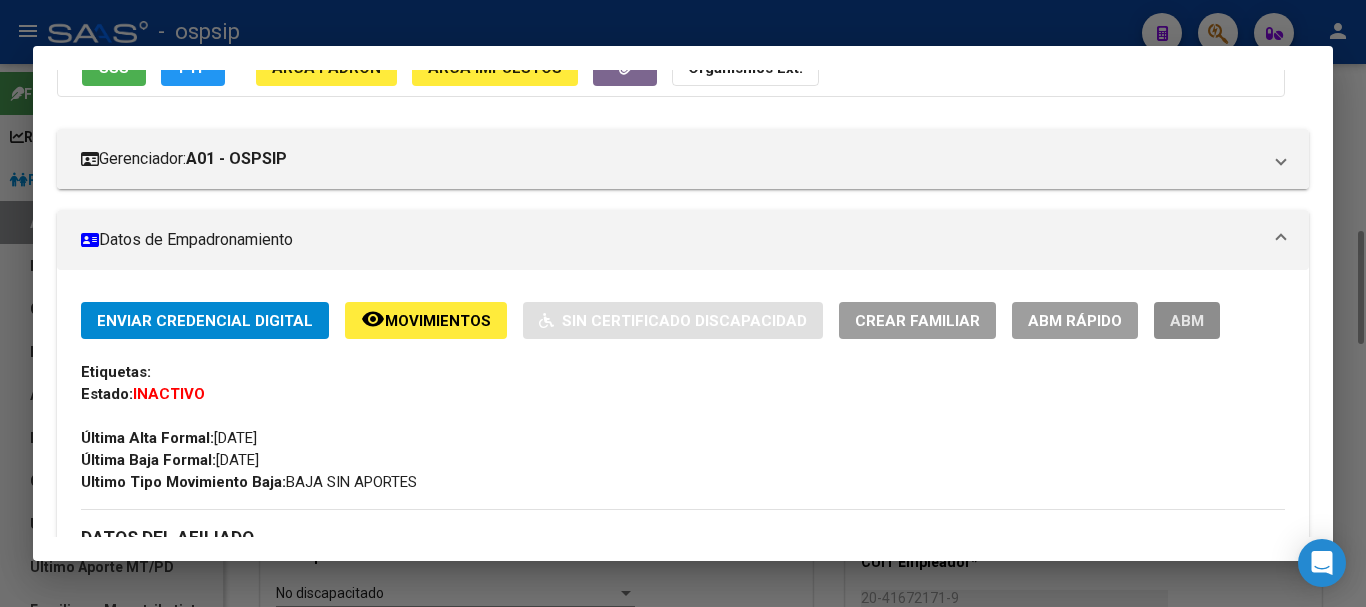 scroll, scrollTop: 0, scrollLeft: 0, axis: both 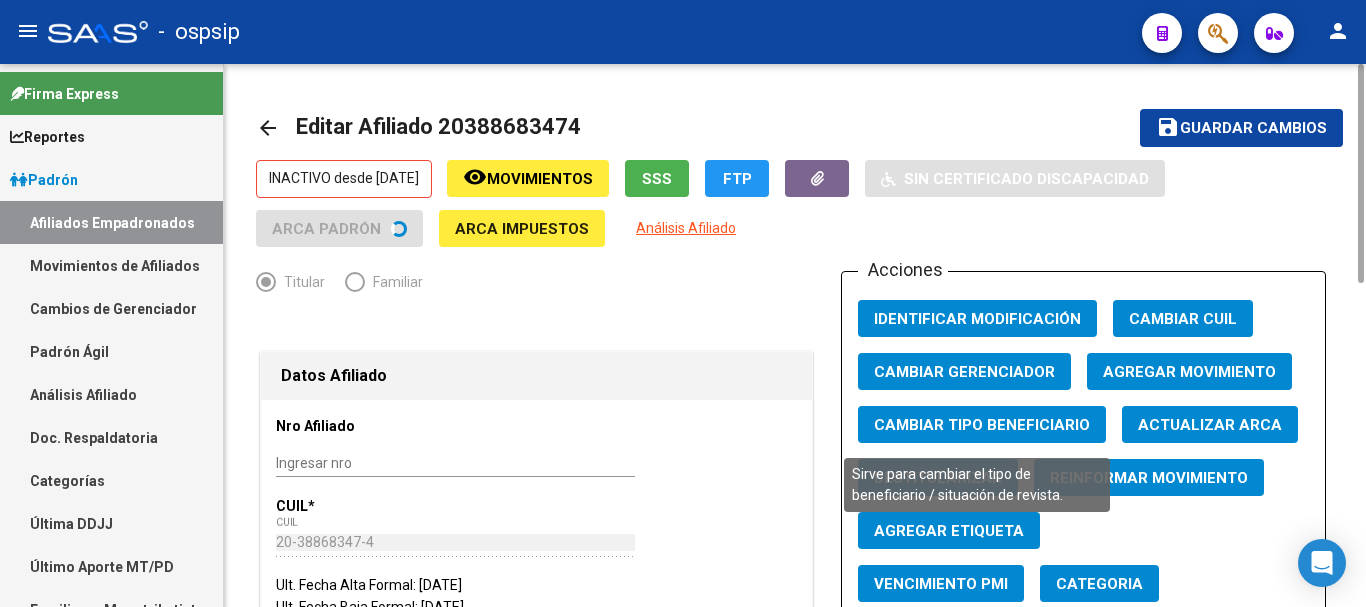 click on "Cambiar Tipo Beneficiario" 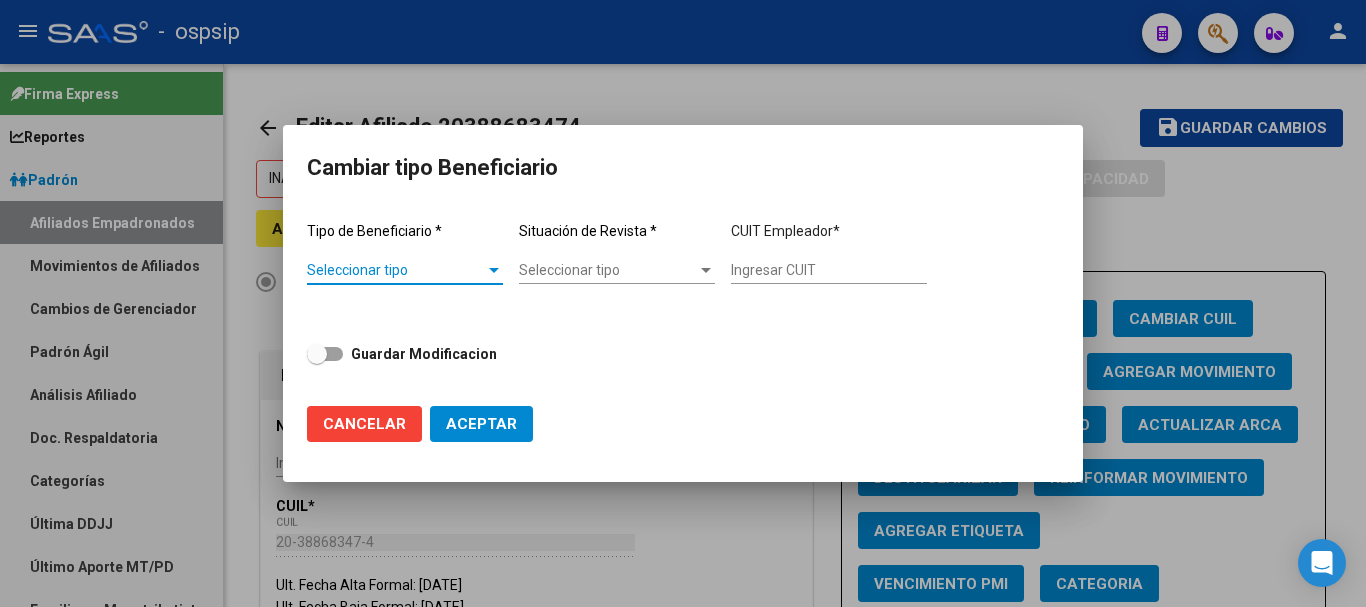 click on "Seleccionar tipo" at bounding box center [396, 270] 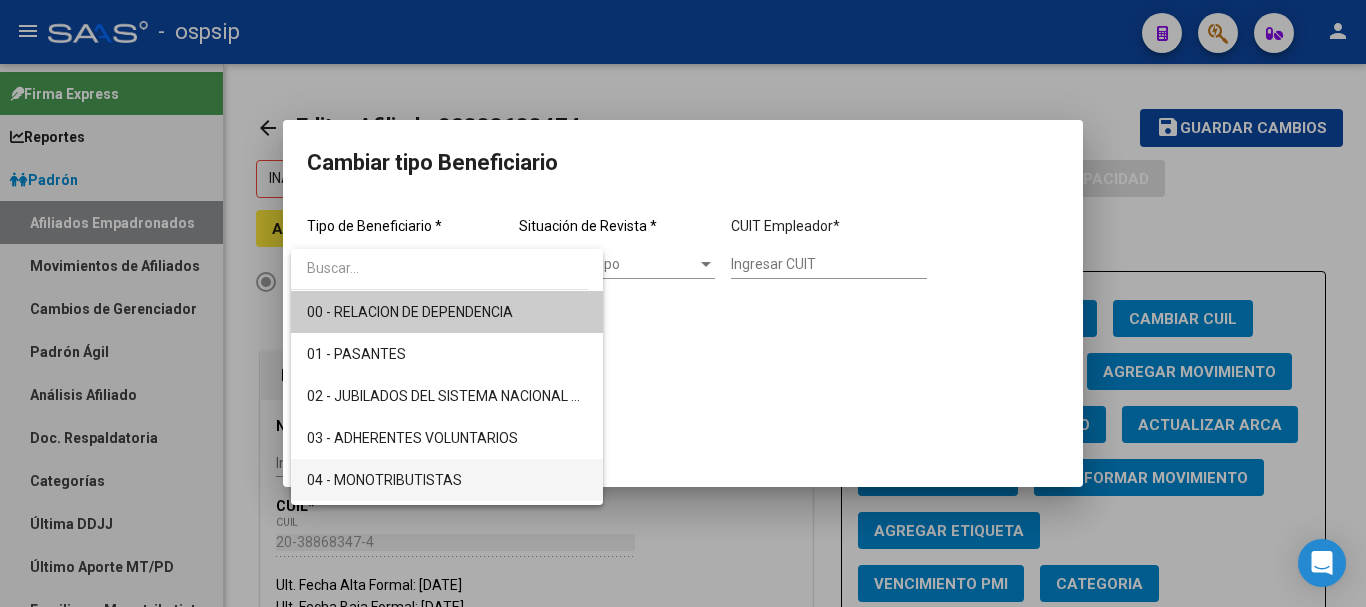 click on "04 - MONOTRIBUTISTAS" at bounding box center [384, 480] 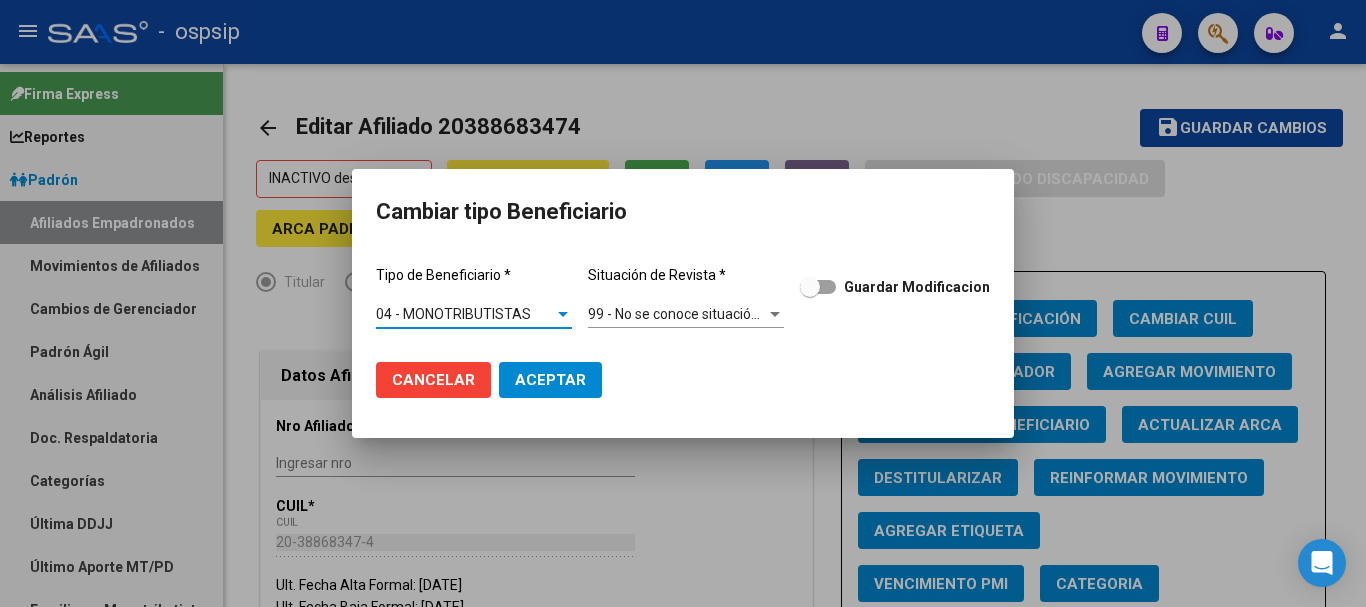click on "99 - No se conoce situación de revista" at bounding box center (706, 314) 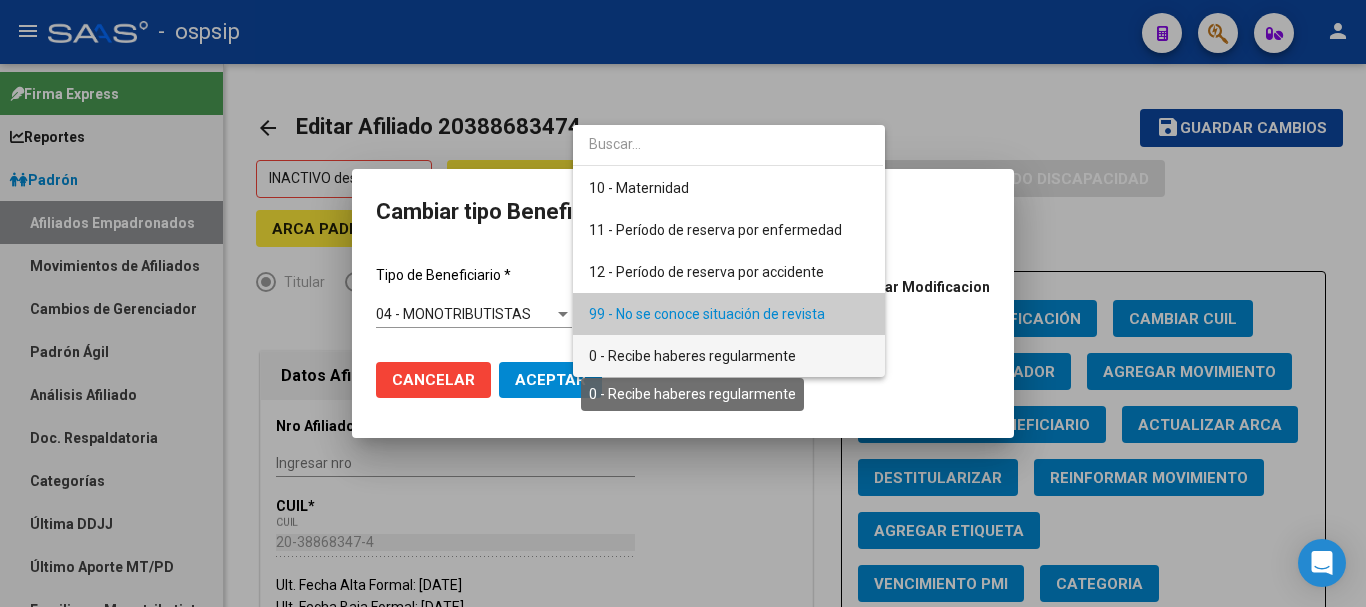 click on "0 - Recibe haberes regularmente" at bounding box center [692, 356] 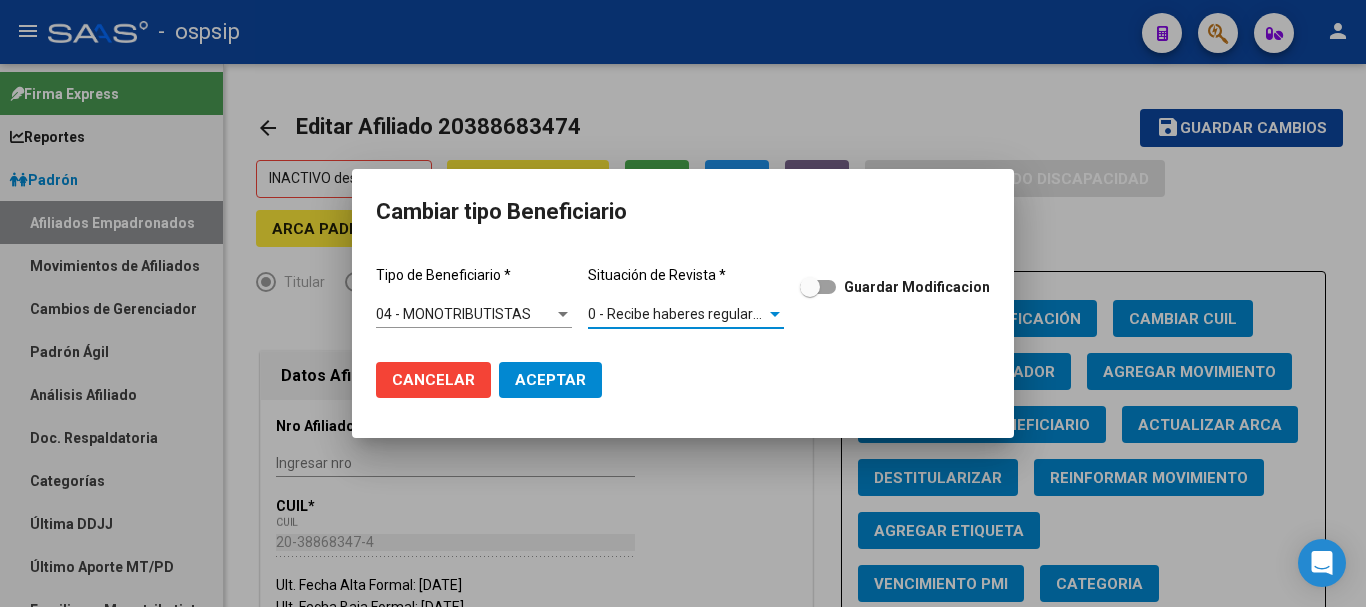 click on "Aceptar" 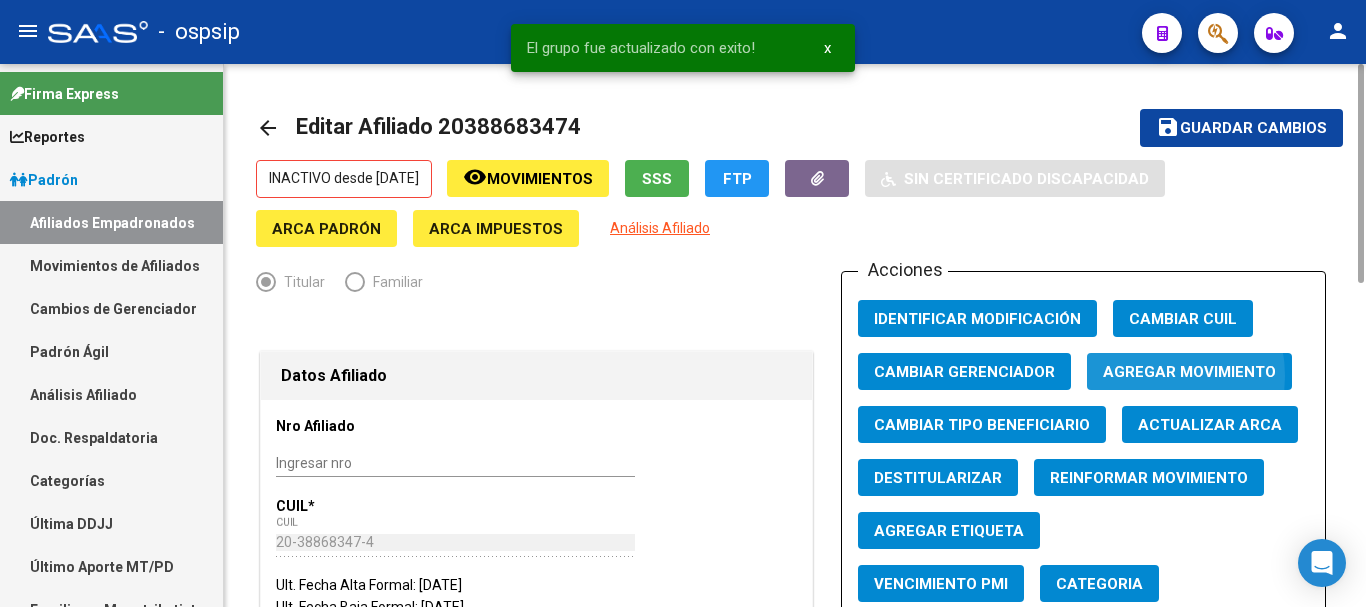 click on "Agregar Movimiento" 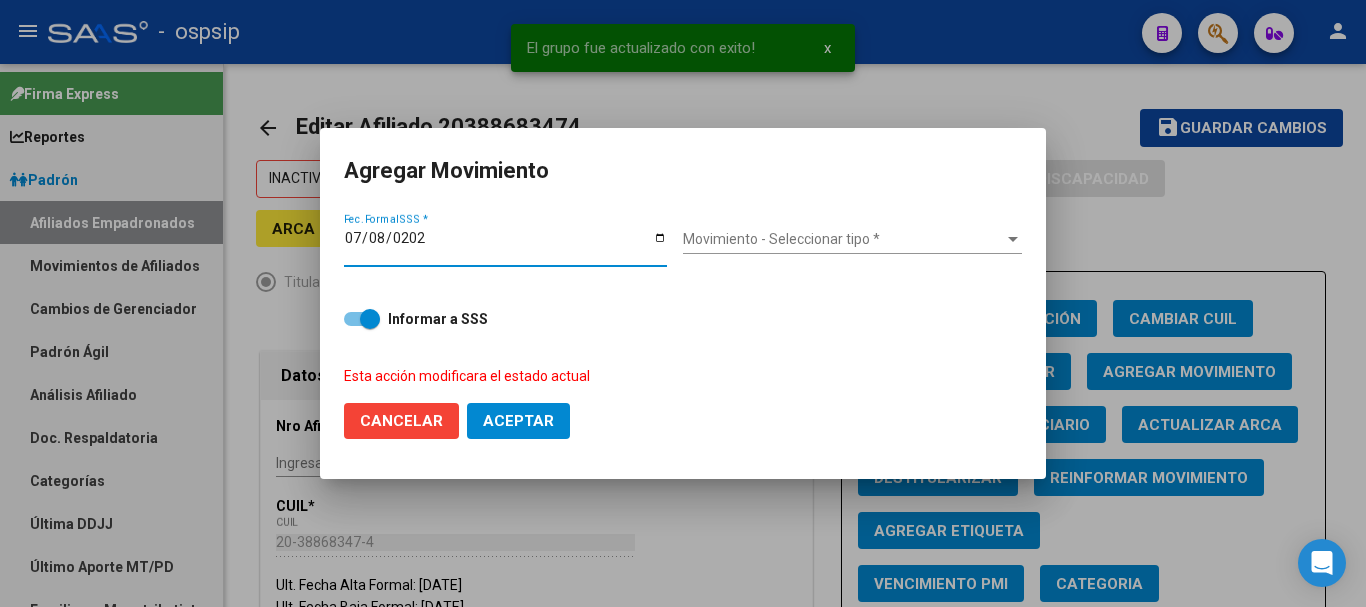 type on "[DATE]" 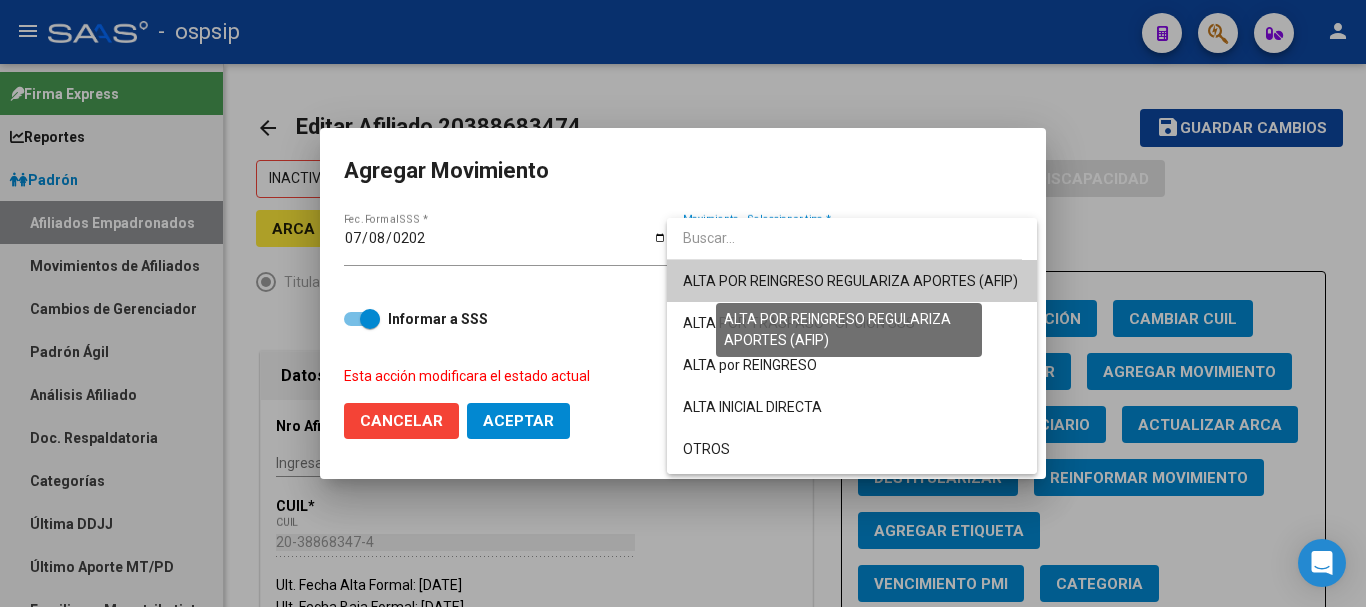 click on "ALTA POR REINGRESO REGULARIZA APORTES (AFIP)" at bounding box center (850, 281) 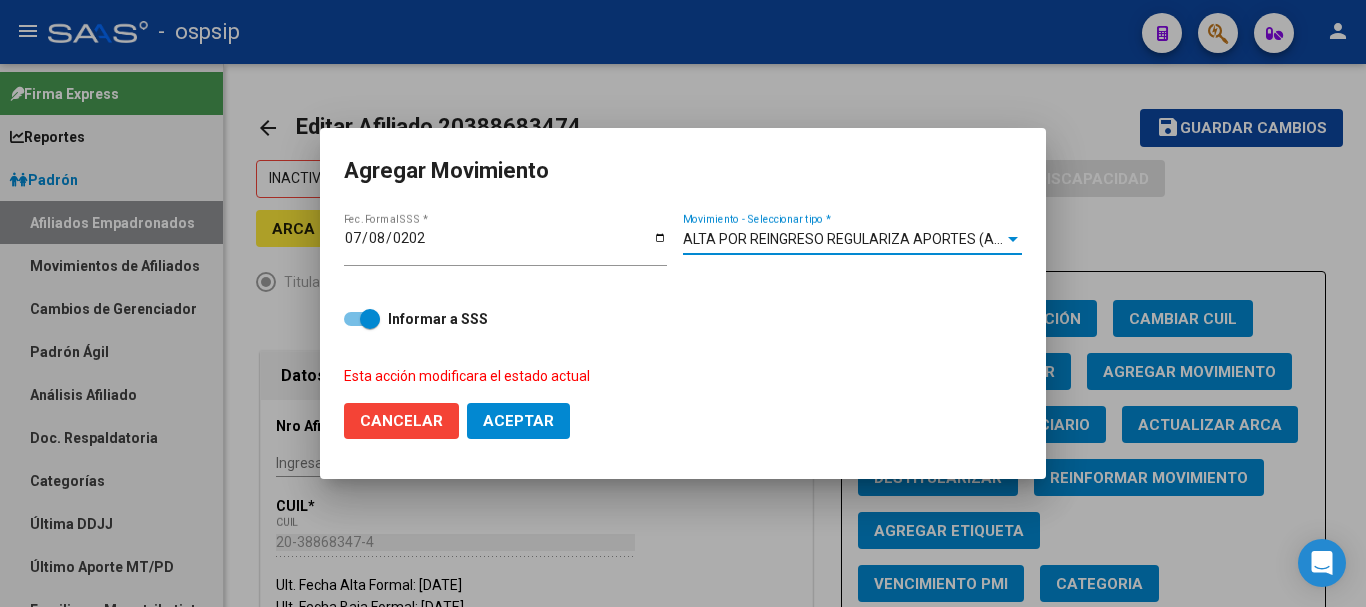click on "Aceptar" 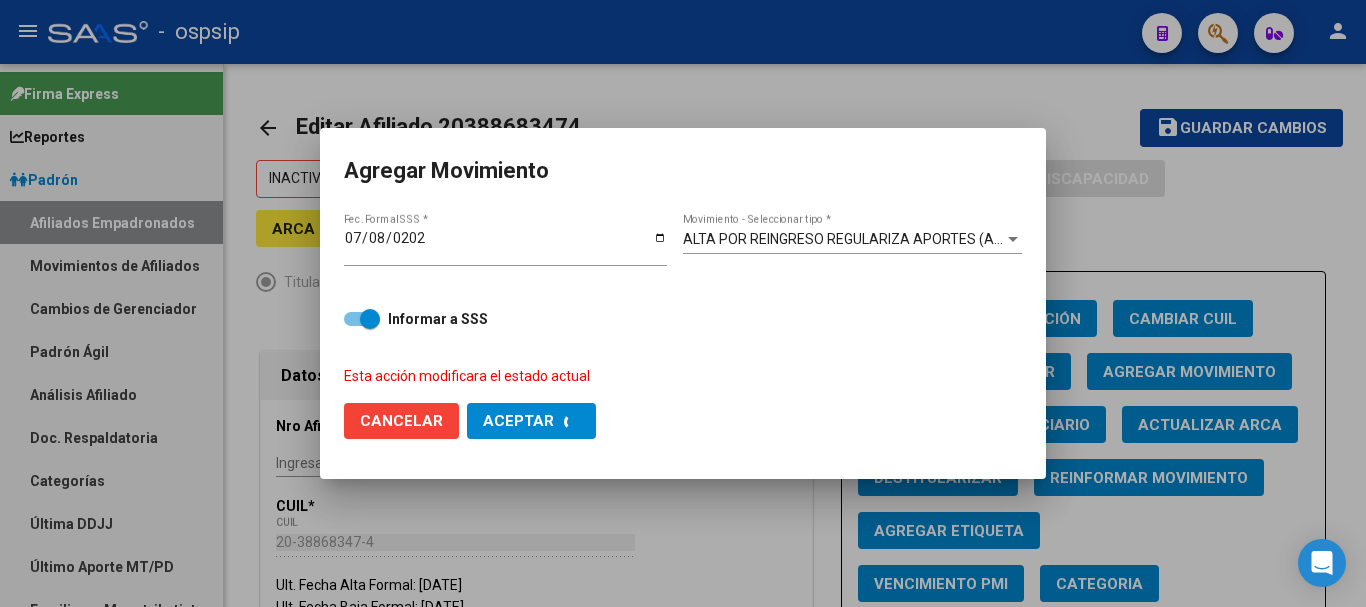 checkbox on "false" 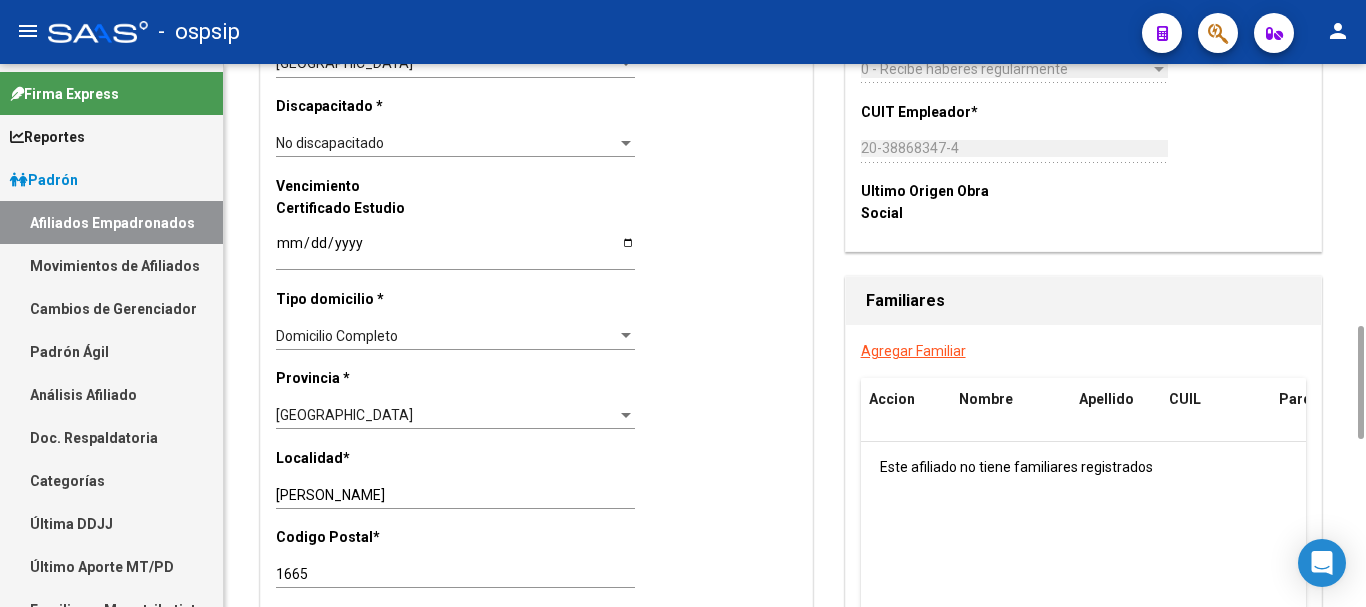 scroll, scrollTop: 1450, scrollLeft: 0, axis: vertical 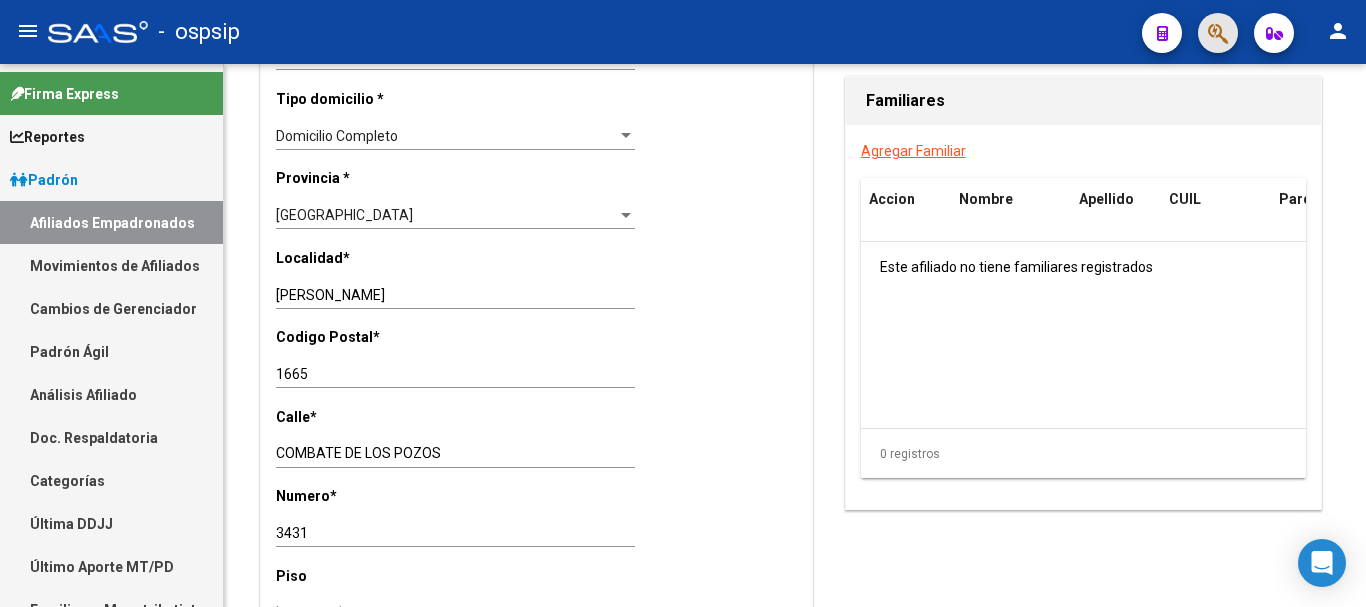 click 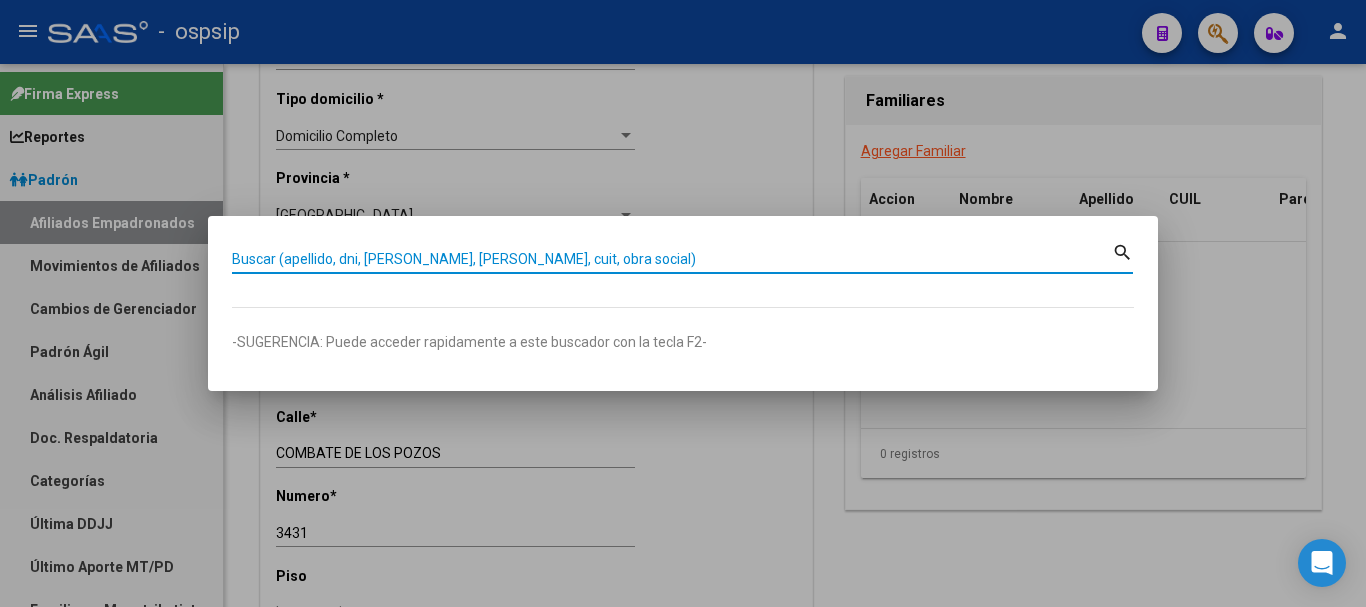 click on "Buscar (apellido, dni, [PERSON_NAME], [PERSON_NAME], cuit, obra social)" at bounding box center (672, 259) 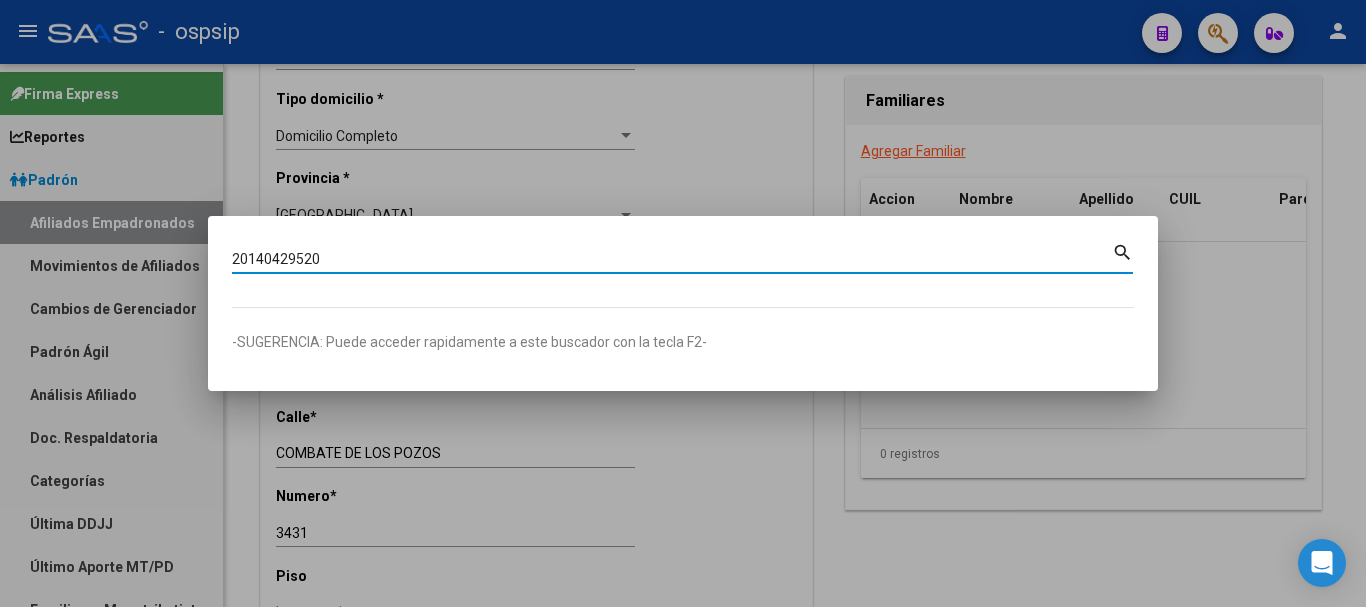 type on "20140429520" 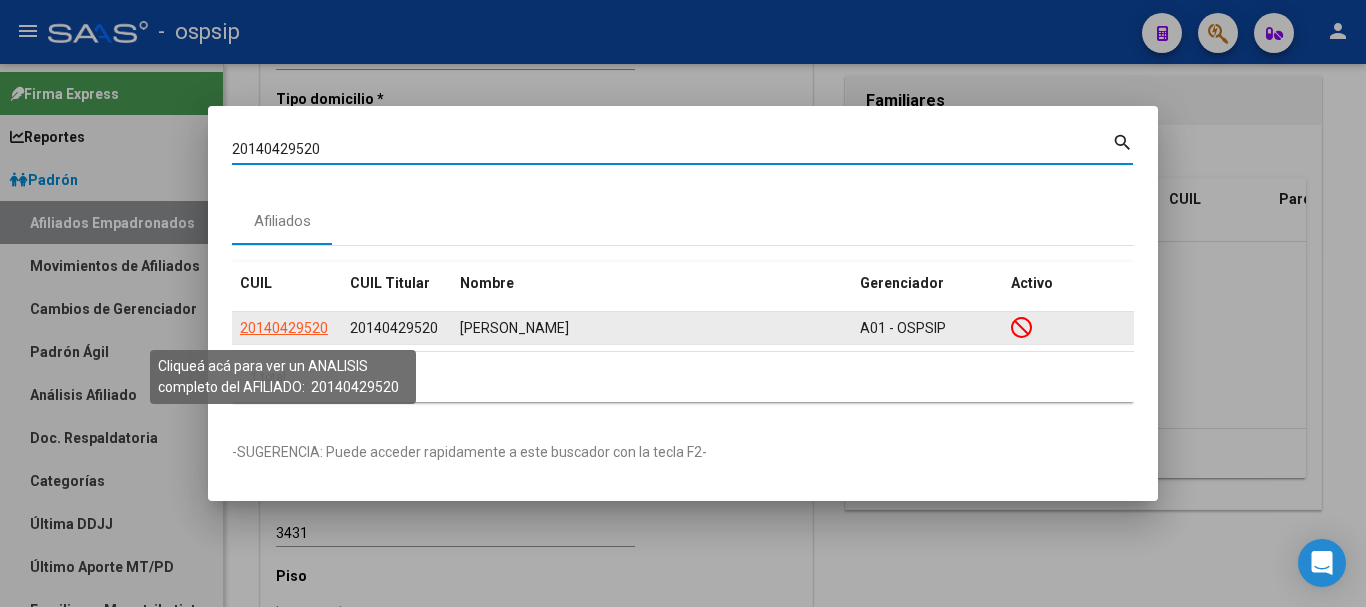 click on "20140429520" 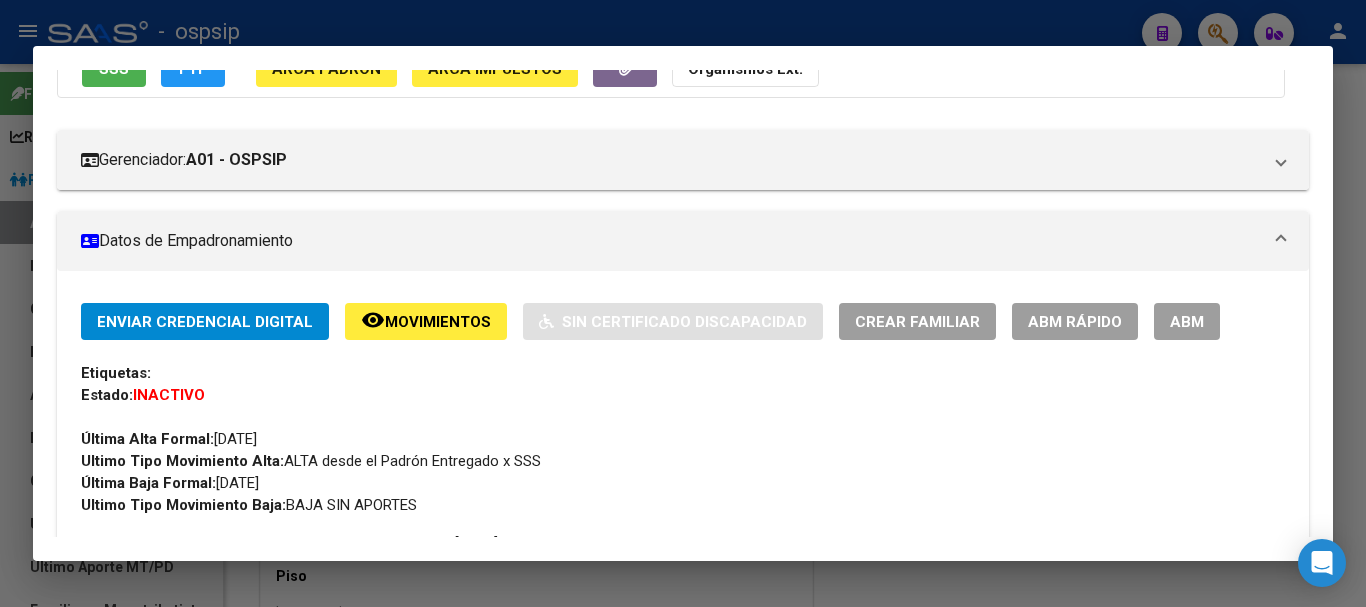 scroll, scrollTop: 200, scrollLeft: 0, axis: vertical 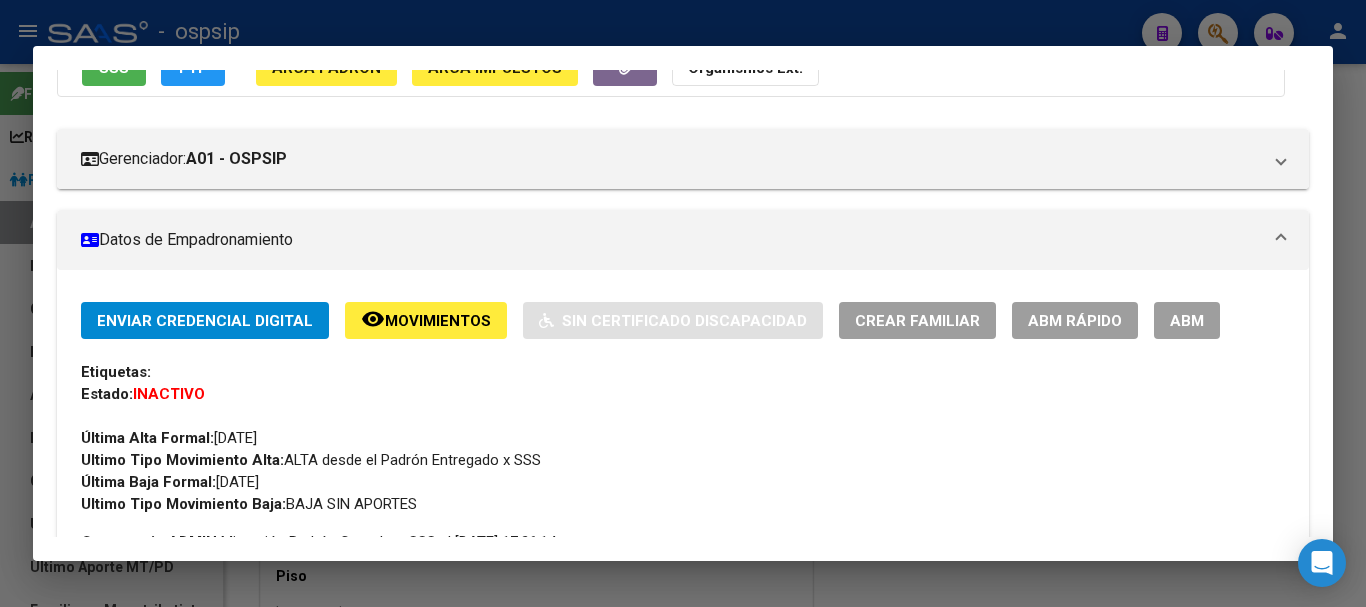 click on "ABM" at bounding box center (1187, 320) 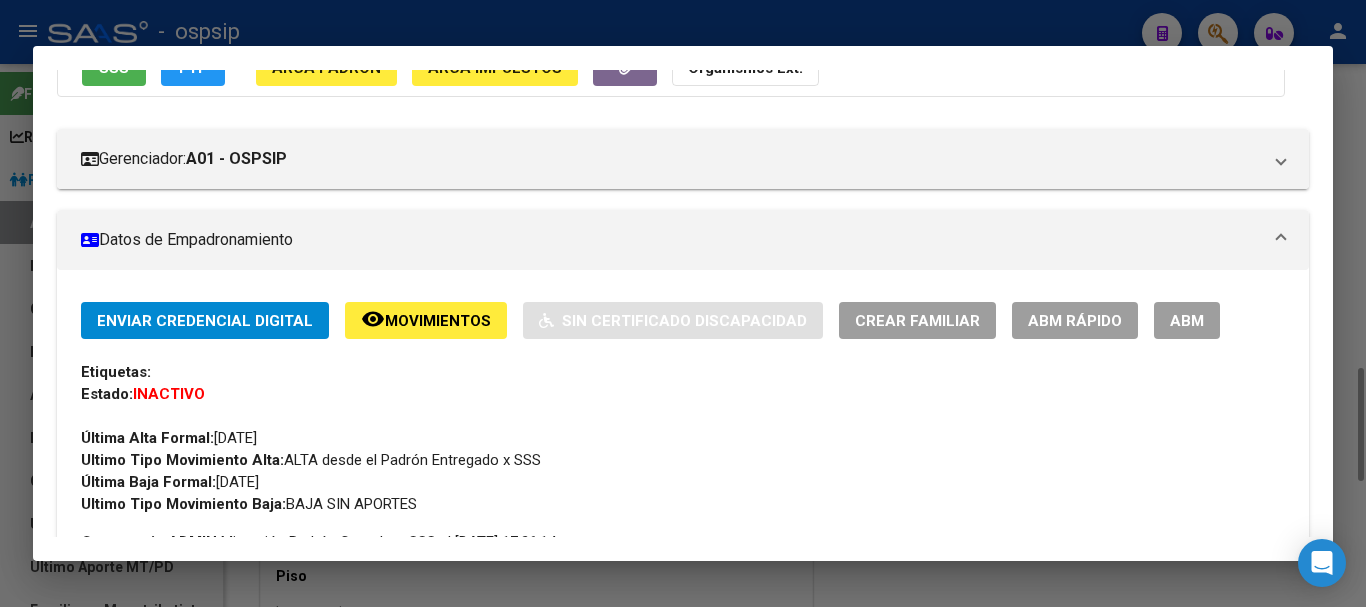 scroll, scrollTop: 0, scrollLeft: 0, axis: both 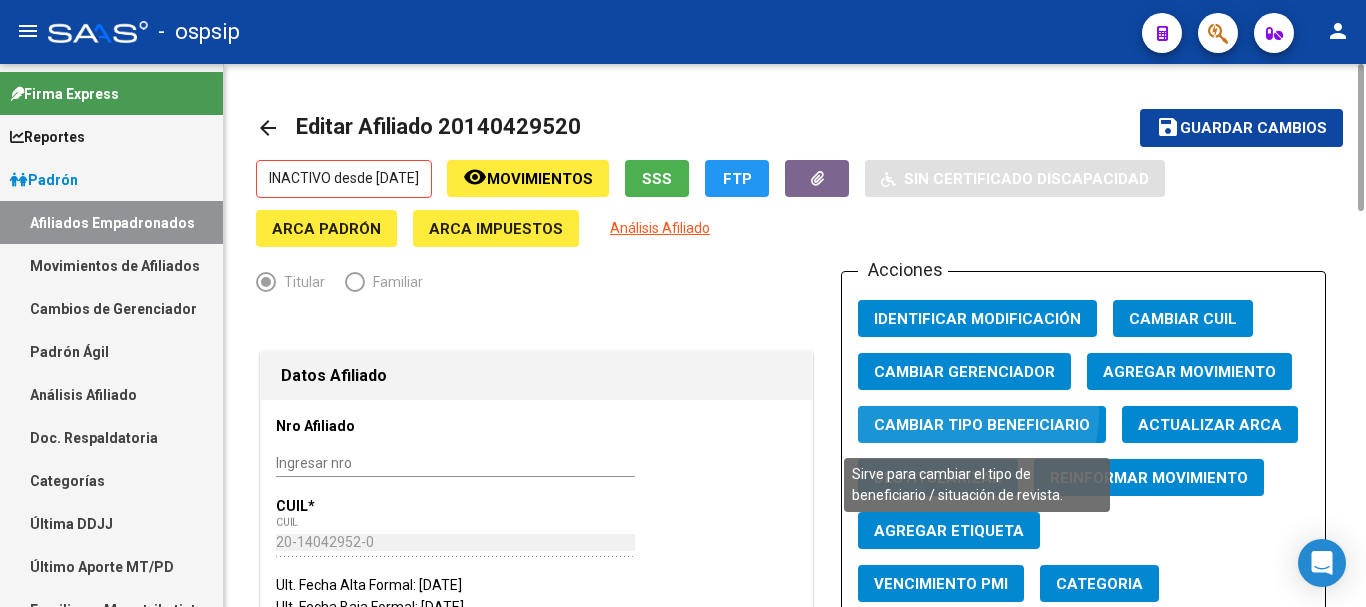 click on "Cambiar Tipo Beneficiario" 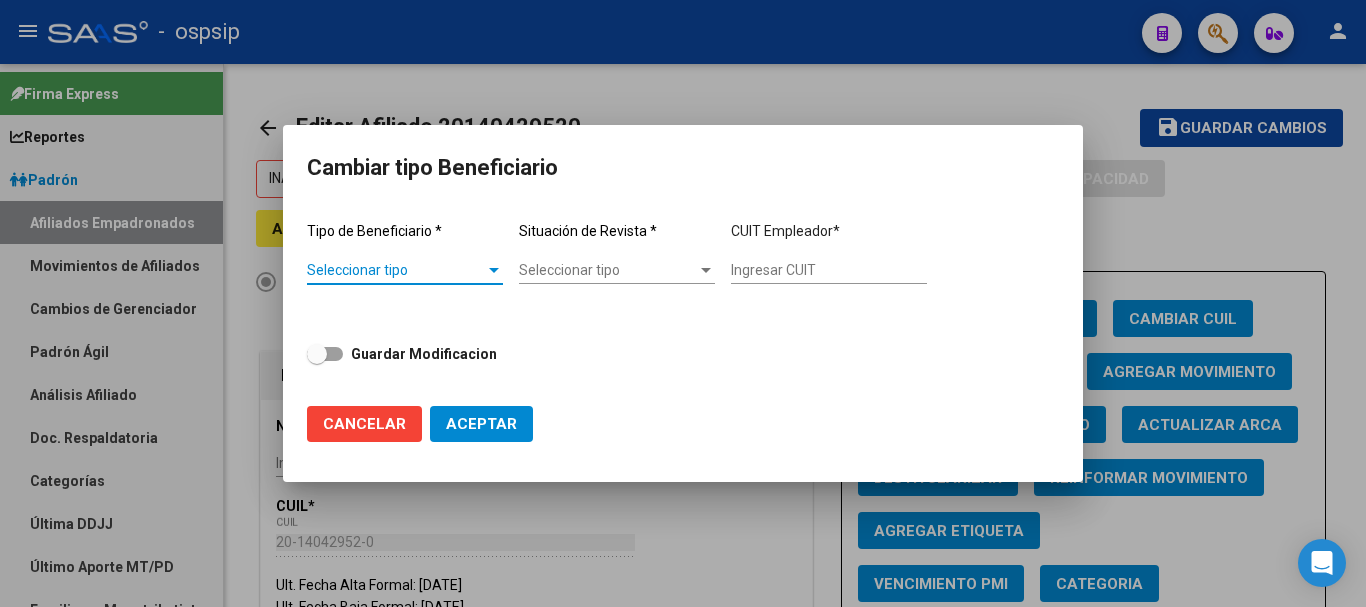 click on "Seleccionar tipo" at bounding box center (396, 270) 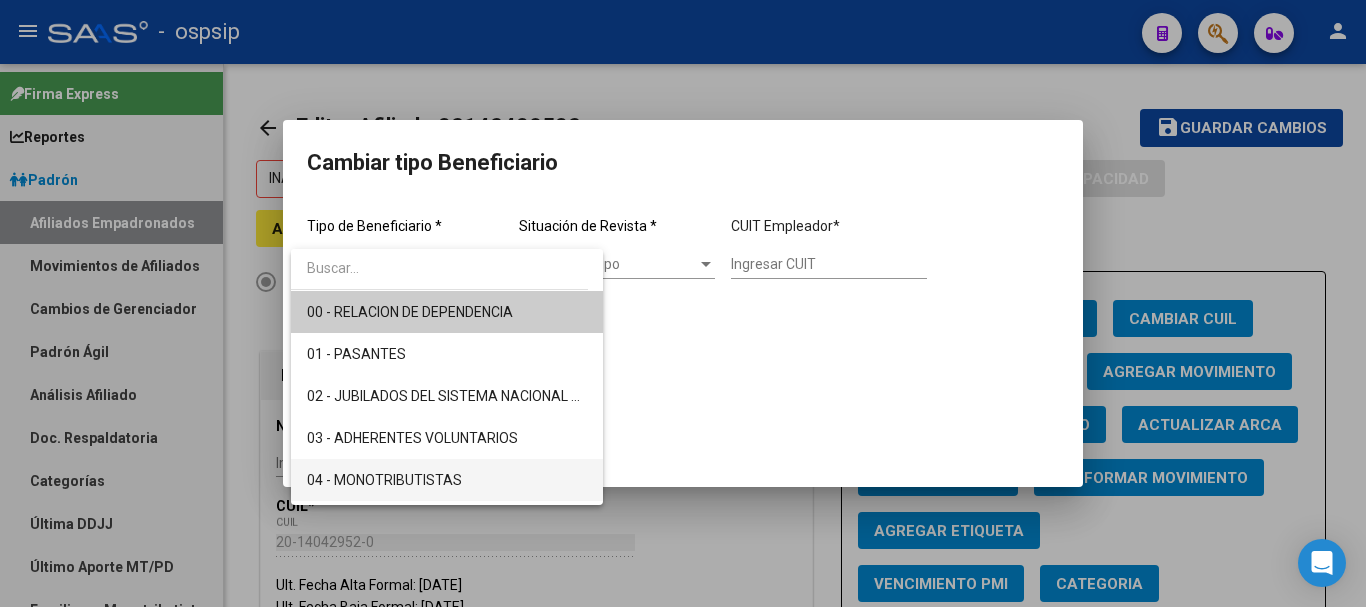 click on "04 - MONOTRIBUTISTAS" at bounding box center (447, 480) 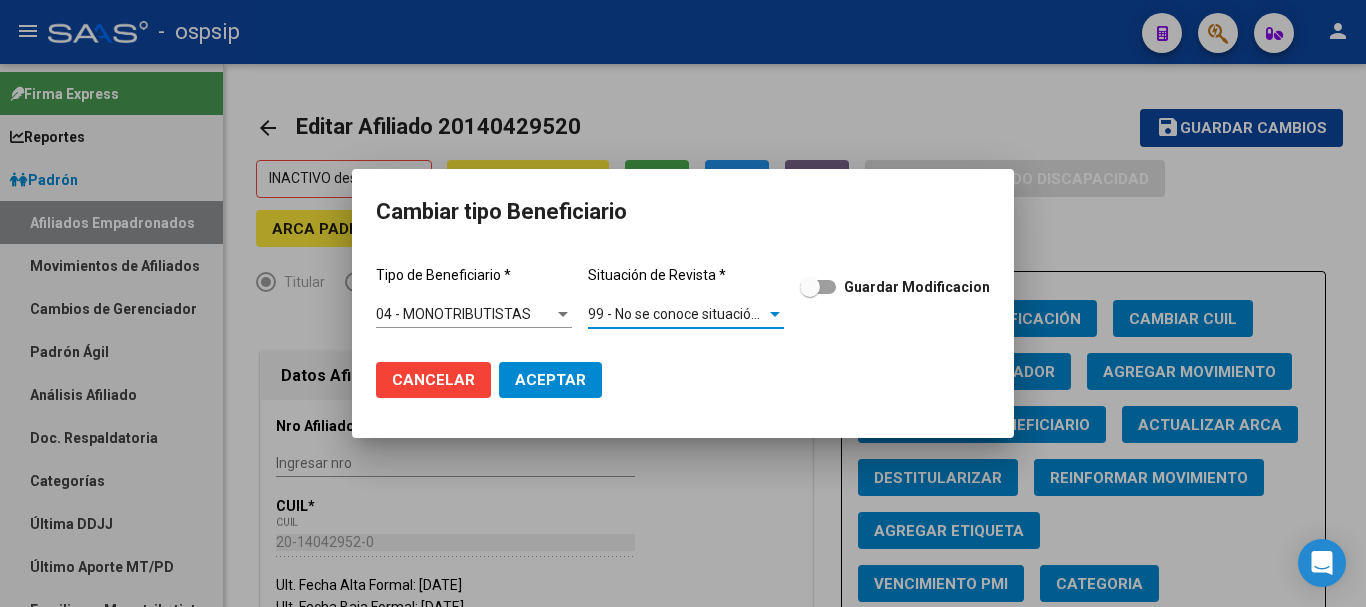click on "99 - No se conoce situación de revista" at bounding box center [706, 314] 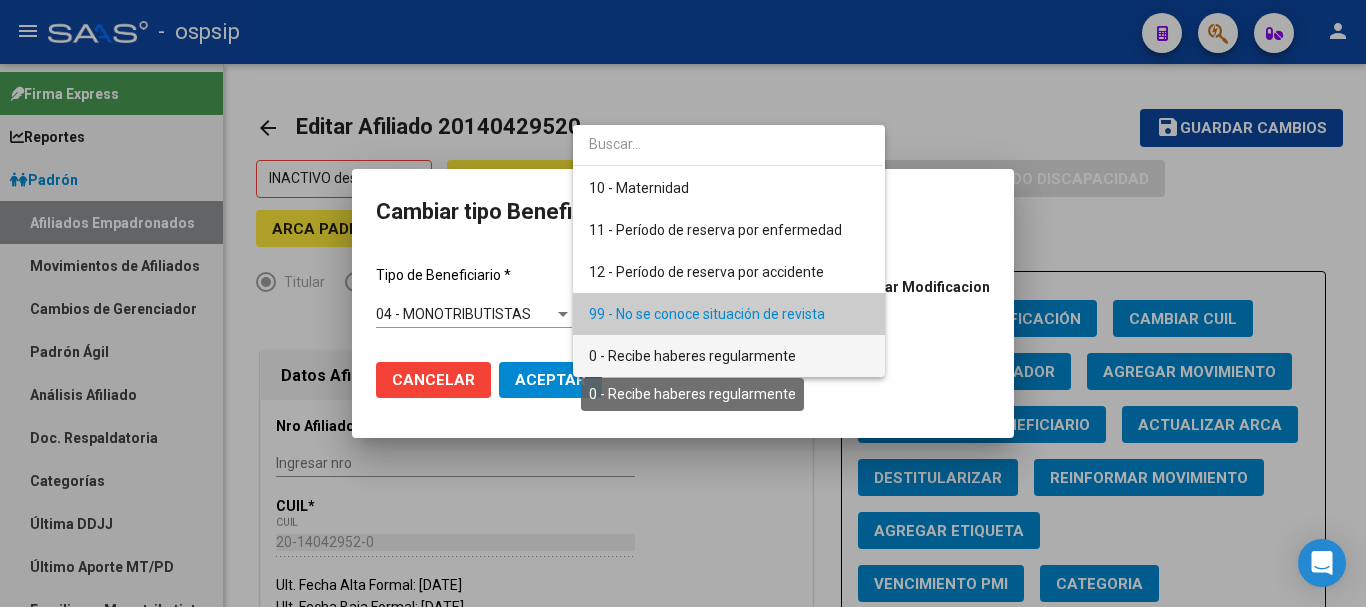 click on "0 - Recibe haberes regularmente" at bounding box center (692, 356) 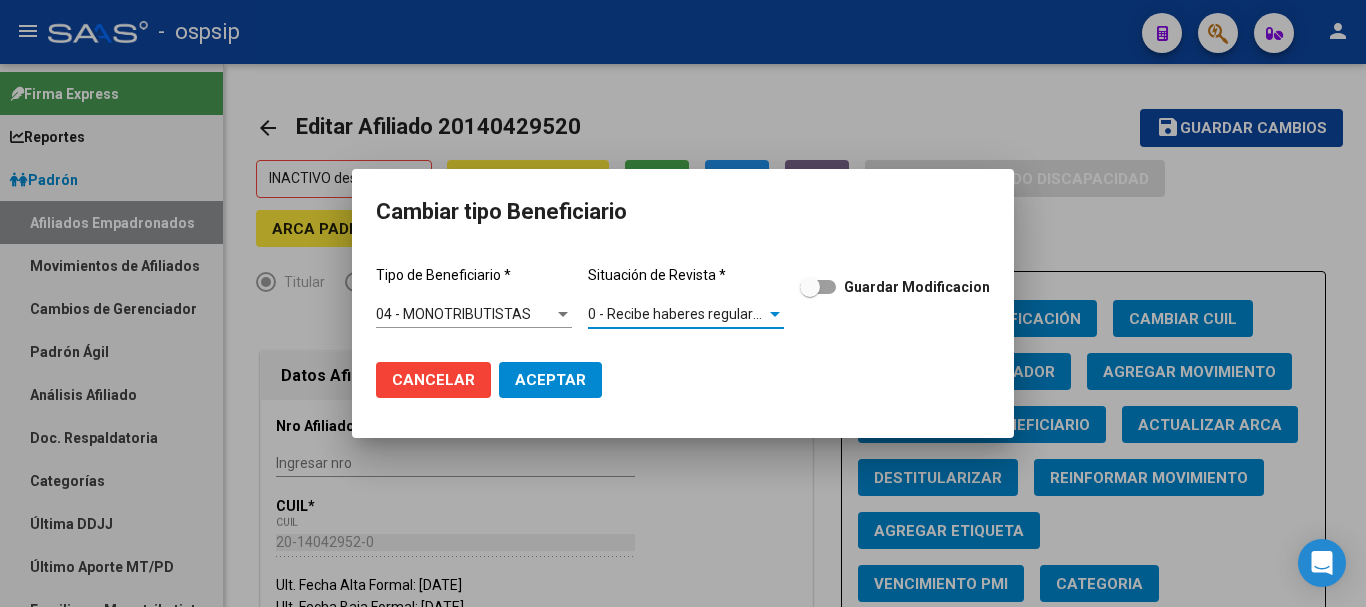 click on "Aceptar" 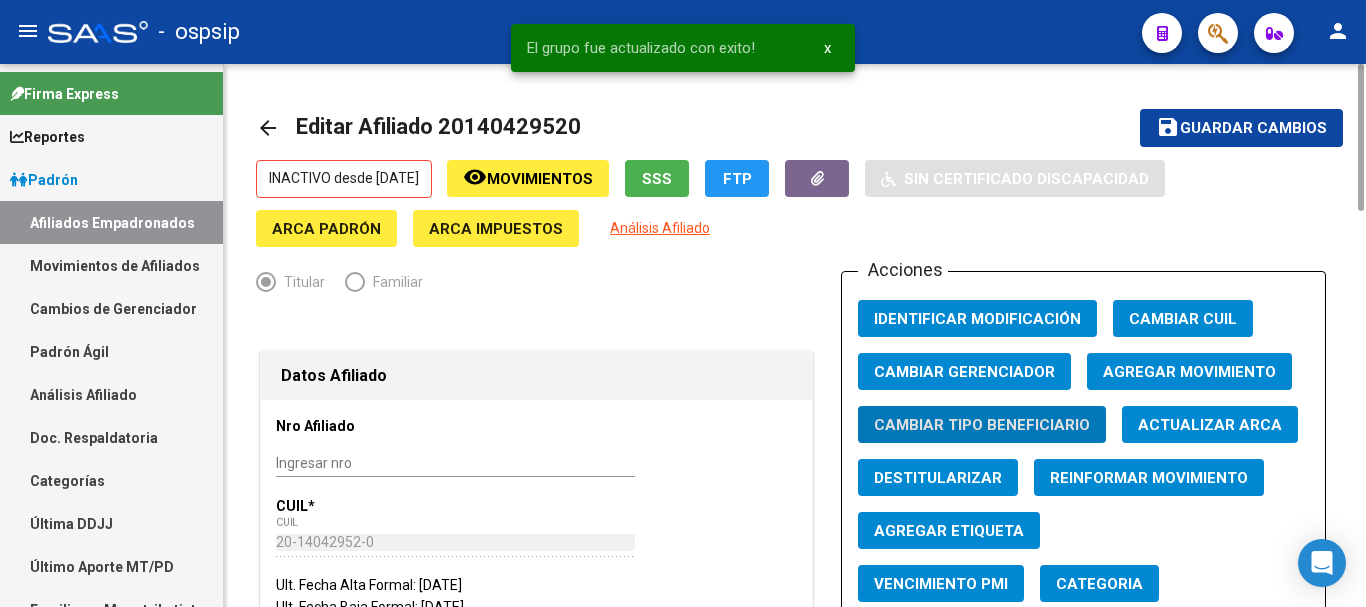 click on "Agregar Movimiento" 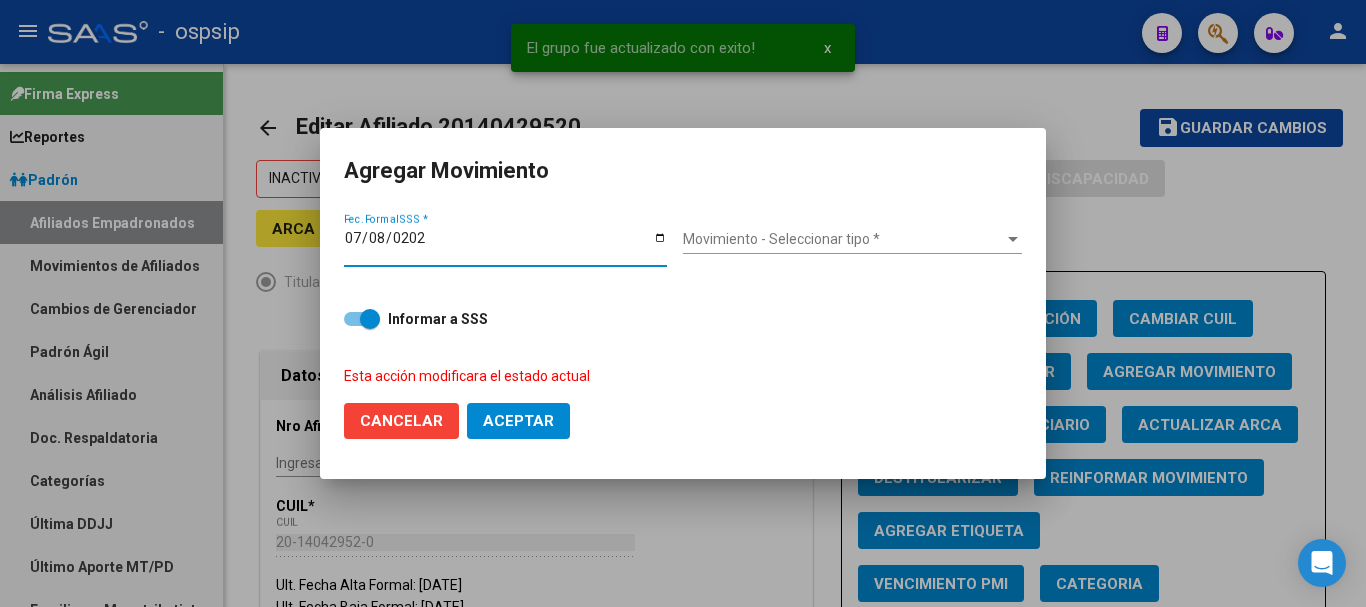 type on "[DATE]" 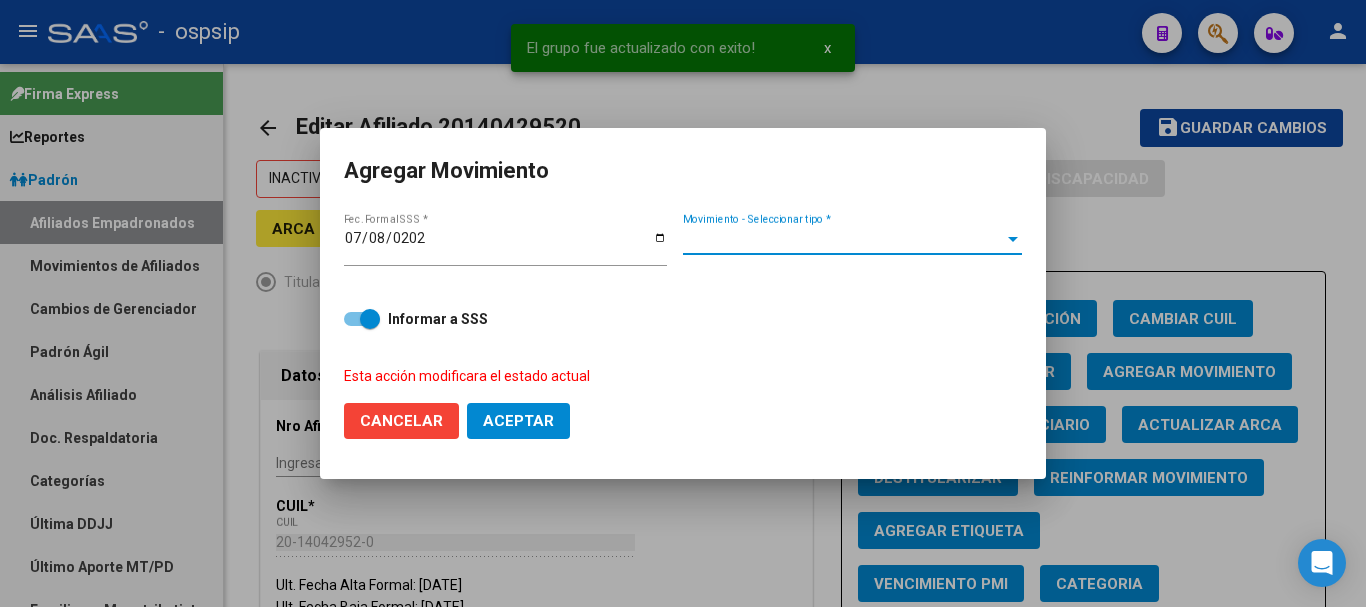 click on "Movimiento - Seleccionar tipo *" at bounding box center (843, 239) 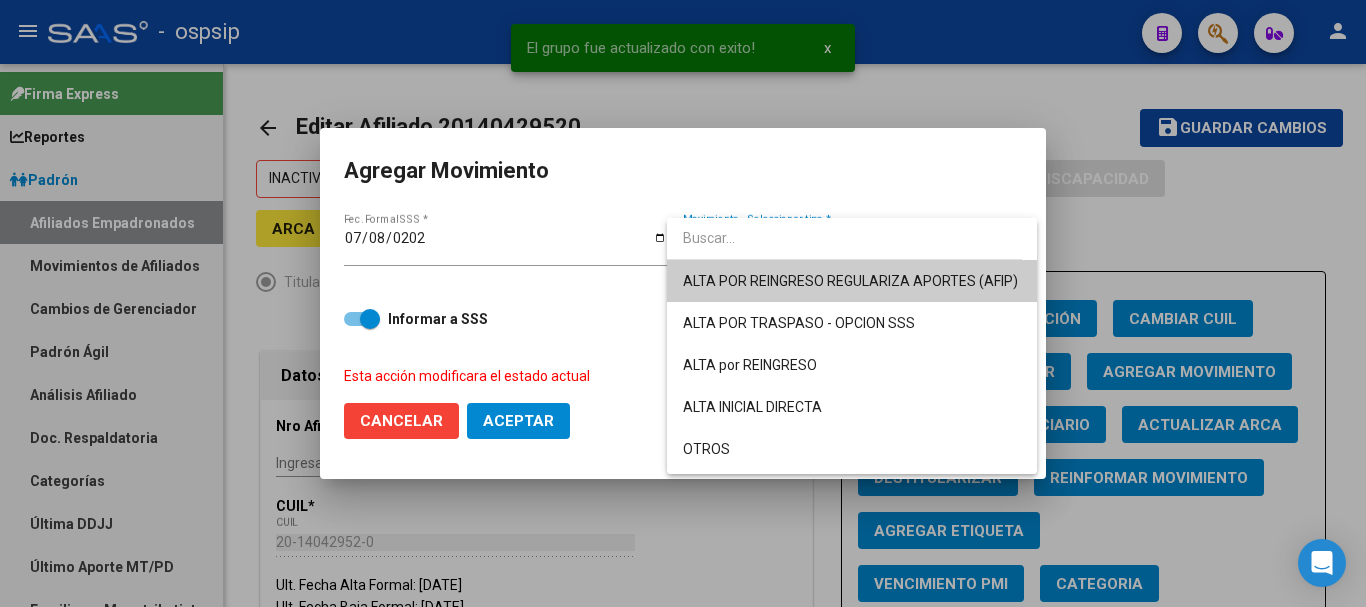 click on "ALTA POR REINGRESO REGULARIZA APORTES (AFIP)" at bounding box center [850, 281] 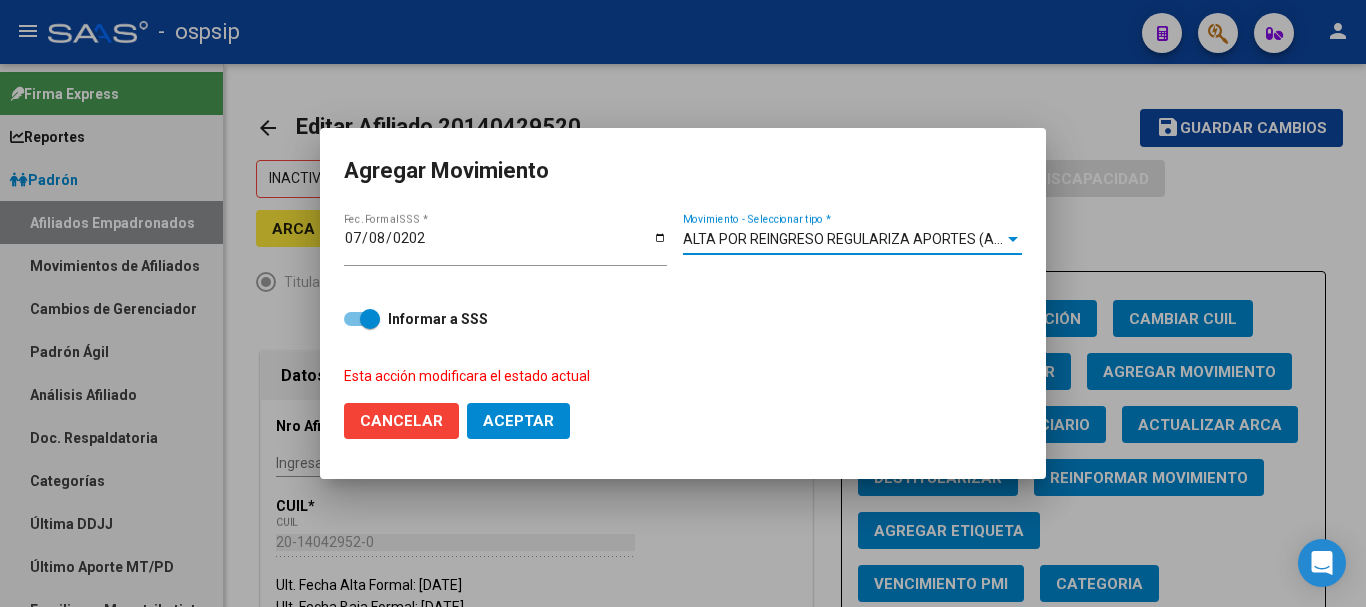 click on "Aceptar" 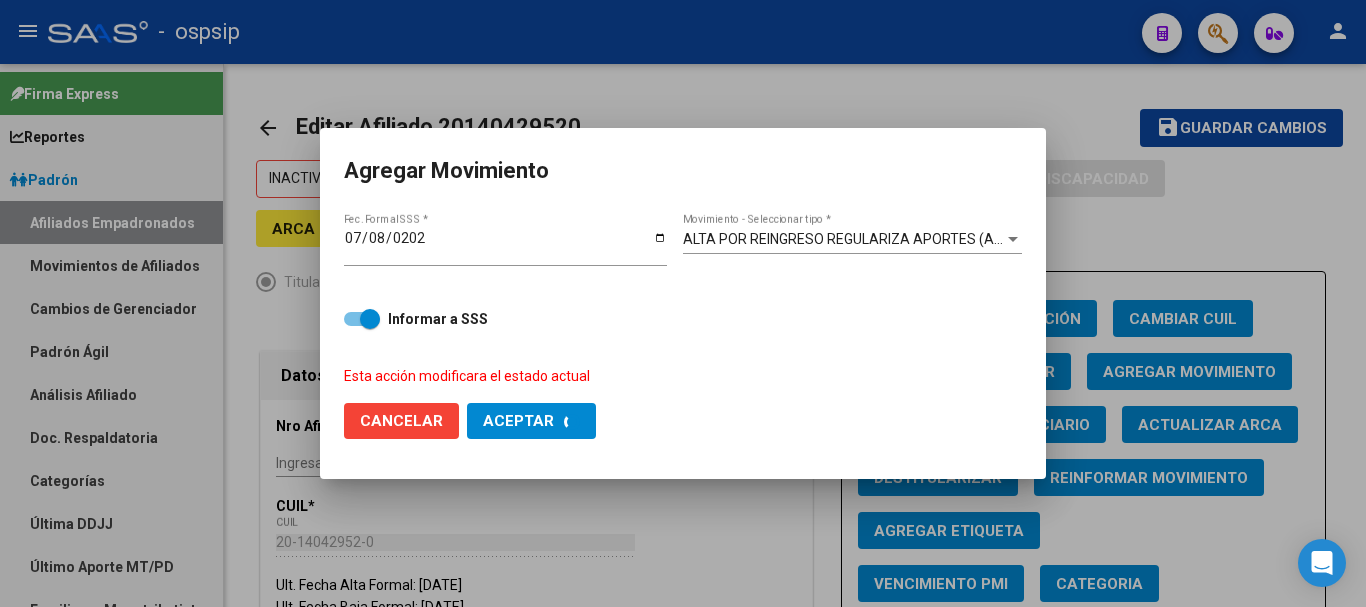 checkbox on "false" 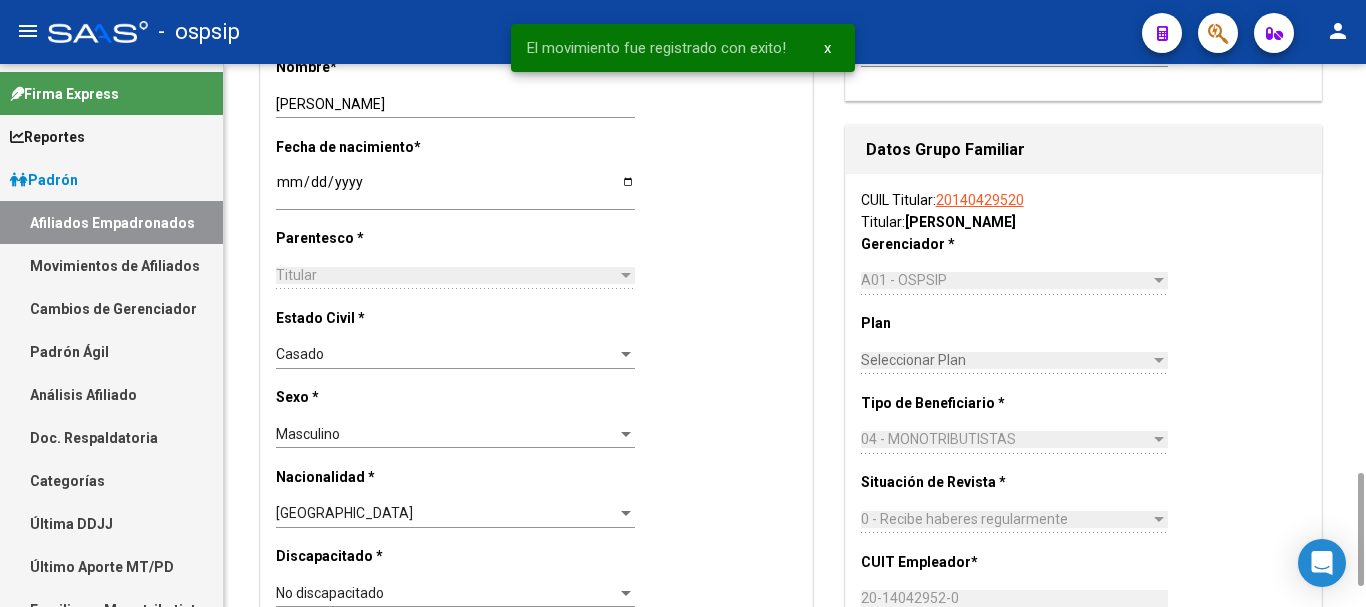 scroll, scrollTop: 1000, scrollLeft: 0, axis: vertical 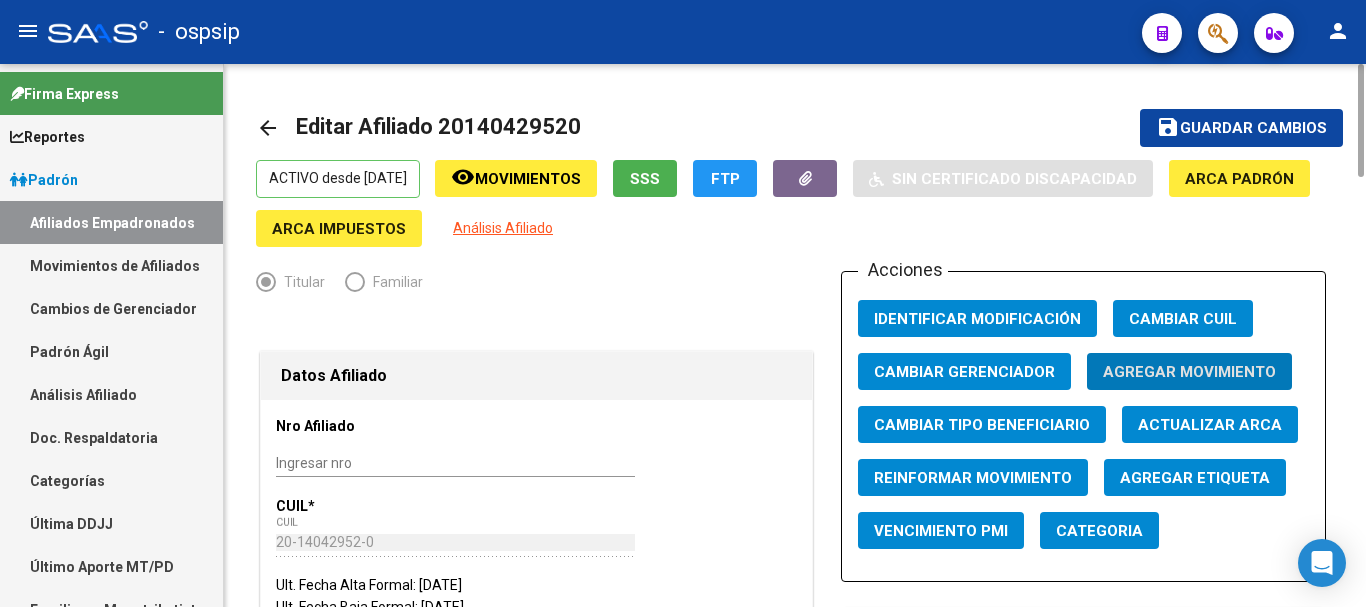 click on "Movimientos" 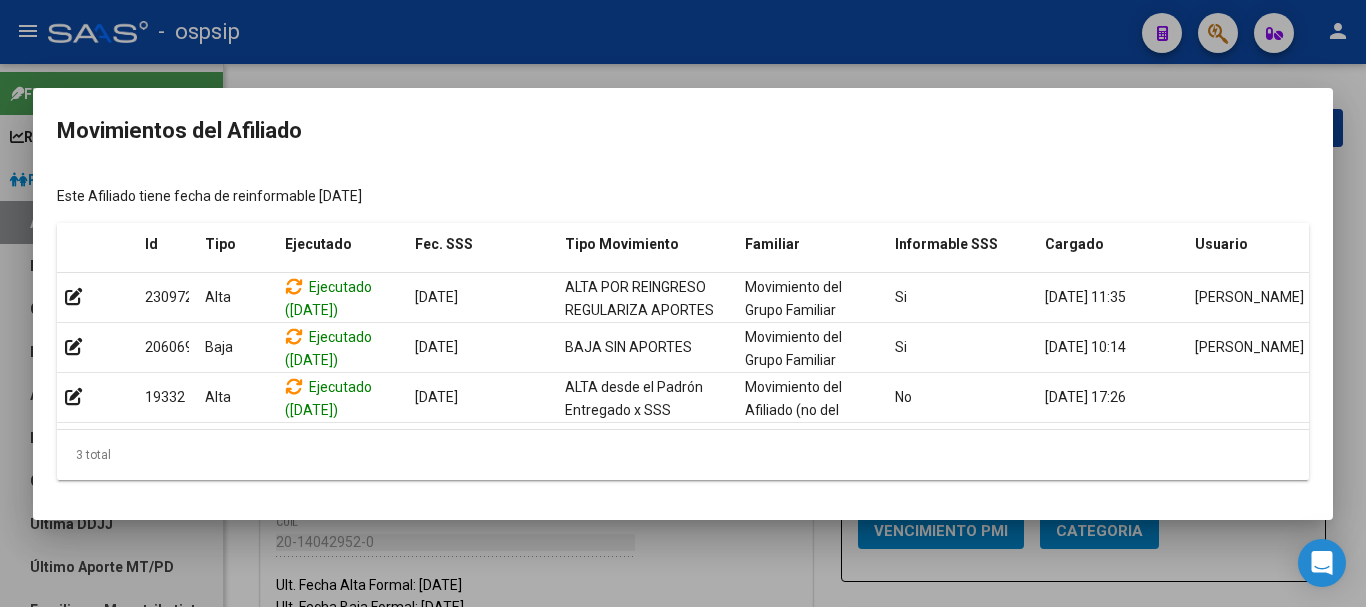 click at bounding box center [683, 303] 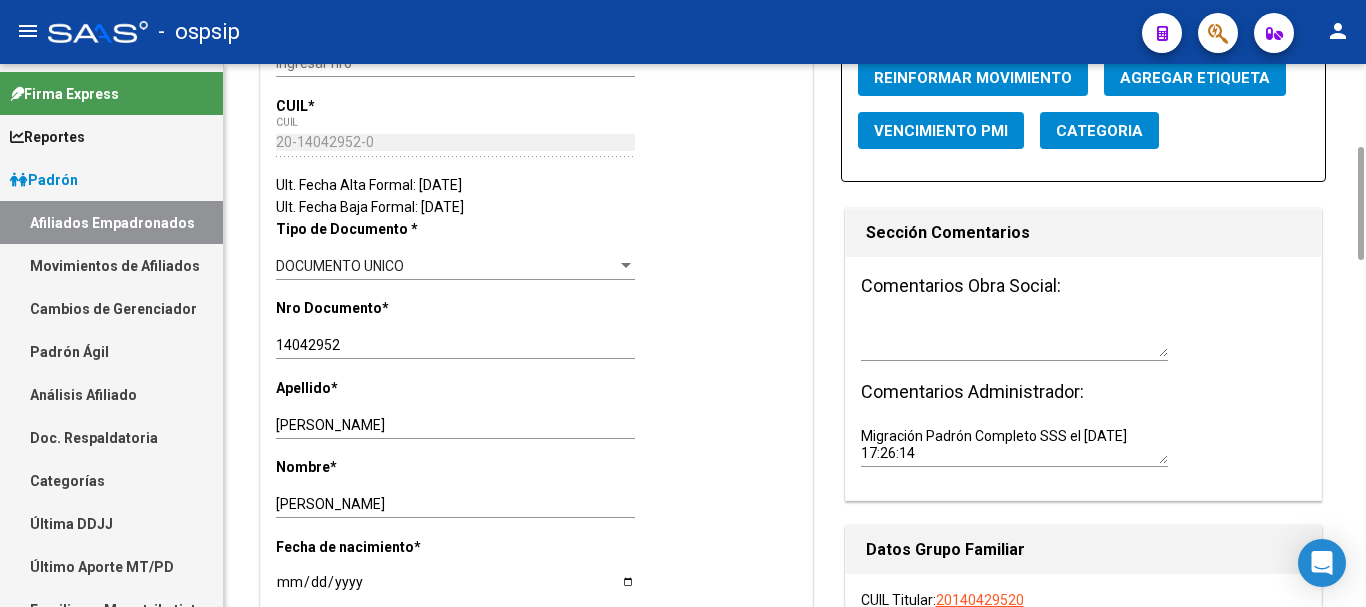scroll, scrollTop: 0, scrollLeft: 0, axis: both 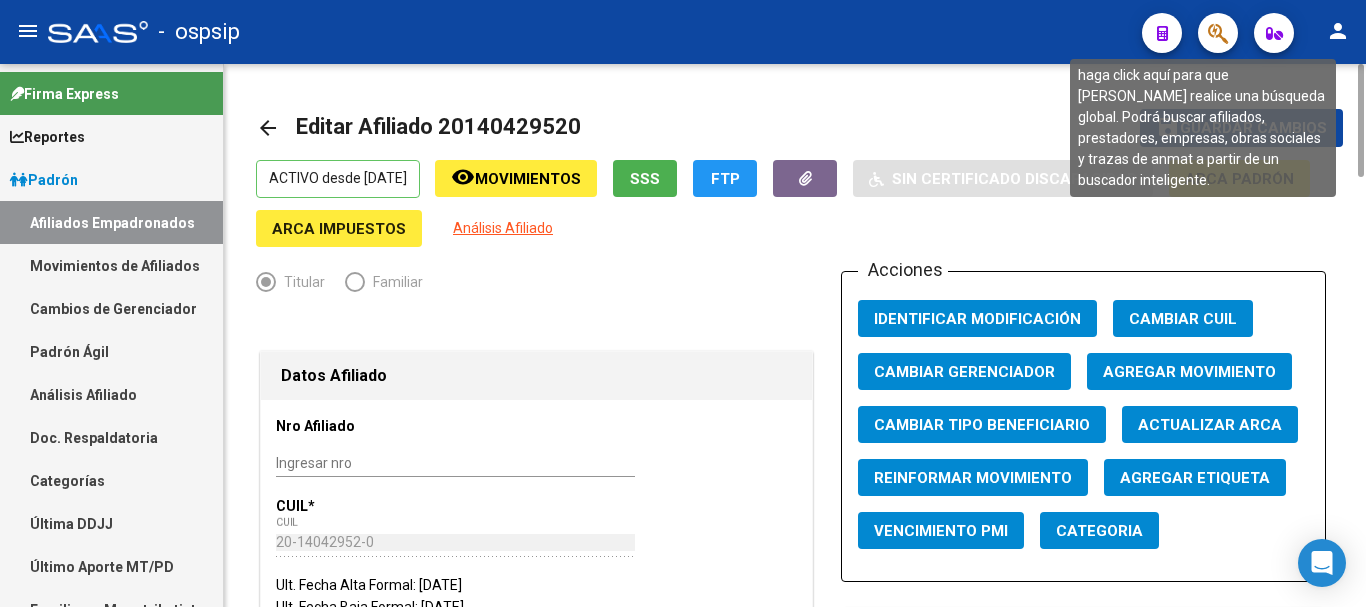 click 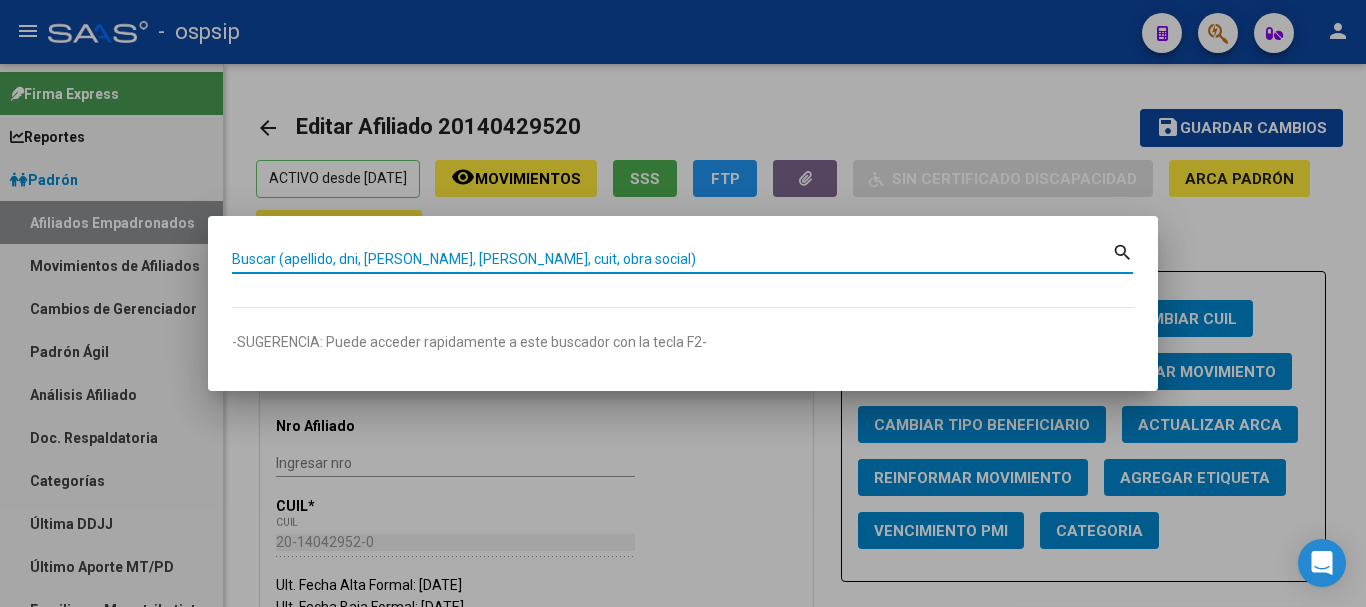 click on "Buscar (apellido, dni, [PERSON_NAME], [PERSON_NAME], cuit, obra social)" at bounding box center (672, 259) 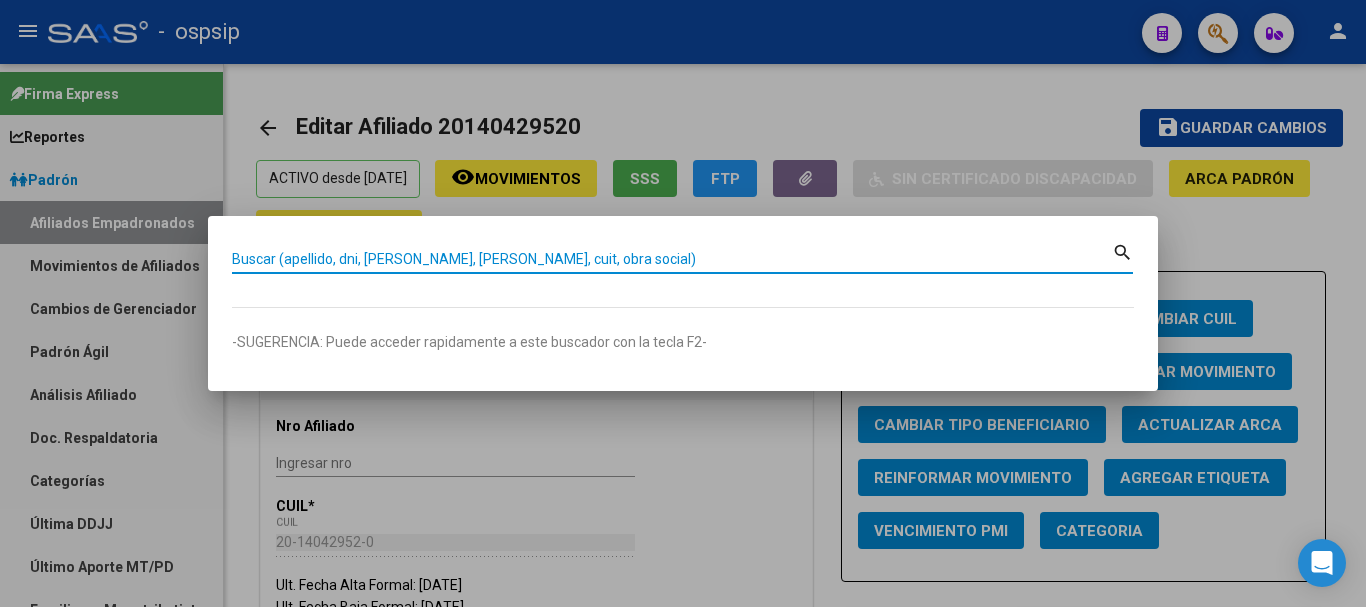 paste on "20229125843" 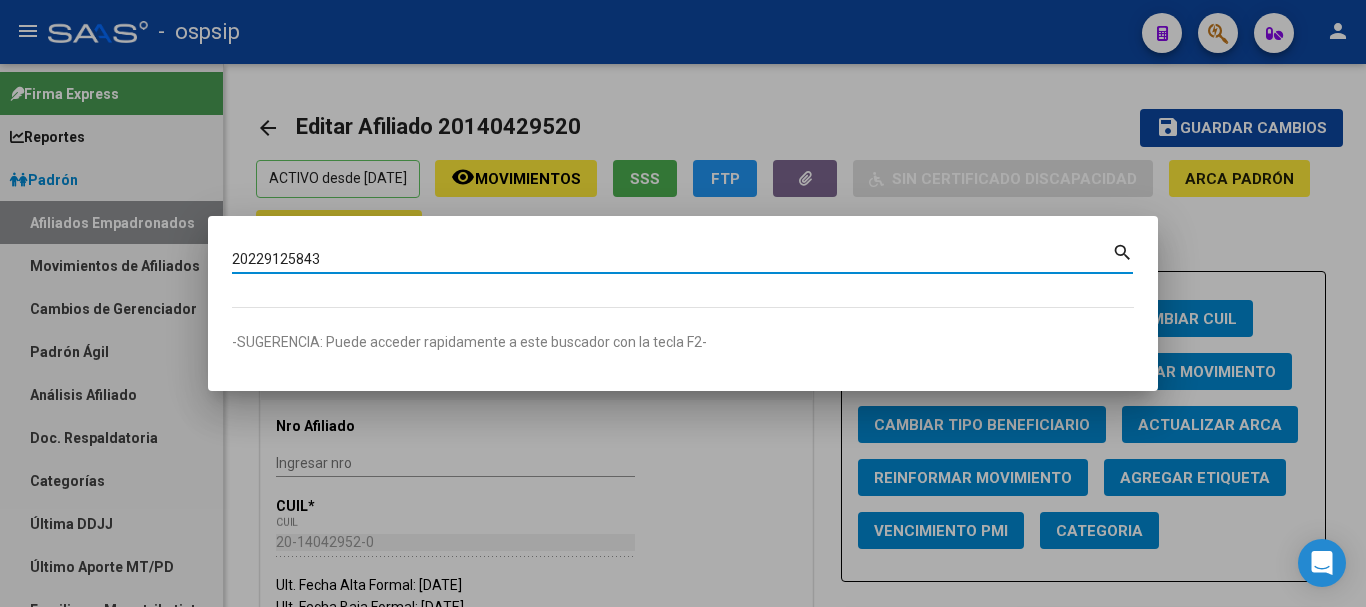 type on "20229125843" 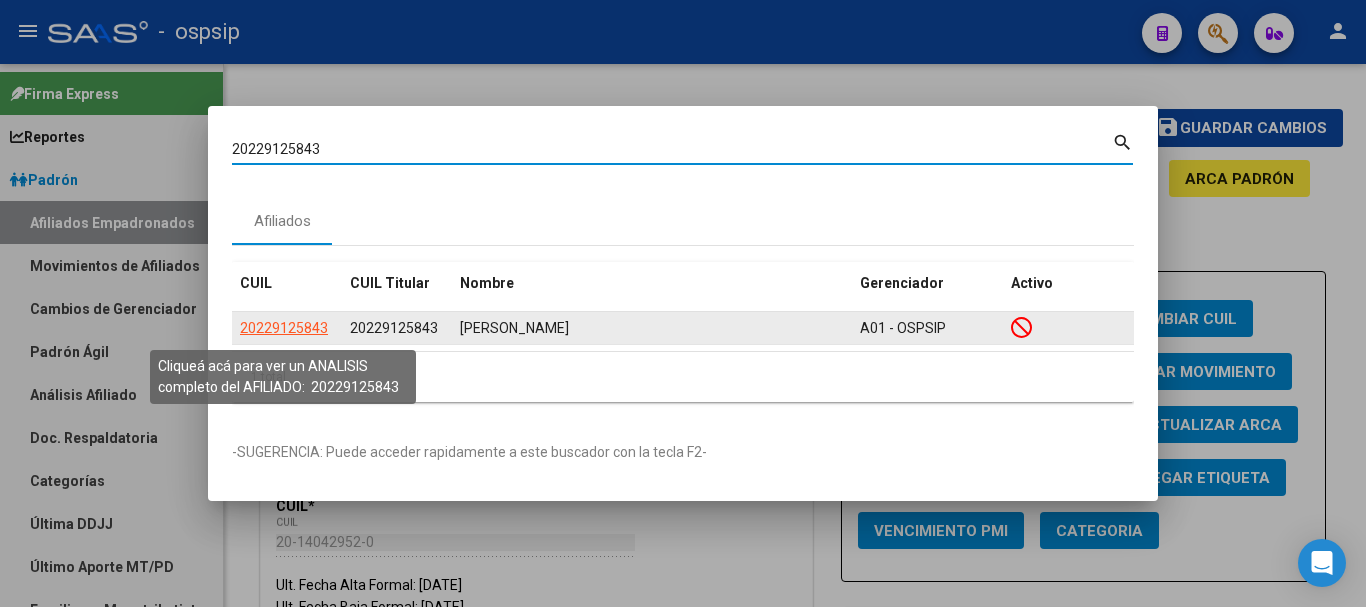 click on "20229125843" 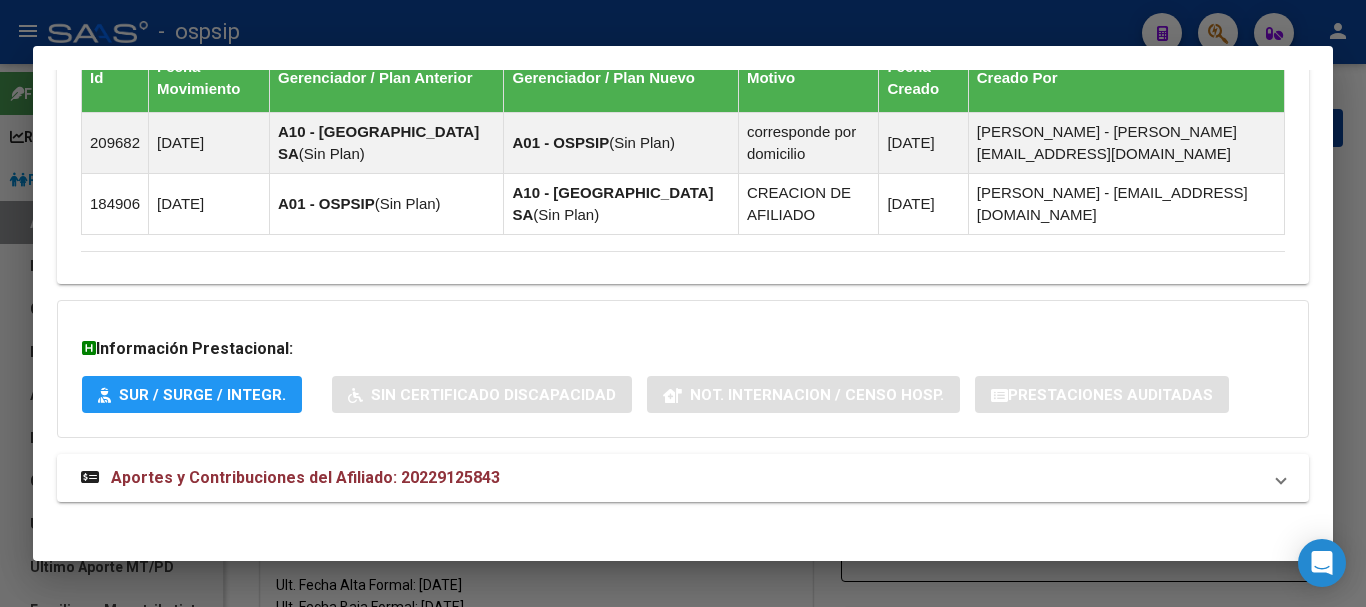 scroll, scrollTop: 1277, scrollLeft: 0, axis: vertical 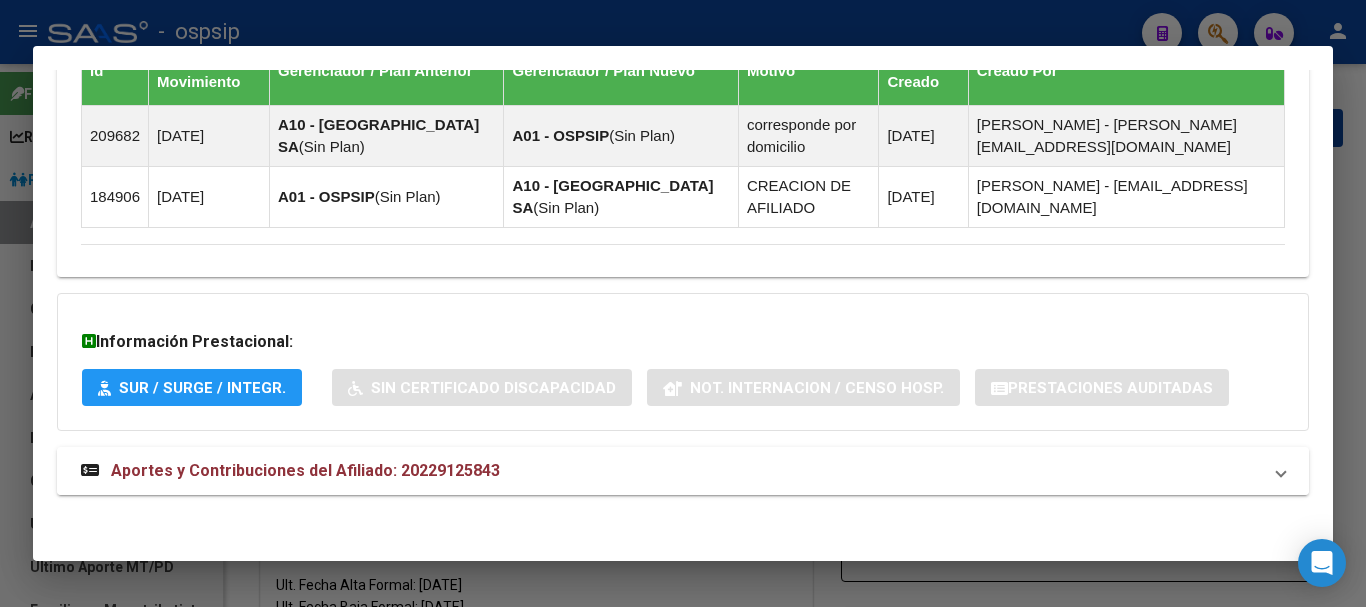 drag, startPoint x: 245, startPoint y: 472, endPoint x: 260, endPoint y: 464, distance: 17 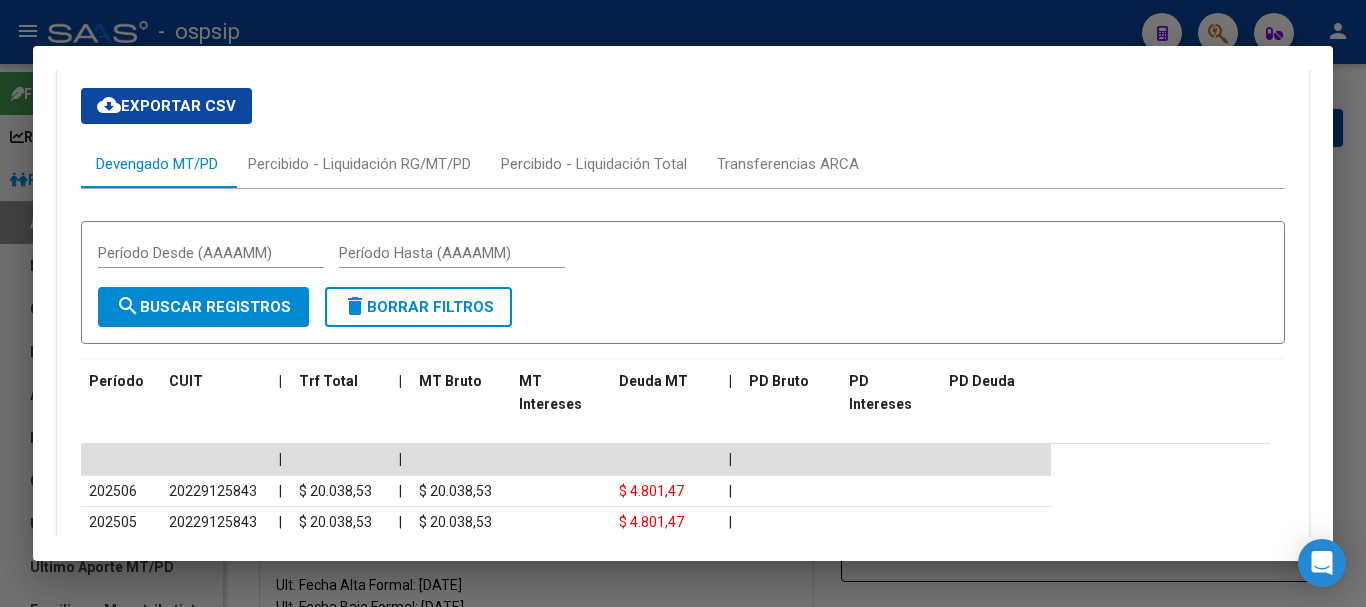 scroll, scrollTop: 1777, scrollLeft: 0, axis: vertical 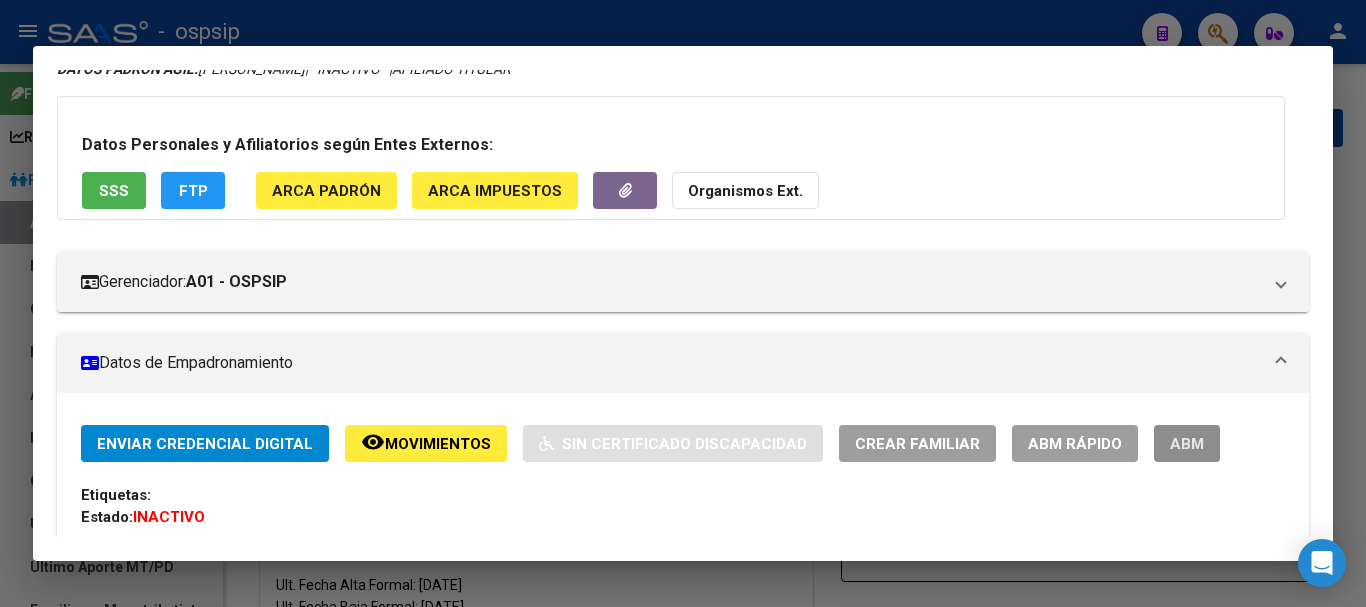 click on "ABM" at bounding box center [1187, 444] 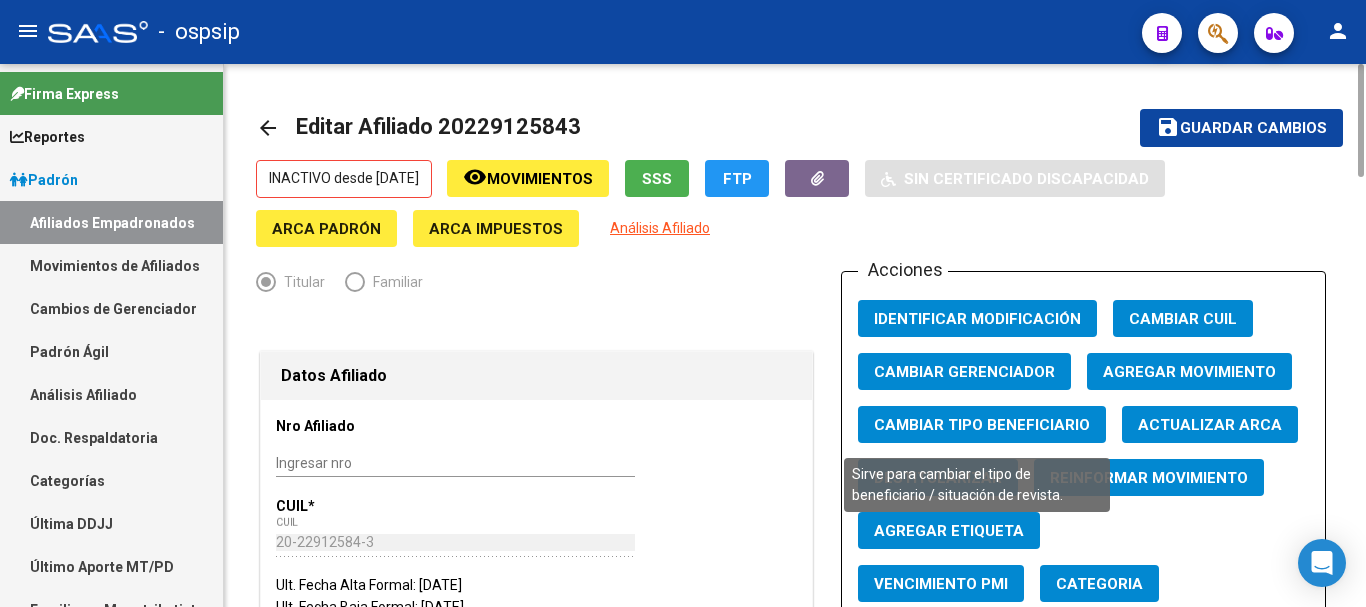 click on "Cambiar Tipo Beneficiario" 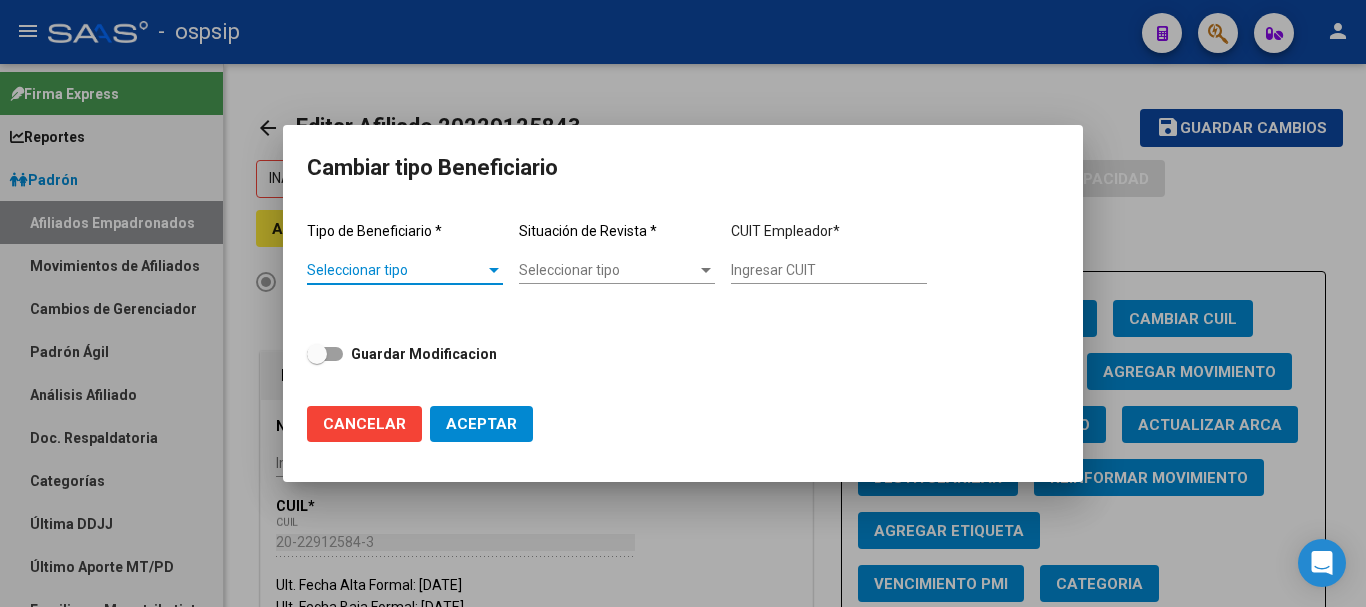 click on "Tipo de Beneficiario * Seleccionar tipo Seleccionar tipo" at bounding box center (405, 254) 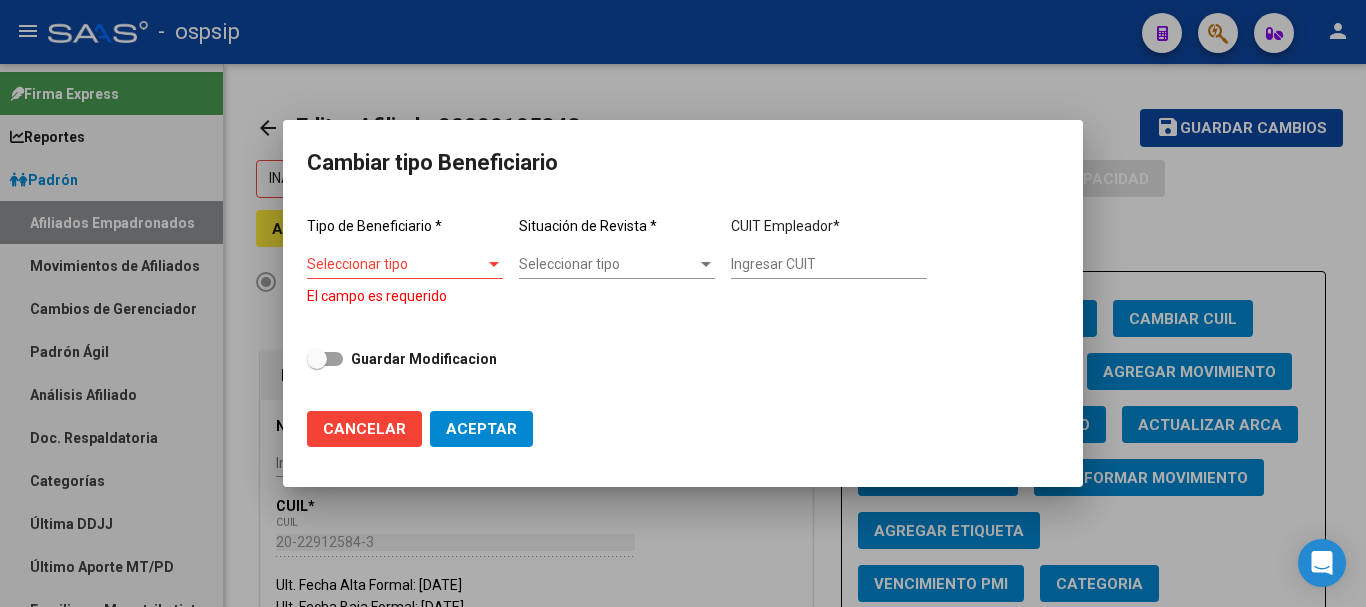 click on "Seleccionar tipo" at bounding box center [396, 264] 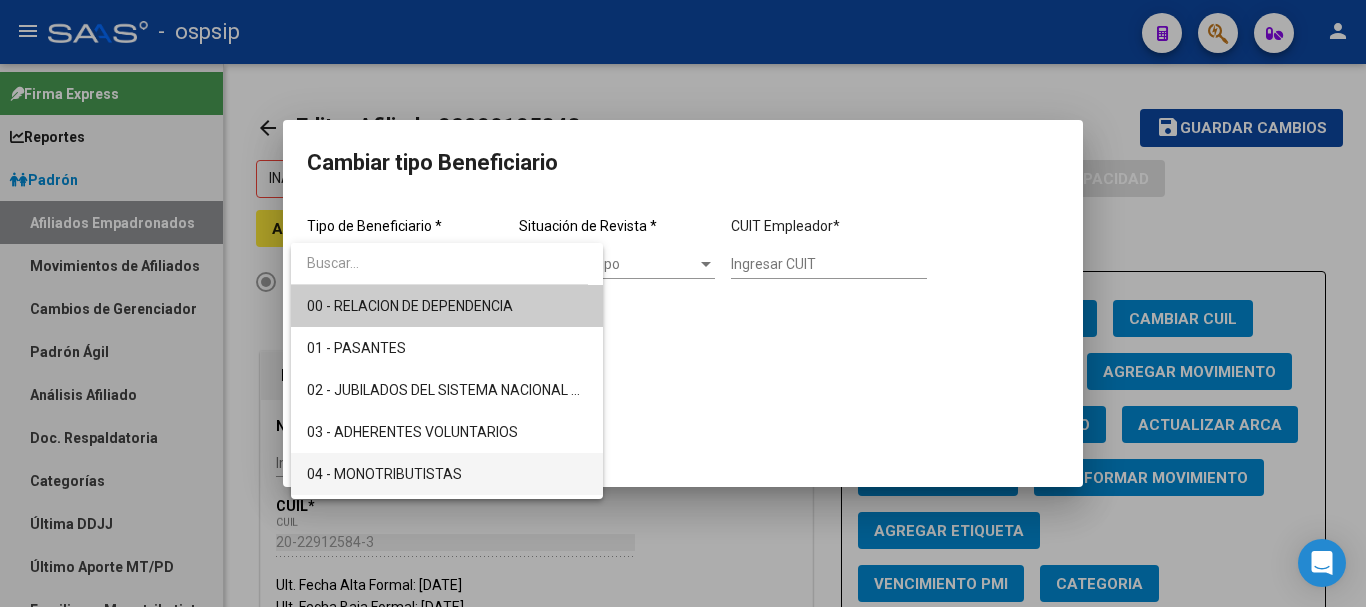 click on "04 - MONOTRIBUTISTAS" at bounding box center (447, 474) 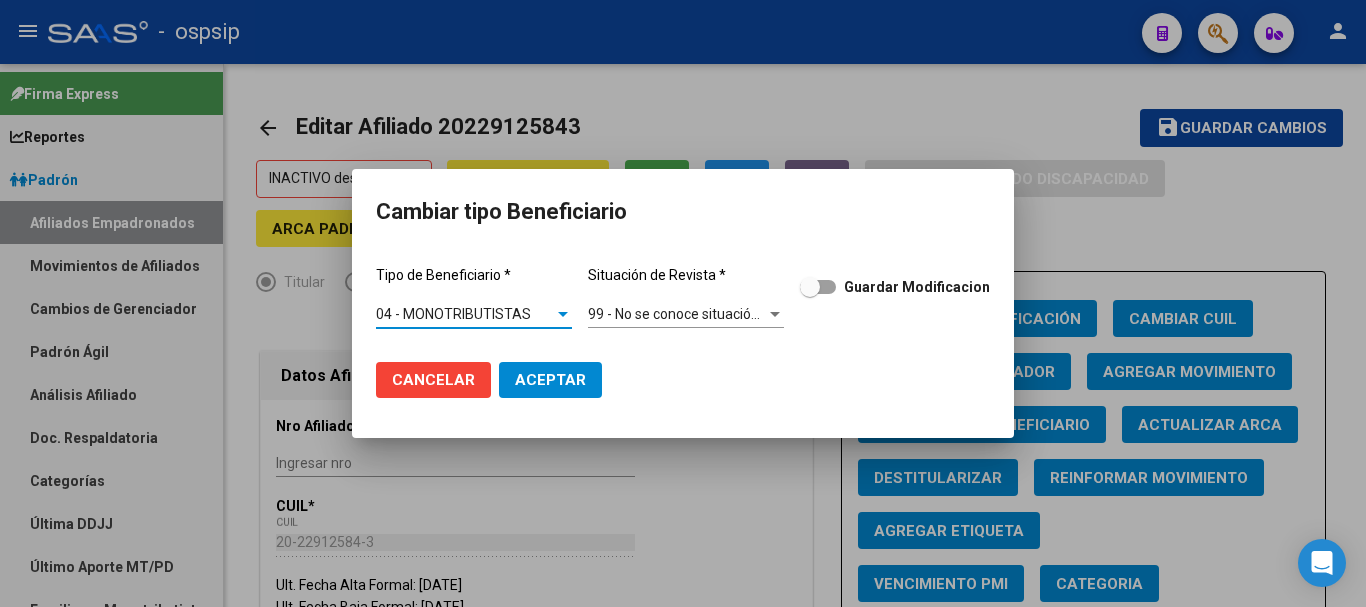 click on "99 - No se conoce situación de revista Seleccionar tipo" at bounding box center [686, 314] 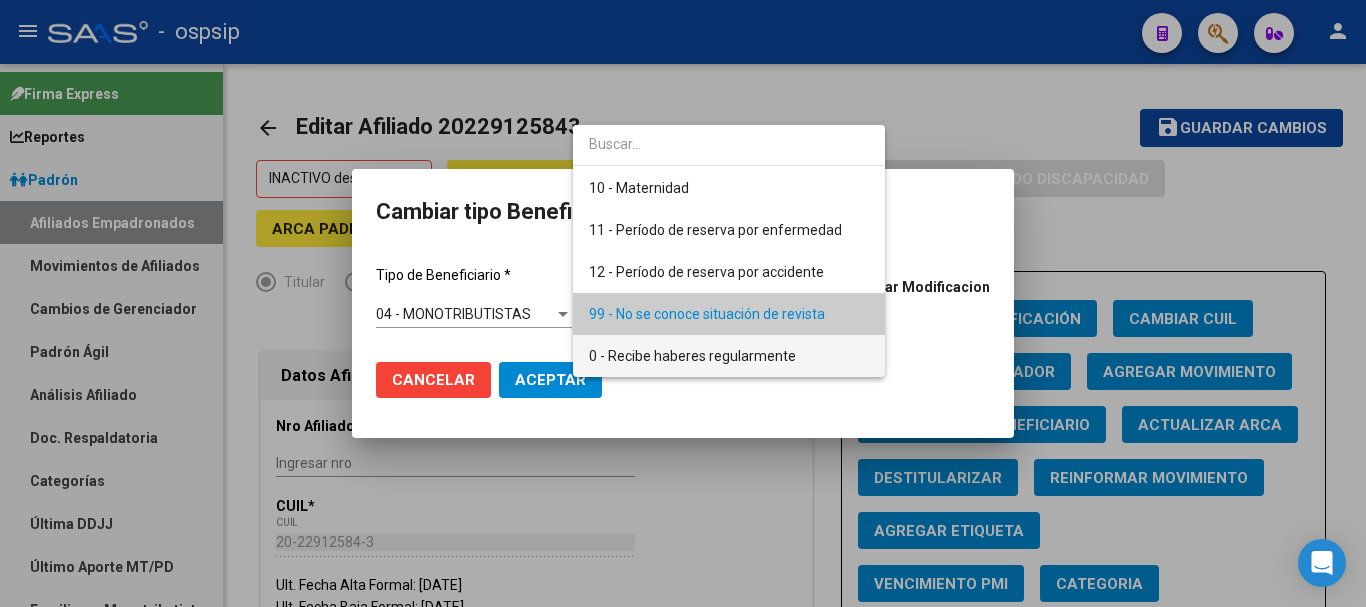 click on "0 - Recibe haberes regularmente" at bounding box center [729, 356] 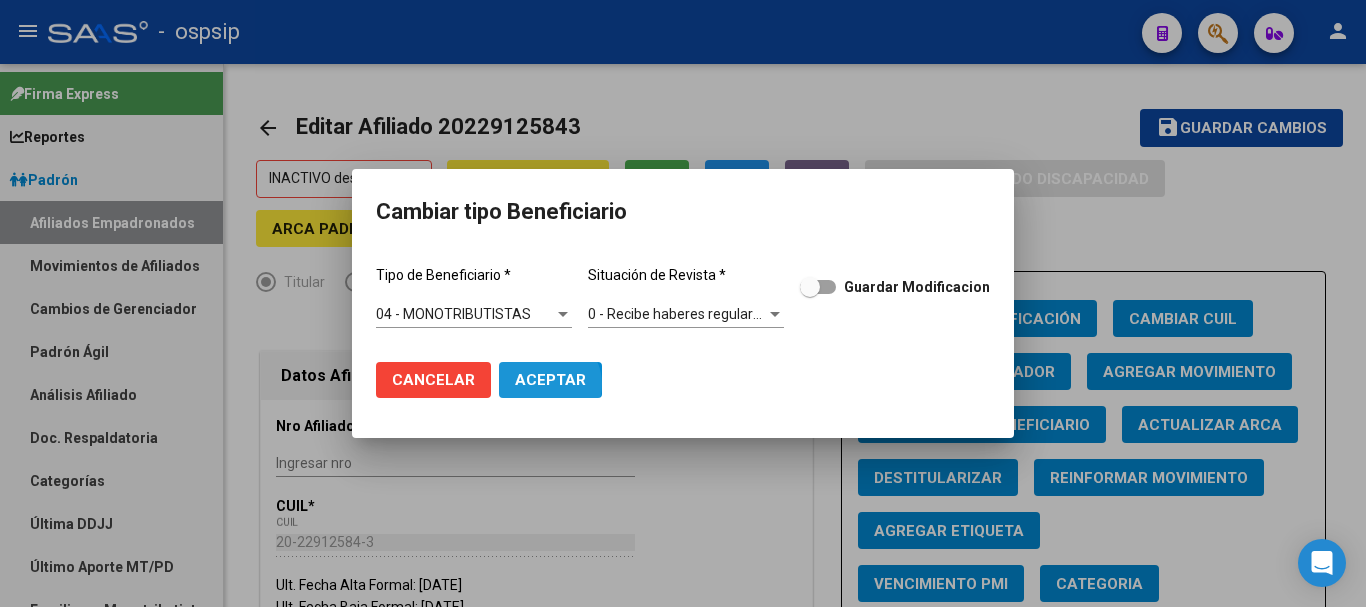 click on "Aceptar" 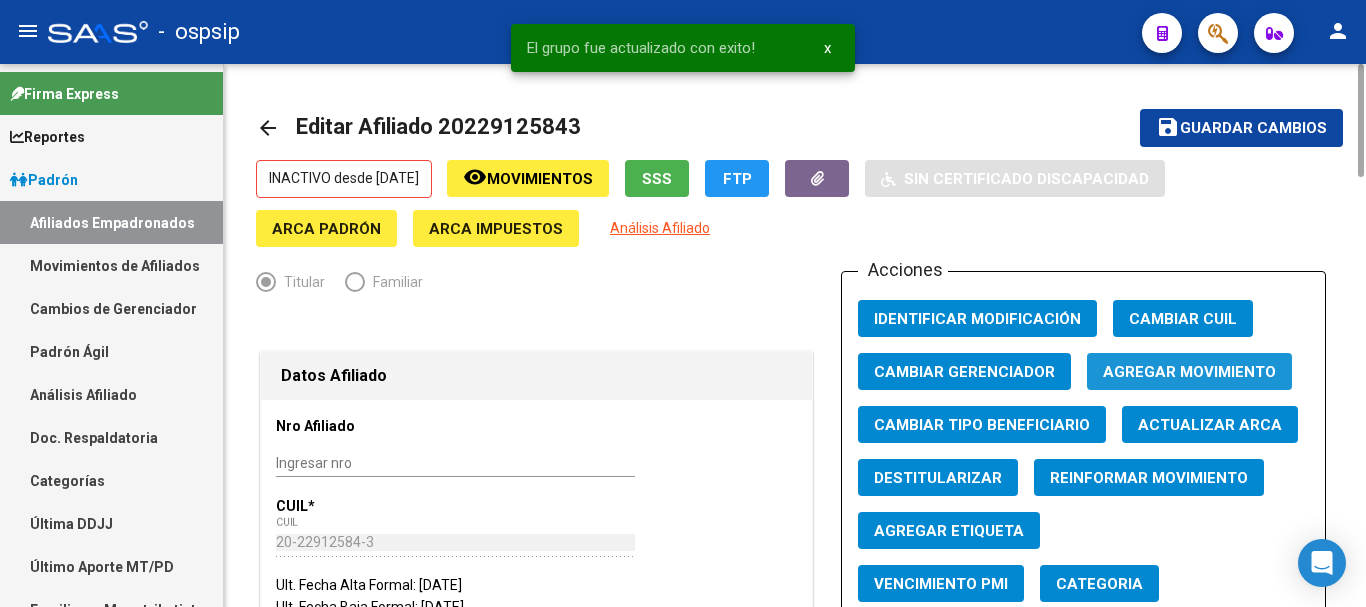 click on "Agregar Movimiento" 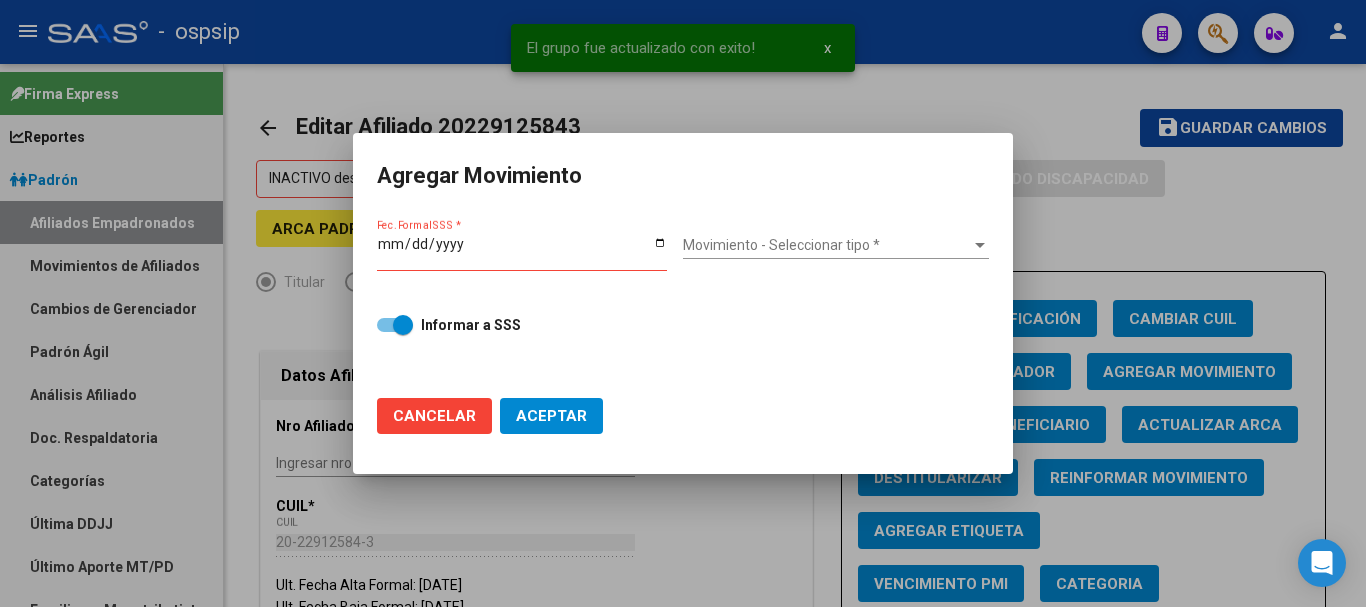 click on "Fec. Formal SSS *" at bounding box center (522, 251) 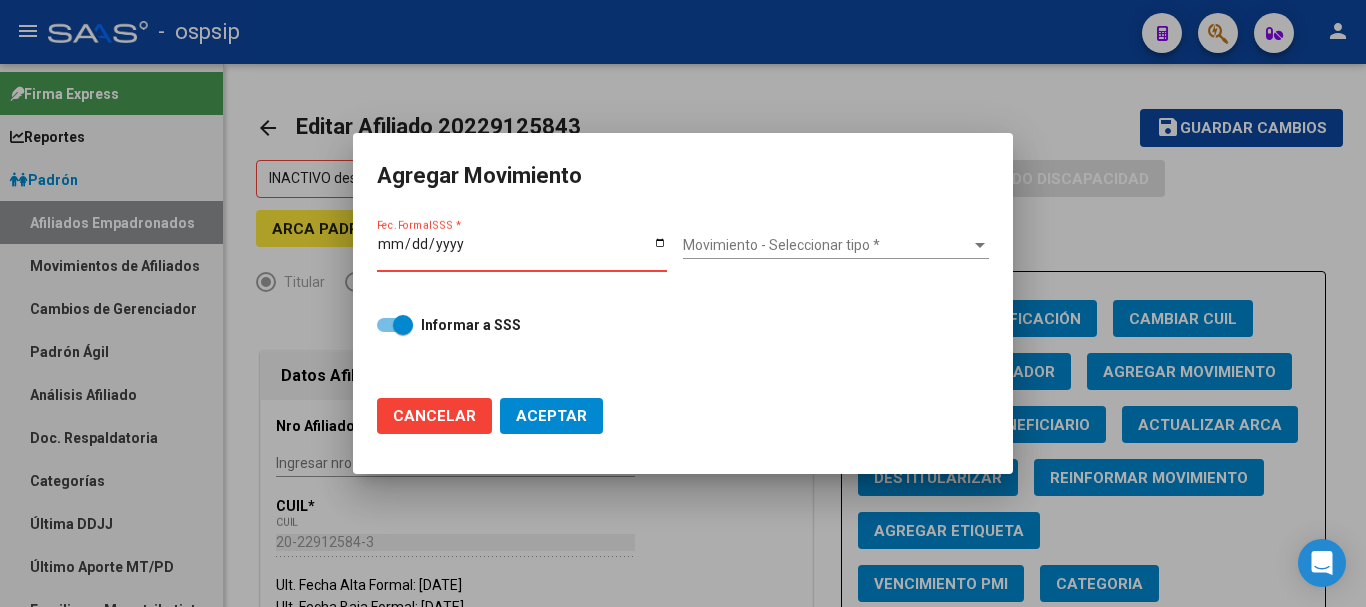 click on "Fec. Formal SSS *" at bounding box center (522, 251) 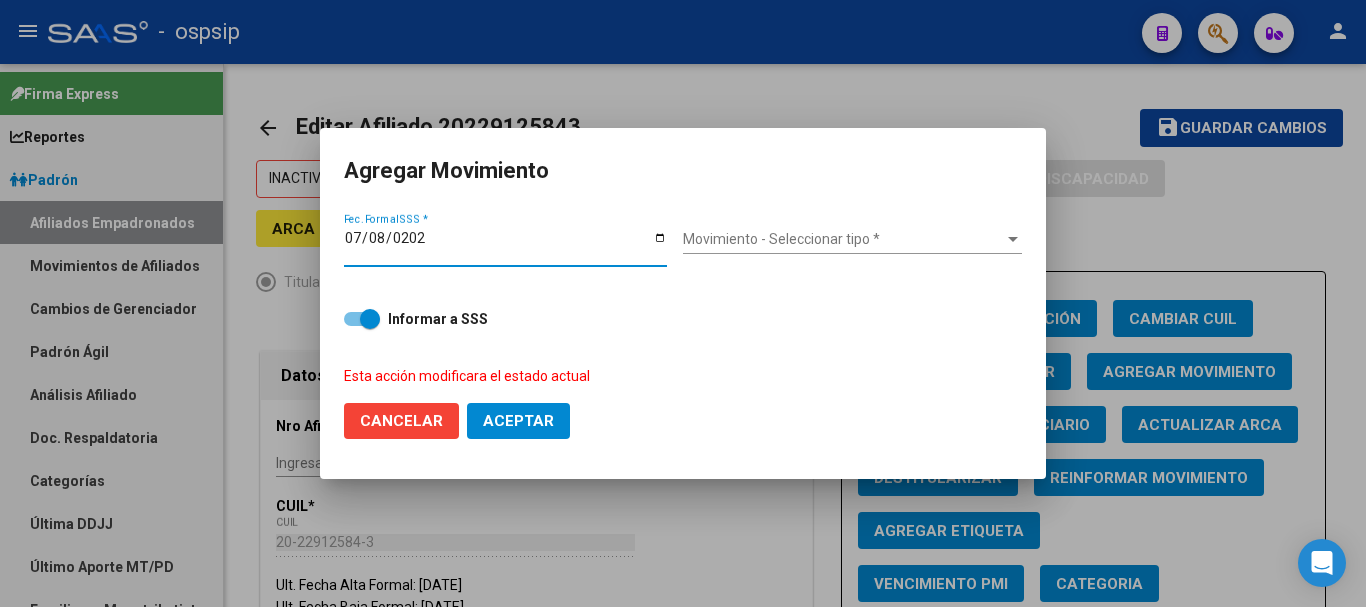 type on "[DATE]" 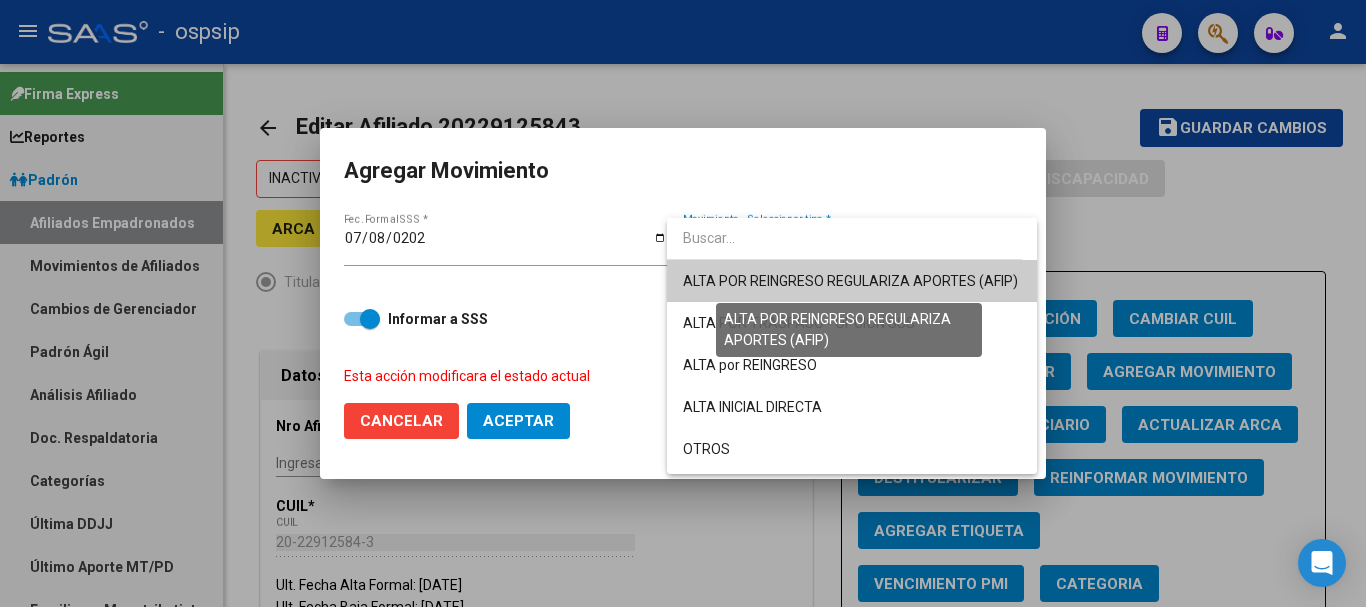 click on "ALTA POR REINGRESO REGULARIZA APORTES (AFIP)" at bounding box center (850, 281) 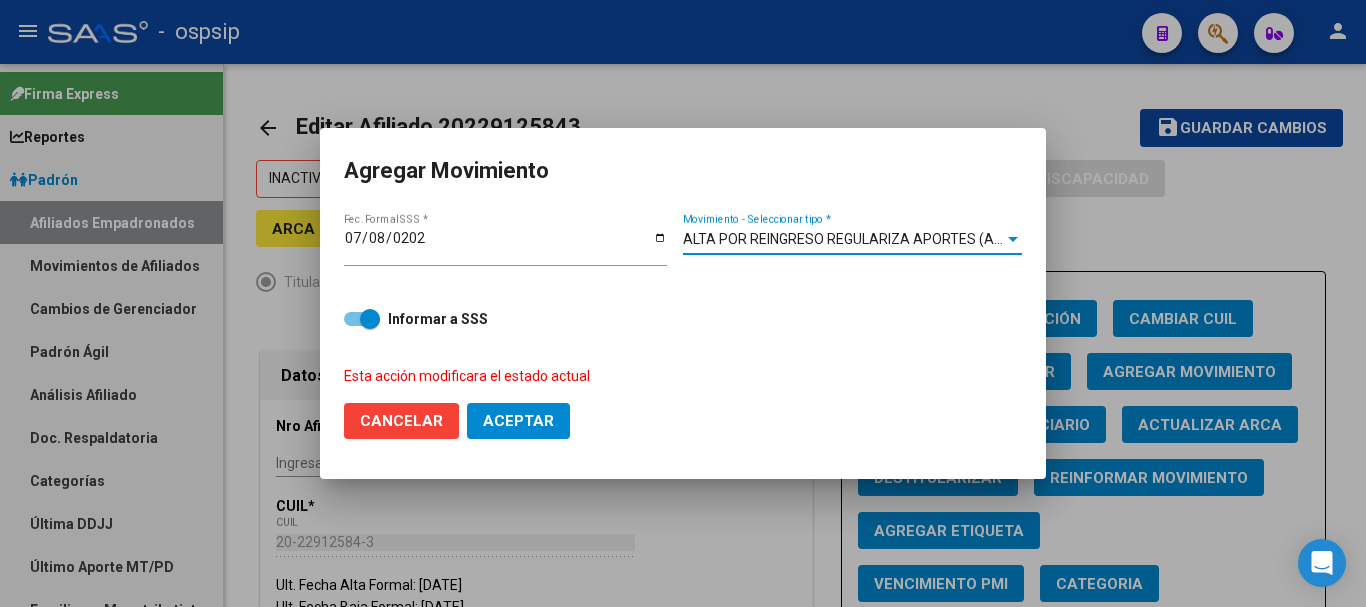 click on "Aceptar" 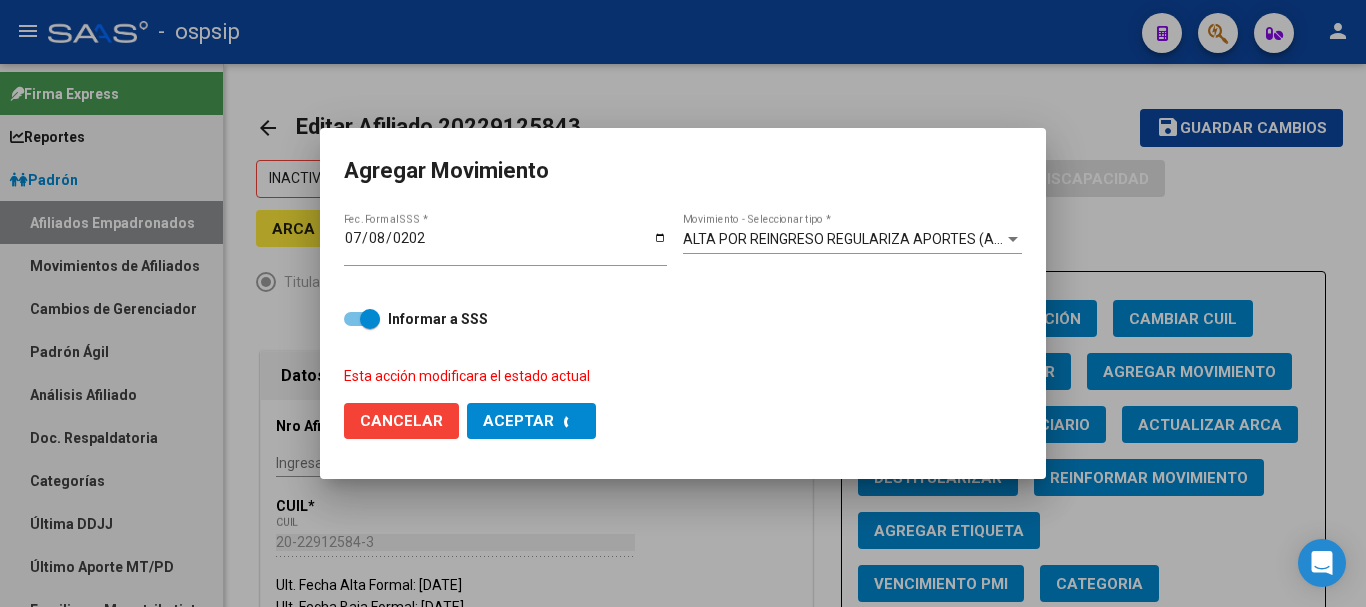 checkbox on "false" 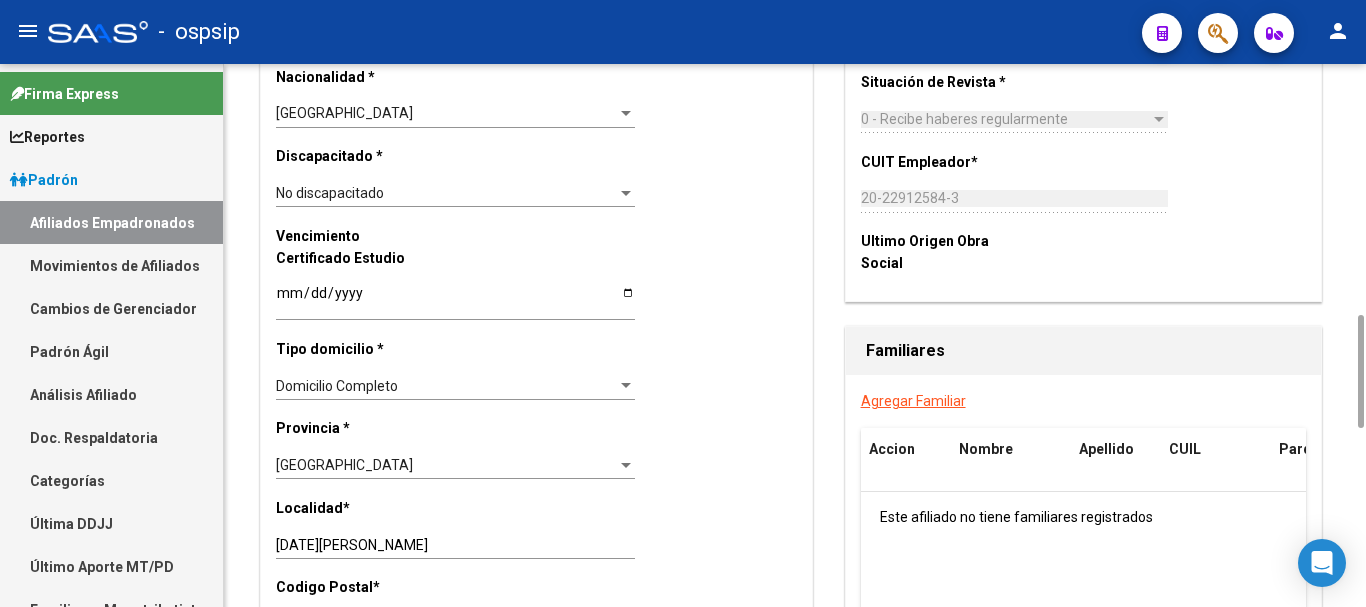 scroll, scrollTop: 1600, scrollLeft: 0, axis: vertical 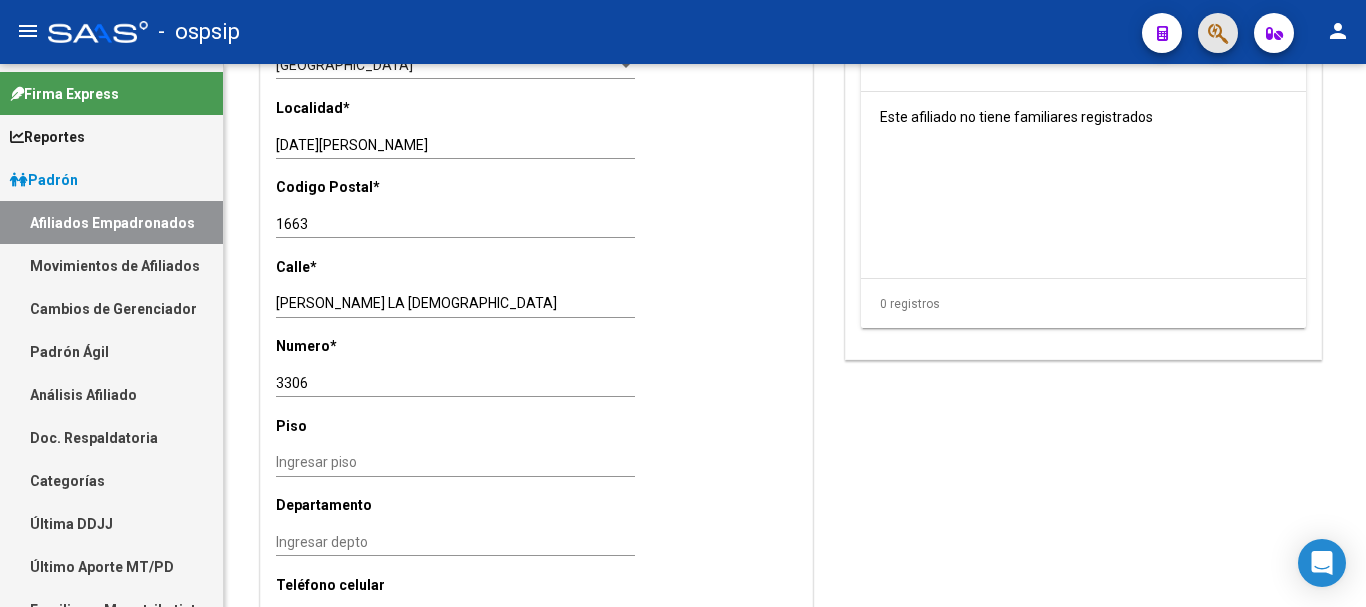 click 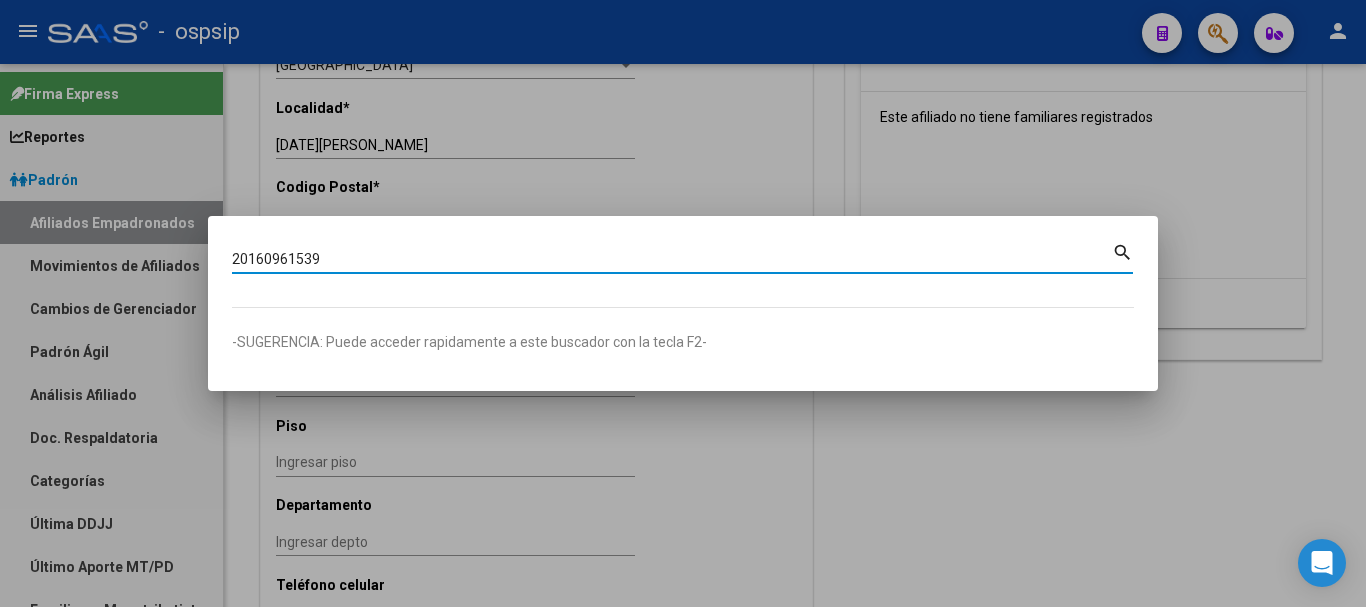 type on "20160961539" 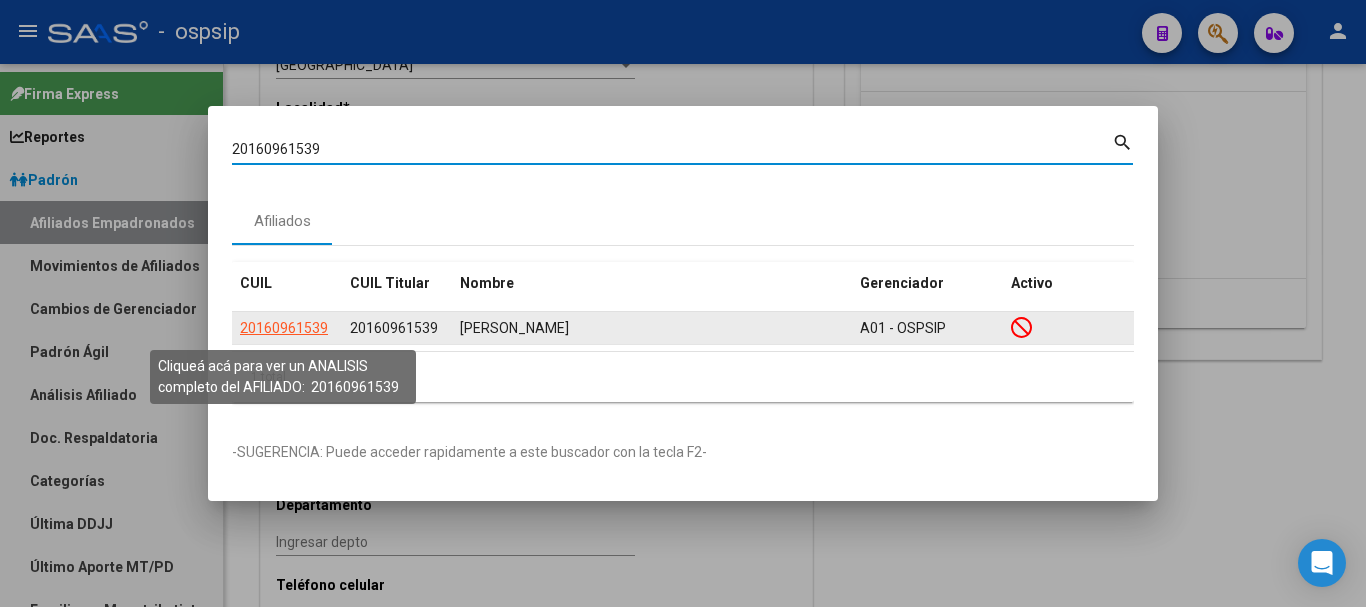 click on "20160961539" 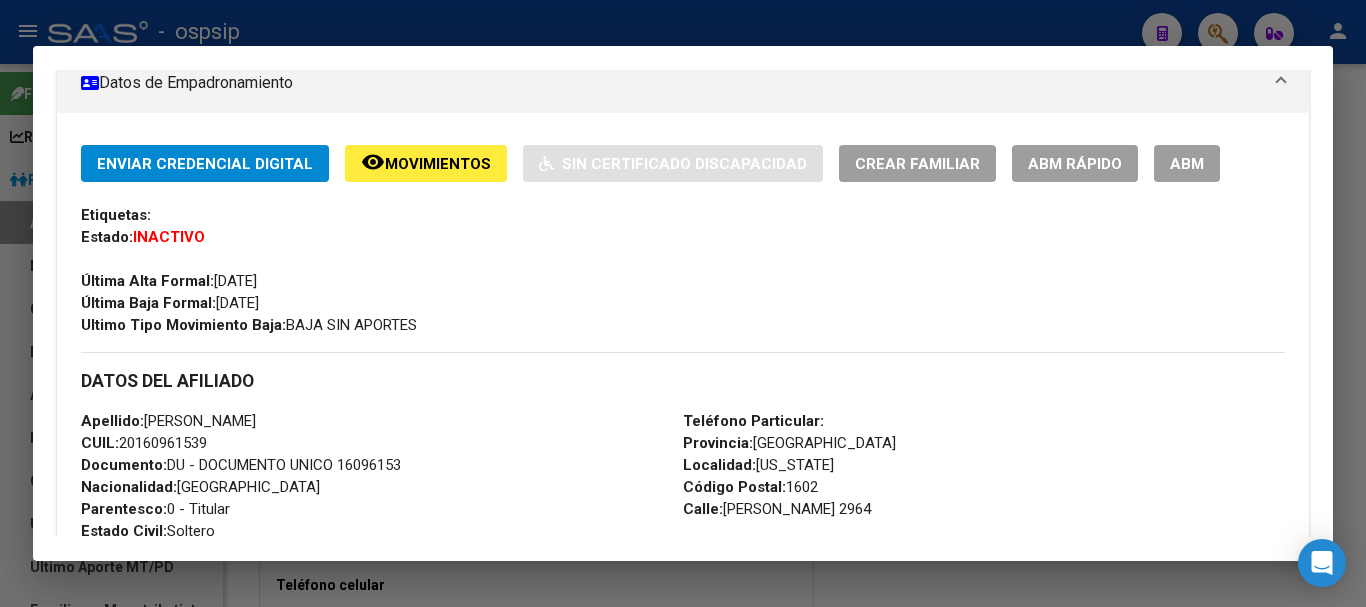 scroll, scrollTop: 92, scrollLeft: 0, axis: vertical 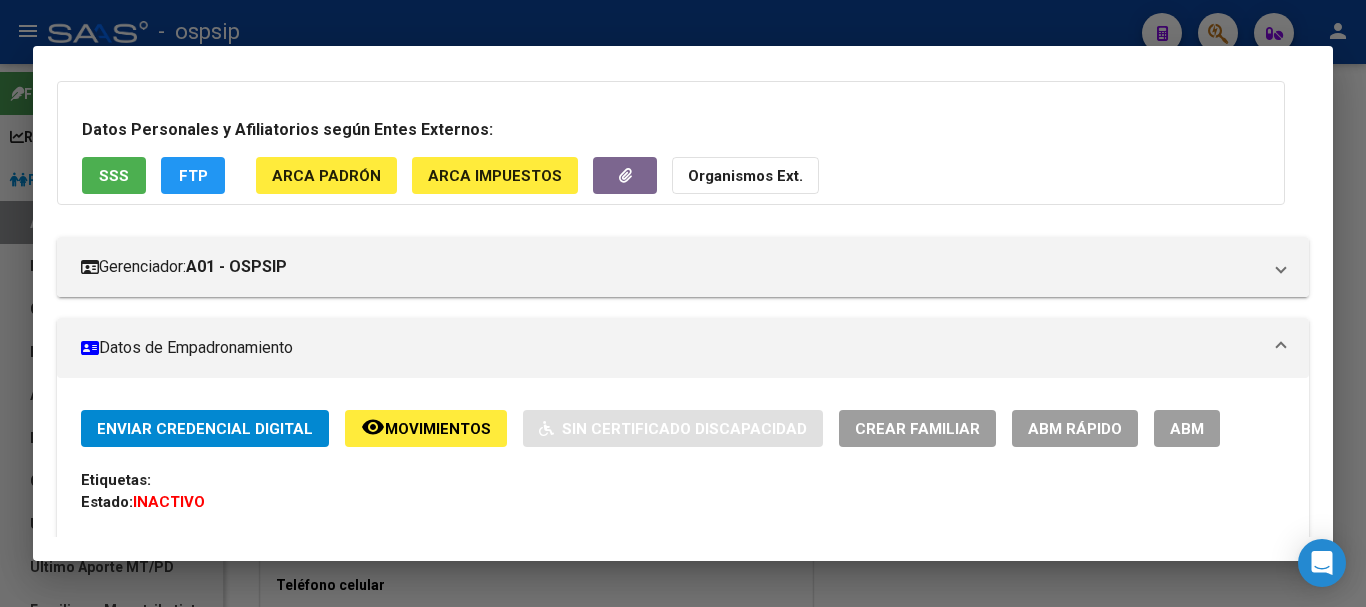 click on "ABM" at bounding box center (1187, 428) 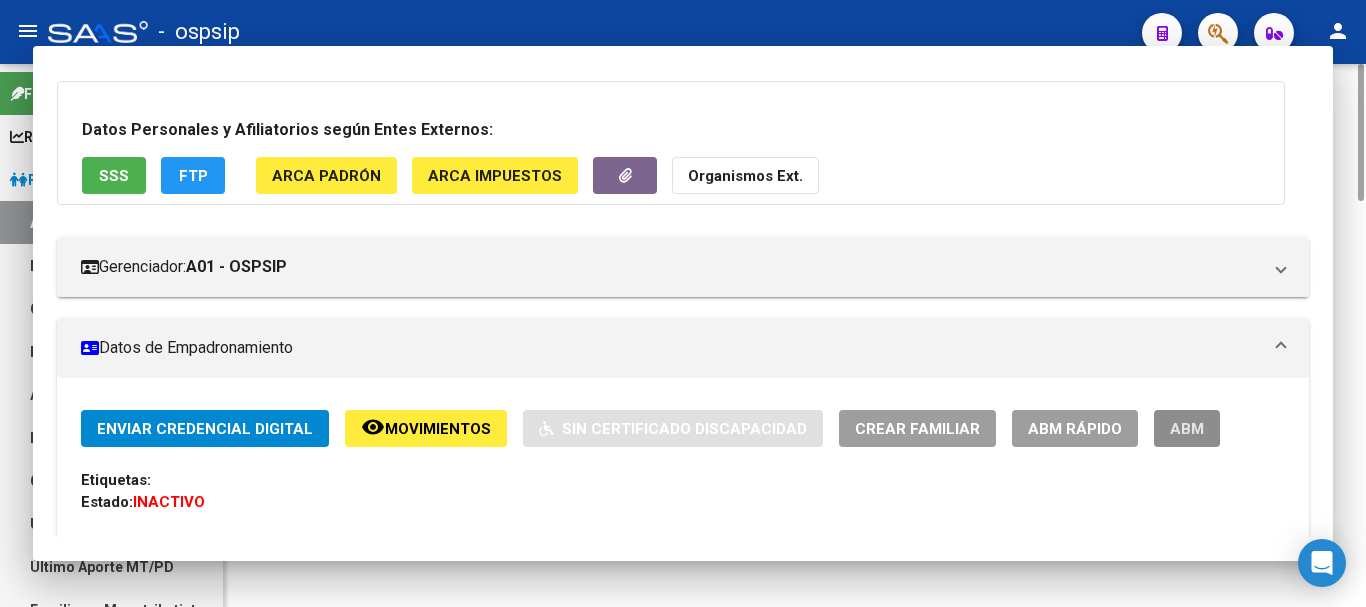 scroll, scrollTop: 0, scrollLeft: 0, axis: both 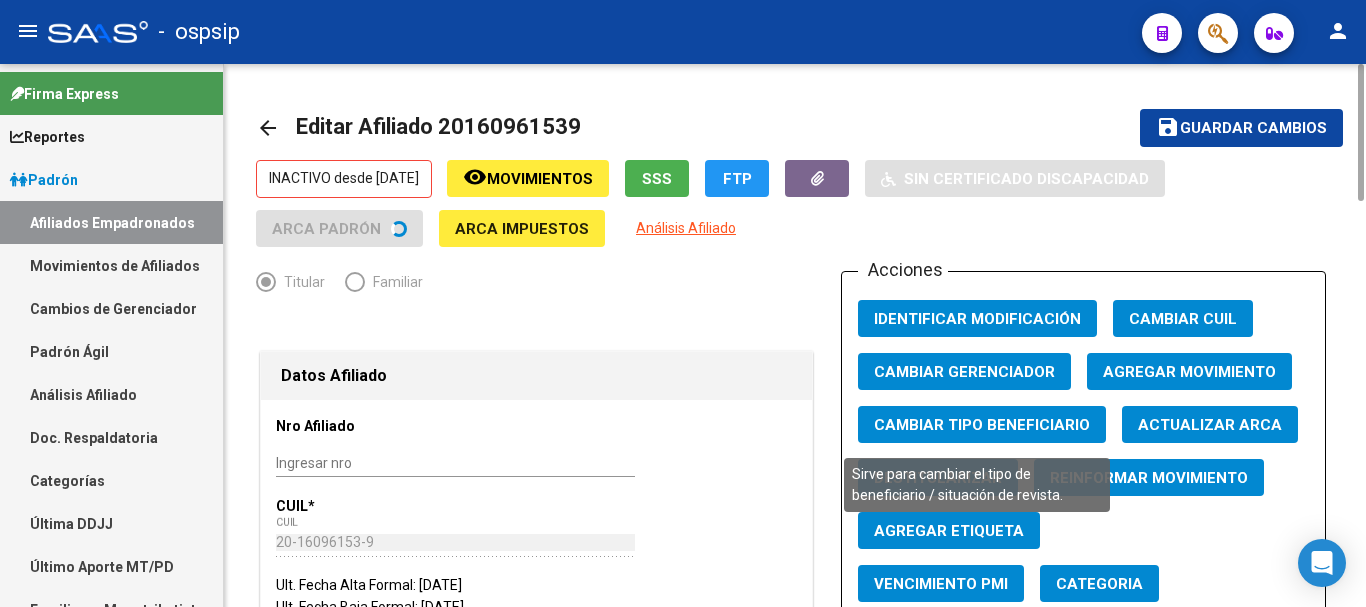 click on "Cambiar Tipo Beneficiario" 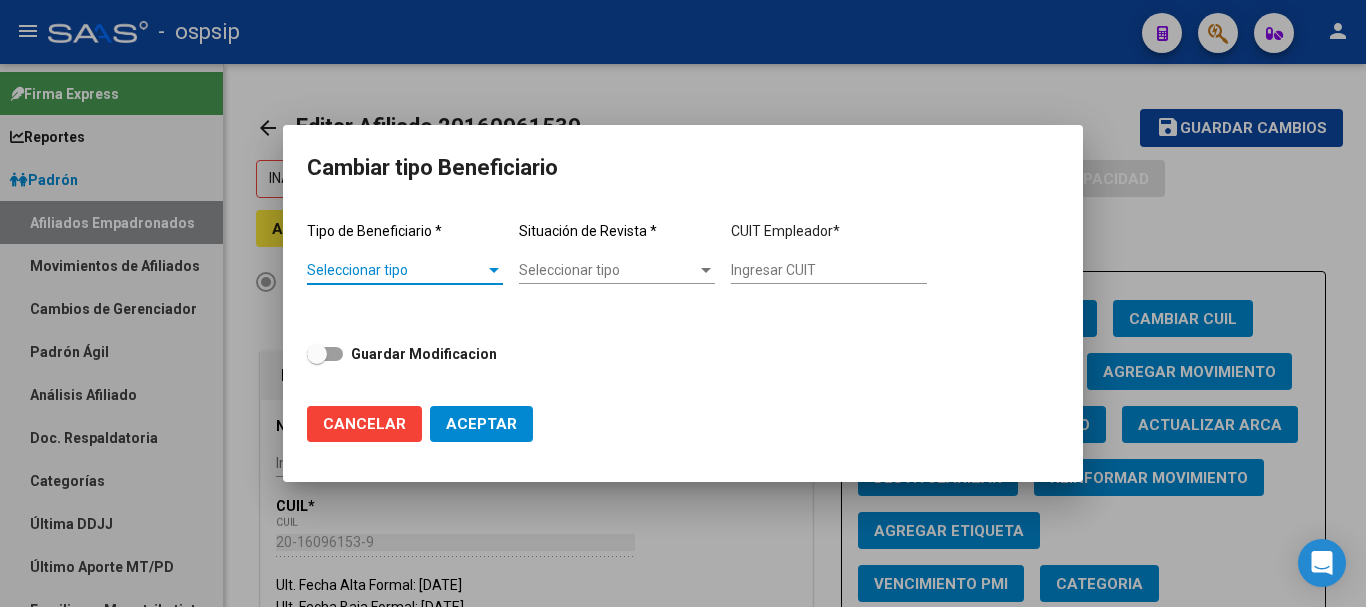 click on "Seleccionar tipo" at bounding box center (396, 270) 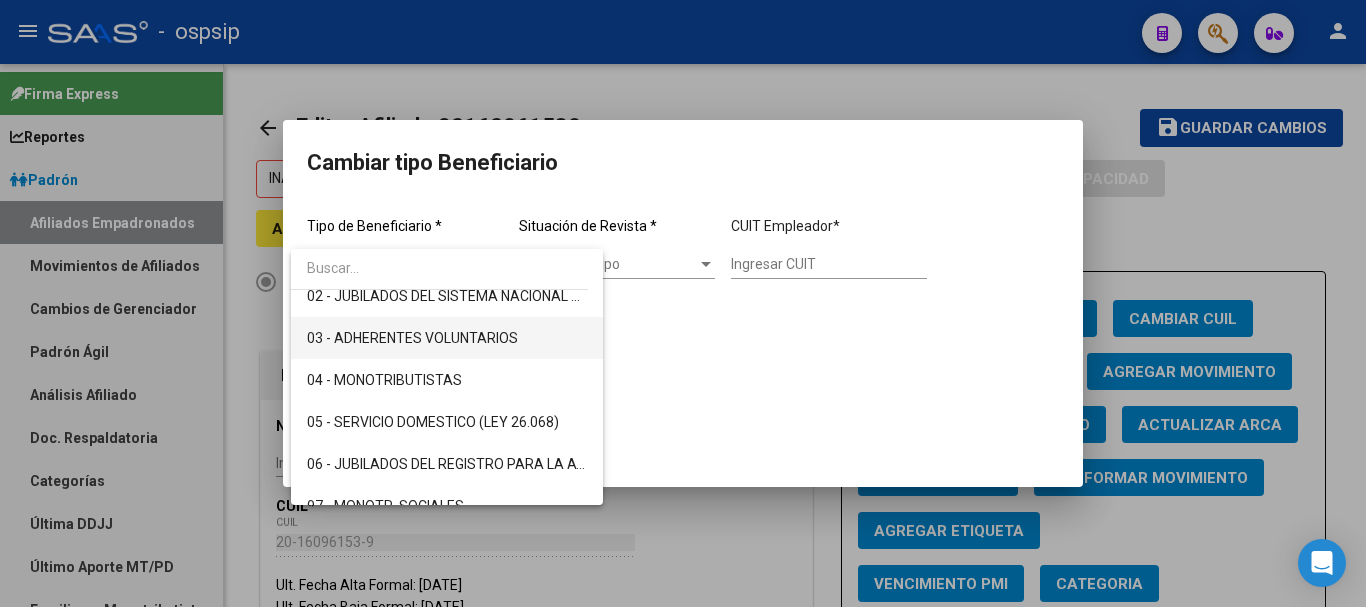 scroll, scrollTop: 200, scrollLeft: 0, axis: vertical 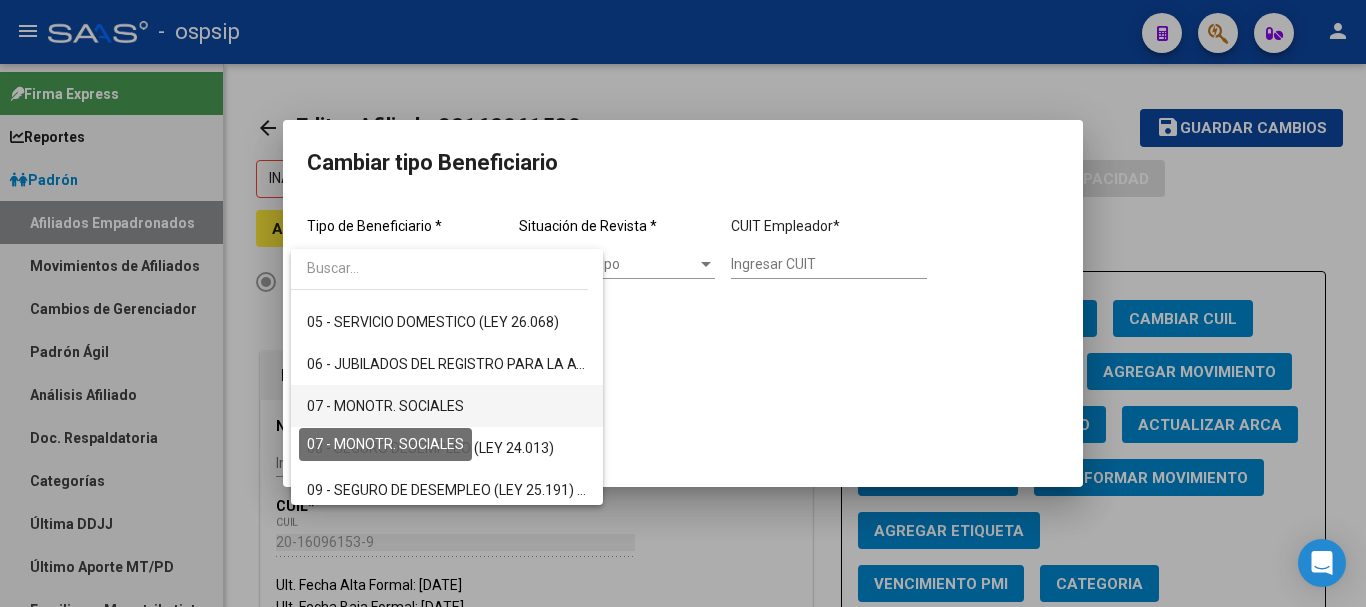 click on "07 - MONOTR. SOCIALES" at bounding box center [385, 406] 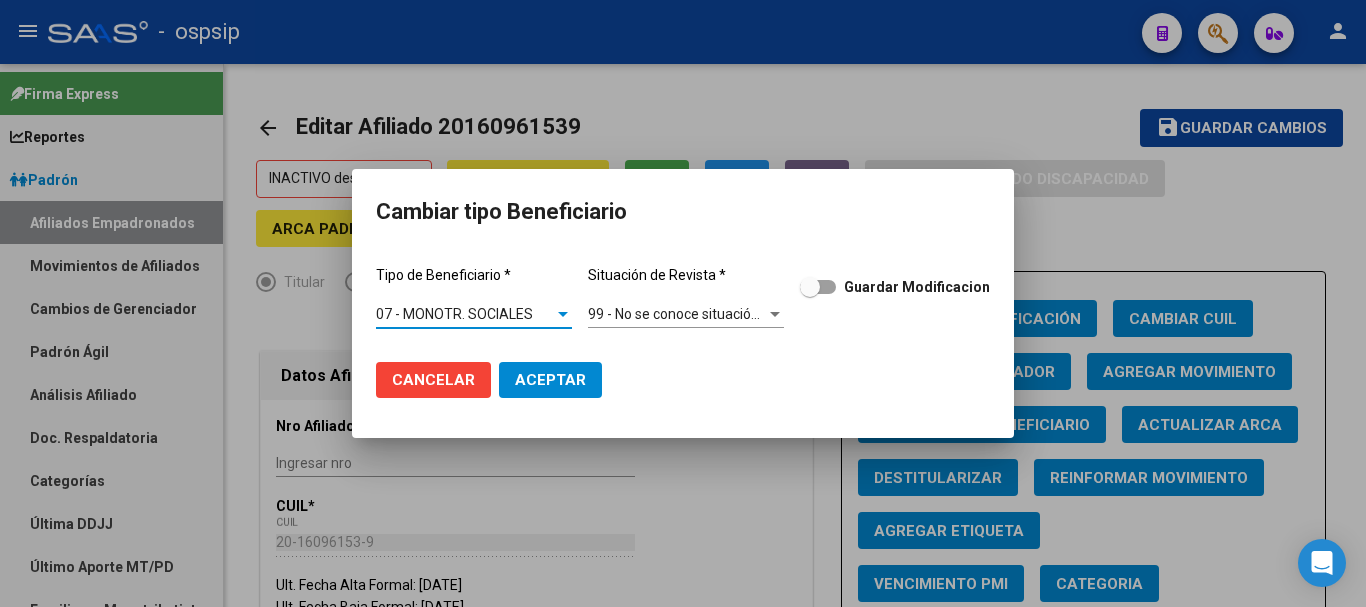 click on "99 - No se conoce situación de revista" at bounding box center (706, 314) 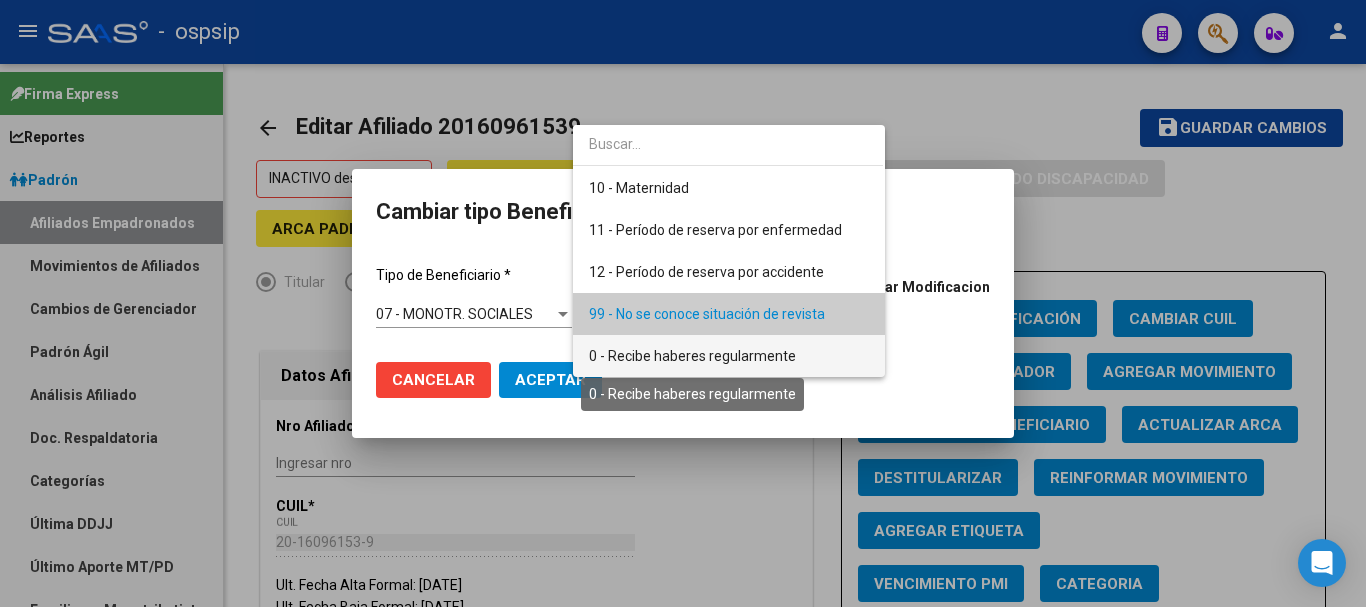 click on "0 - Recibe haberes regularmente" at bounding box center (692, 356) 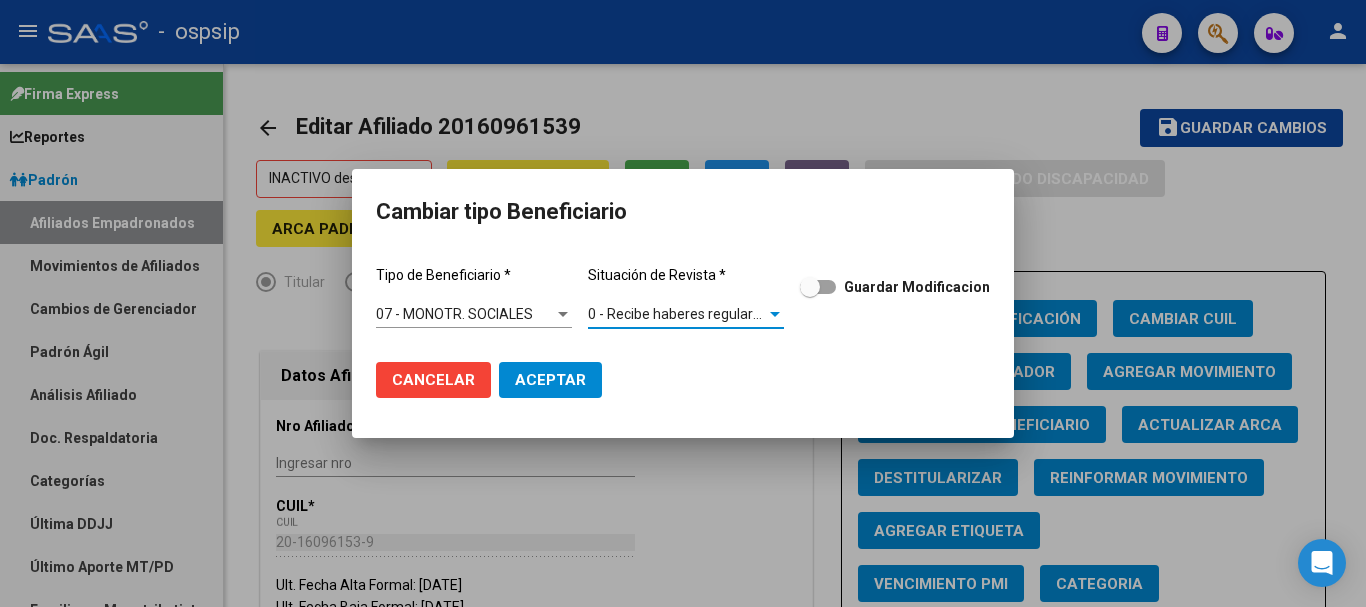 click on "Aceptar" 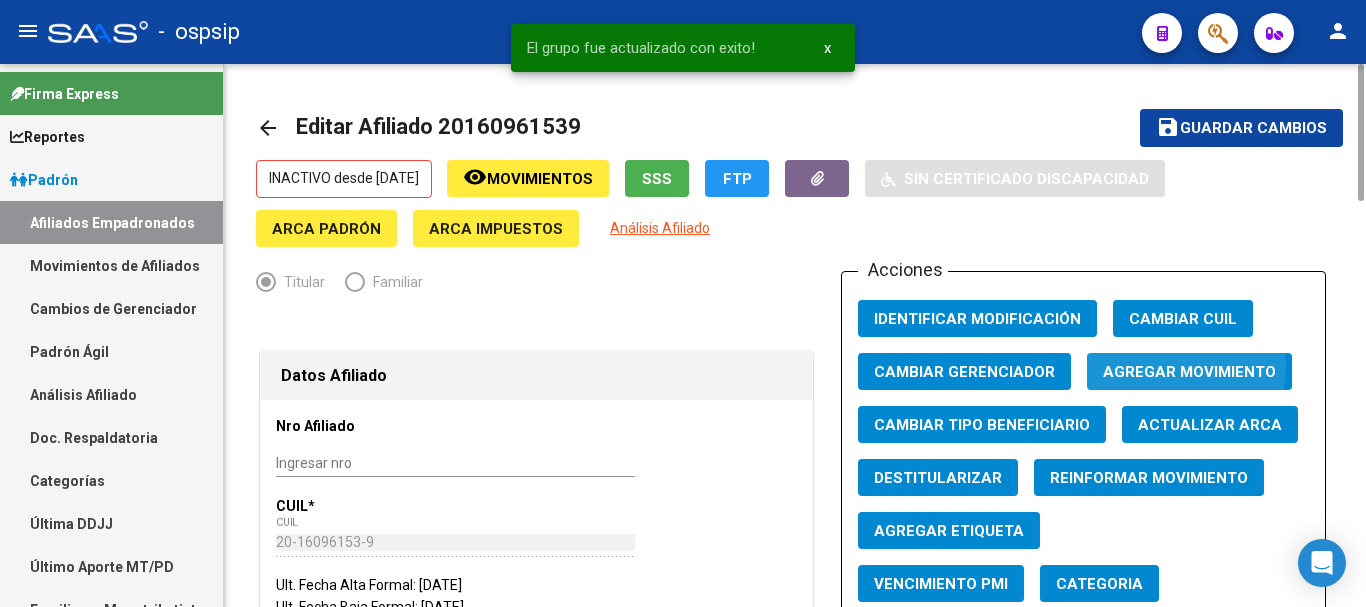 click on "Agregar Movimiento" 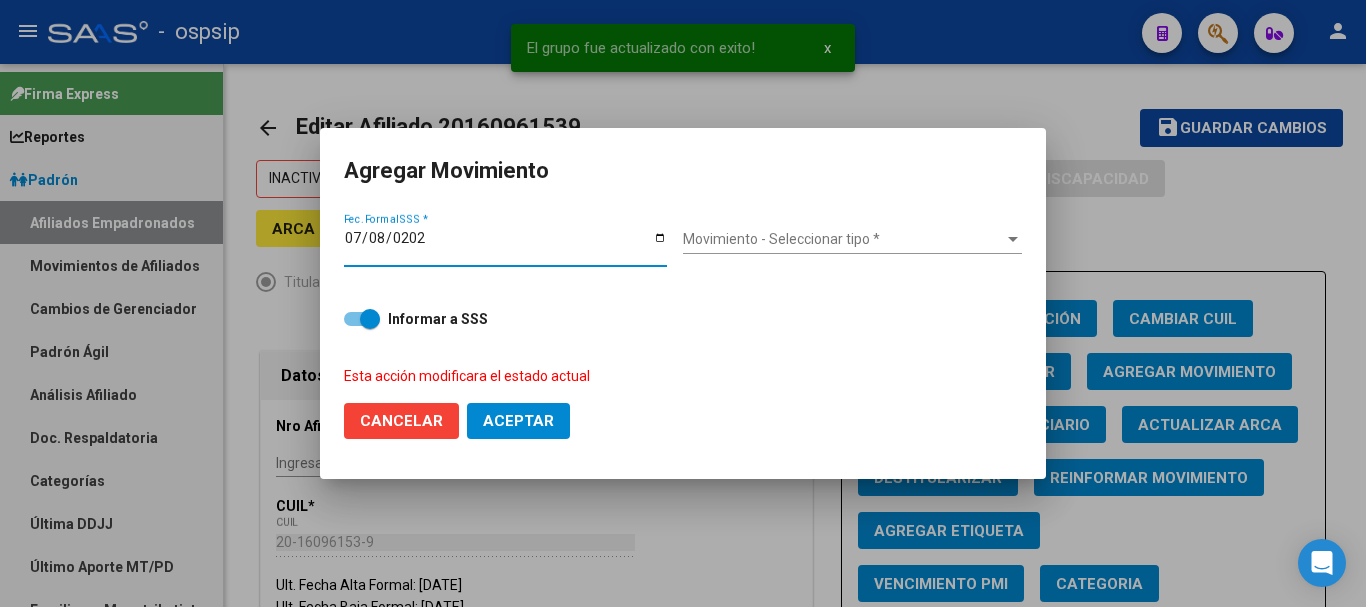 type on "[DATE]" 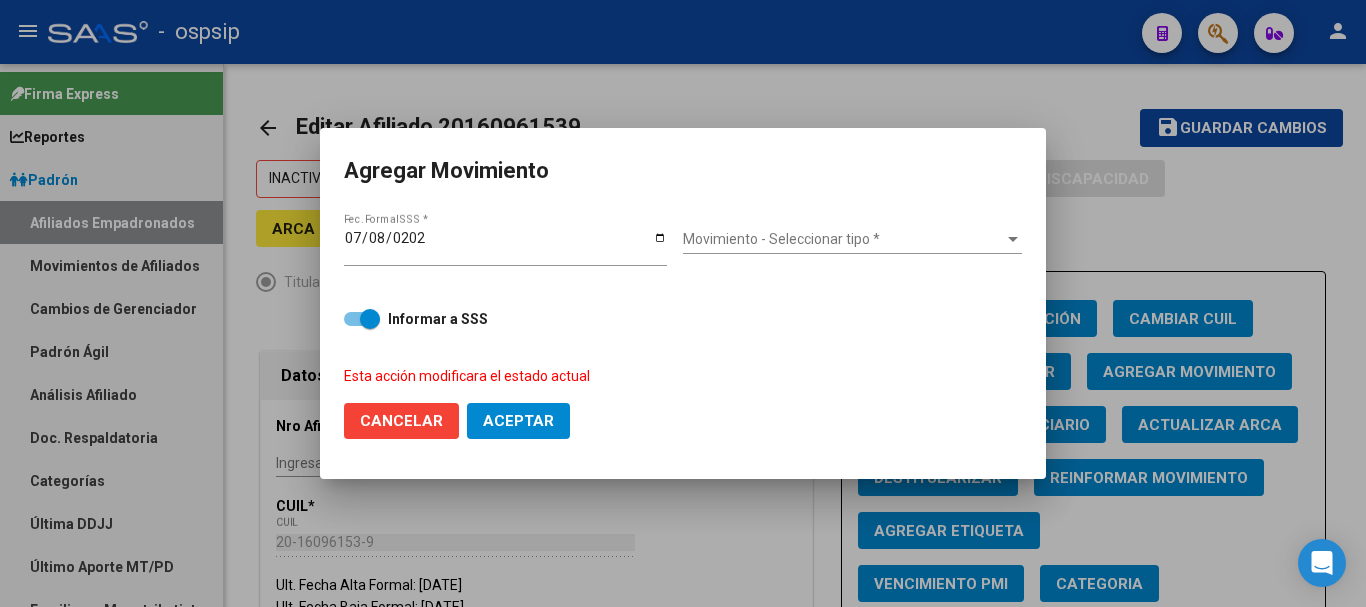 click on "Movimiento - Seleccionar tipo * Movimiento - Seleccionar tipo *" at bounding box center [852, 240] 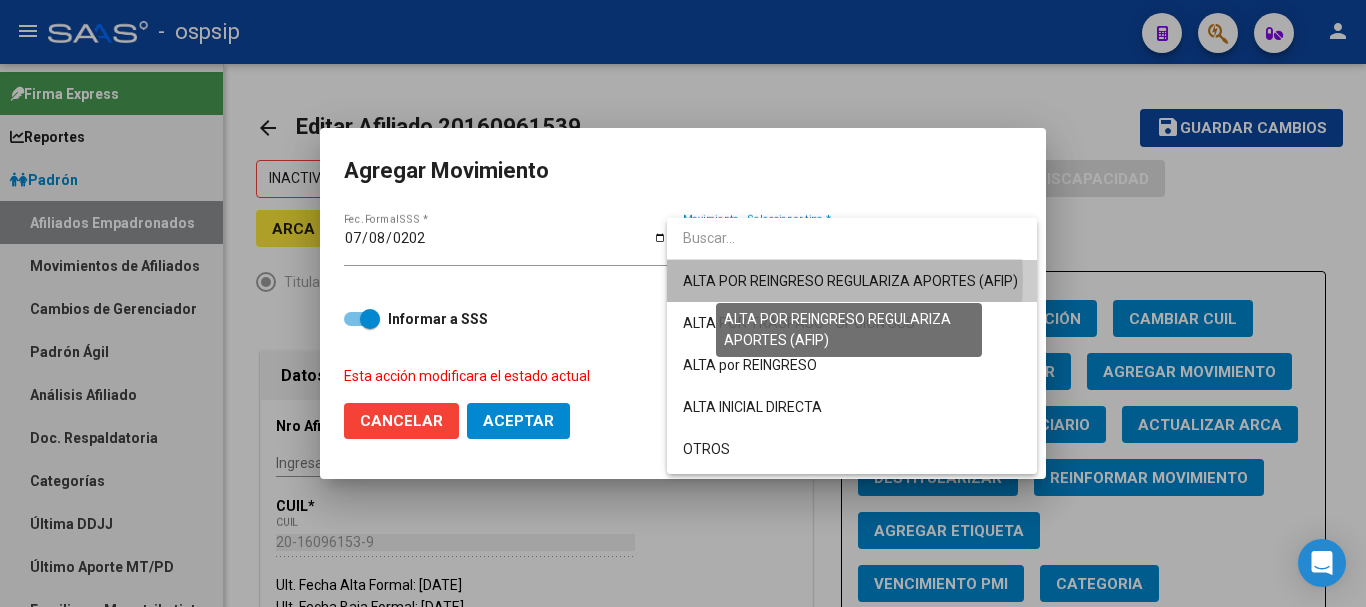 click on "ALTA POR REINGRESO REGULARIZA APORTES (AFIP)" at bounding box center [850, 281] 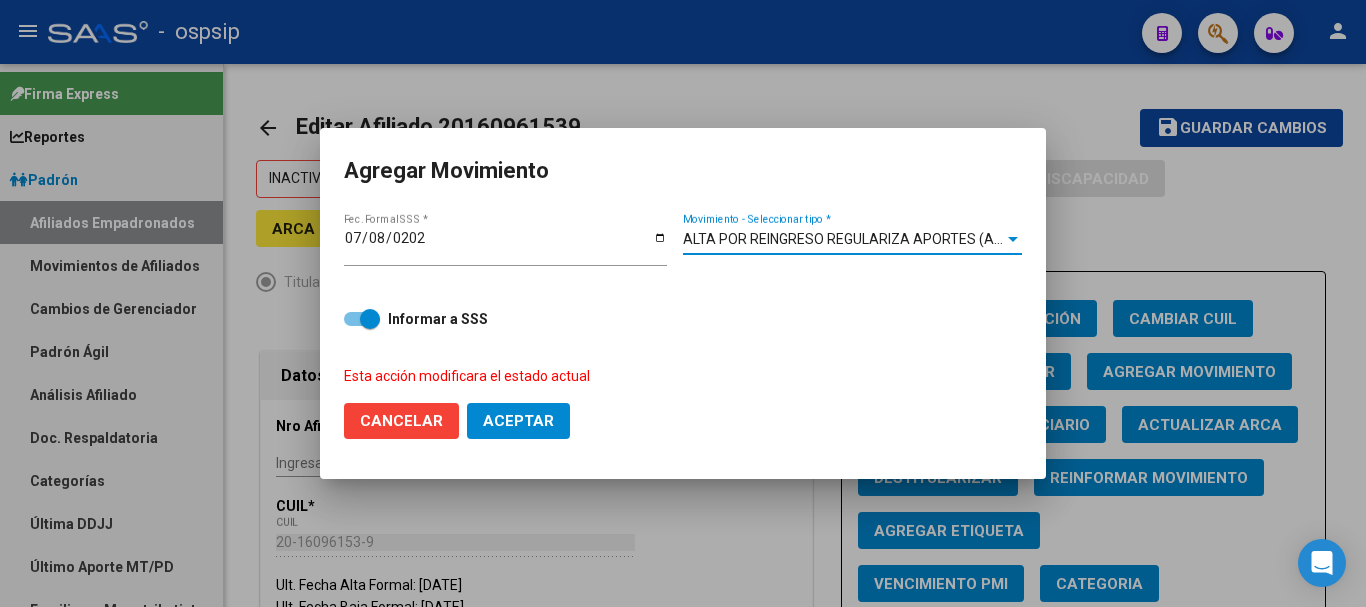 click on "Aceptar" 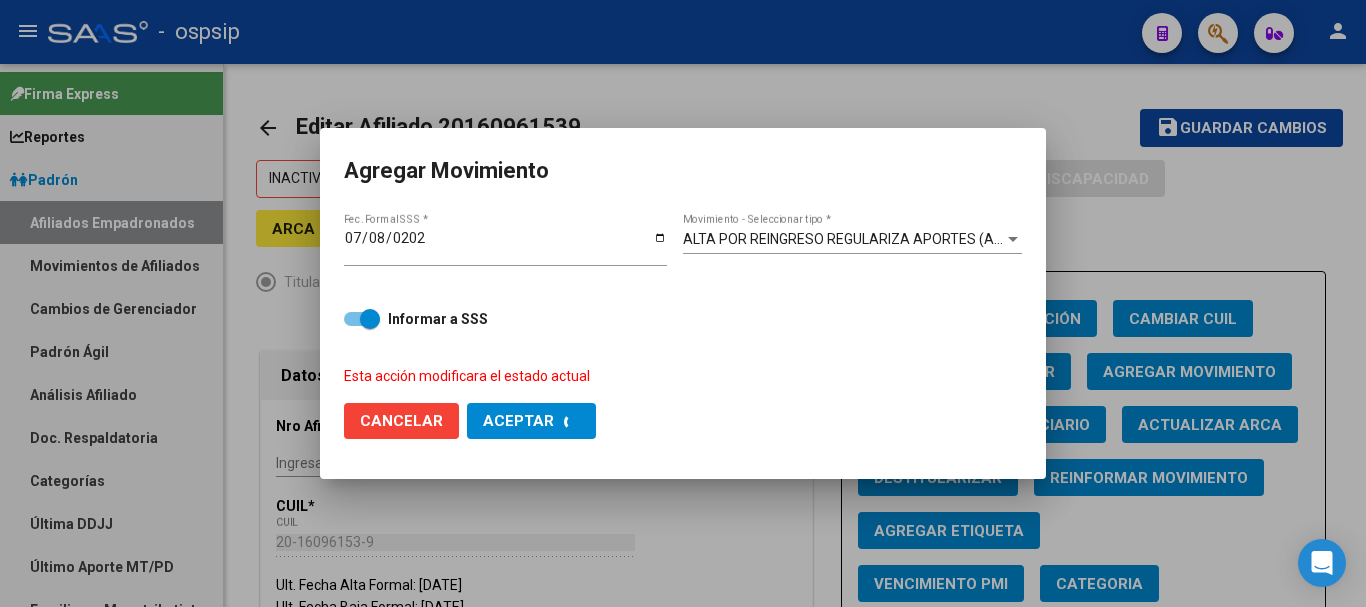 checkbox on "false" 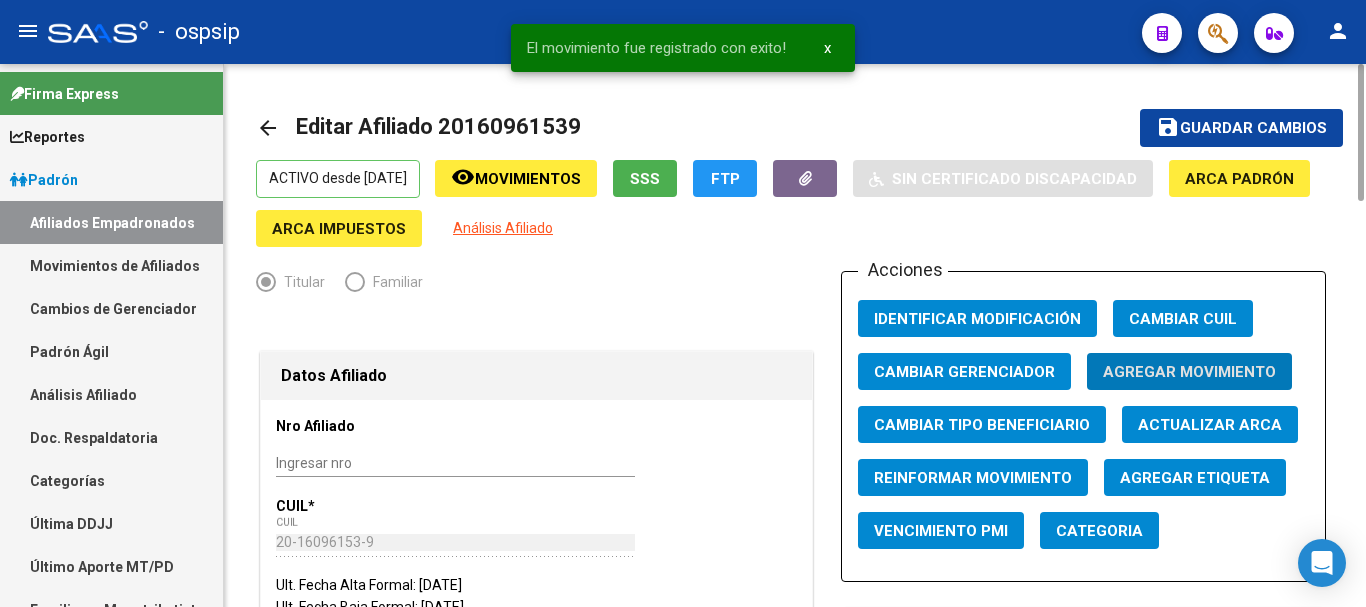 scroll, scrollTop: 200, scrollLeft: 0, axis: vertical 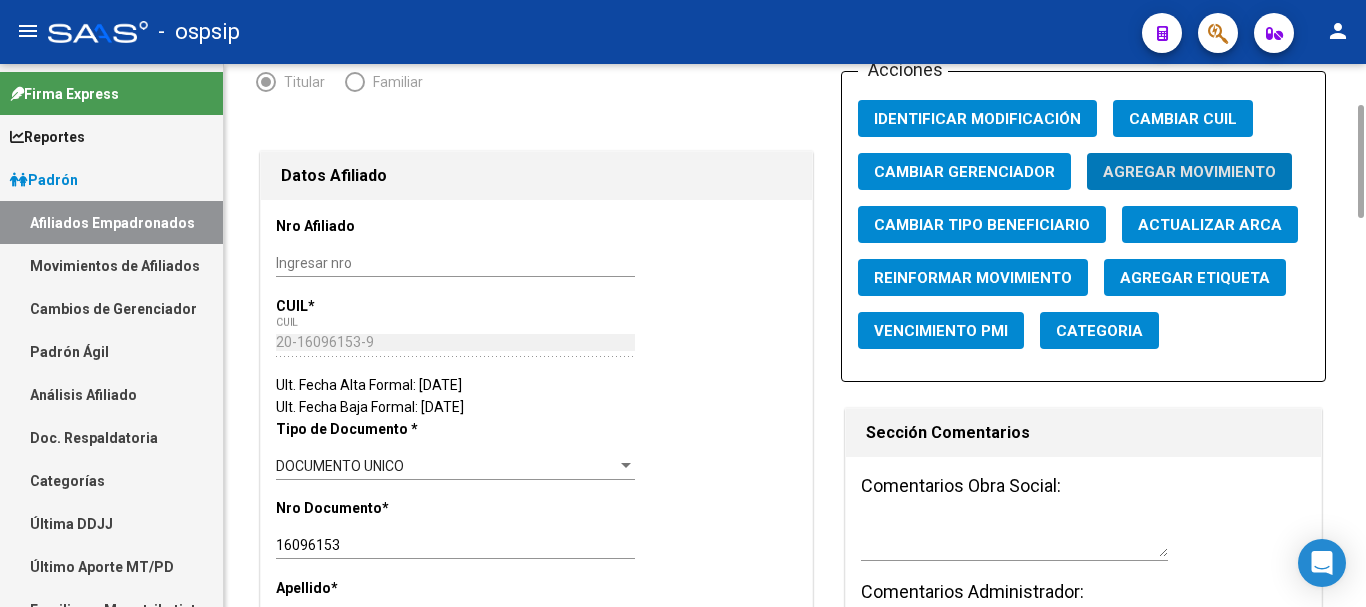 click on "Agregar Movimiento" 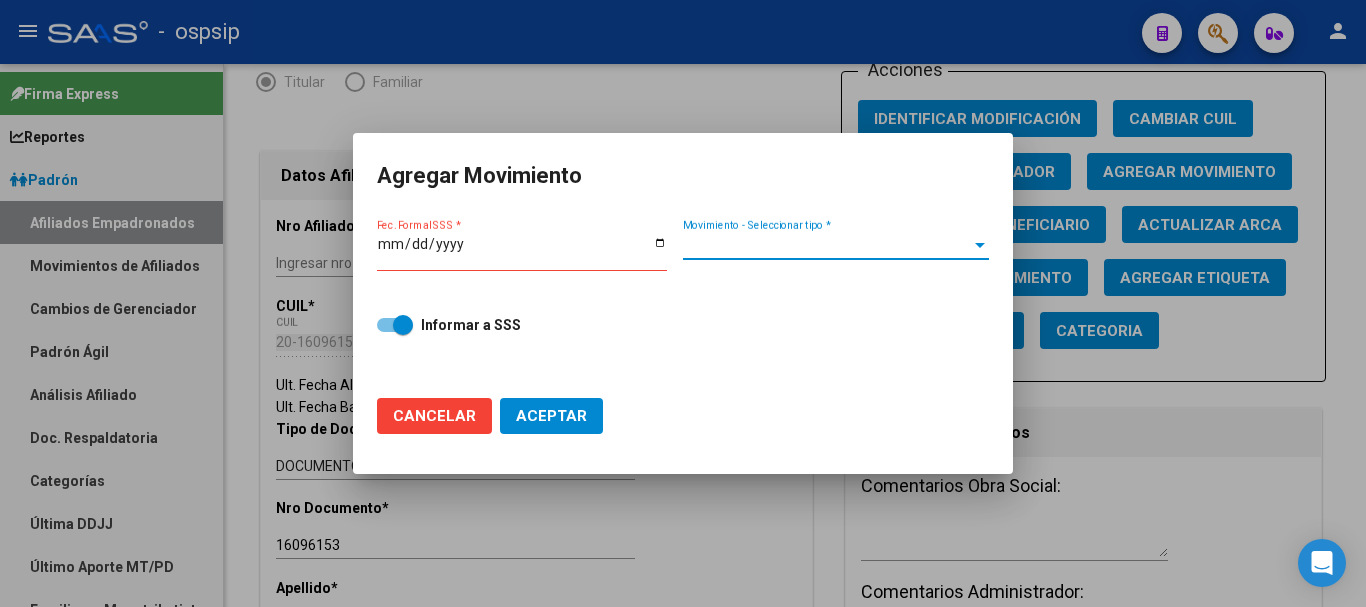 click on "Movimiento - Seleccionar tipo *" at bounding box center (827, 245) 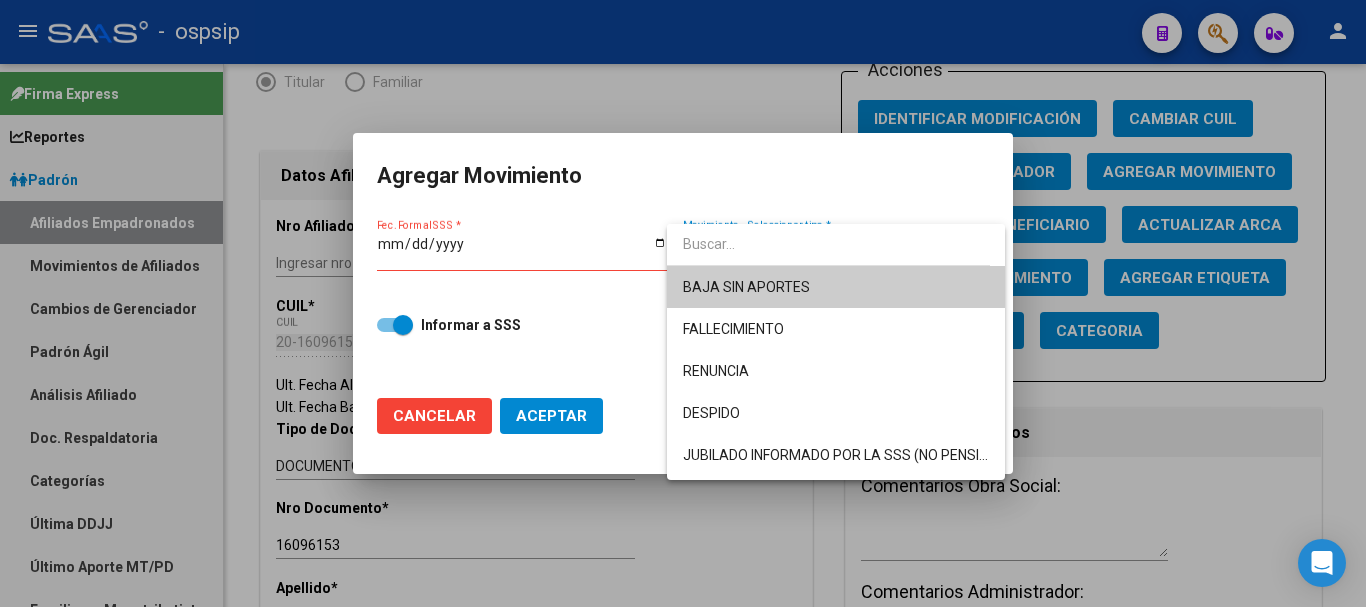 click at bounding box center [683, 303] 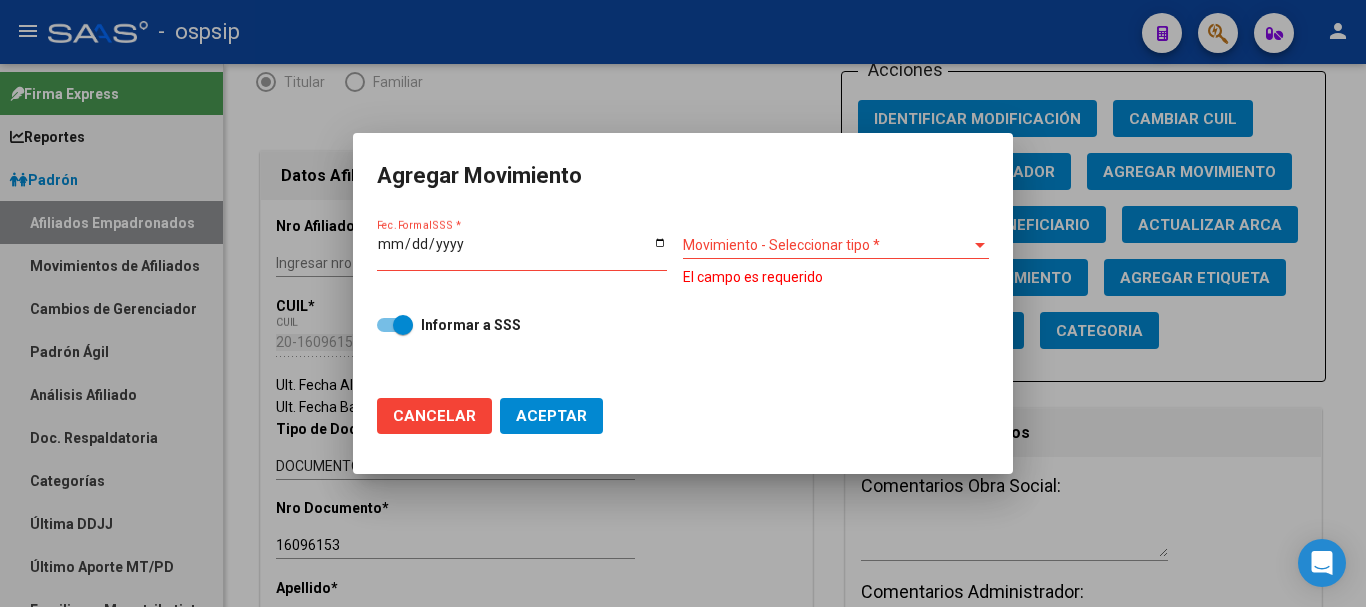 click on "Cancelar" 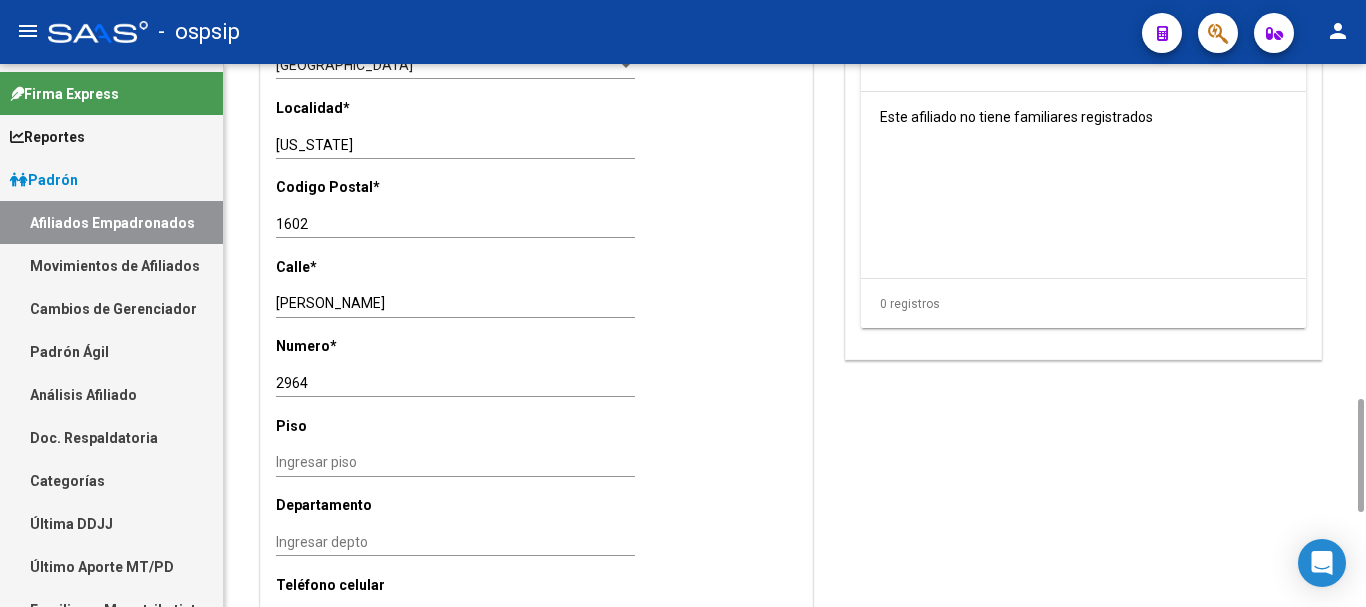 scroll, scrollTop: 1400, scrollLeft: 0, axis: vertical 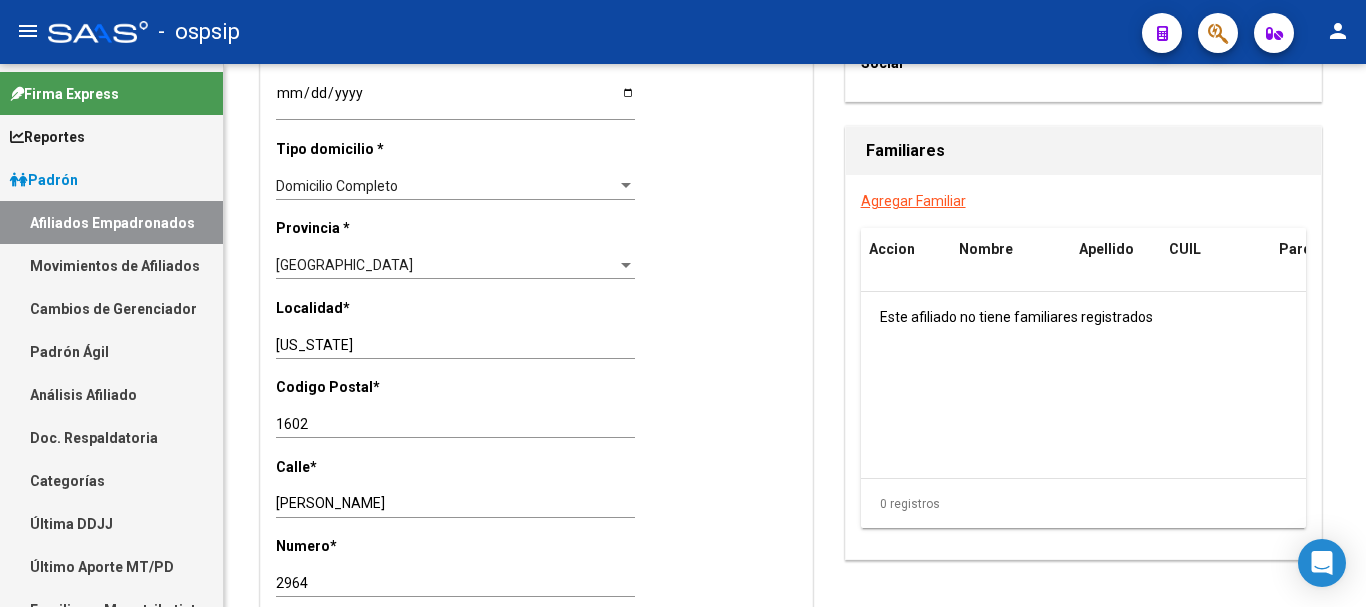 click 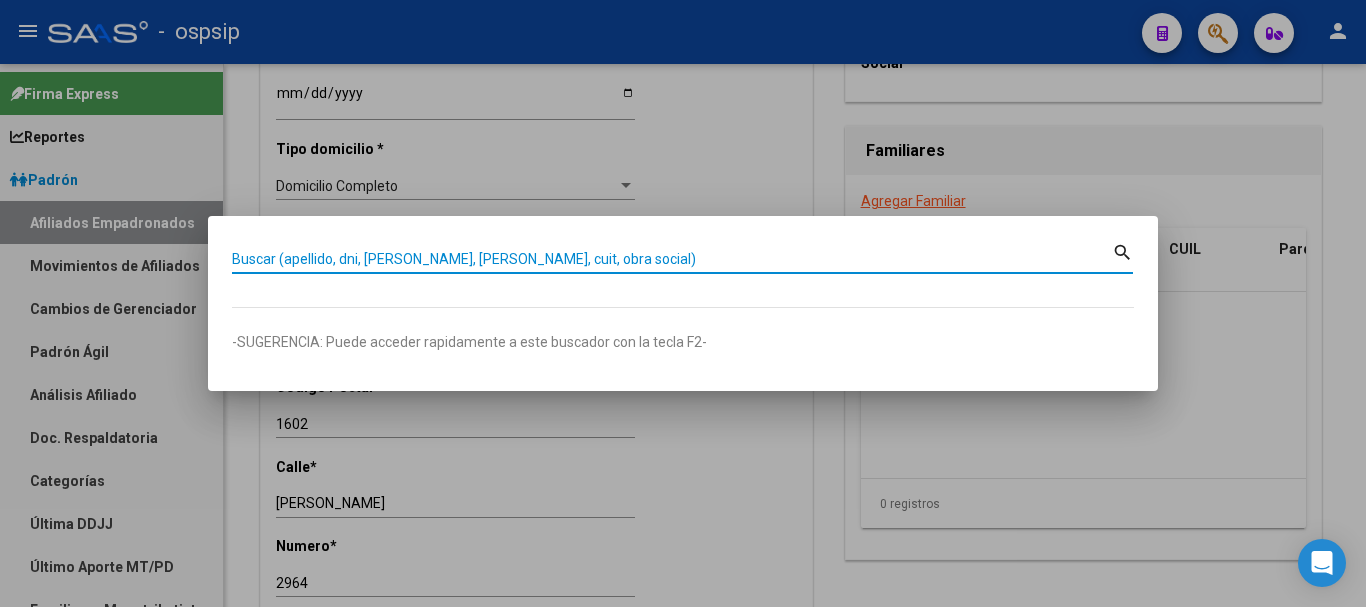 click on "Buscar (apellido, dni, [PERSON_NAME], [PERSON_NAME], cuit, obra social)" at bounding box center (672, 259) 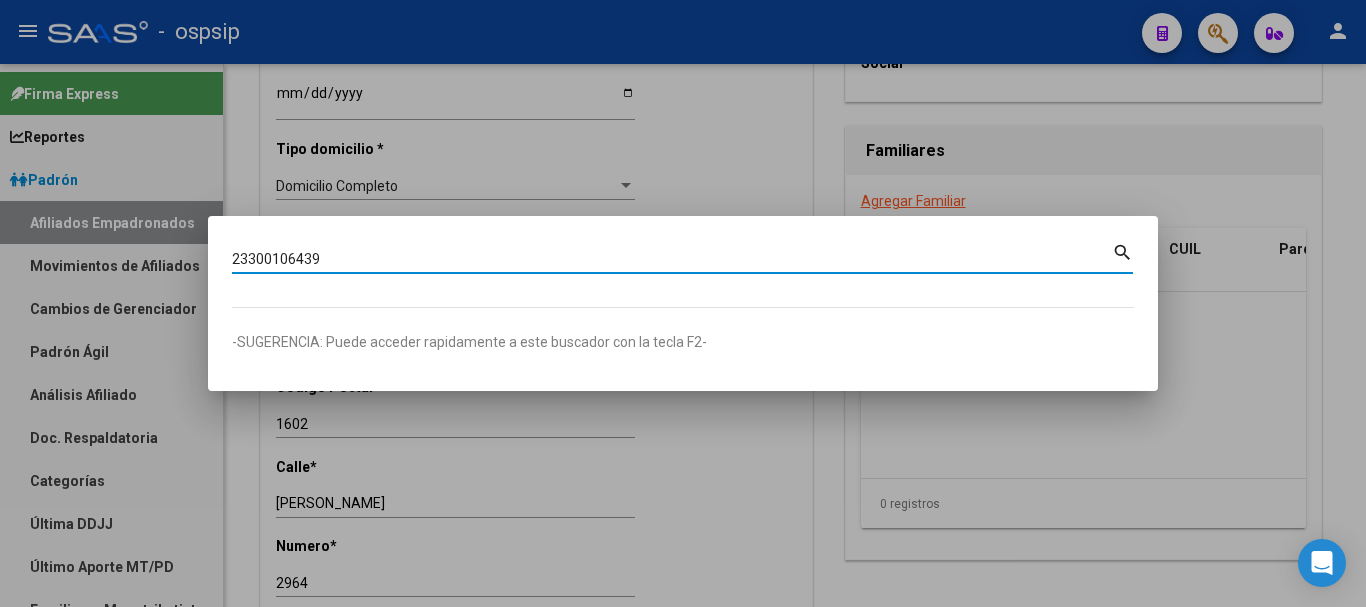 type on "23300106439" 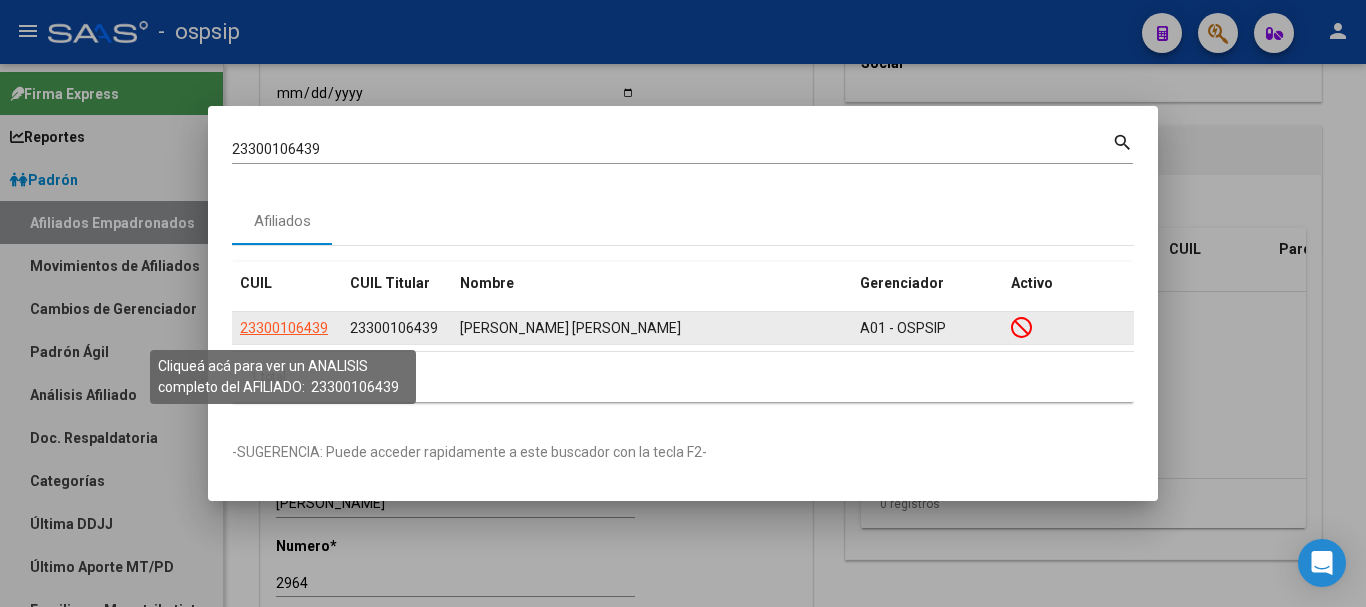 click on "23300106439" 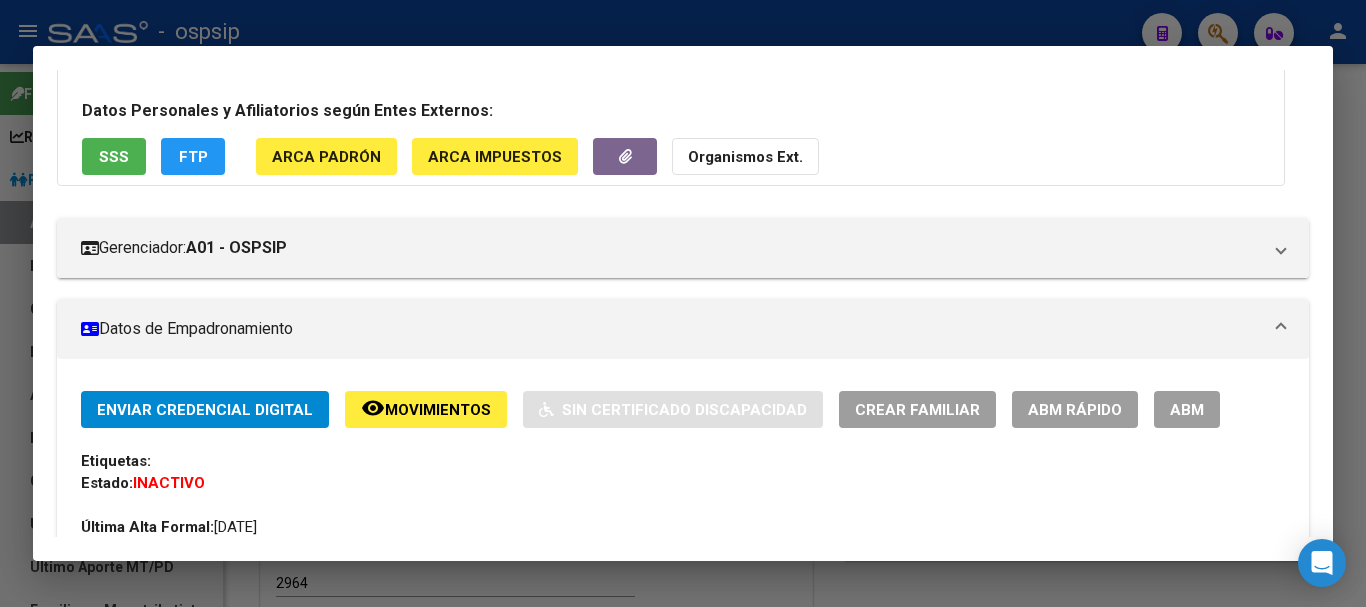 scroll, scrollTop: 300, scrollLeft: 0, axis: vertical 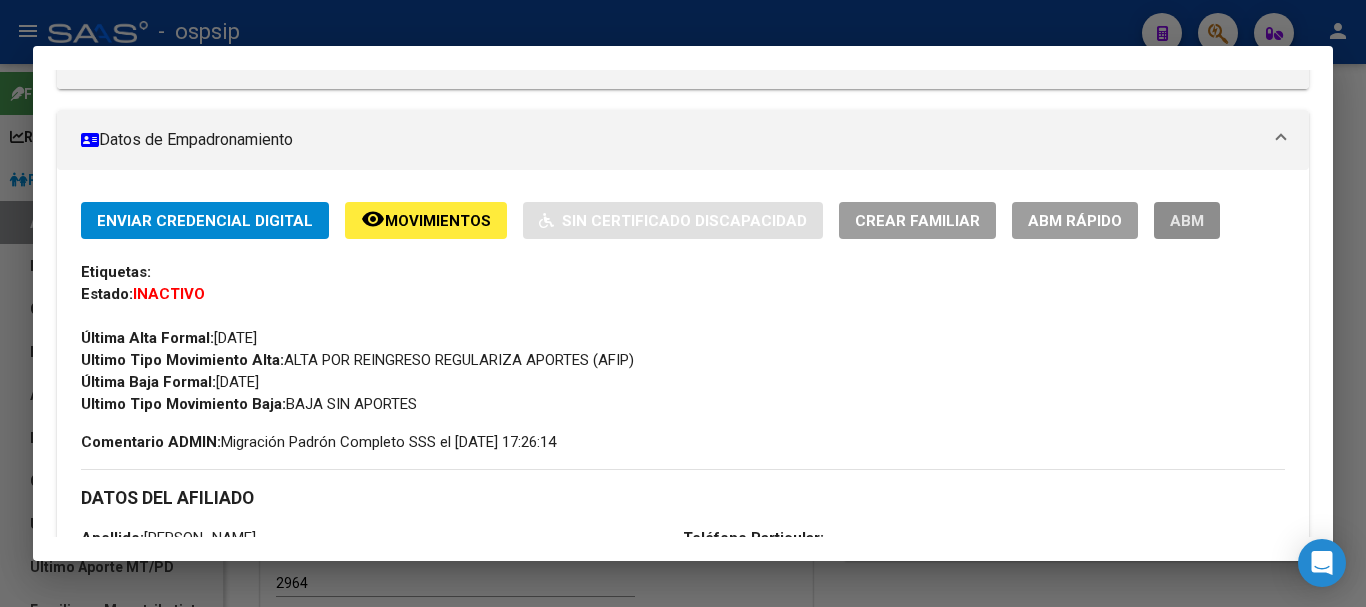 click on "ABM" at bounding box center (1187, 221) 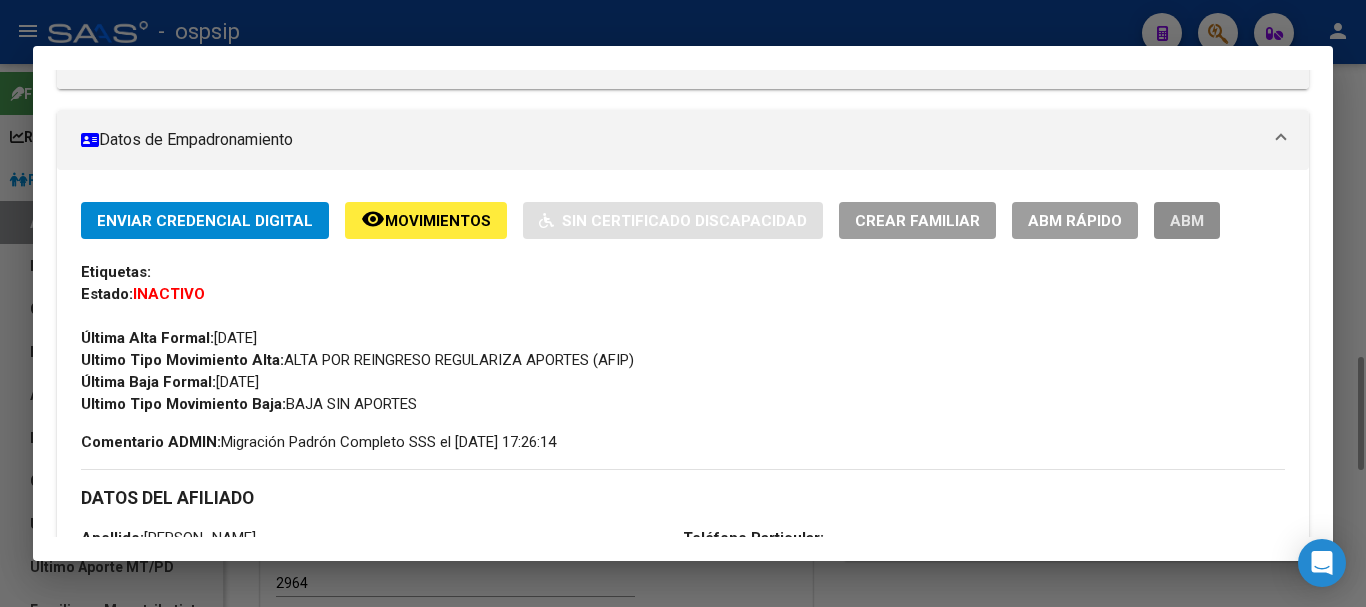 scroll, scrollTop: 0, scrollLeft: 0, axis: both 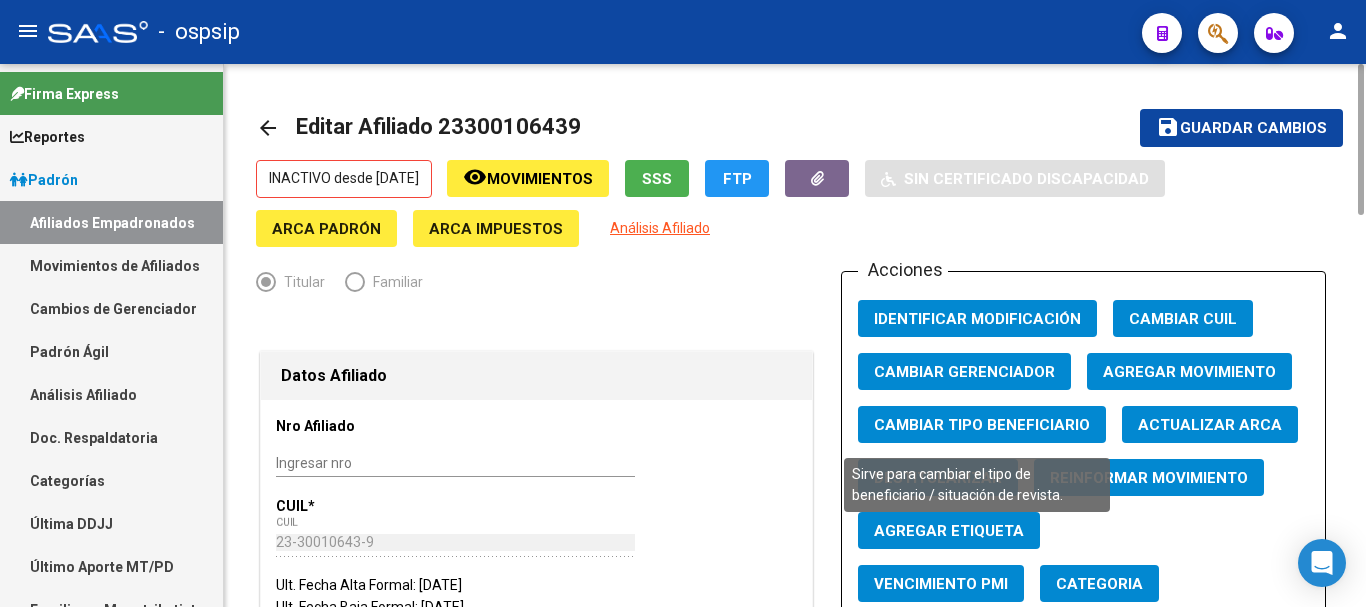 click on "Cambiar Tipo Beneficiario" 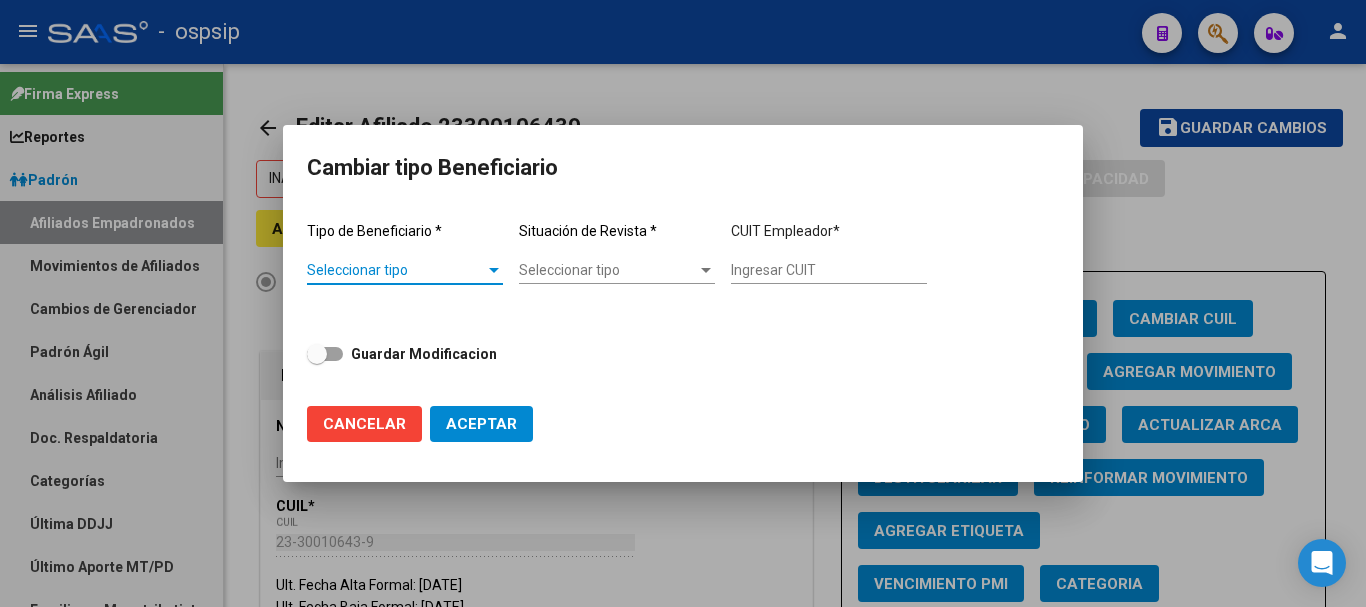click on "Seleccionar tipo" at bounding box center [396, 270] 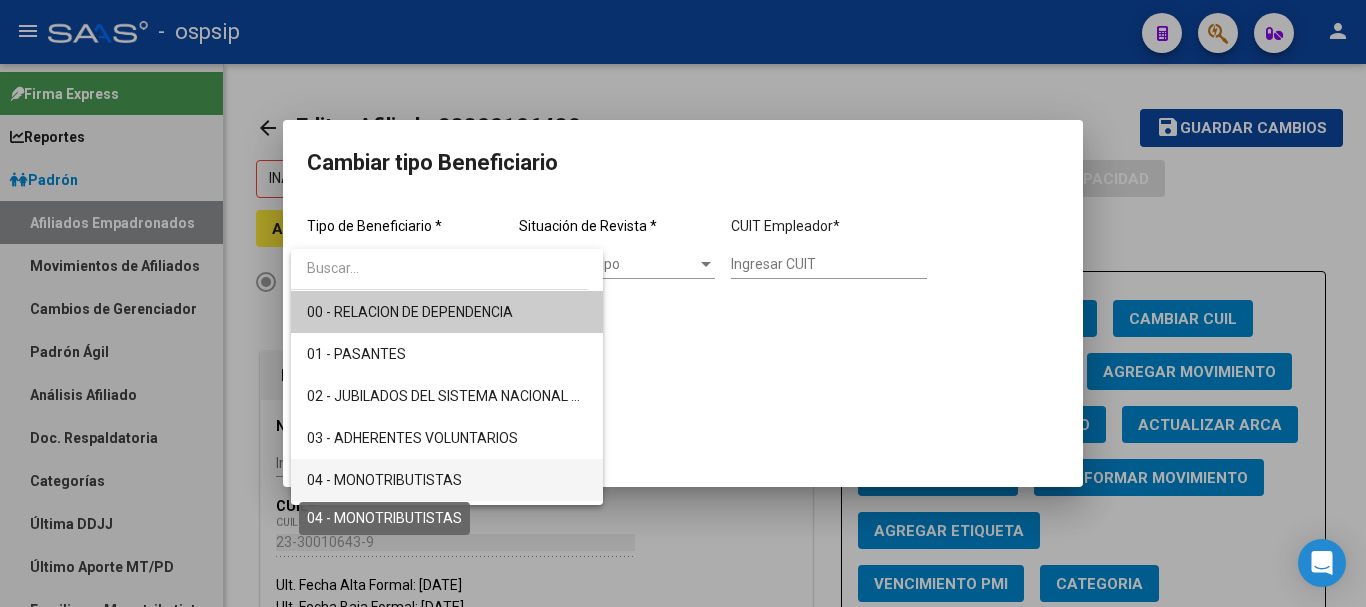 click on "04 - MONOTRIBUTISTAS" at bounding box center (384, 480) 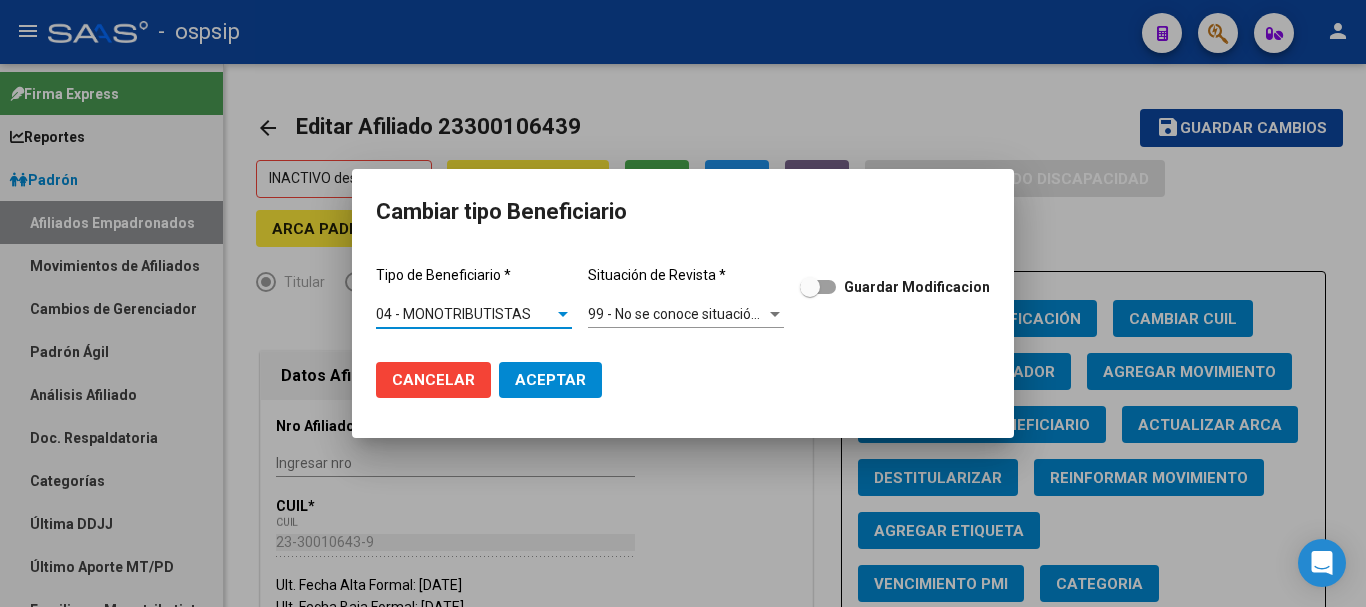 click on "99 - No se conoce situación de revista Seleccionar tipo" at bounding box center (686, 314) 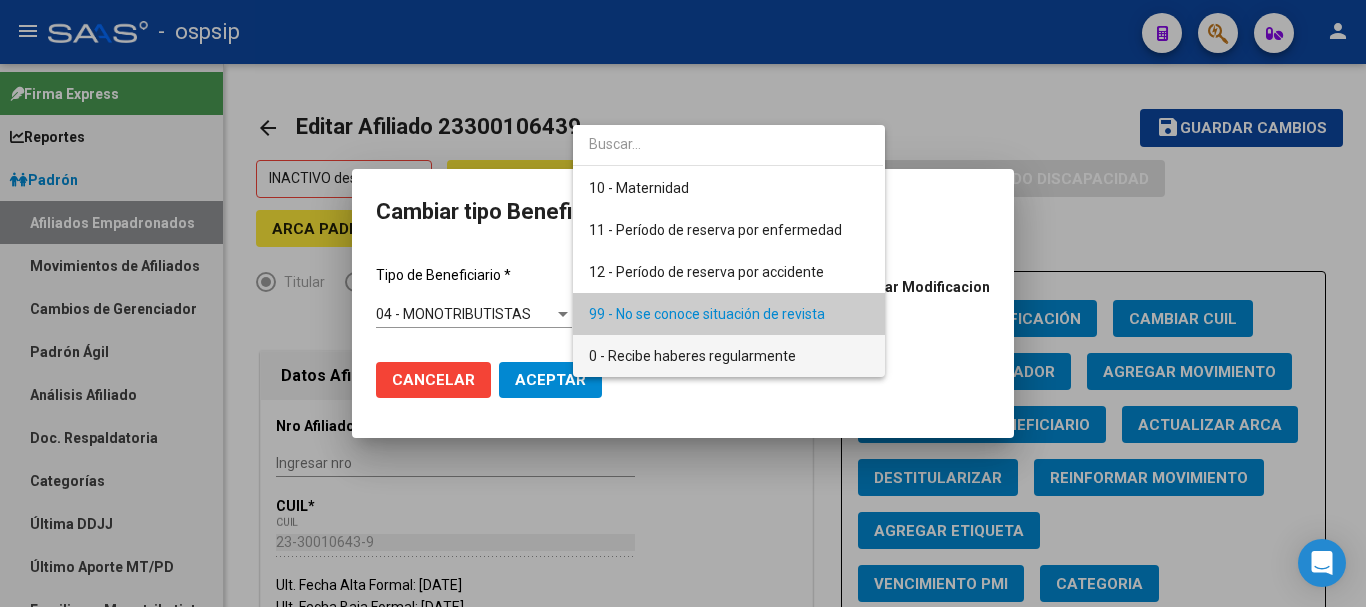 click on "0 - Recibe haberes regularmente" at bounding box center (729, 356) 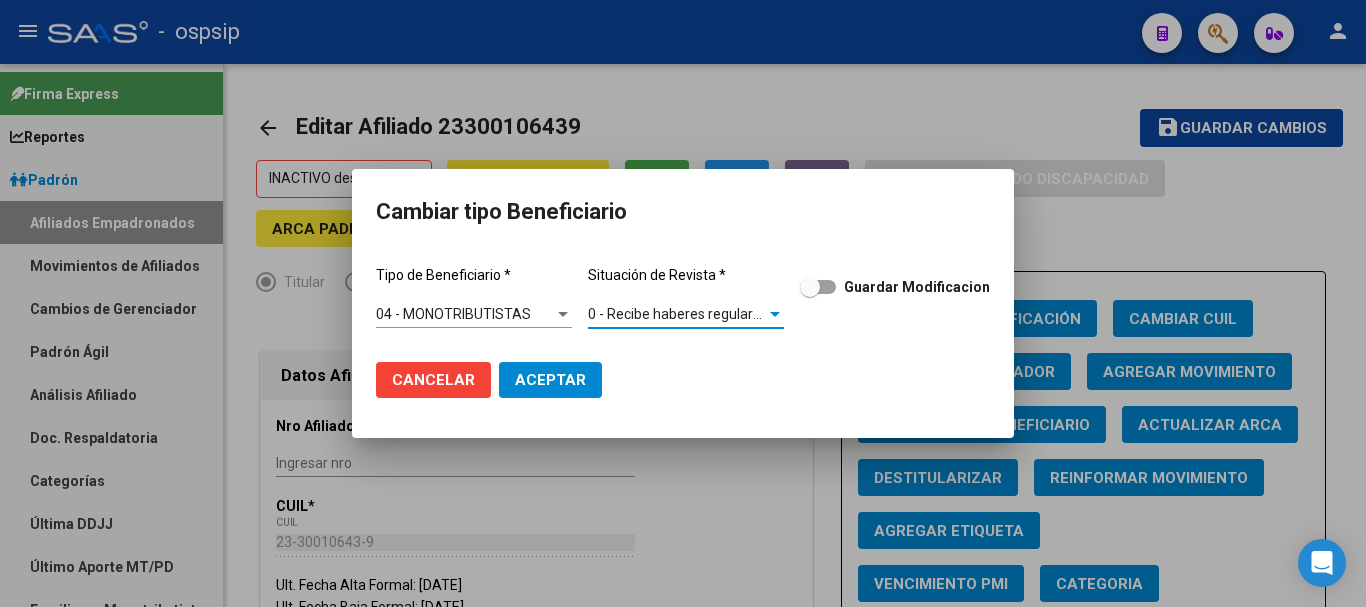 click on "Aceptar" 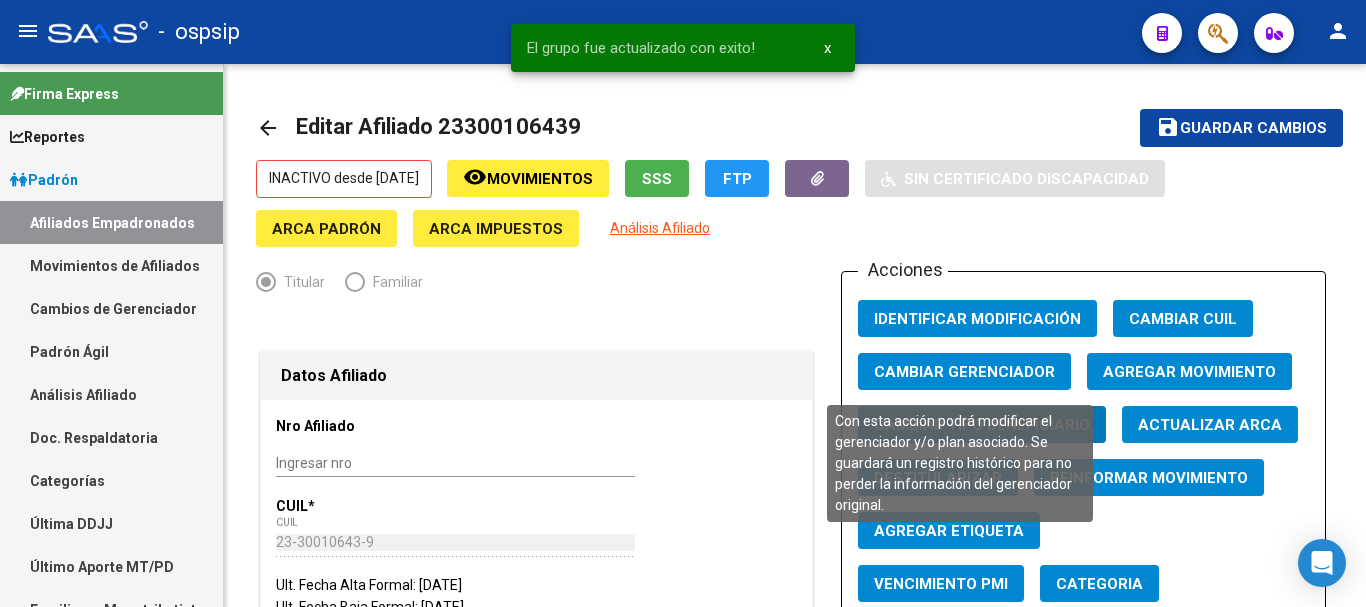 scroll, scrollTop: 600, scrollLeft: 0, axis: vertical 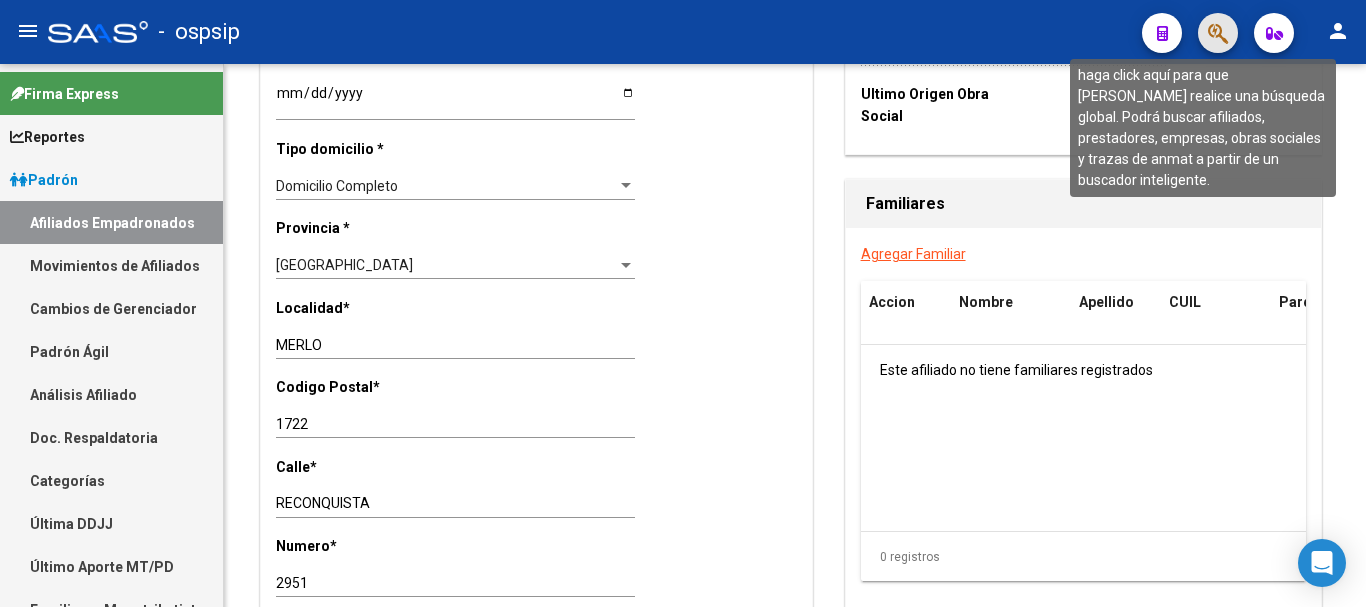 click 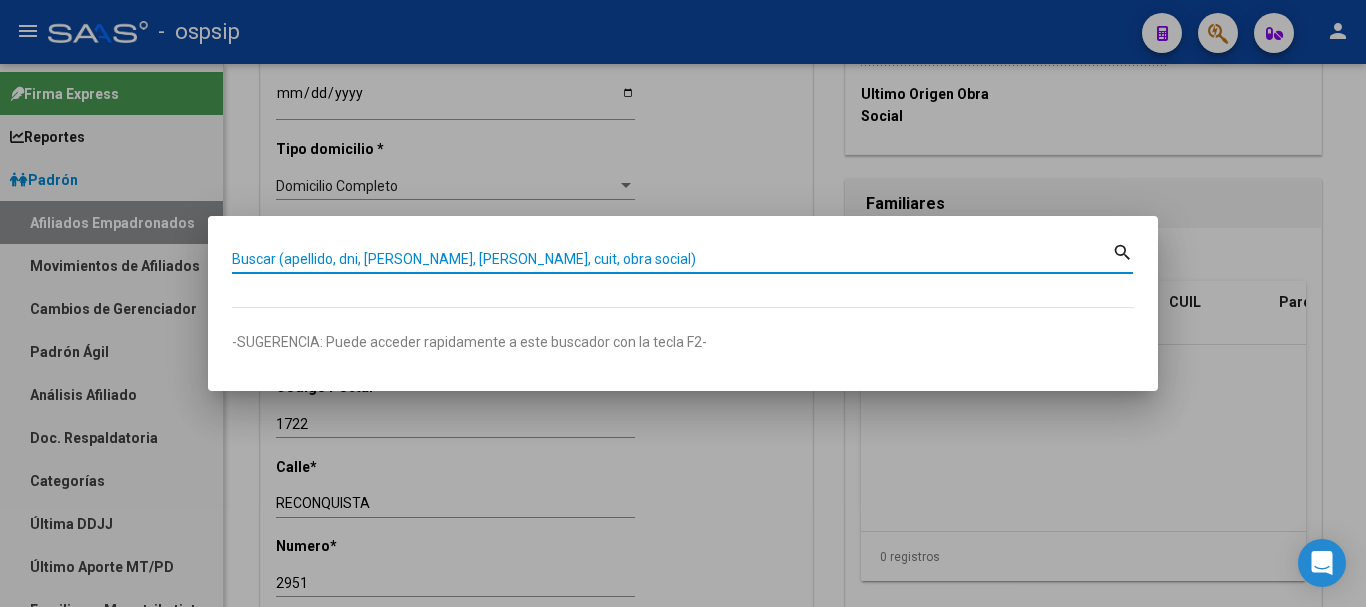 click on "Buscar (apellido, dni, [PERSON_NAME], [PERSON_NAME], cuit, obra social)" at bounding box center (672, 259) 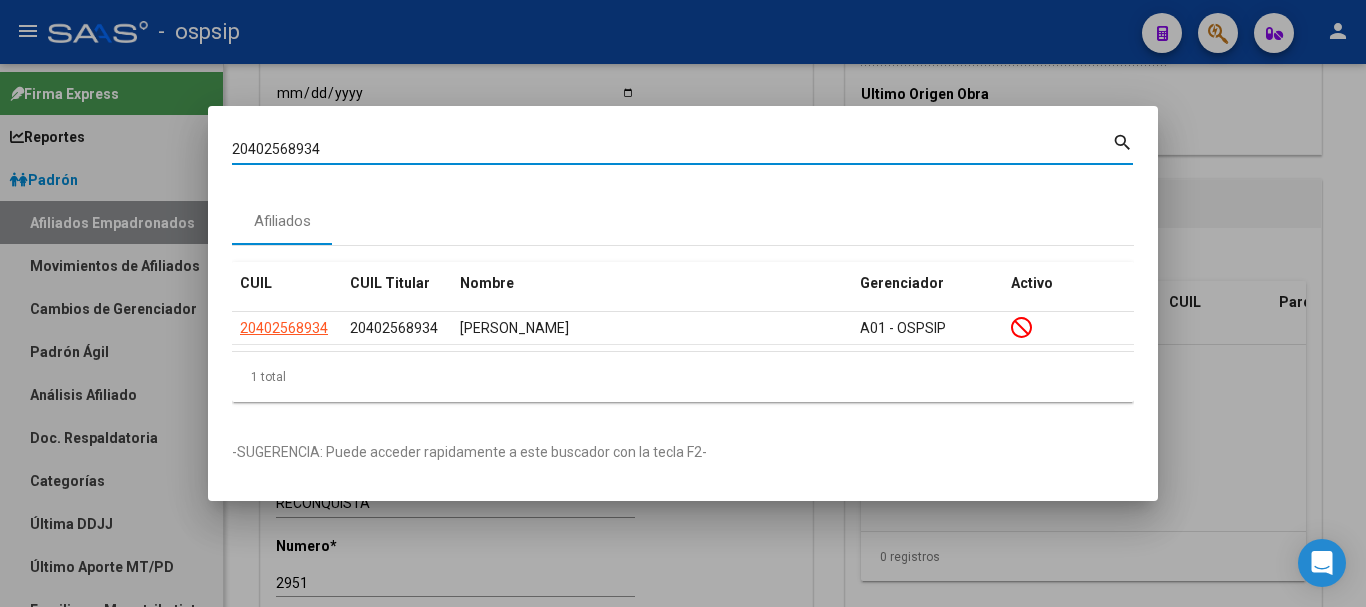click on "20402568934" at bounding box center [672, 149] 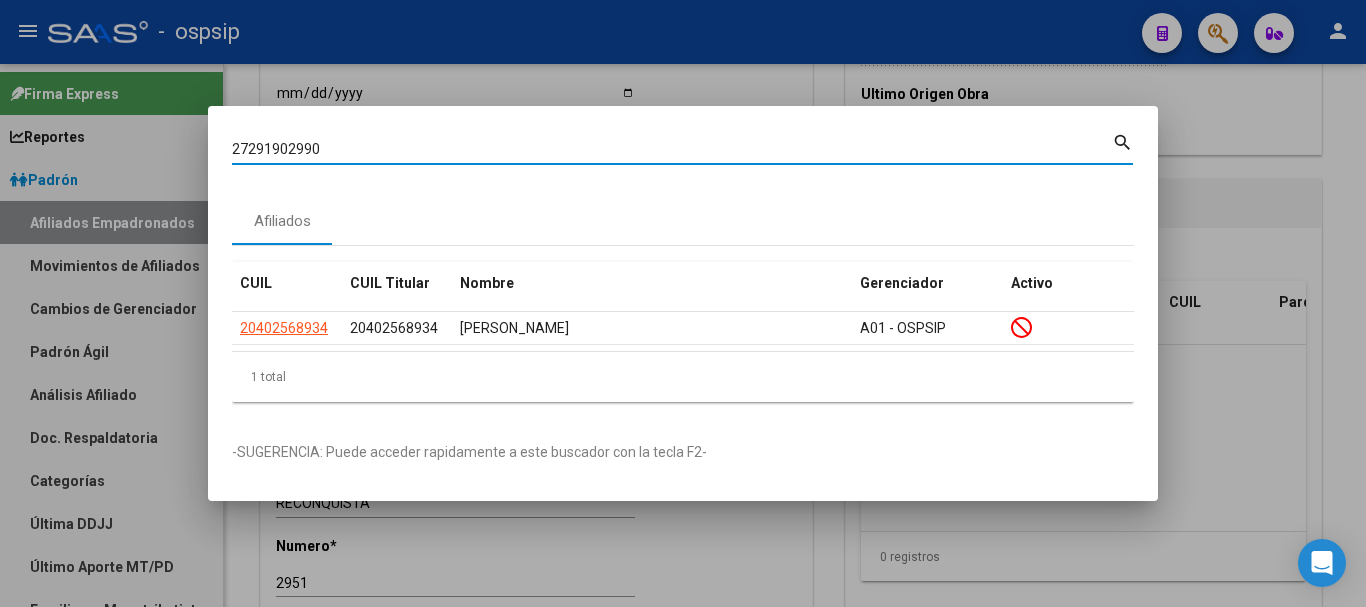 type on "27291902990" 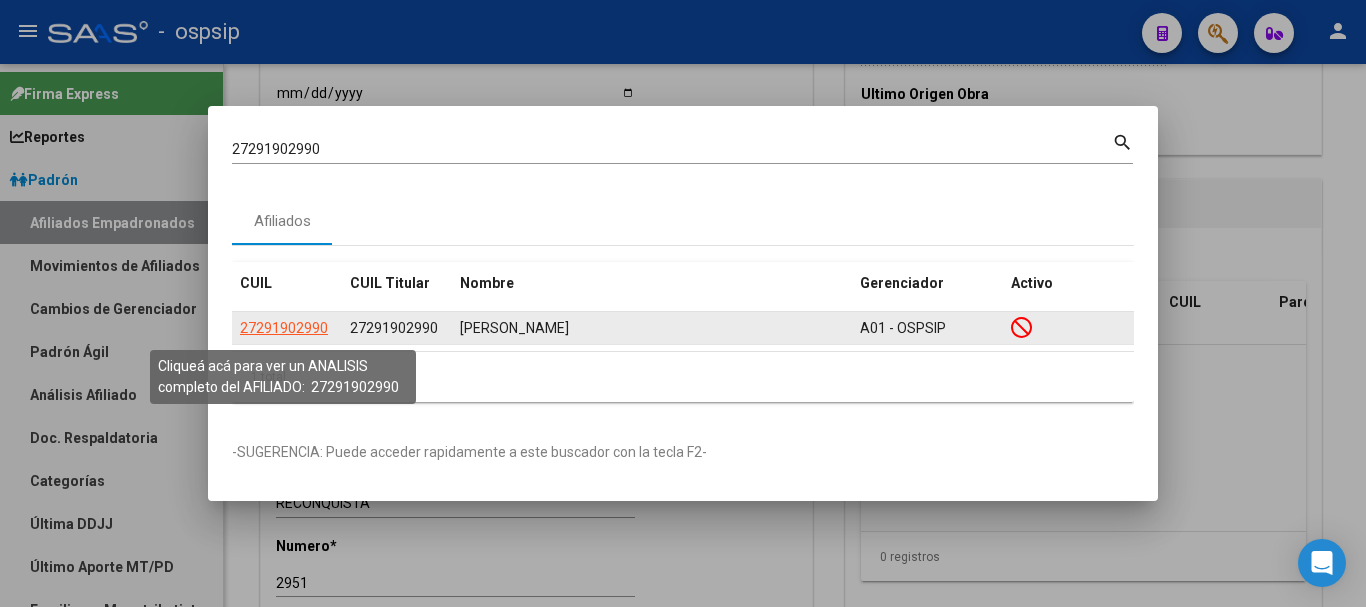 click on "27291902990" 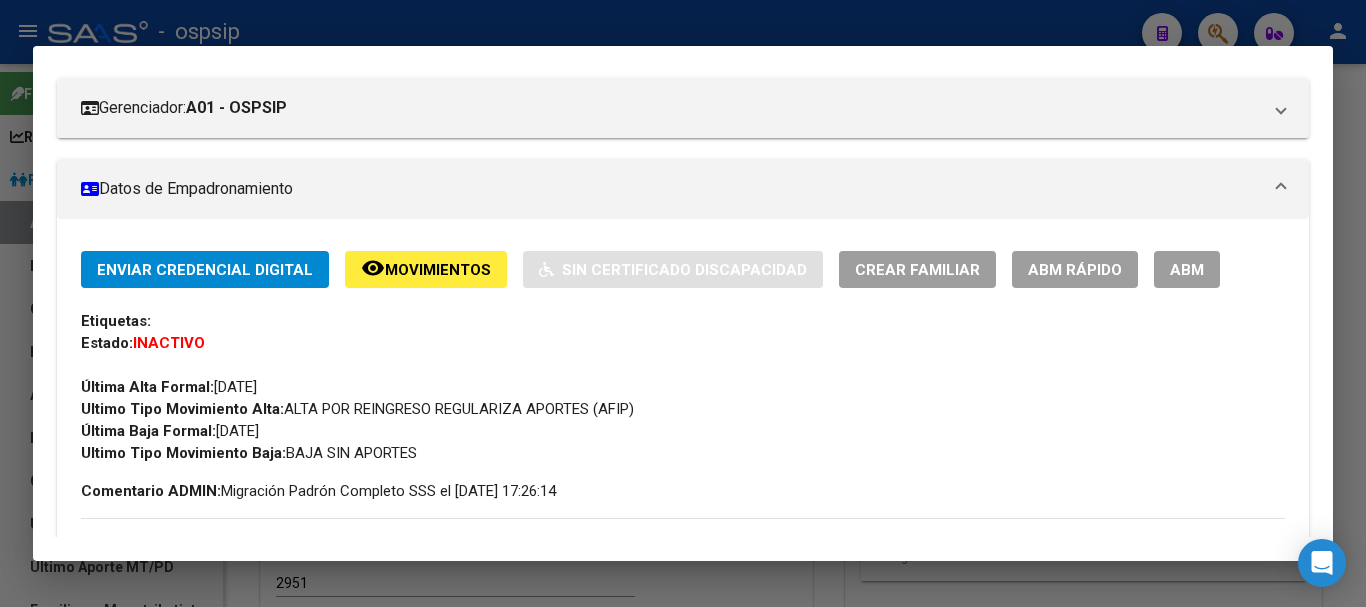 scroll, scrollTop: 300, scrollLeft: 0, axis: vertical 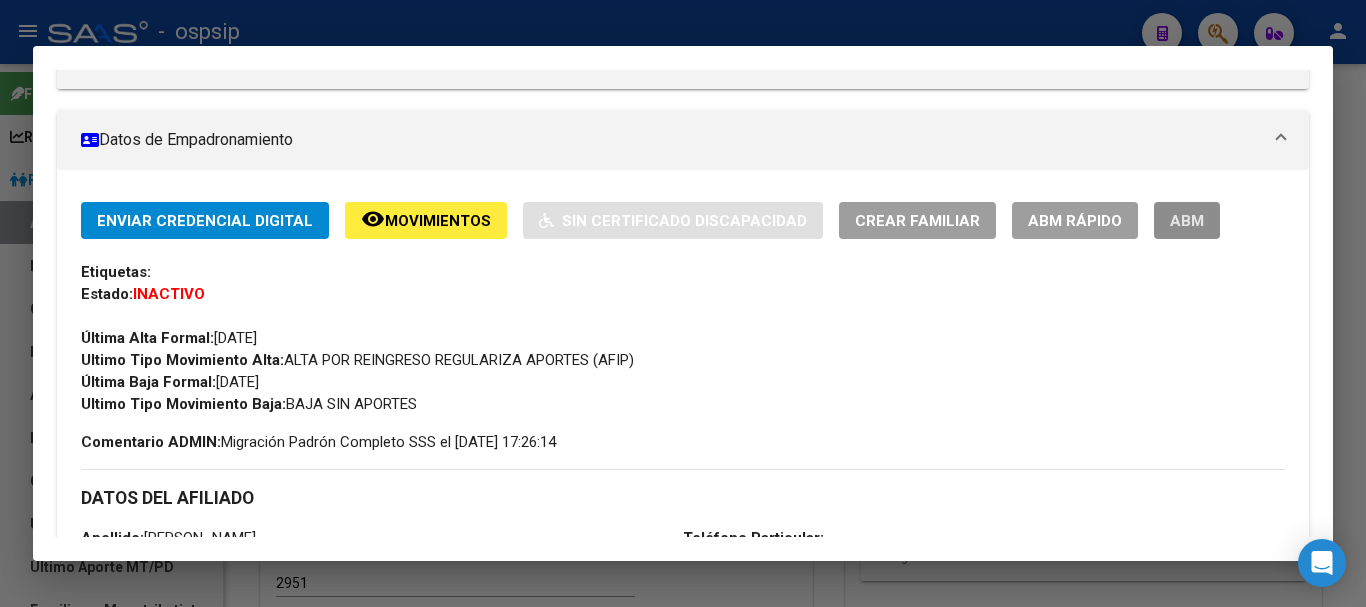 click on "ABM" at bounding box center (1187, 220) 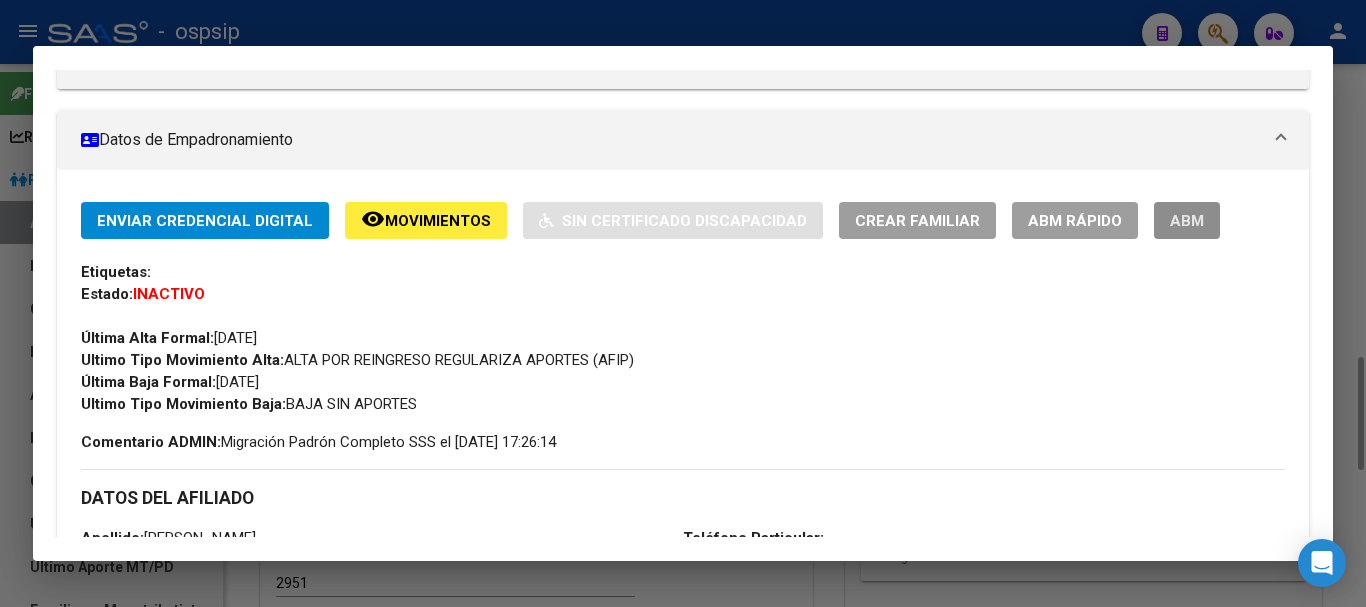 scroll, scrollTop: 0, scrollLeft: 0, axis: both 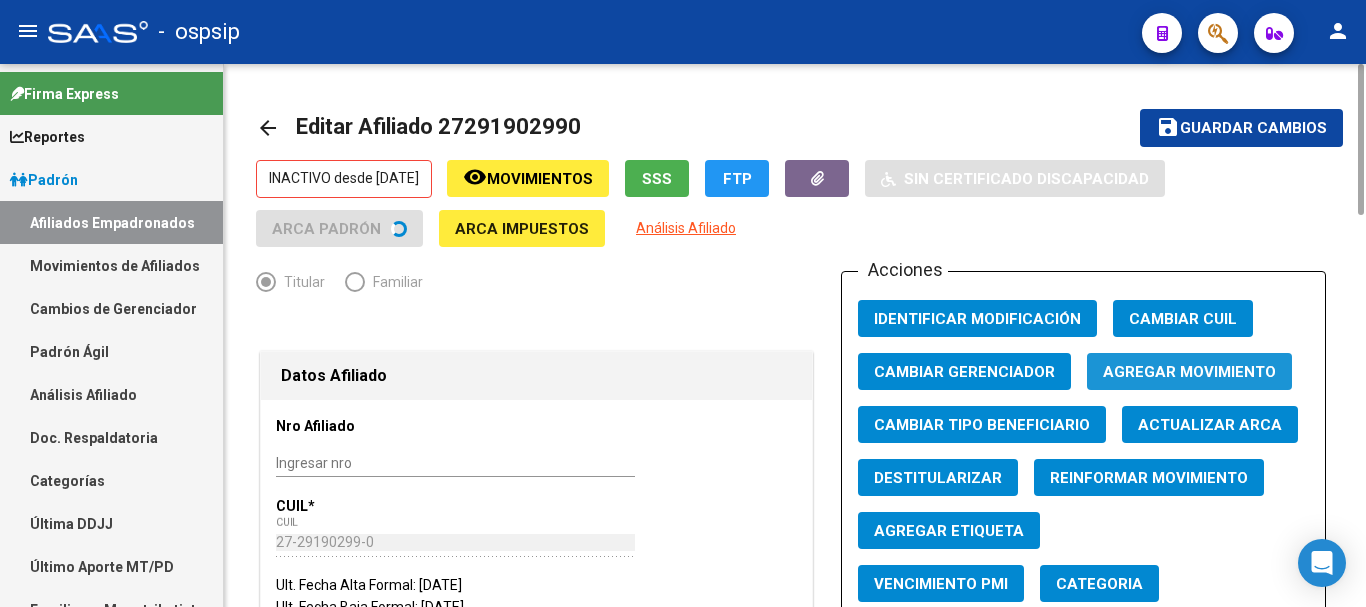 click on "Agregar Movimiento" 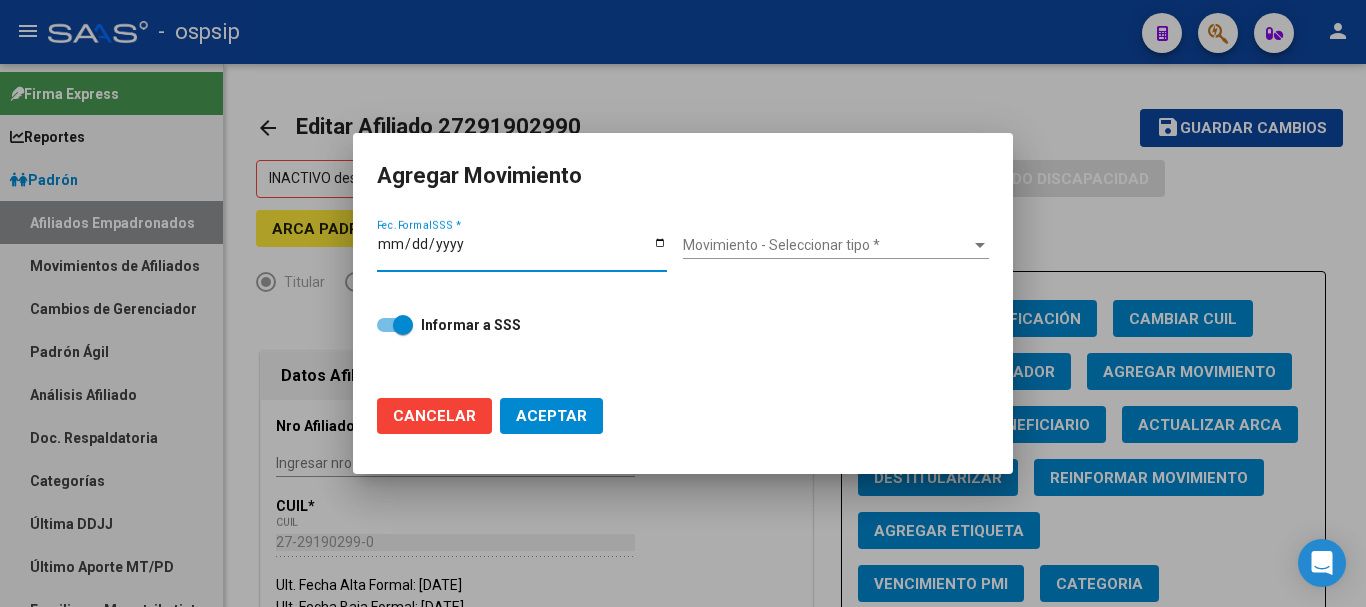 click on "Fec. Formal SSS *" at bounding box center (522, 251) 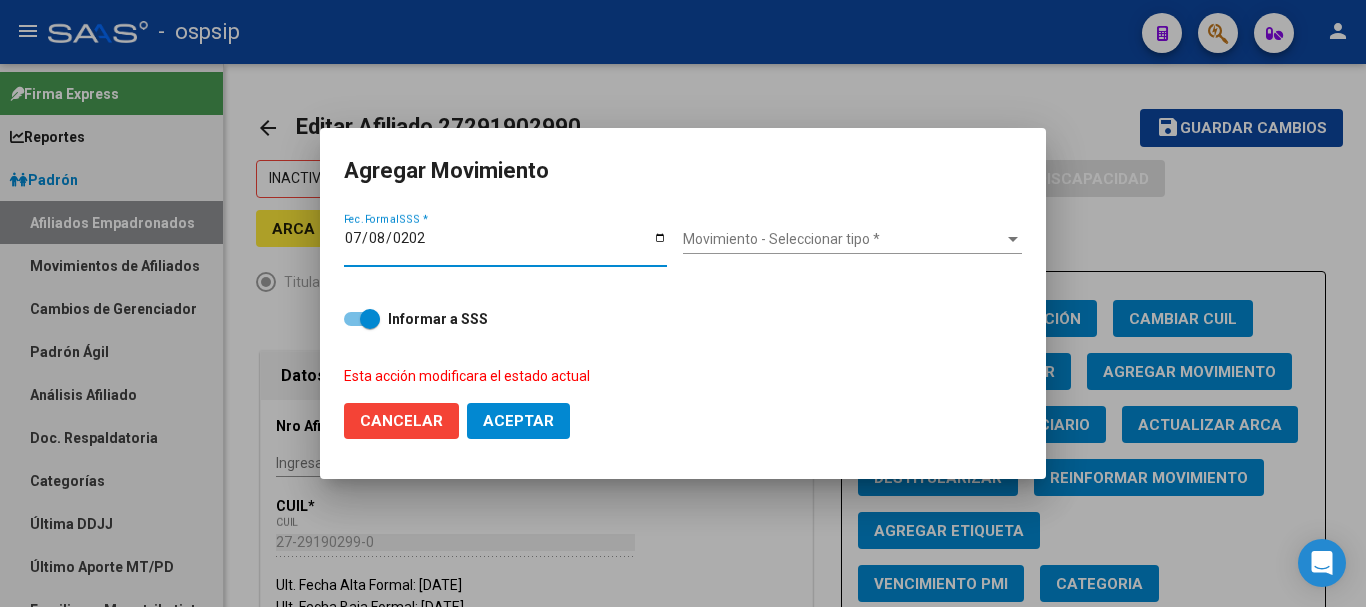 type on "[DATE]" 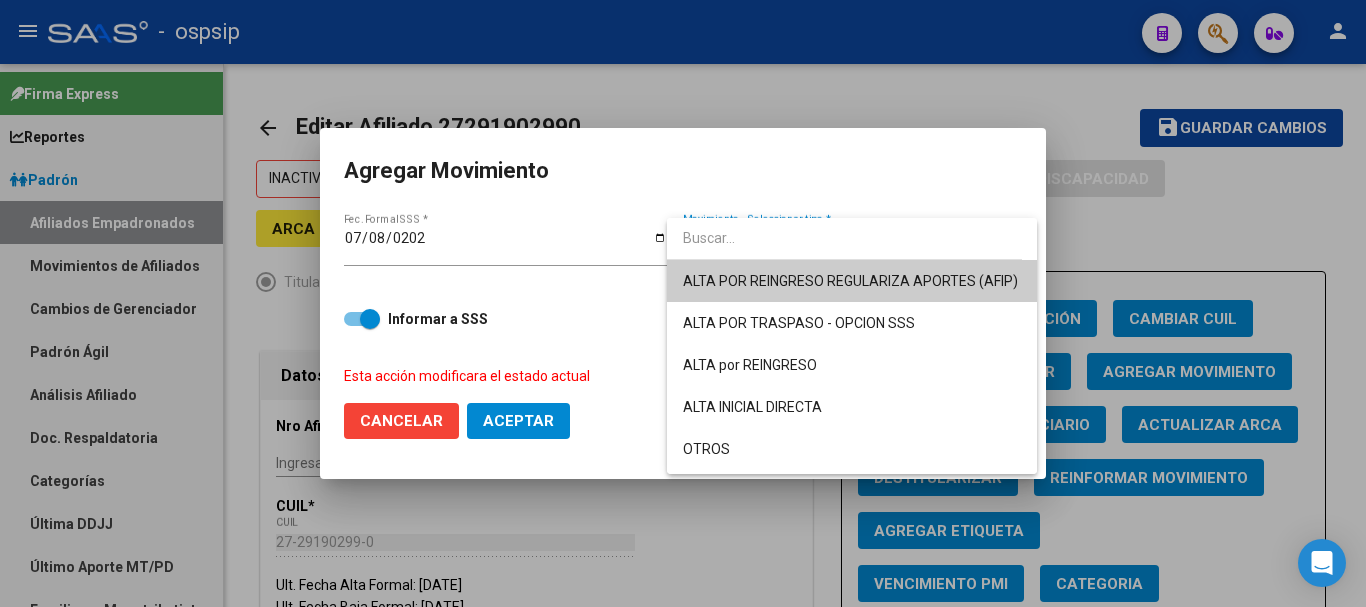 click on "ALTA POR REINGRESO REGULARIZA APORTES (AFIP)" at bounding box center (850, 281) 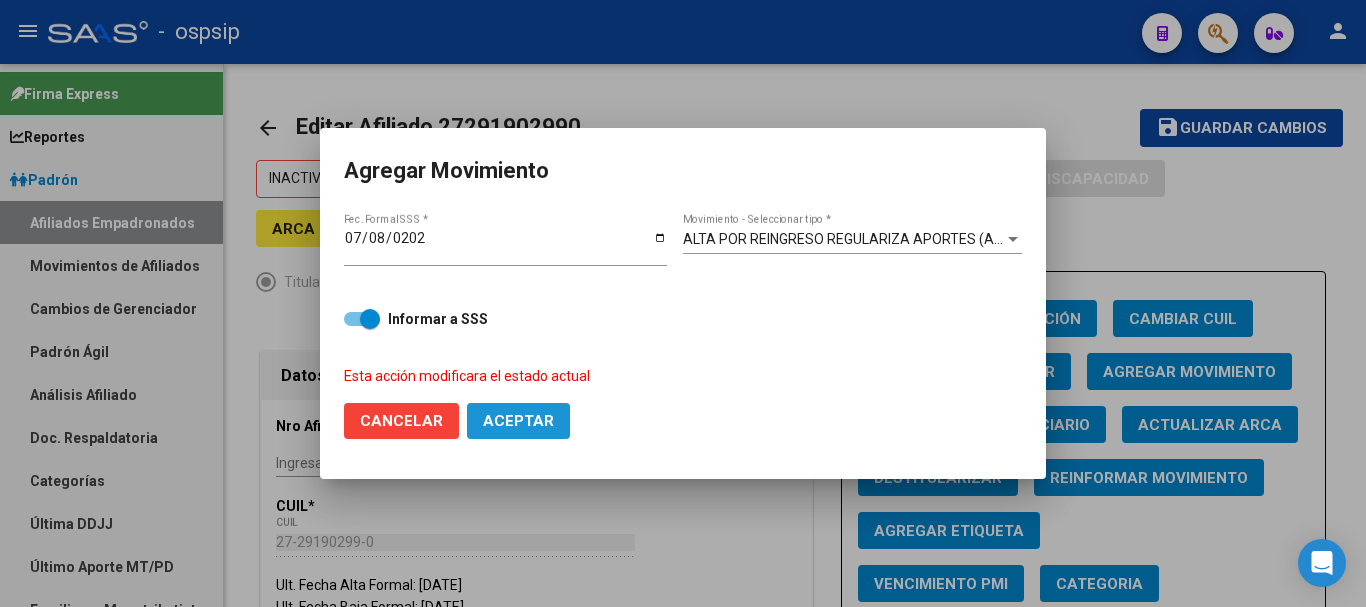 click on "Aceptar" 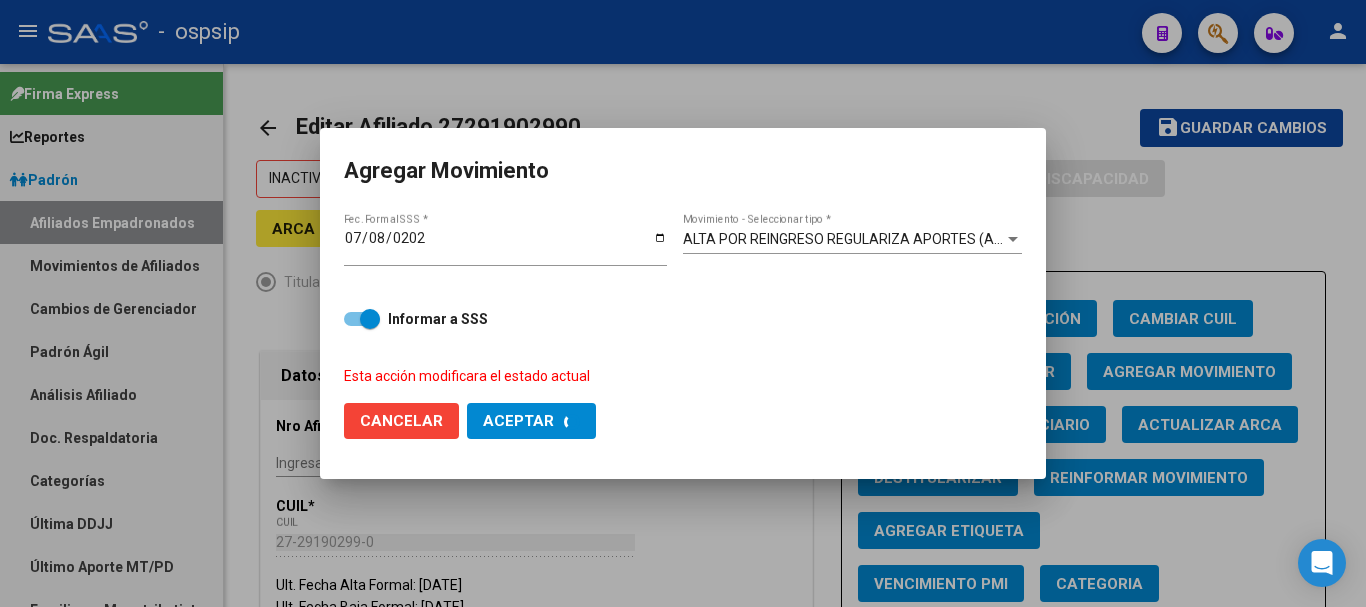 checkbox on "false" 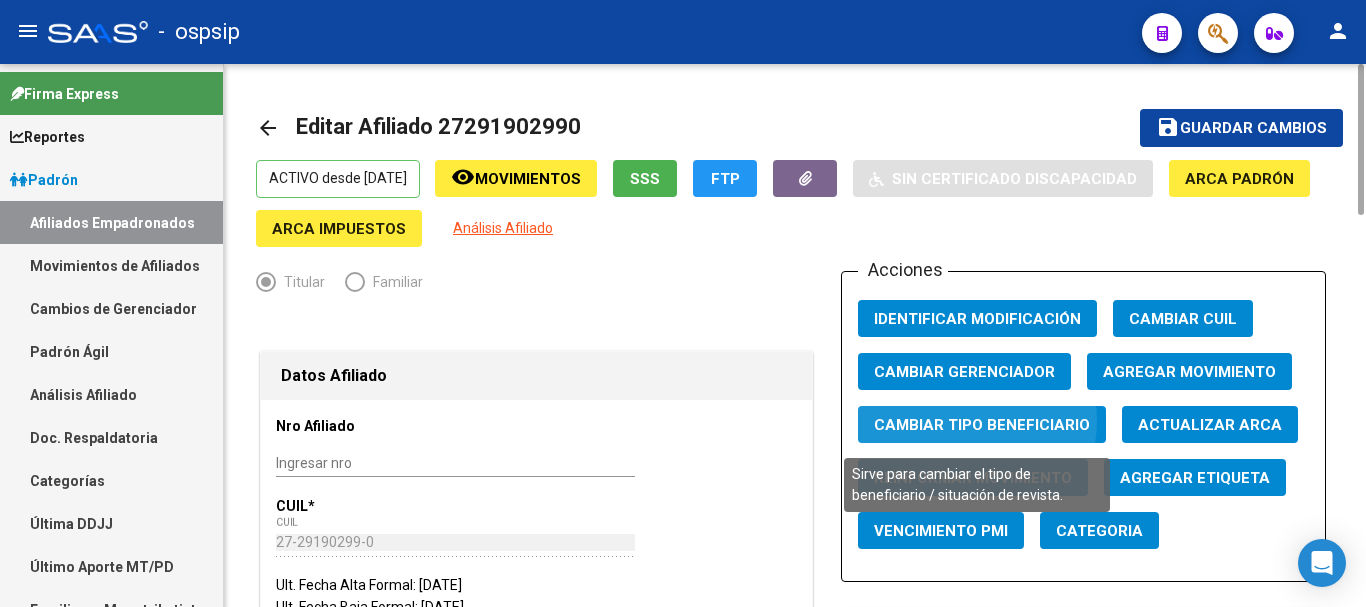 click on "Cambiar Tipo Beneficiario" 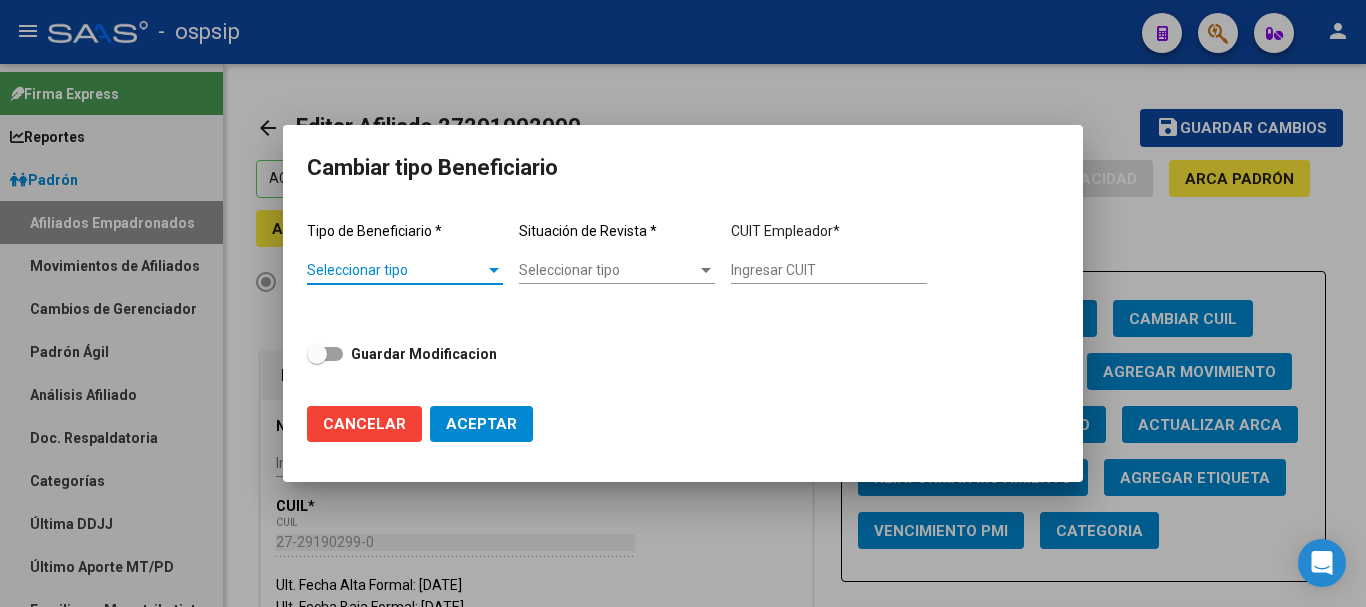 click on "Seleccionar tipo" at bounding box center [396, 270] 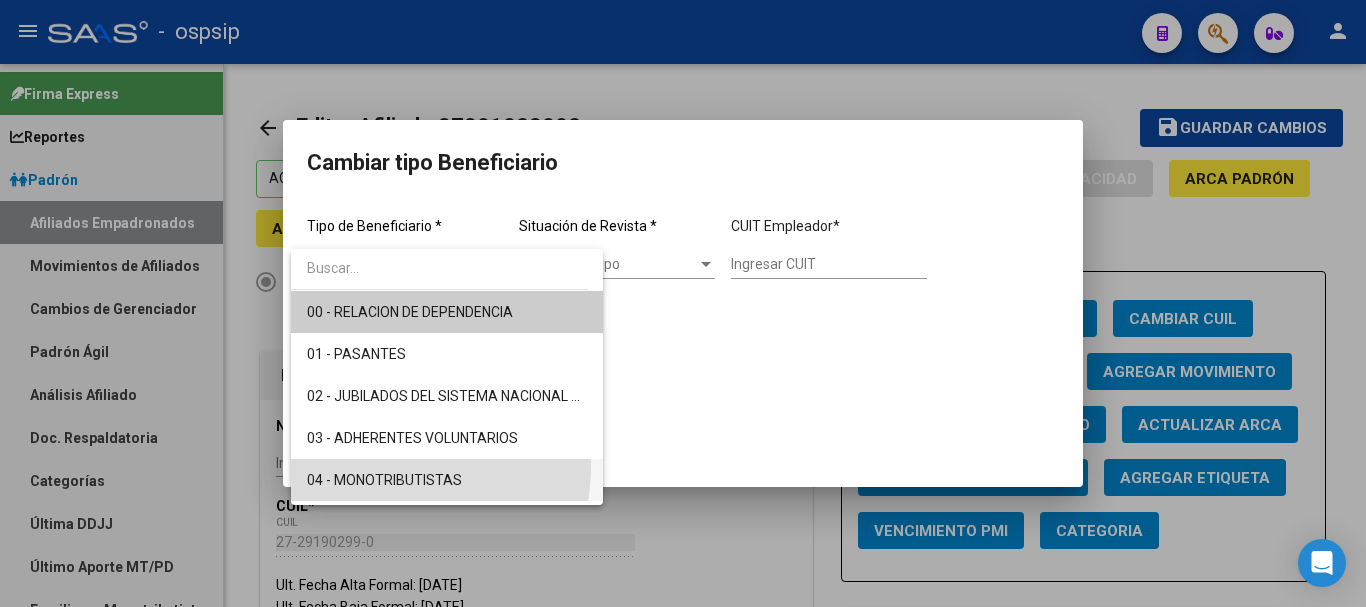 click on "04 - MONOTRIBUTISTAS" at bounding box center [447, 480] 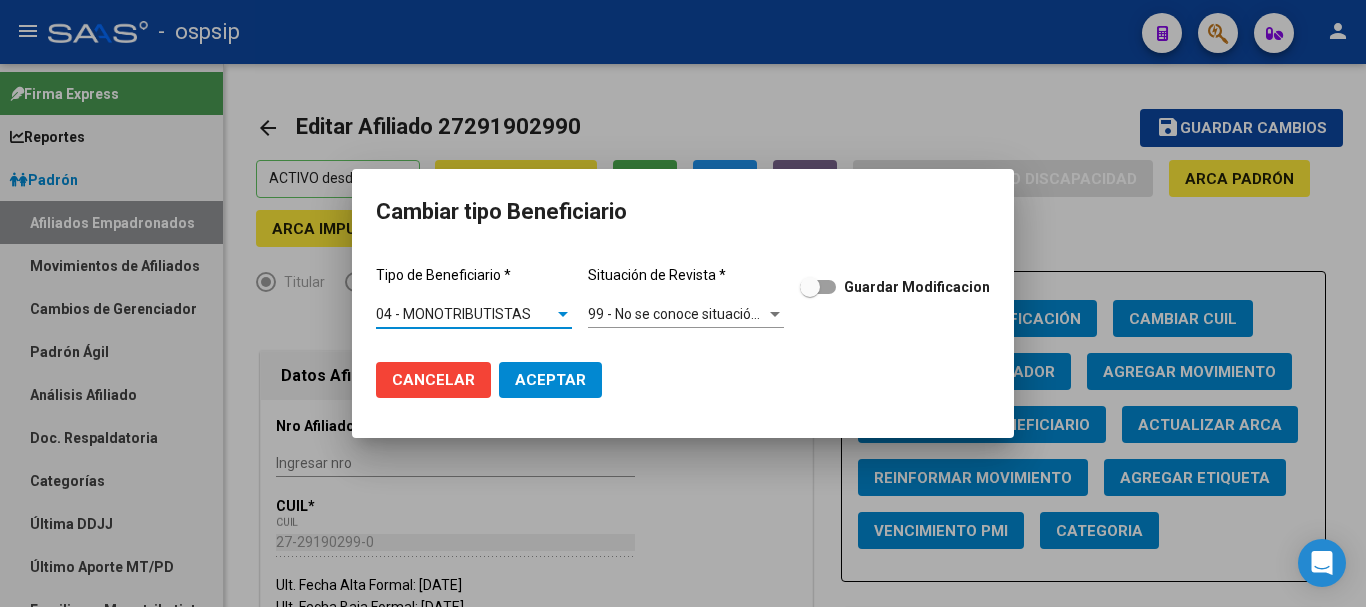 click on "99 - No se conoce situación de revista Seleccionar tipo" at bounding box center (686, 314) 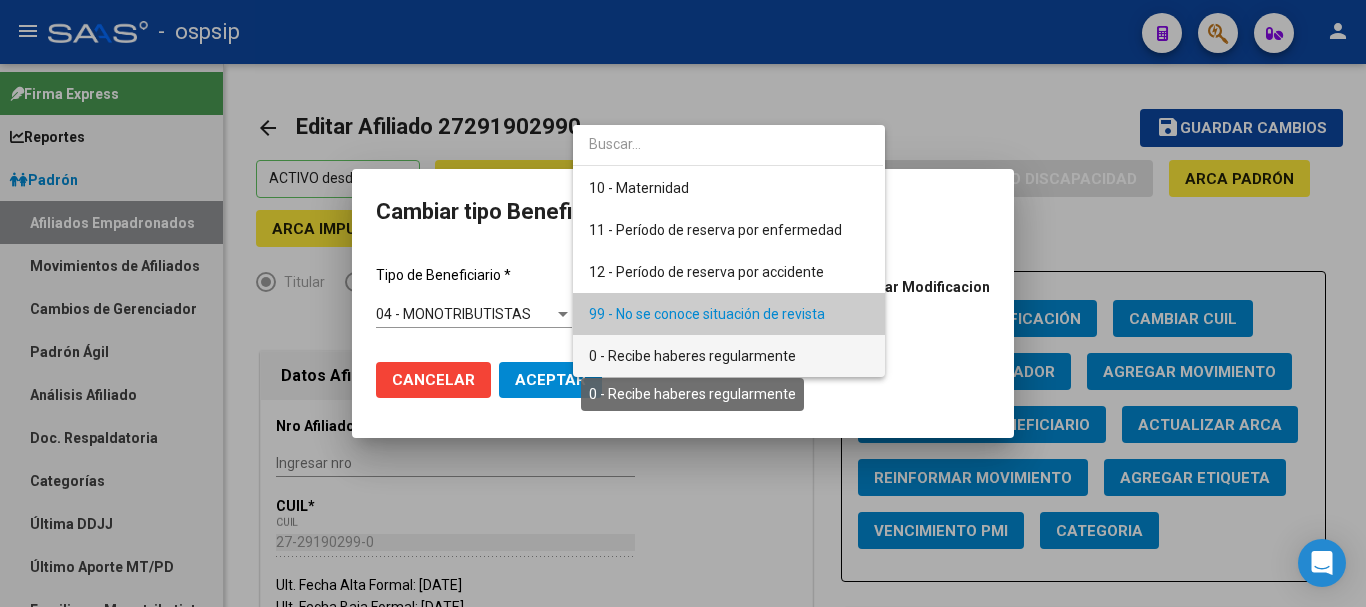 click on "0 - Recibe haberes regularmente" at bounding box center (692, 356) 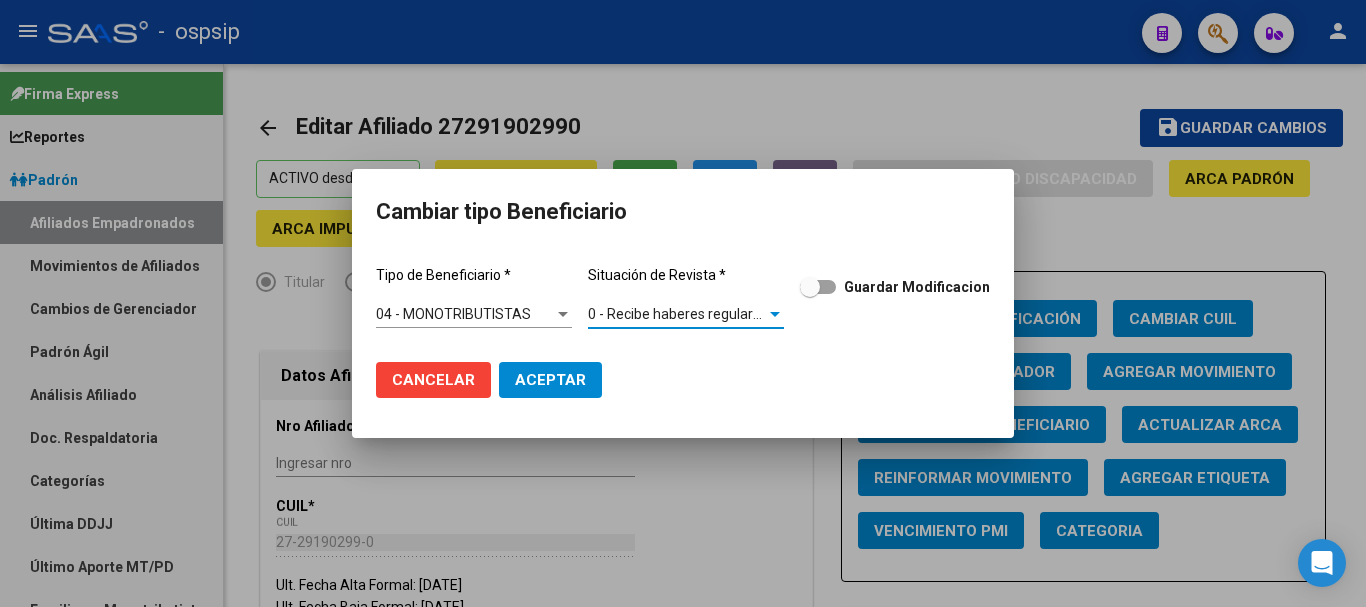 click on "Aceptar" 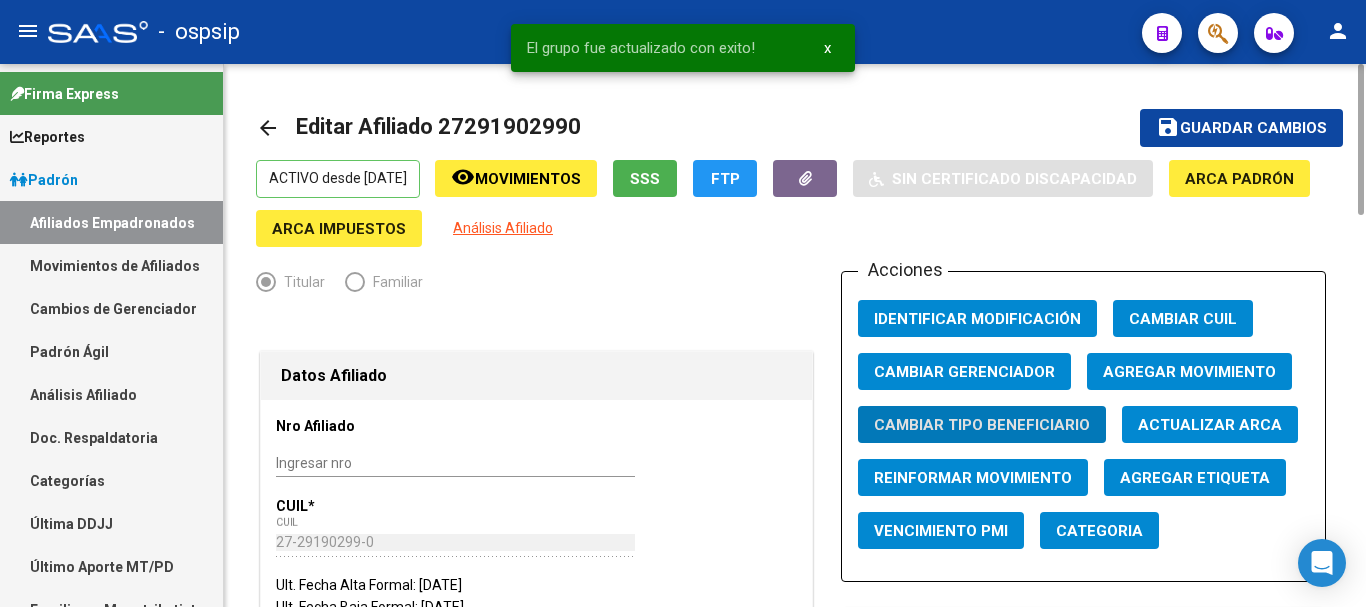click on "Agregar Movimiento" 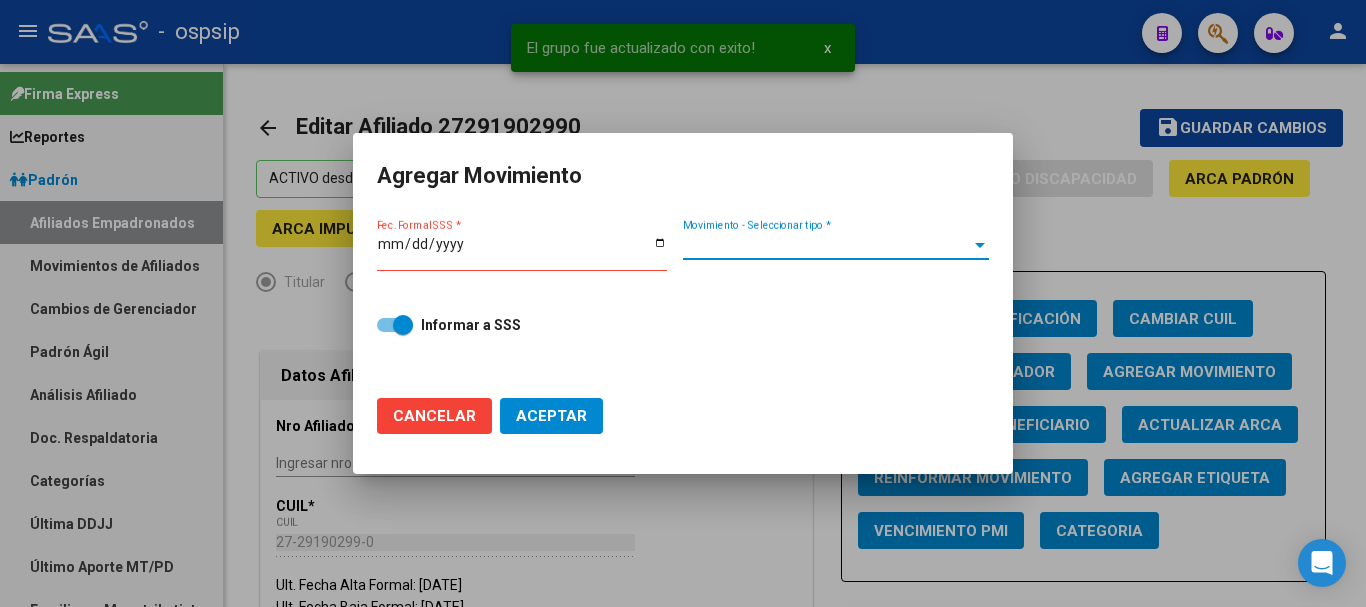 click on "Movimiento - Seleccionar tipo *" at bounding box center [827, 245] 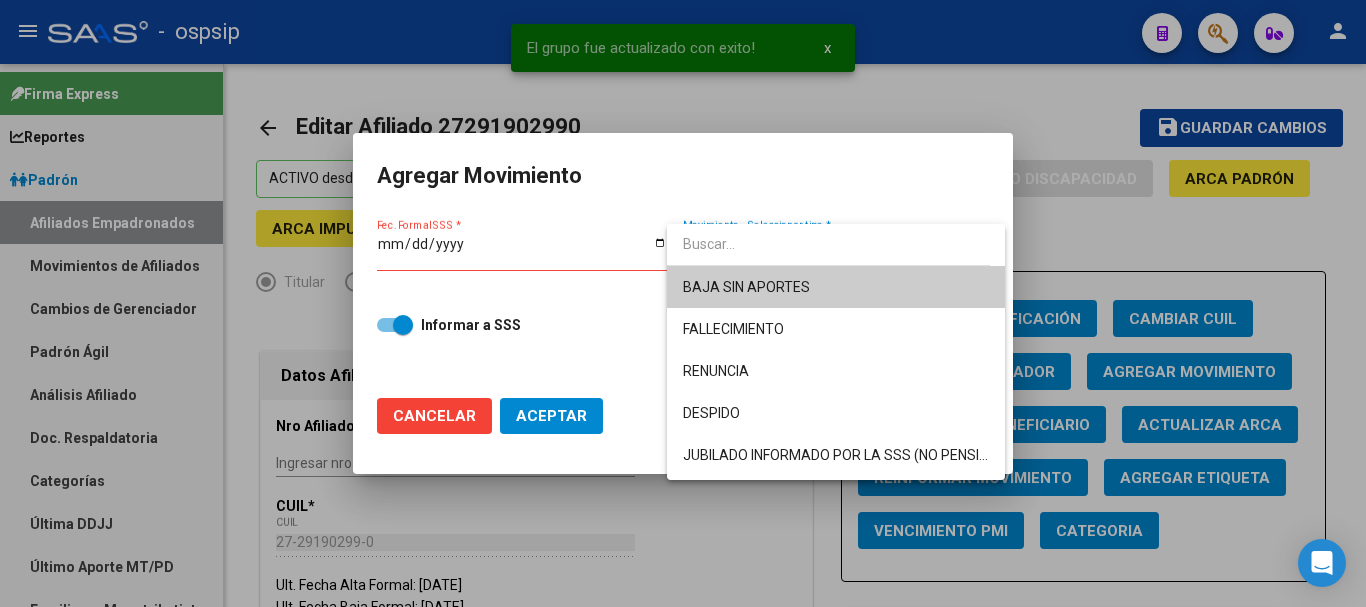 click at bounding box center [683, 303] 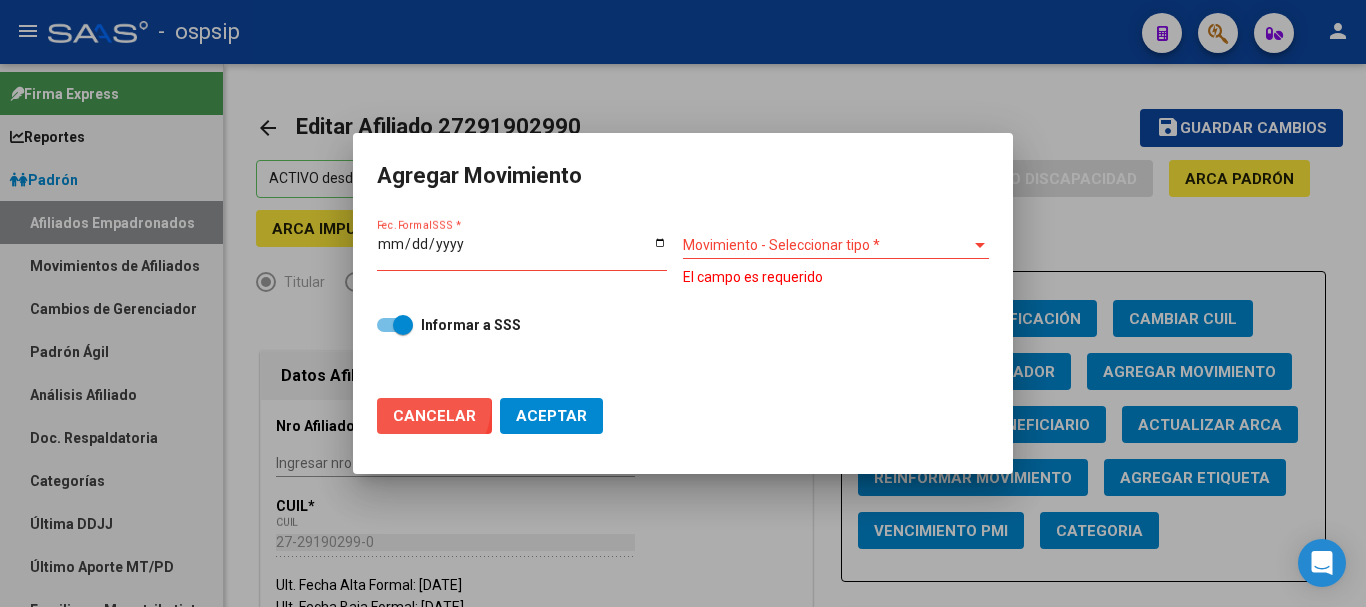 click on "Cancelar" 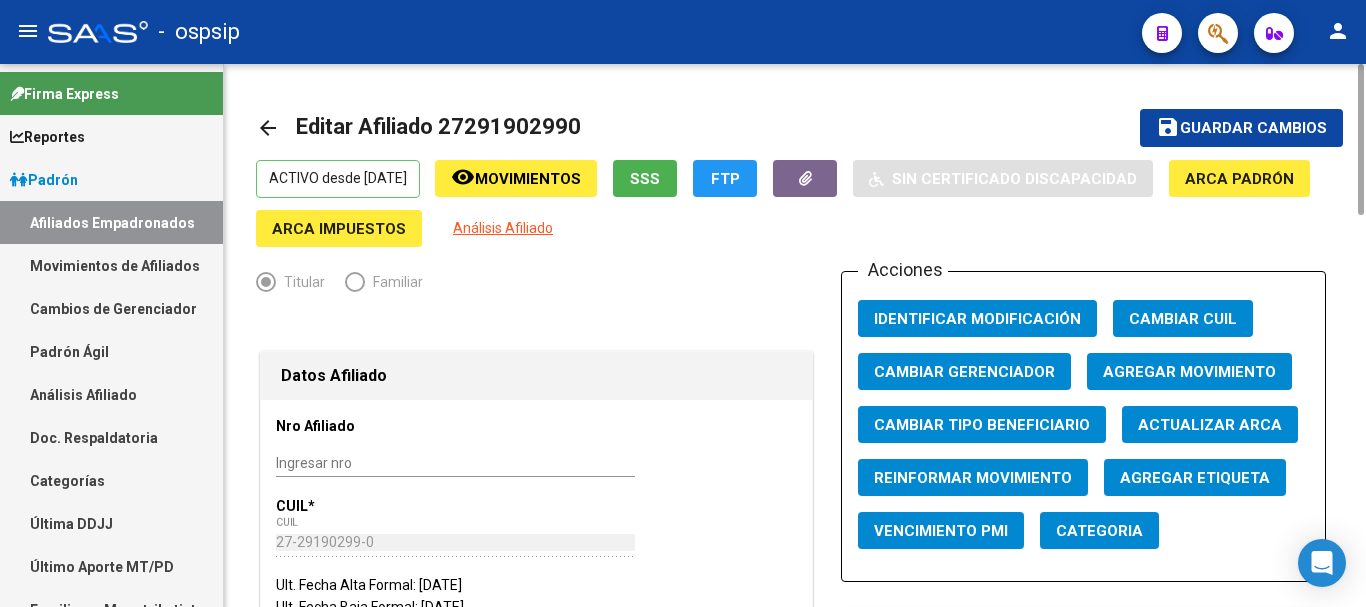 click on "Ult. Fecha Alta Formal: [DATE]" 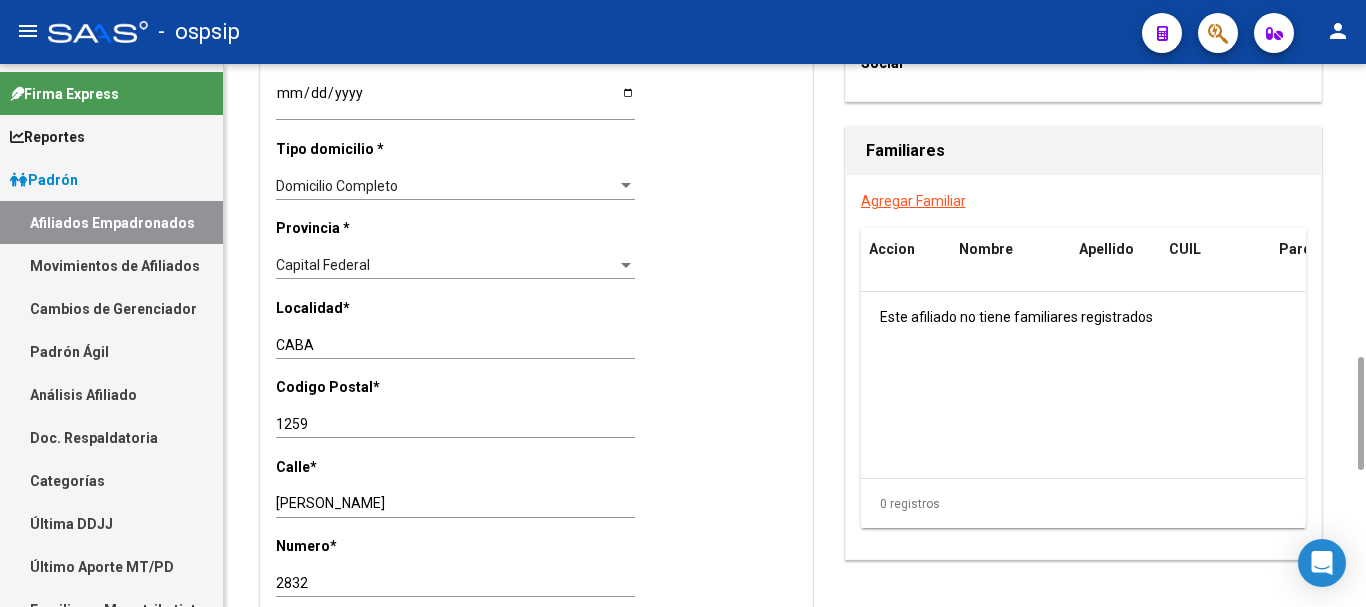 scroll, scrollTop: 1600, scrollLeft: 0, axis: vertical 